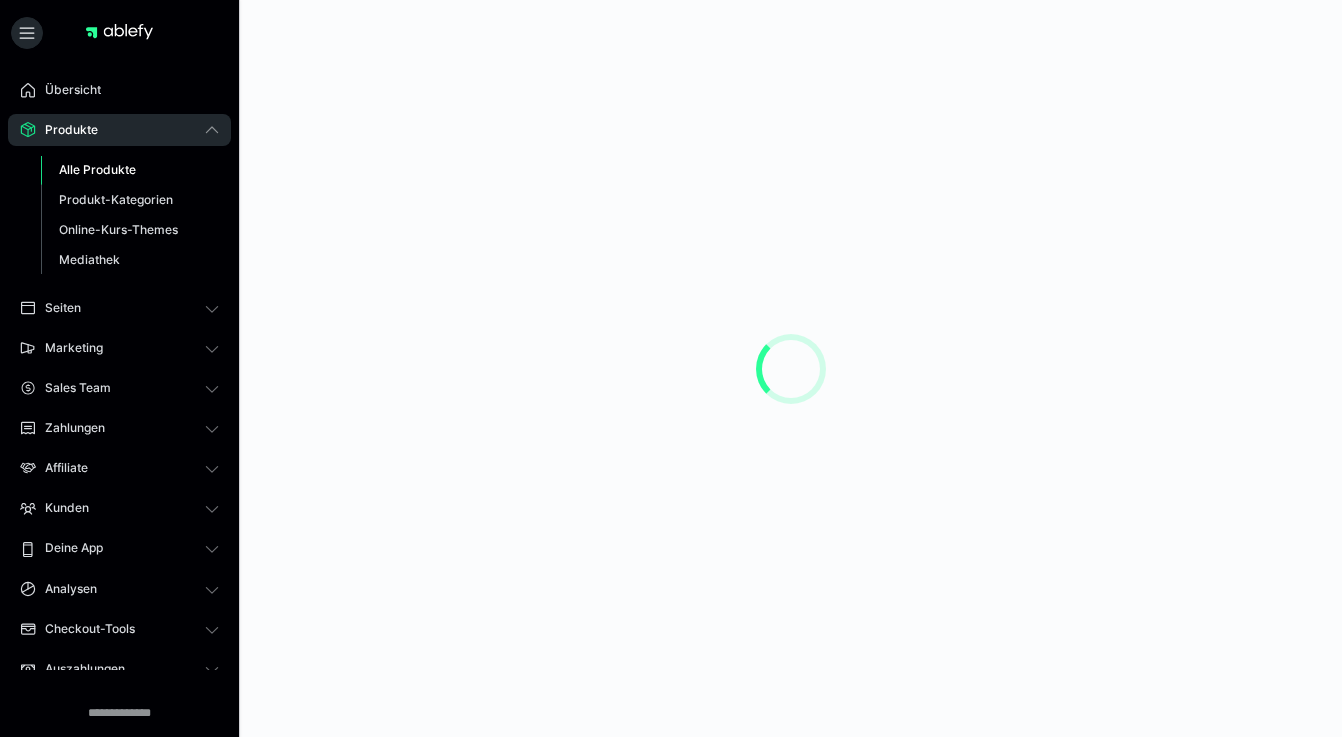 scroll, scrollTop: 0, scrollLeft: 0, axis: both 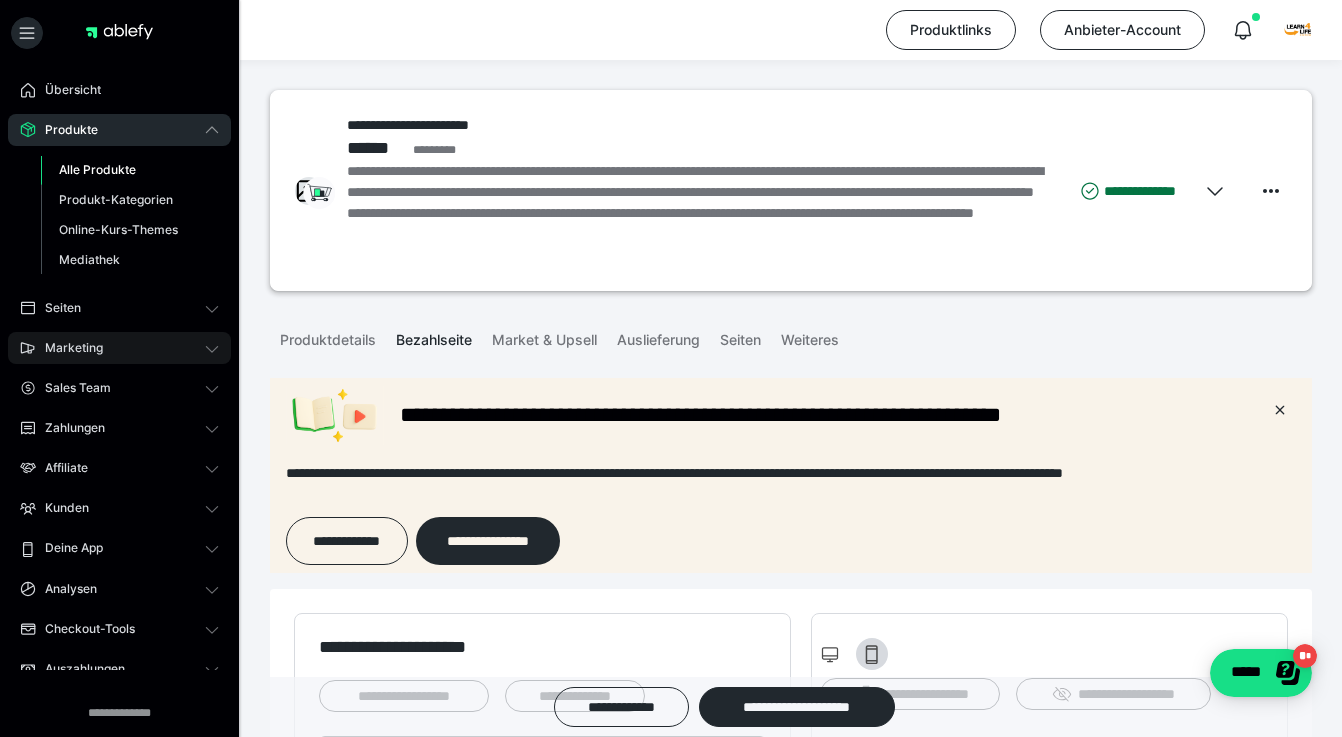 click on "Marketing" at bounding box center (67, 348) 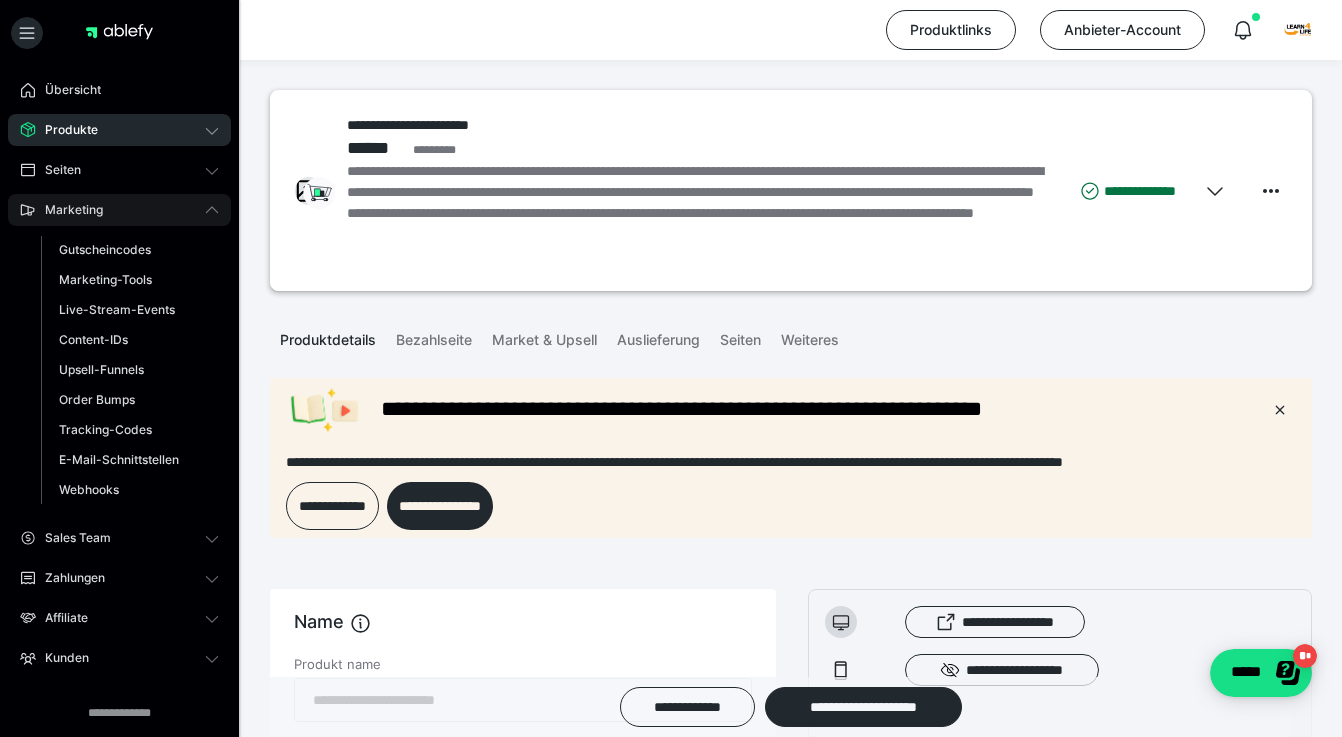 scroll, scrollTop: 0, scrollLeft: 0, axis: both 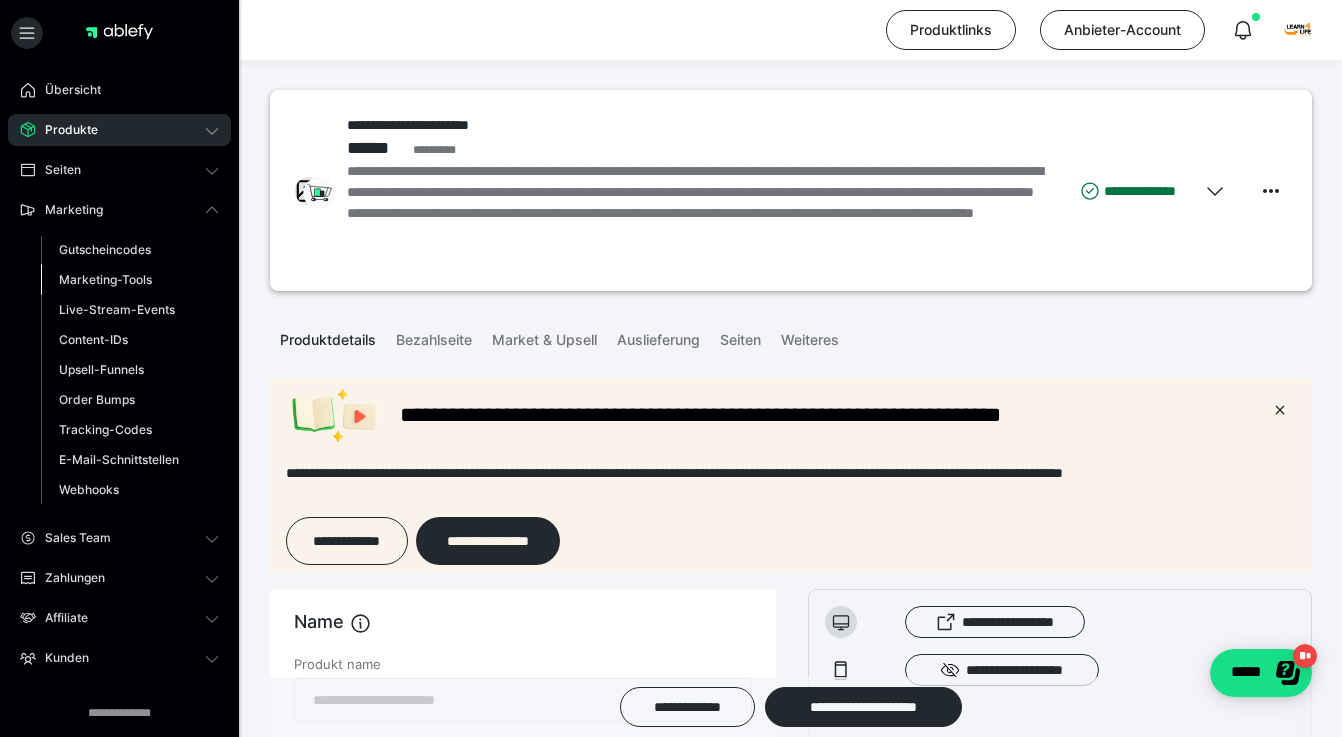 click on "Marketing-Tools" at bounding box center (105, 279) 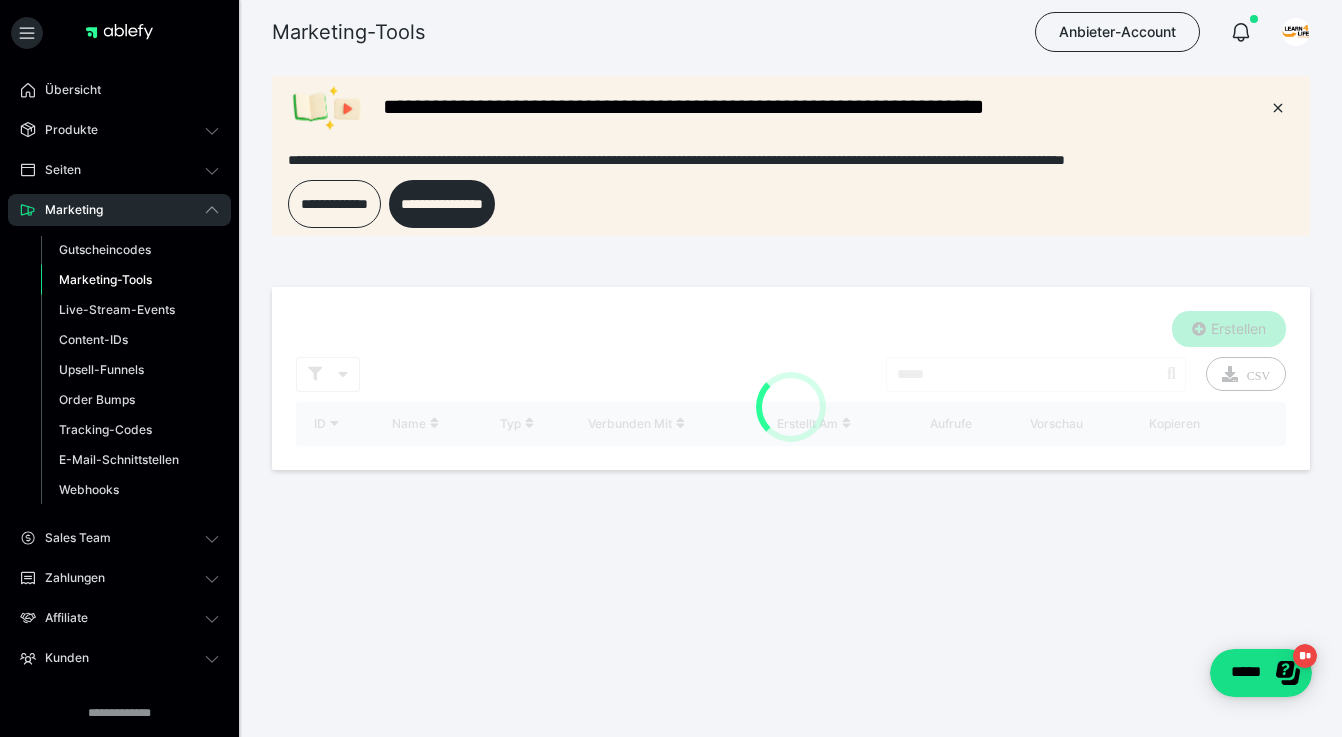 scroll, scrollTop: 0, scrollLeft: 0, axis: both 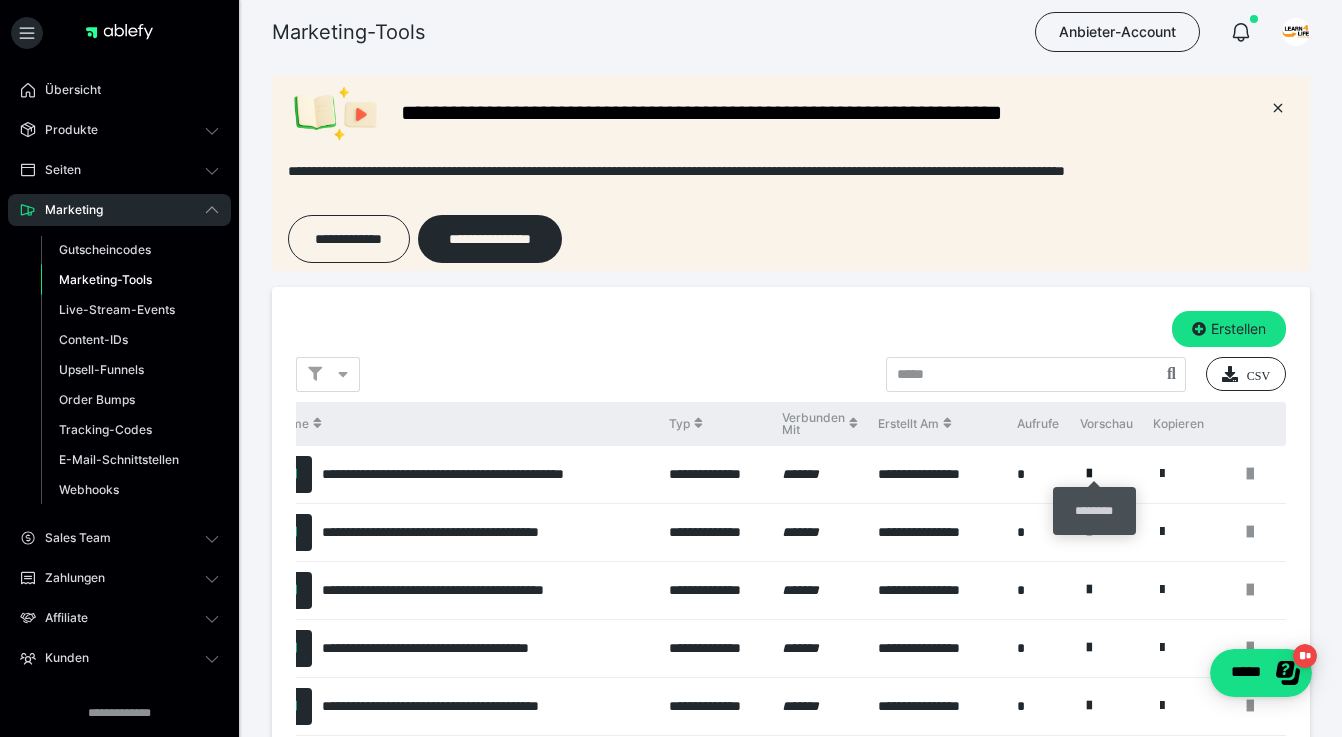 click at bounding box center [1089, 474] 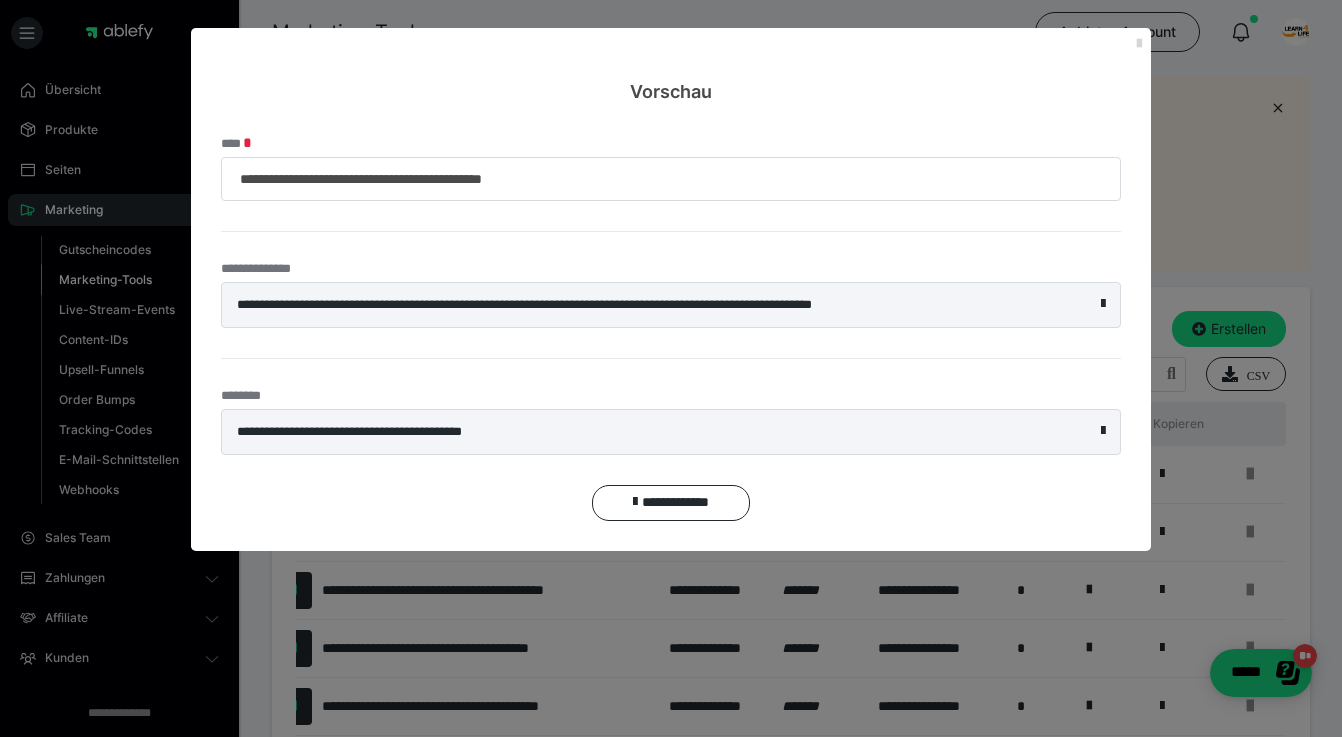 click at bounding box center (1139, 44) 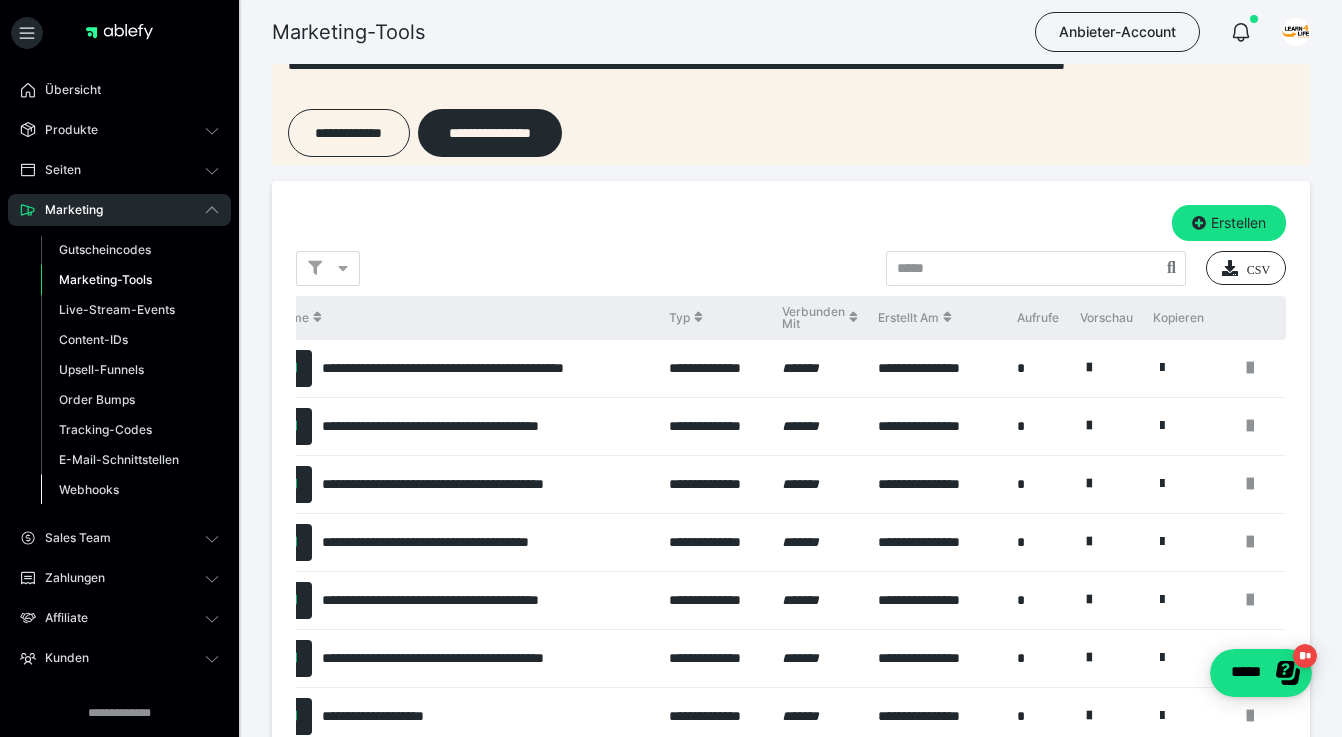scroll, scrollTop: 109, scrollLeft: 0, axis: vertical 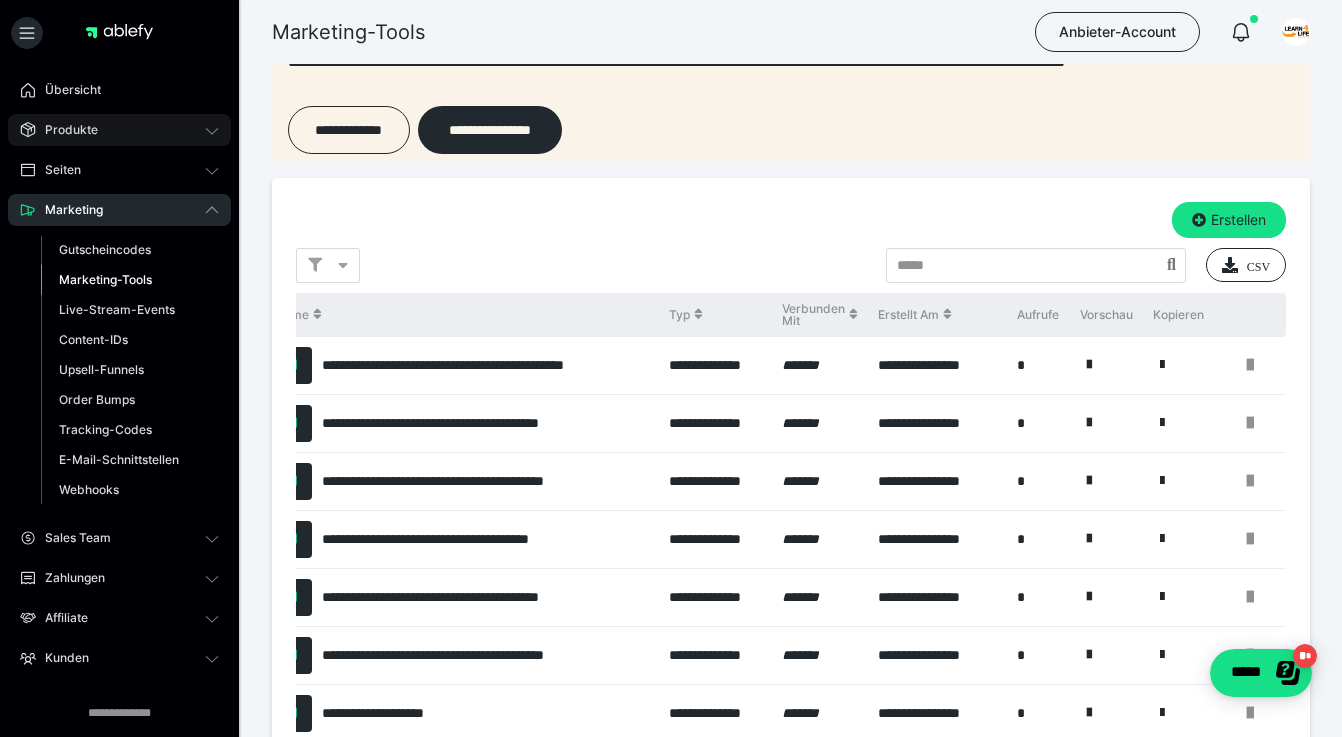 click on "Produkte" at bounding box center [119, 130] 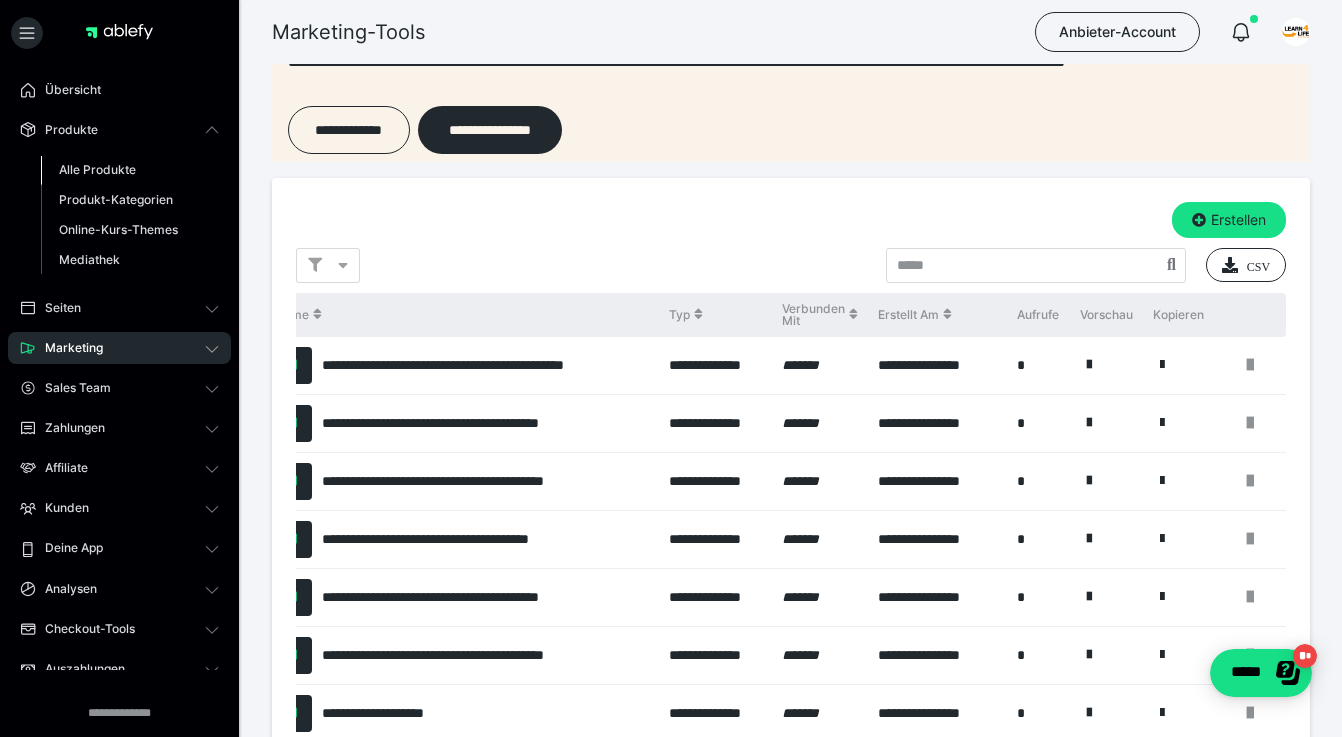 click on "Alle Produkte" at bounding box center [97, 169] 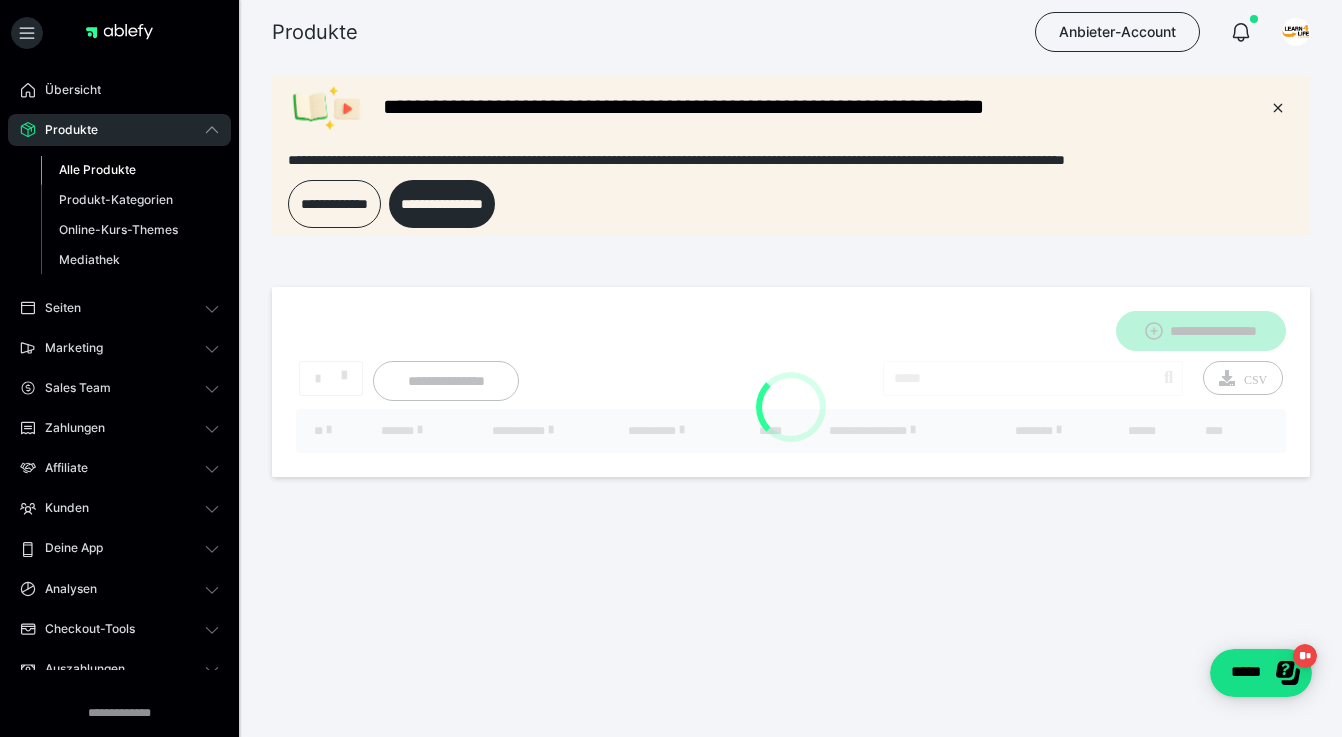 scroll, scrollTop: 0, scrollLeft: 0, axis: both 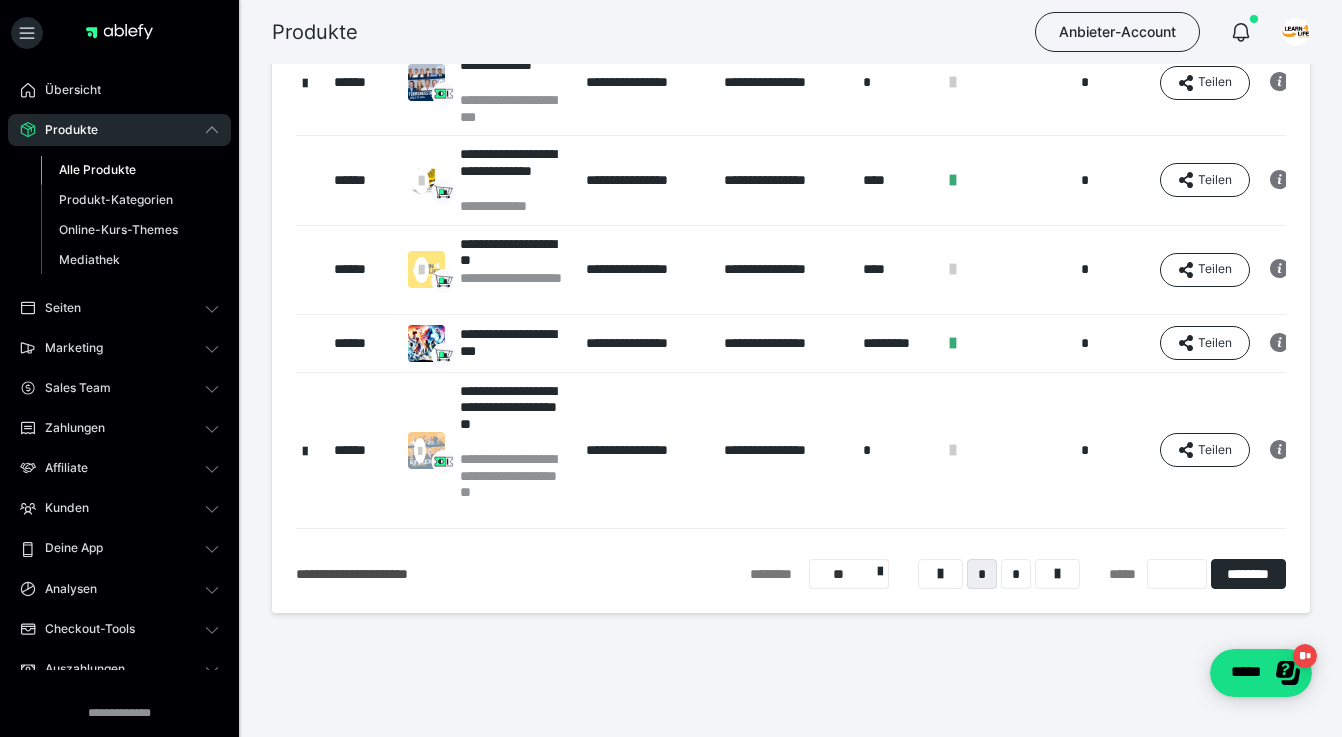 click on "**" at bounding box center [849, 574] 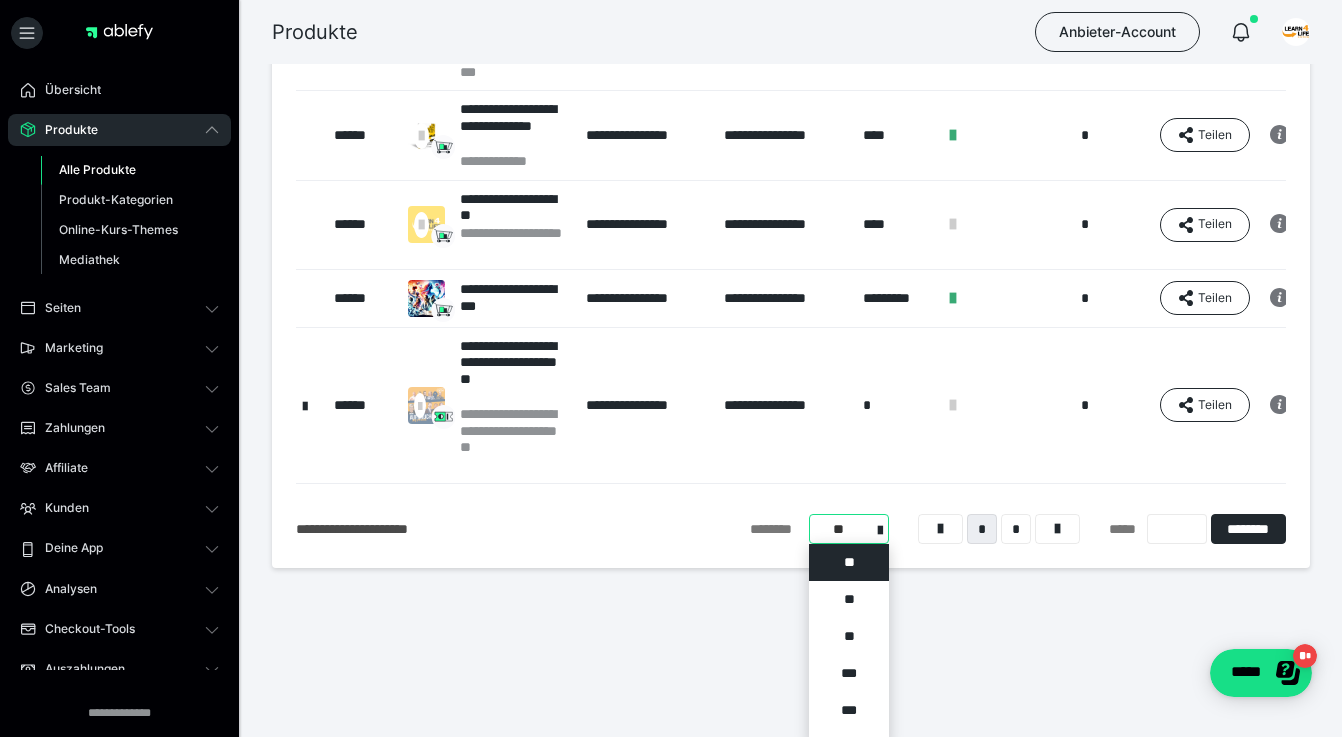 scroll, scrollTop: 971, scrollLeft: 0, axis: vertical 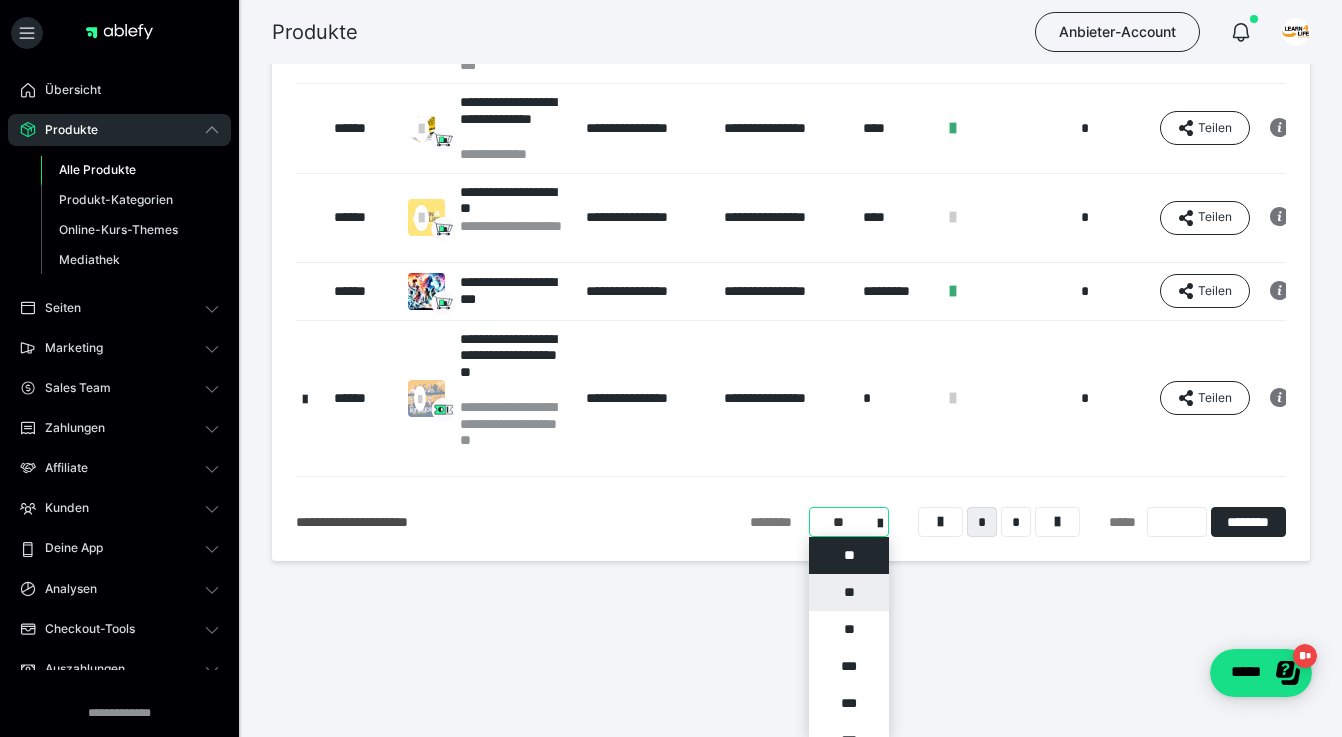 click on "**" at bounding box center (849, 592) 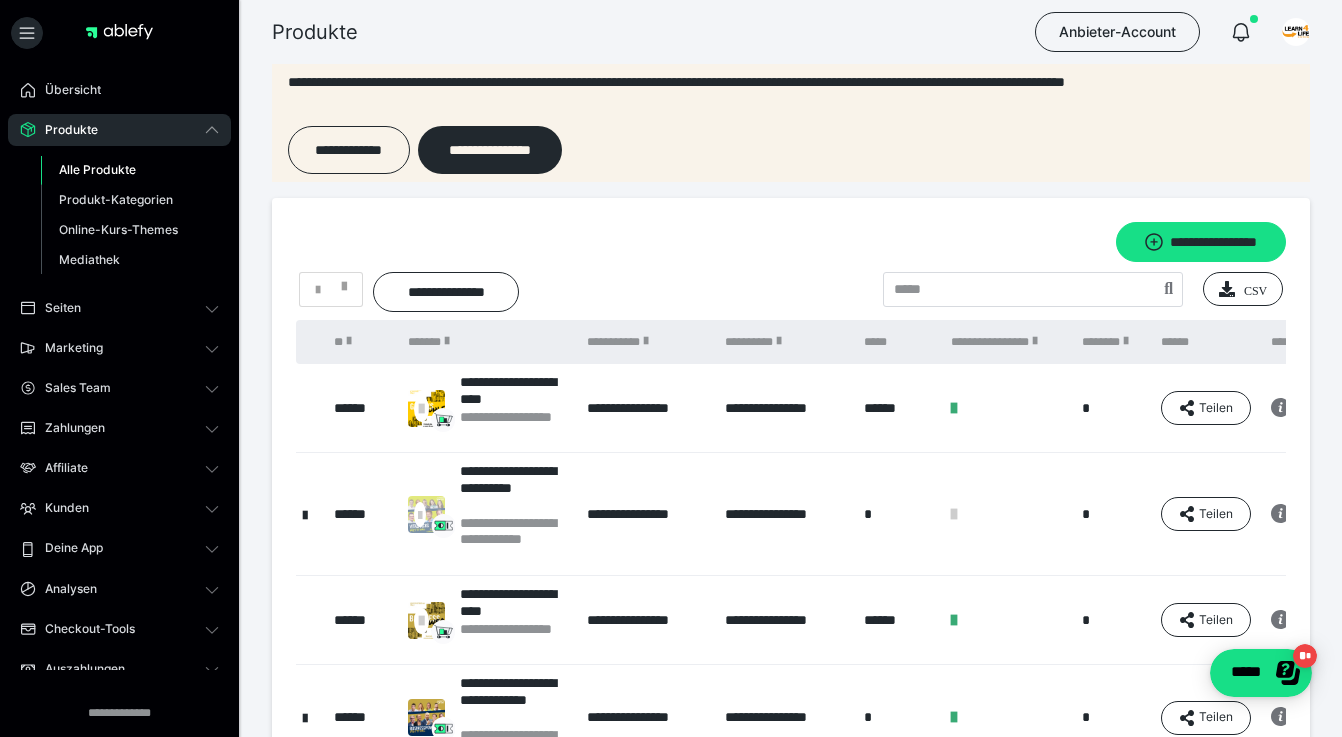scroll, scrollTop: 85, scrollLeft: 0, axis: vertical 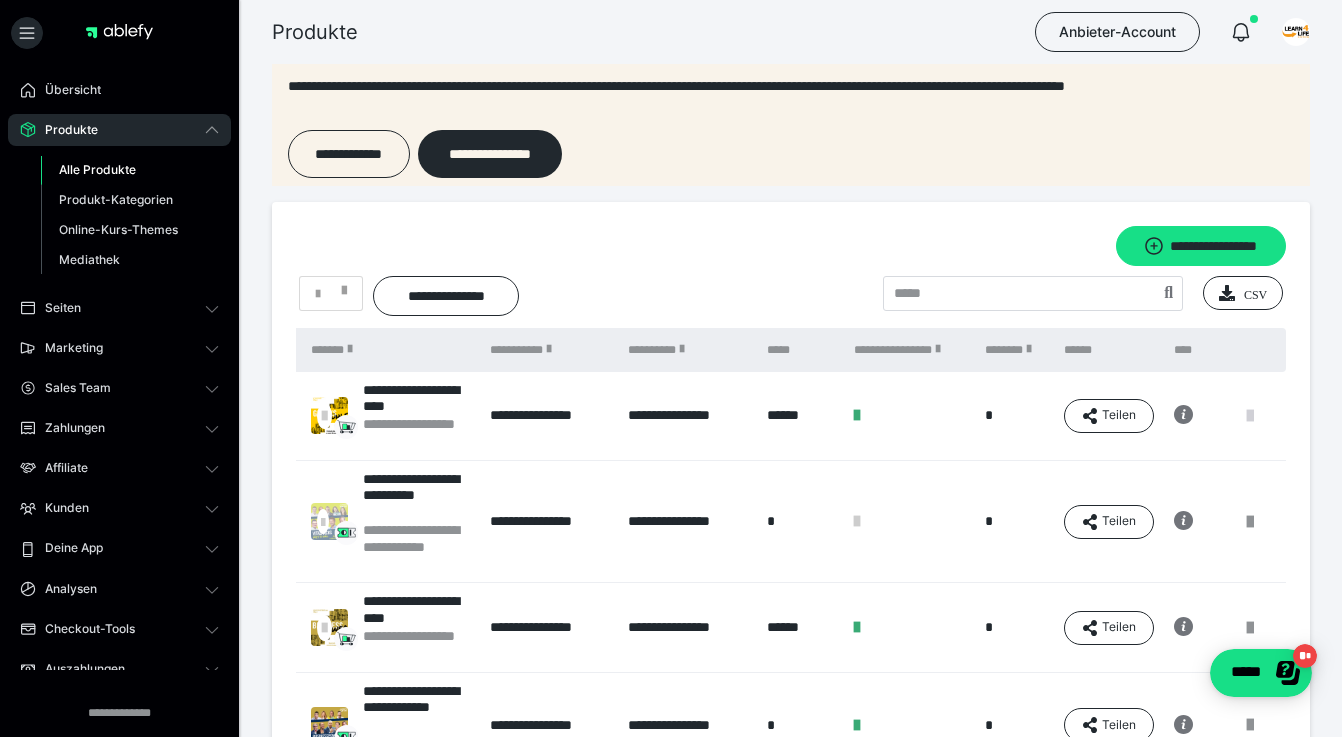 click at bounding box center [1250, 416] 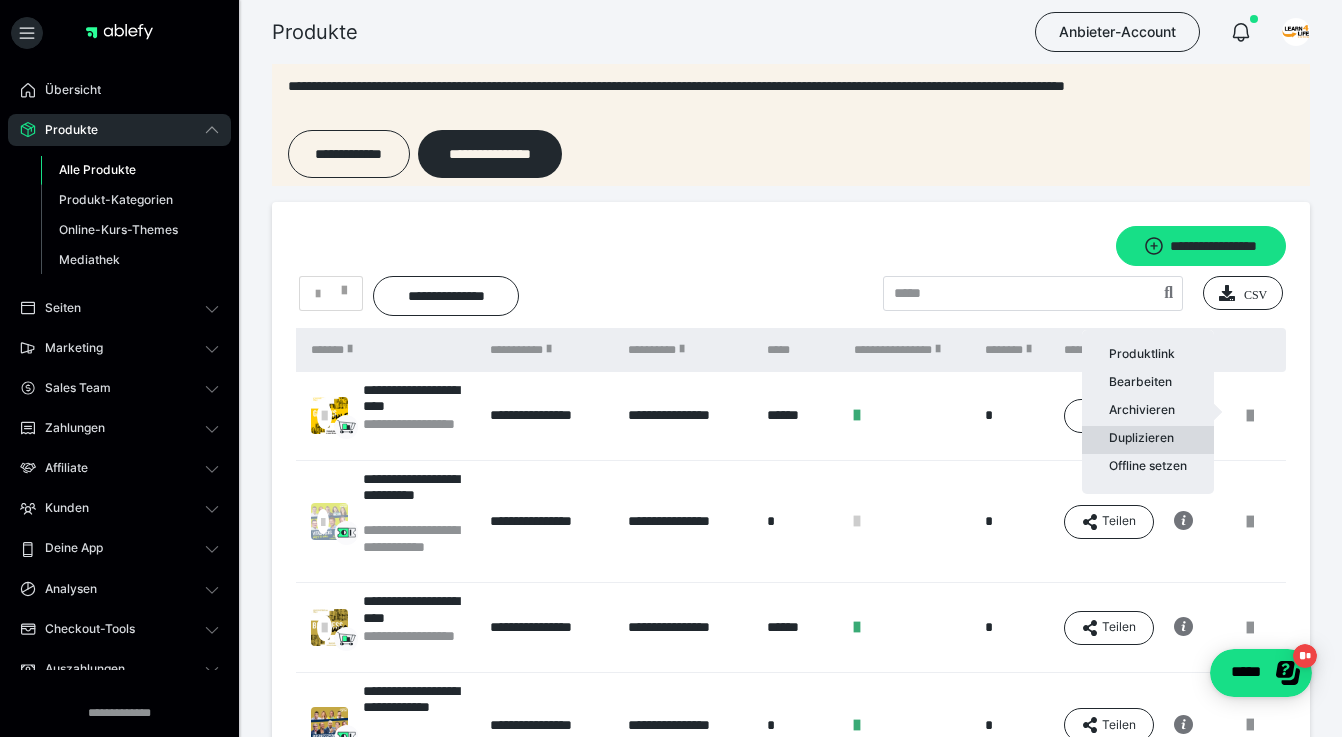 click on "Duplizieren" at bounding box center [1148, 440] 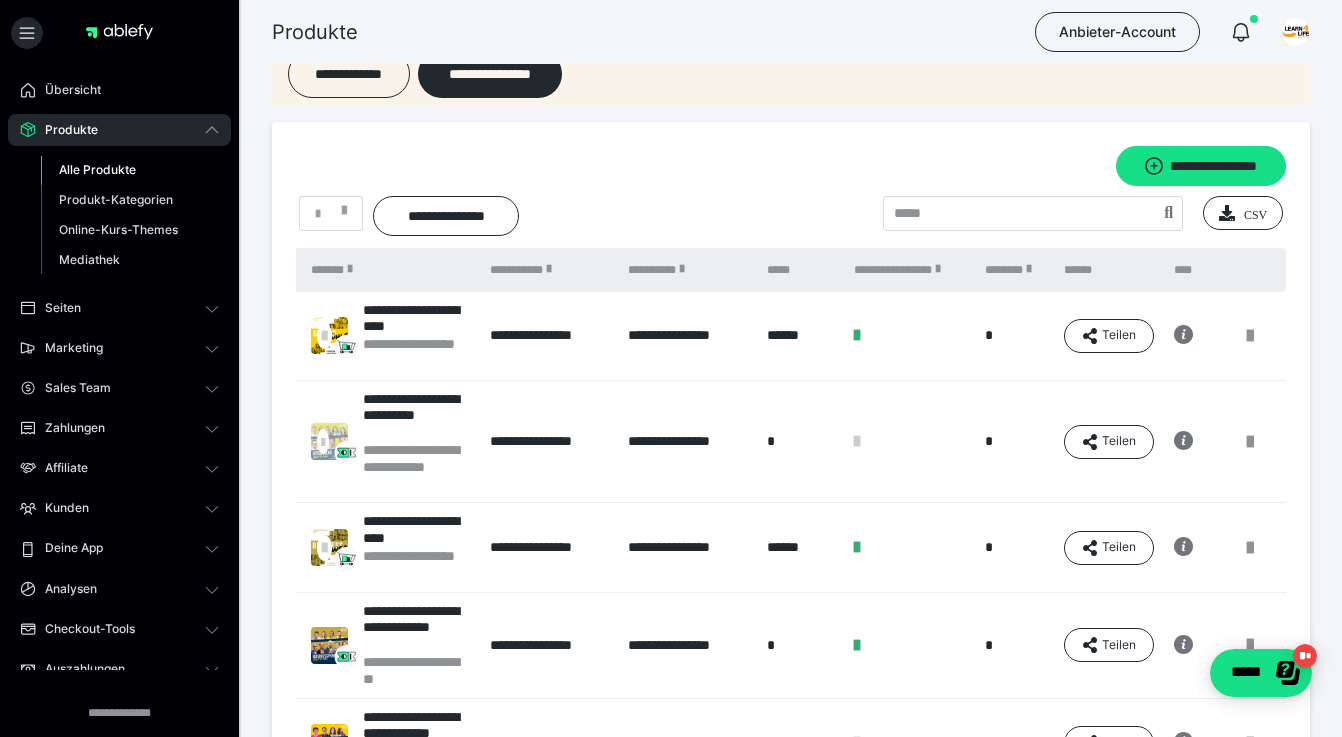 scroll, scrollTop: 157, scrollLeft: 0, axis: vertical 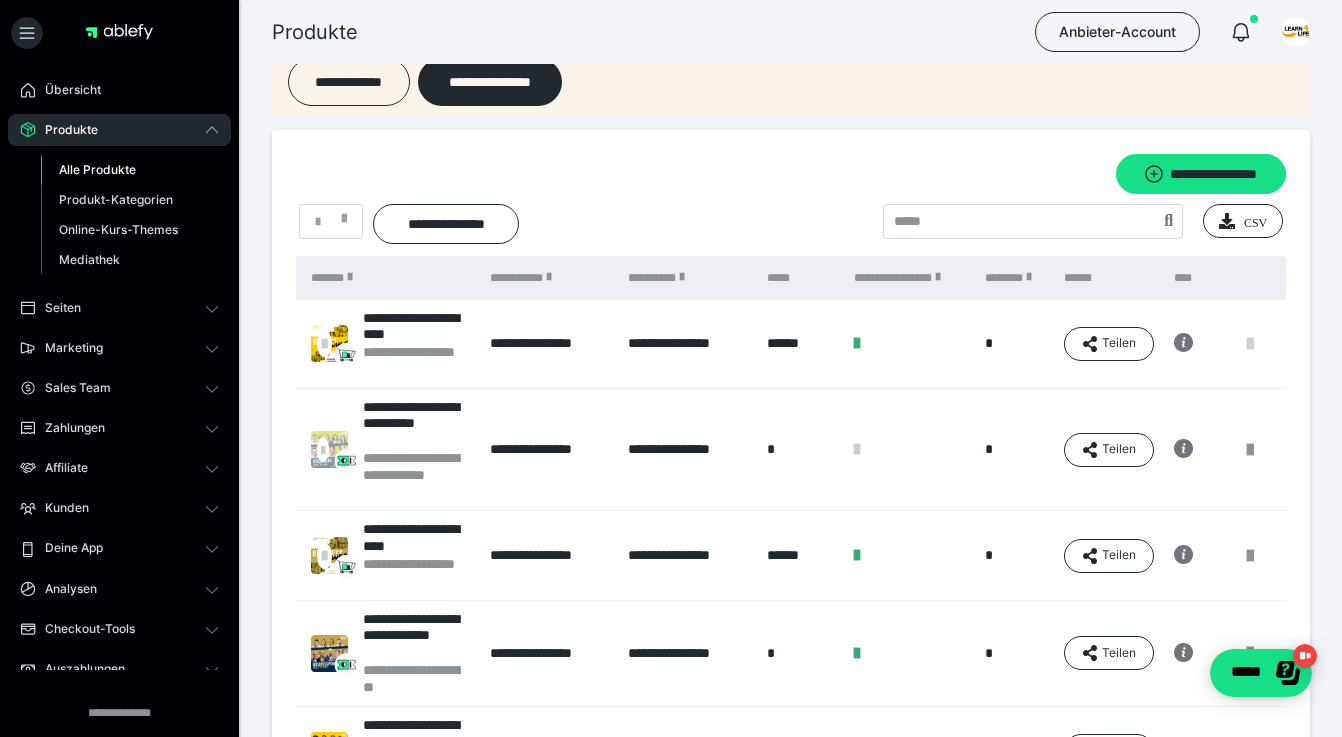 click at bounding box center (1250, 344) 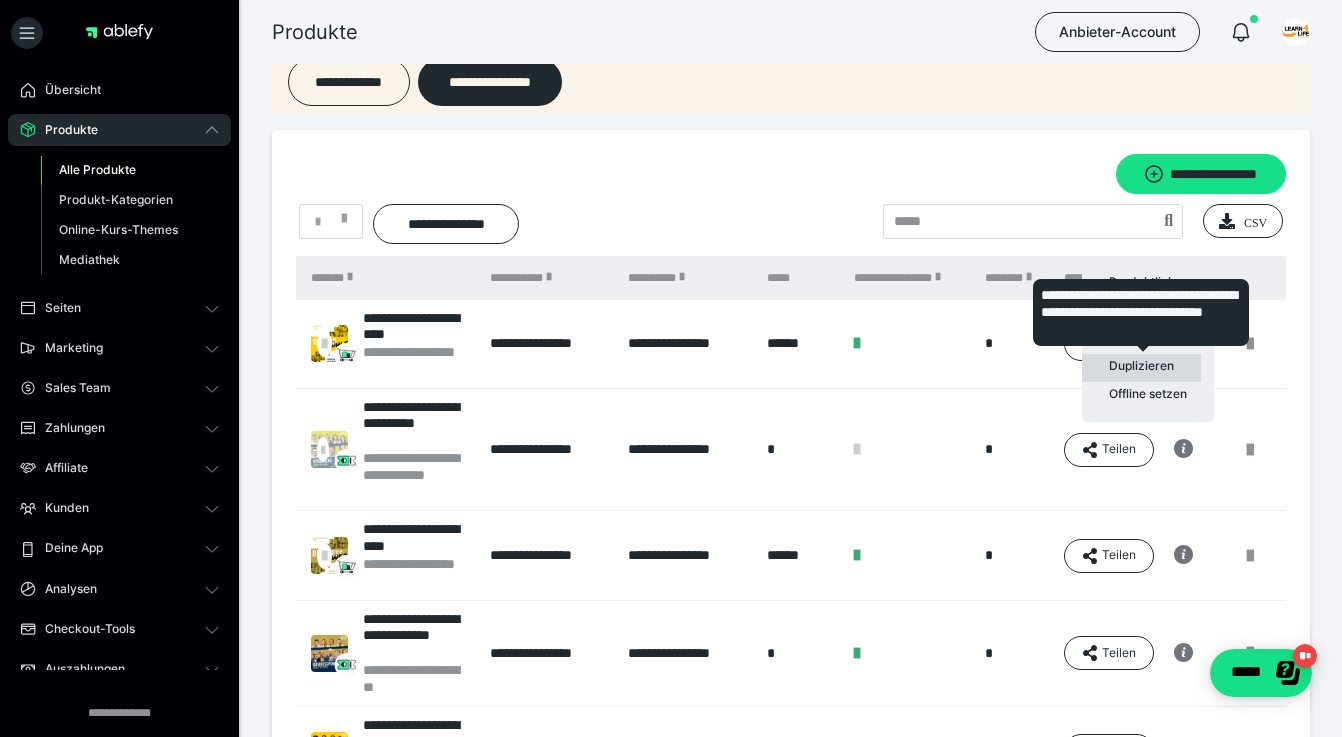 click on "Duplizieren" at bounding box center [1141, 368] 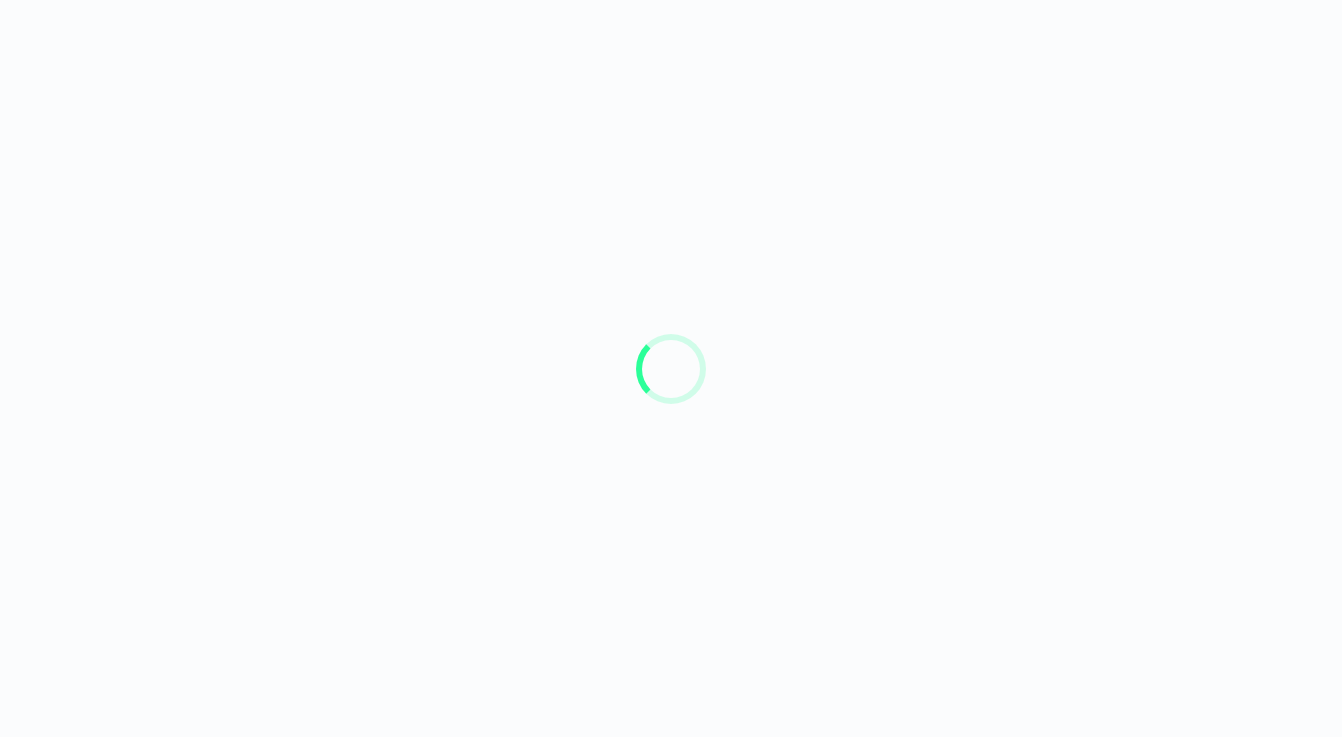 scroll, scrollTop: 0, scrollLeft: 0, axis: both 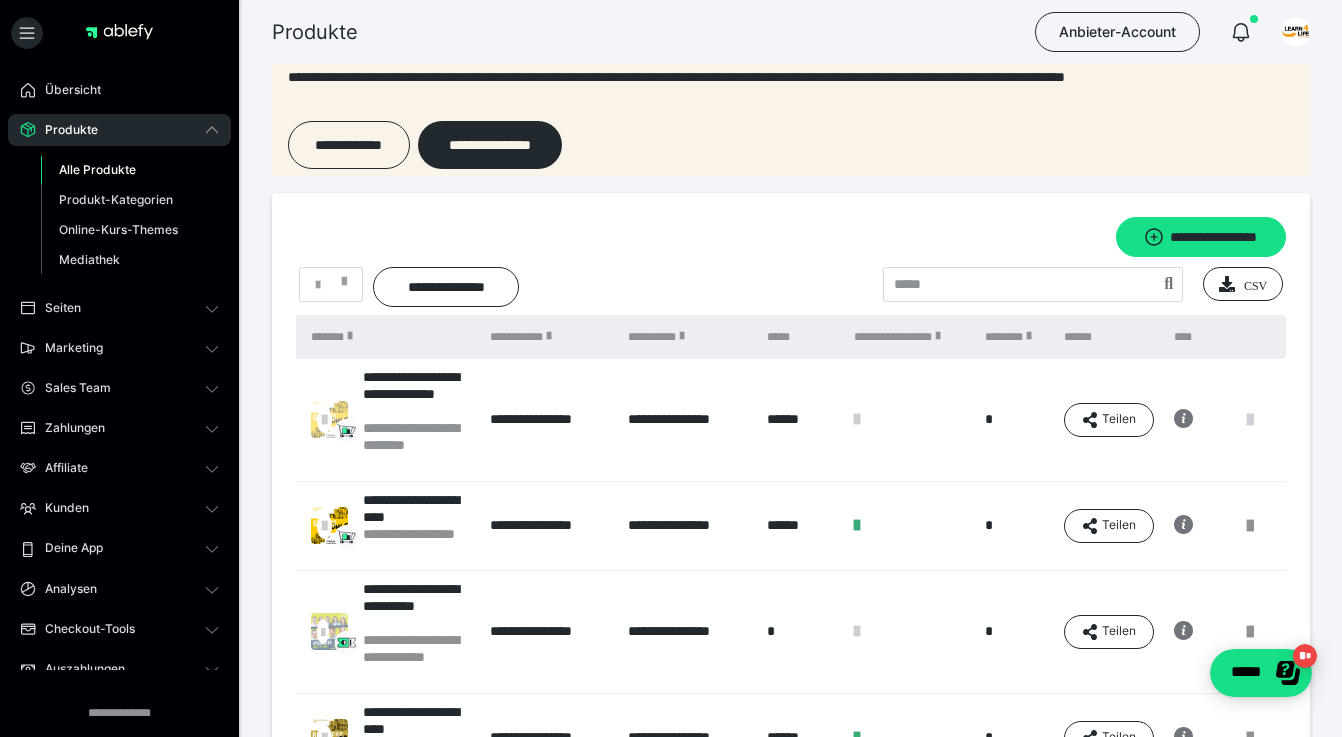 click at bounding box center [1250, 420] 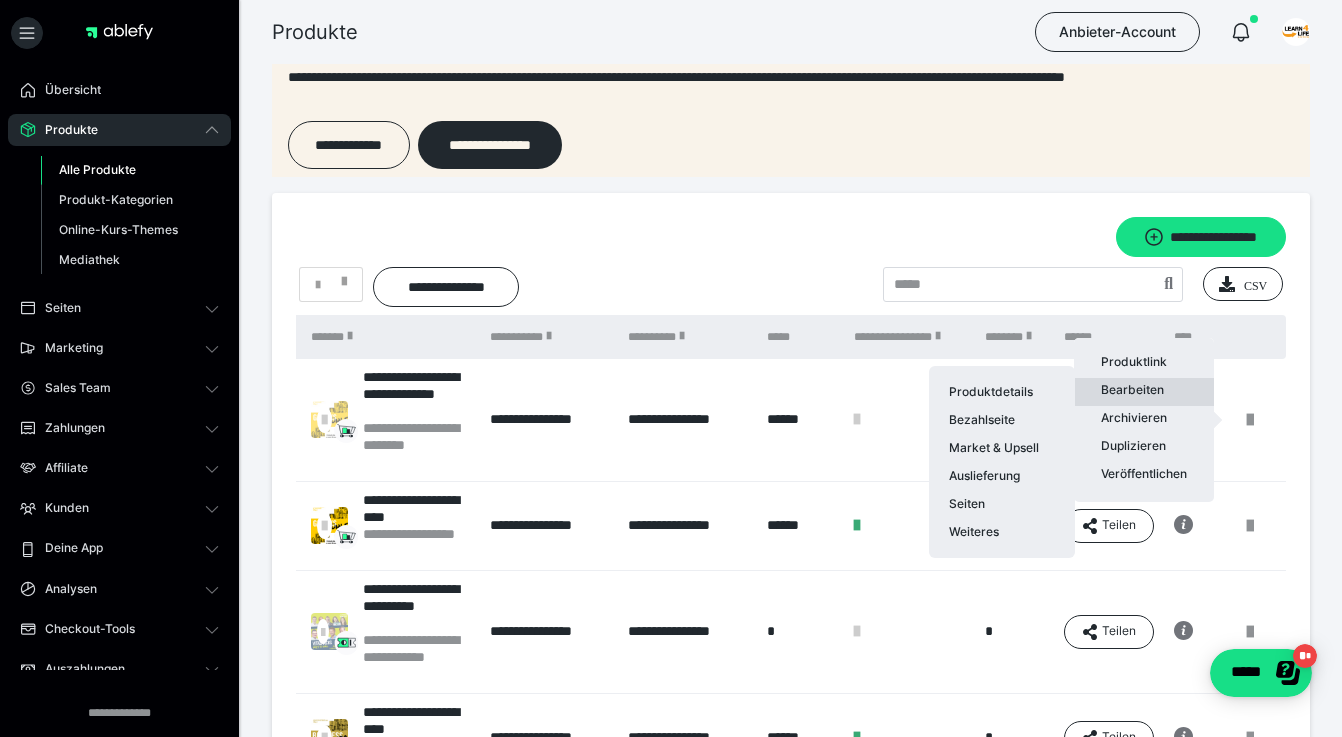 click on "Bearbeiten Produktdetails Bezahlseite Market & Upsell Auslieferung Seiten Weiteres" at bounding box center [1144, 392] 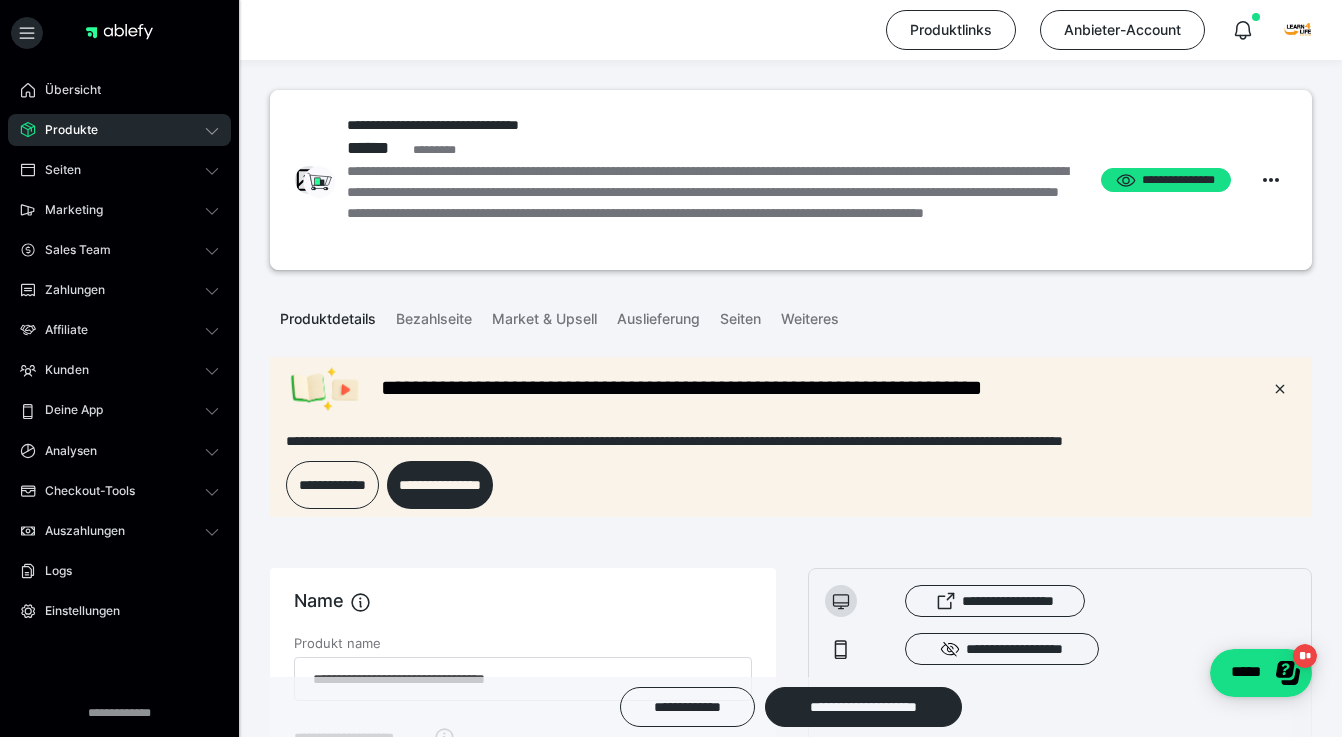 scroll, scrollTop: 0, scrollLeft: 0, axis: both 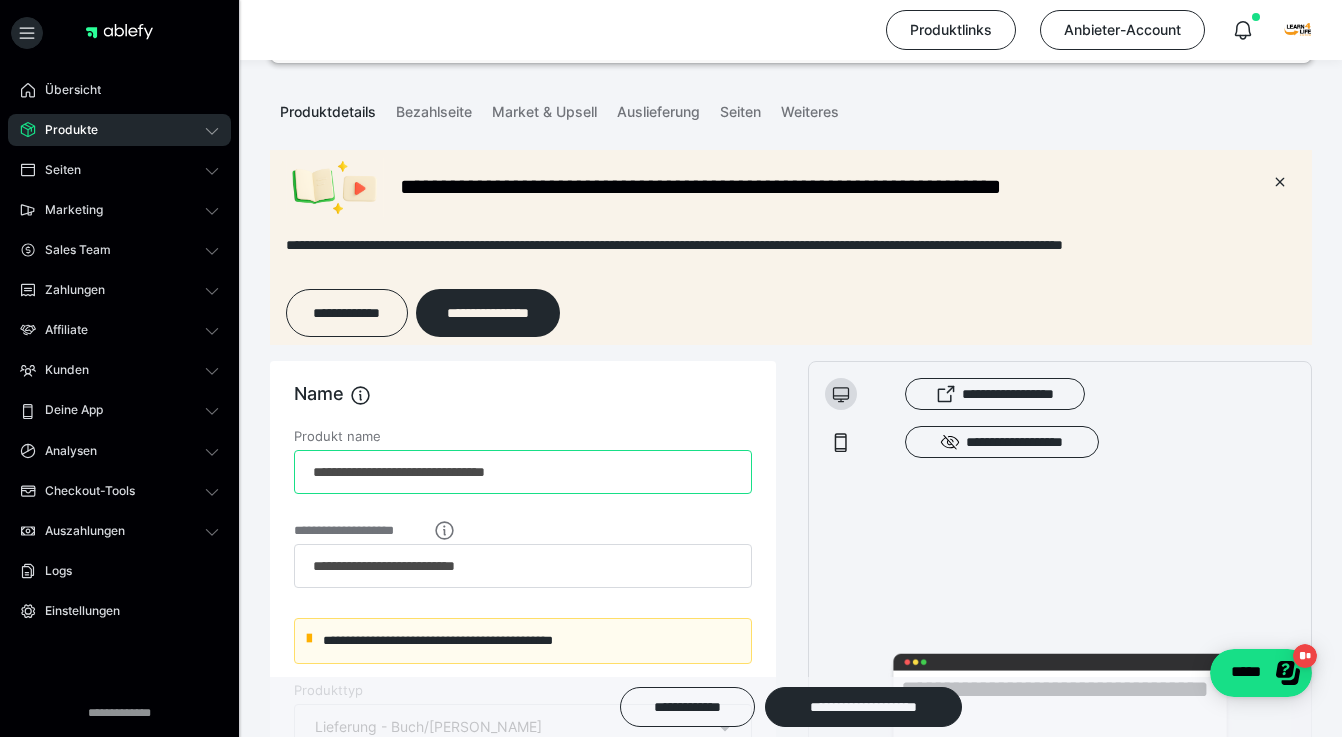 click on "**********" at bounding box center (523, 472) 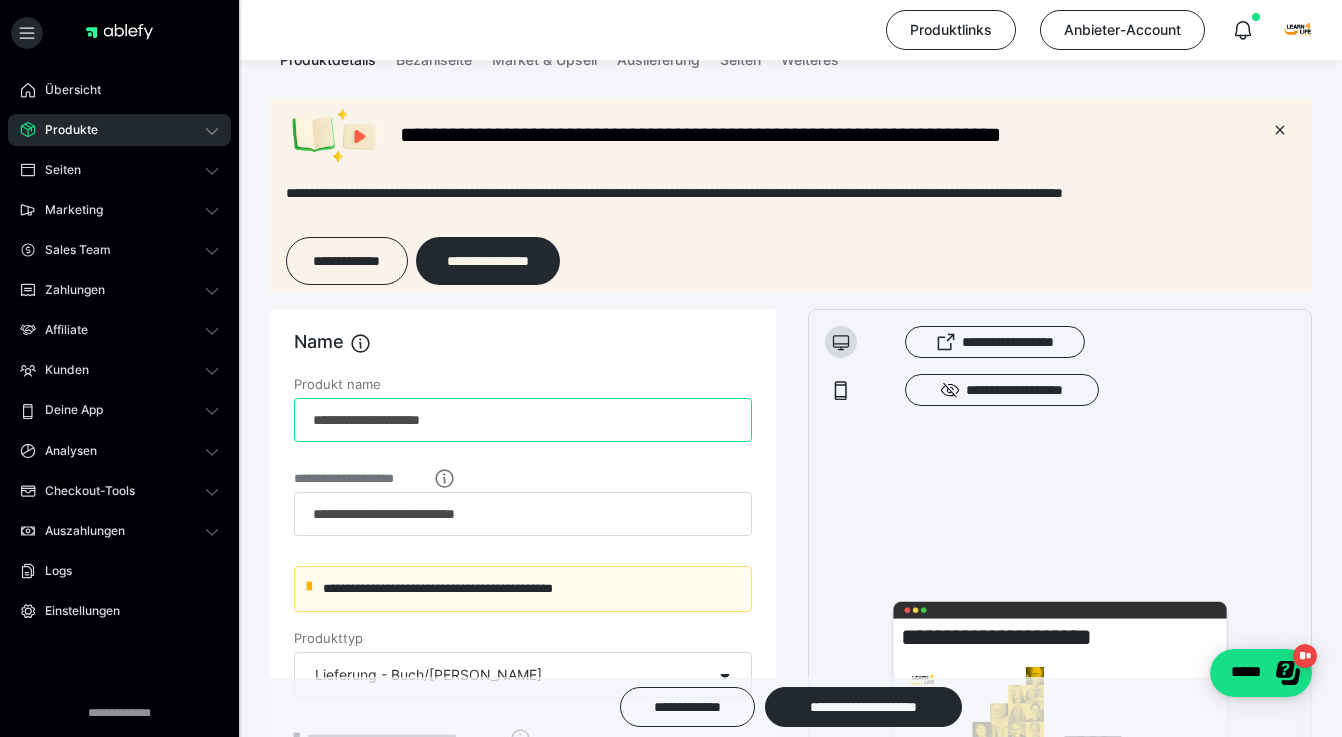 scroll, scrollTop: 303, scrollLeft: 0, axis: vertical 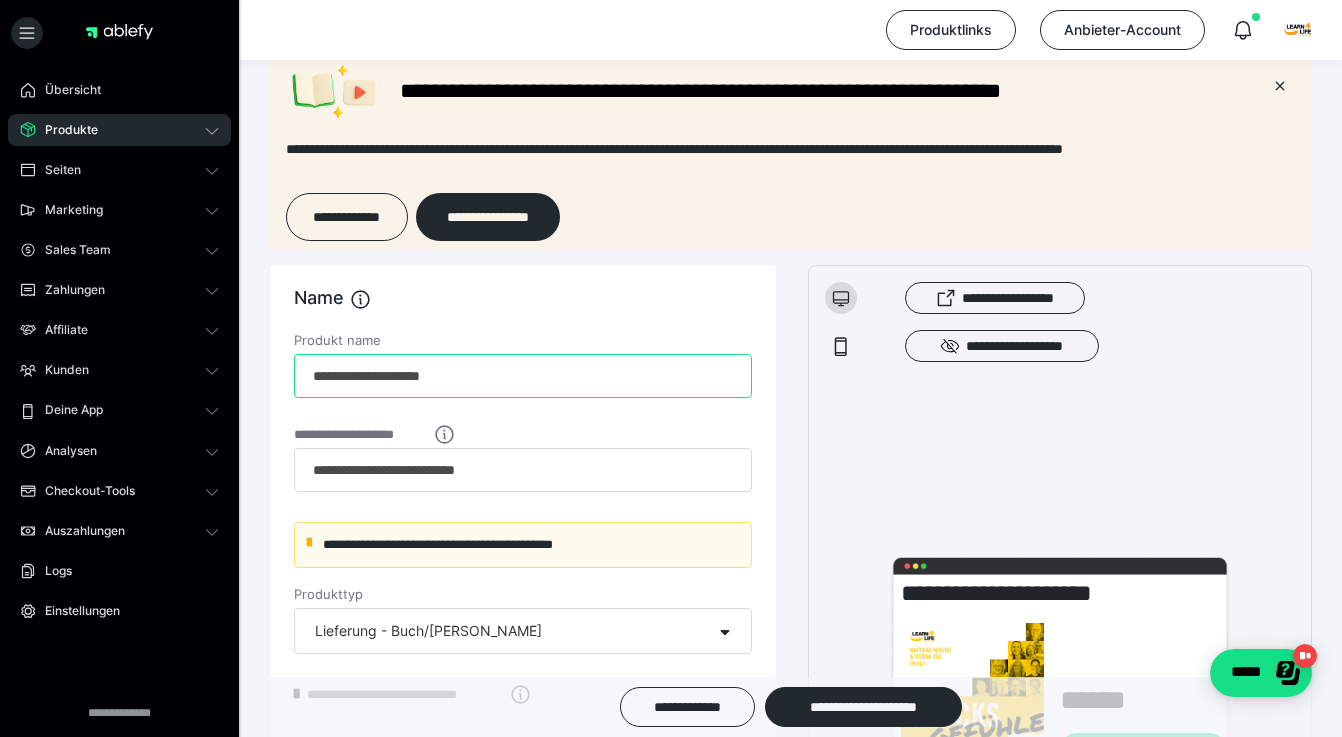 type on "**********" 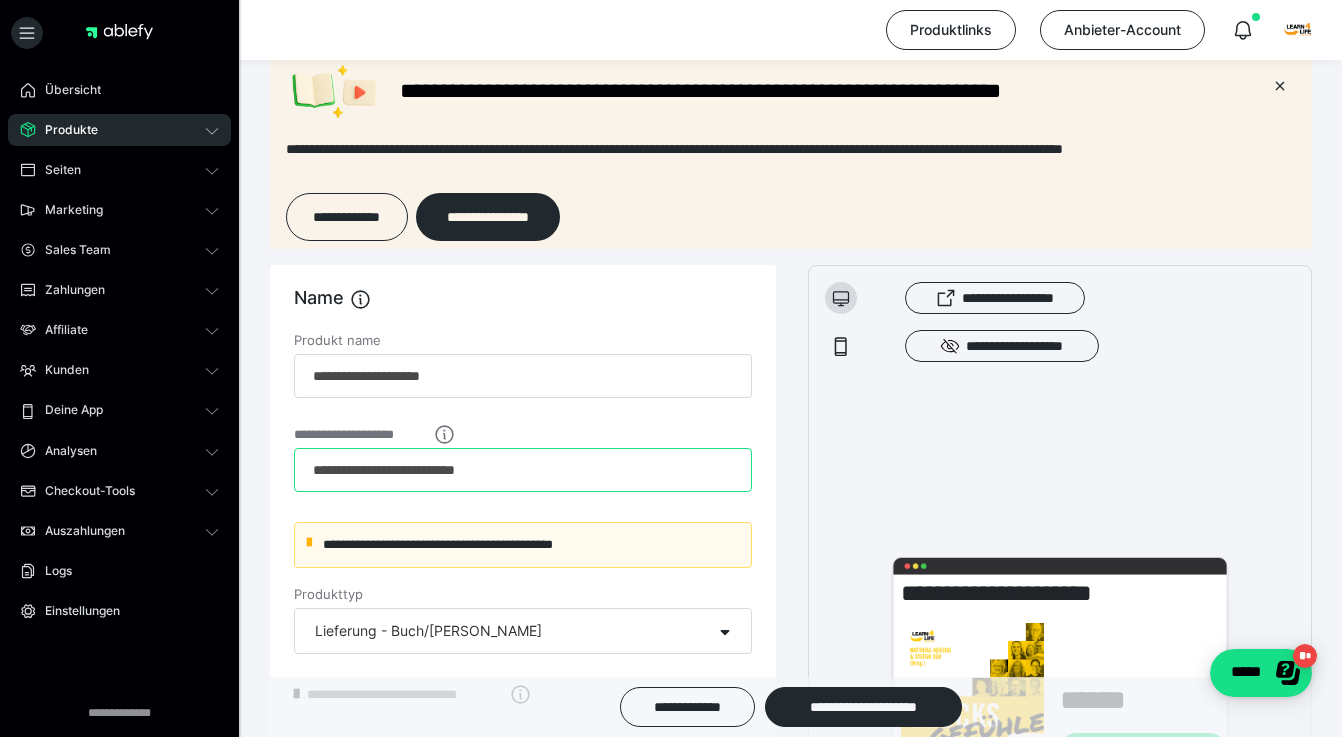 scroll, scrollTop: 0, scrollLeft: 0, axis: both 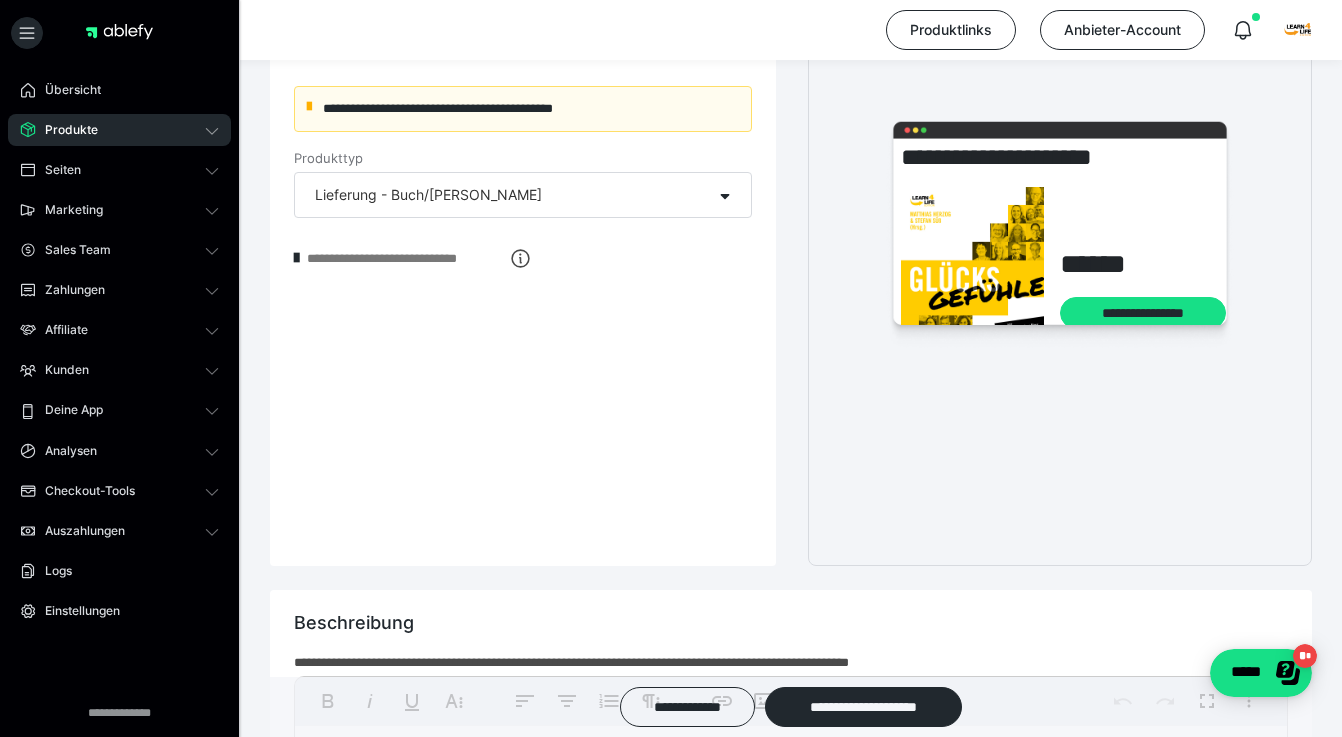 type on "**********" 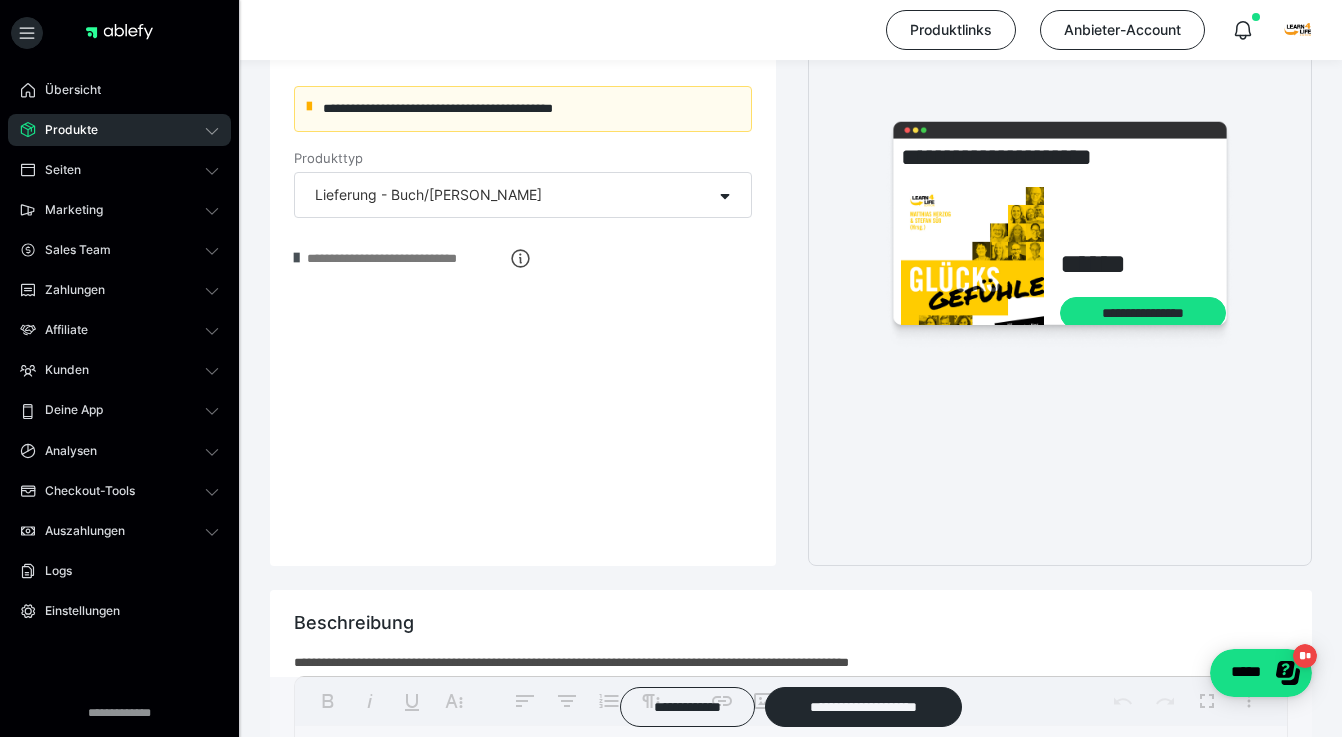 click at bounding box center [296, 258] 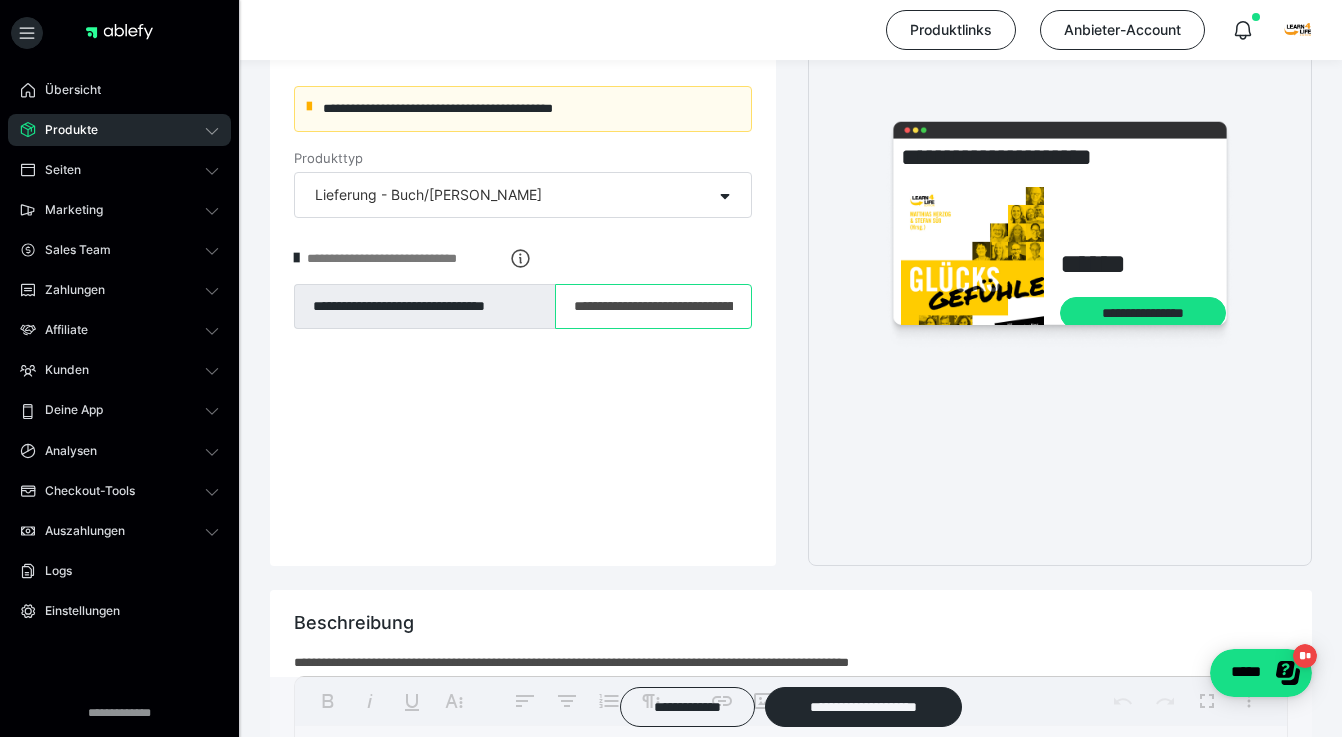 click on "**********" at bounding box center [653, 307] 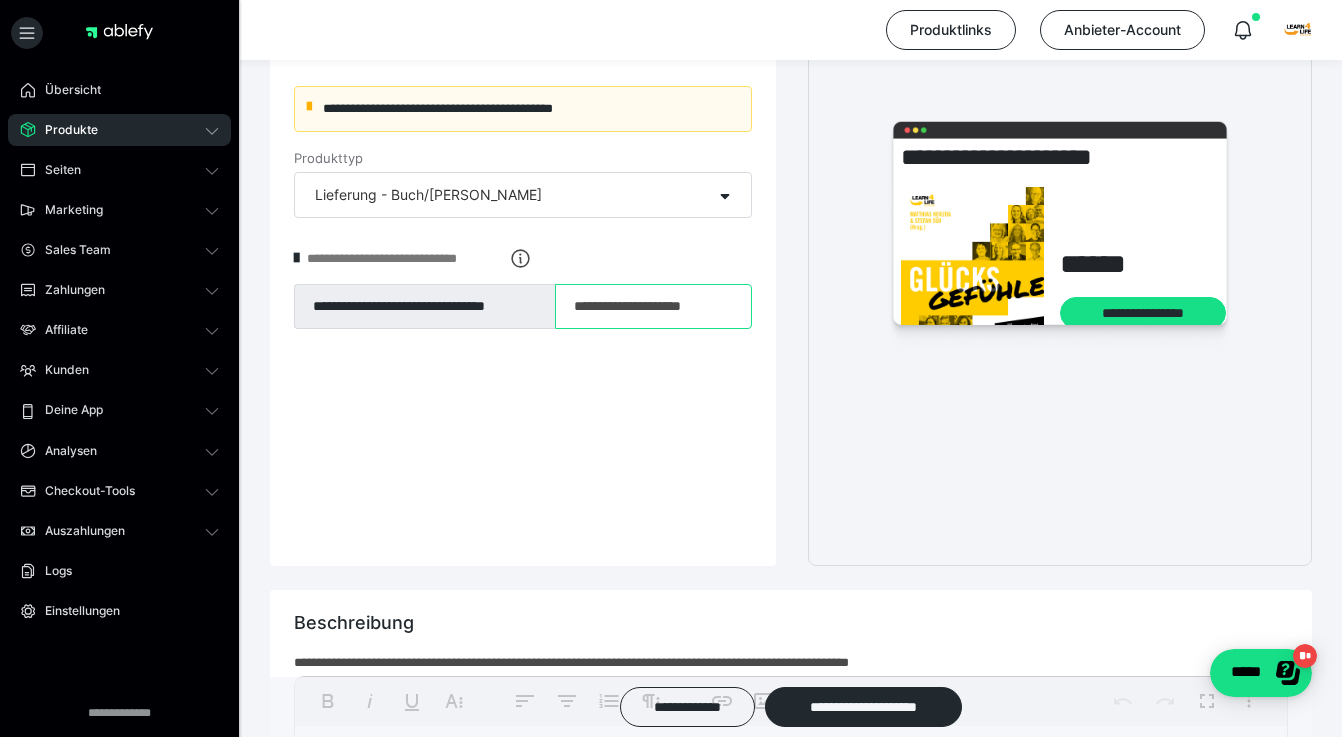 scroll, scrollTop: 0, scrollLeft: 0, axis: both 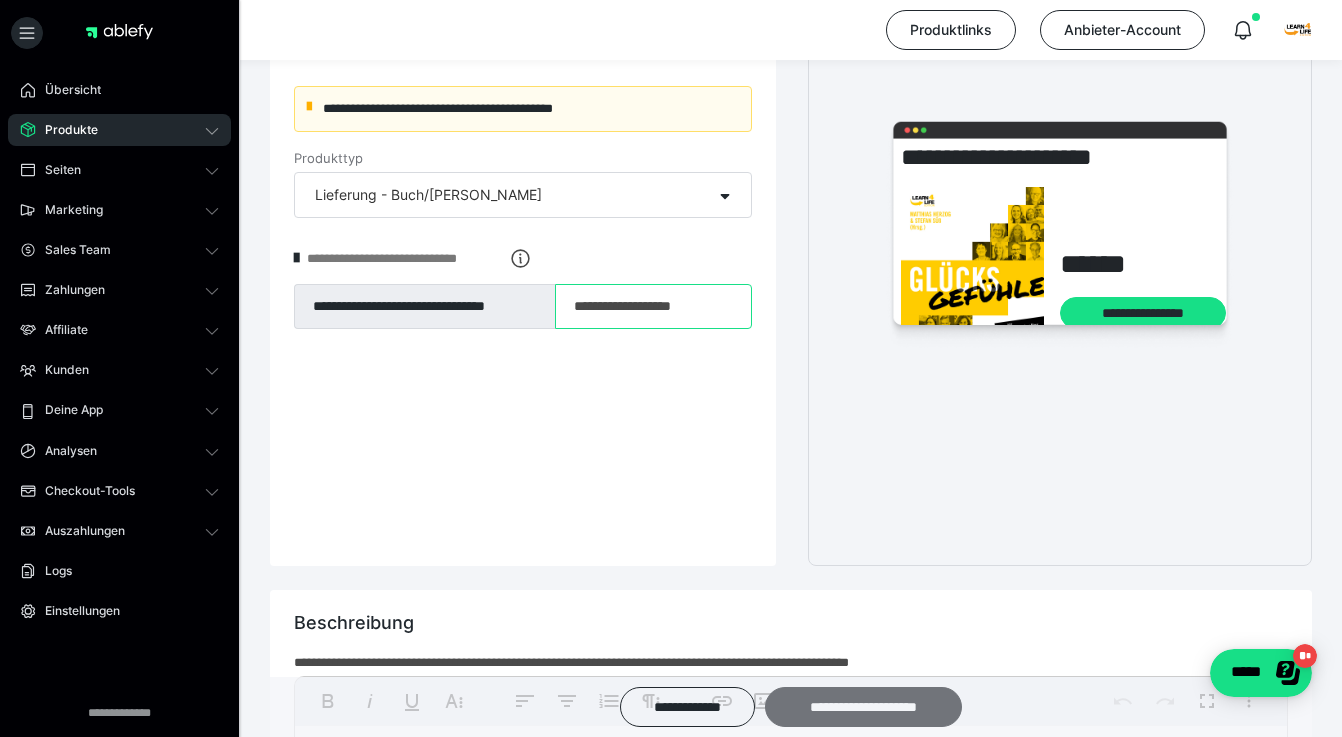 type on "**********" 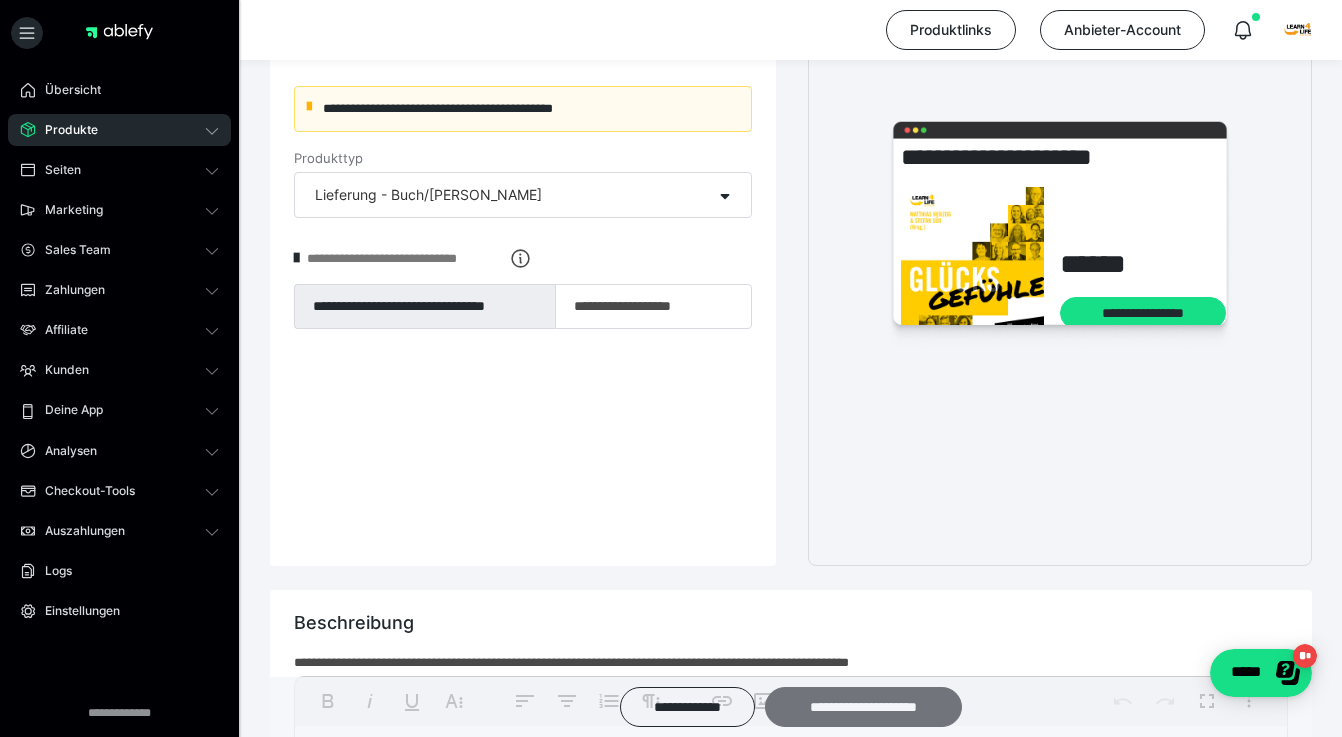 click on "**********" at bounding box center (863, 707) 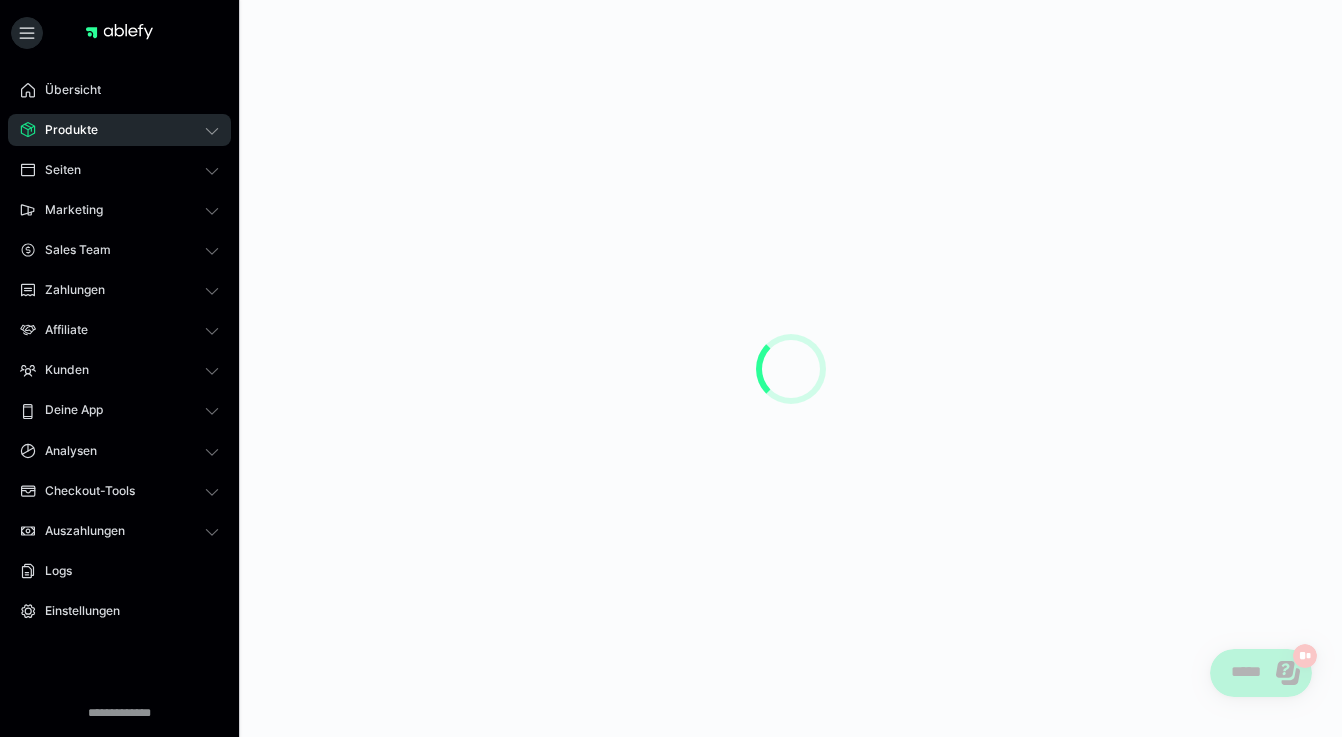 scroll, scrollTop: 0, scrollLeft: 0, axis: both 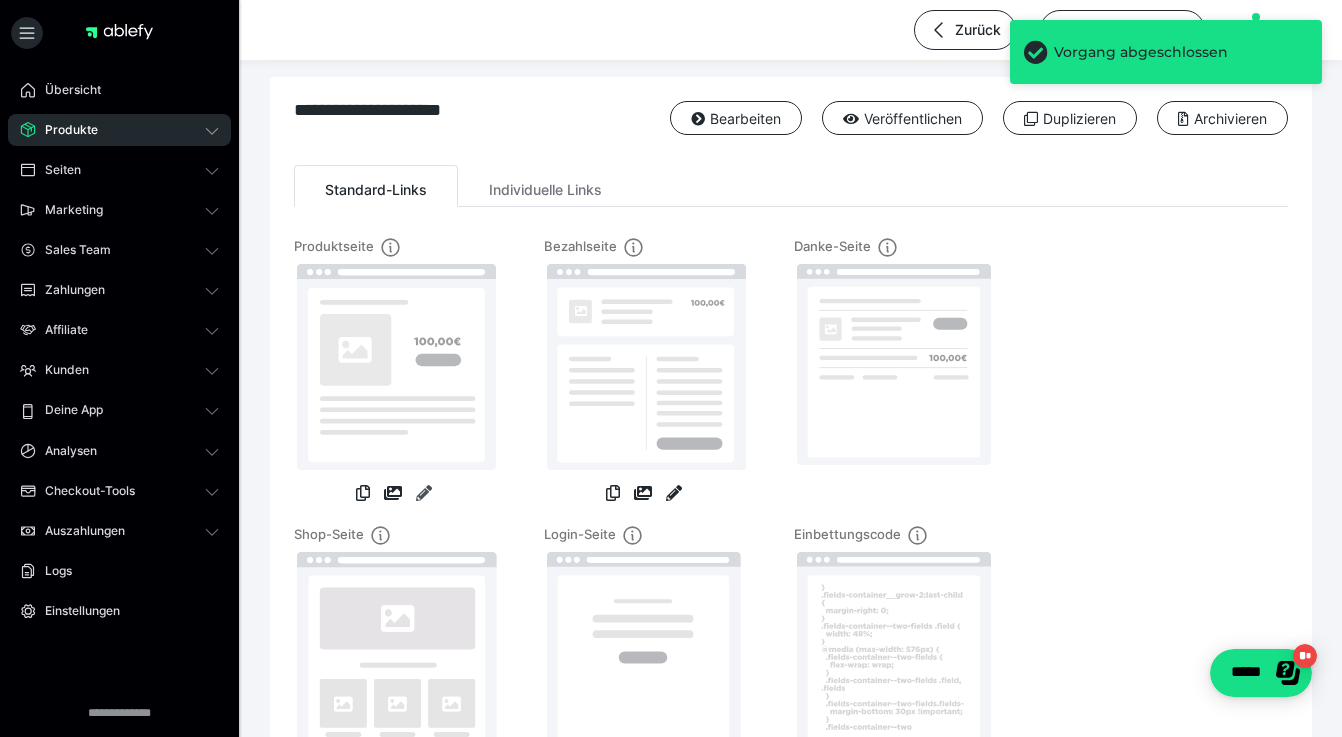 click at bounding box center (424, 493) 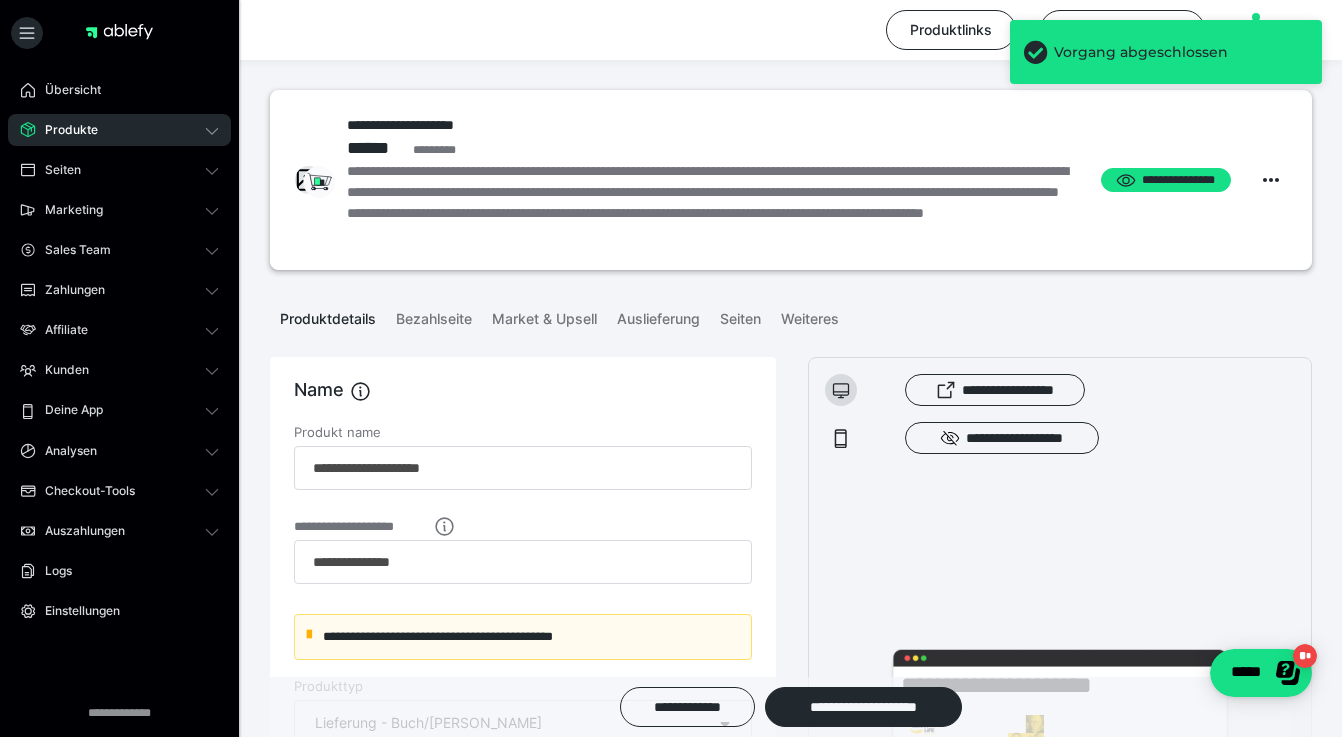 scroll, scrollTop: 0, scrollLeft: 0, axis: both 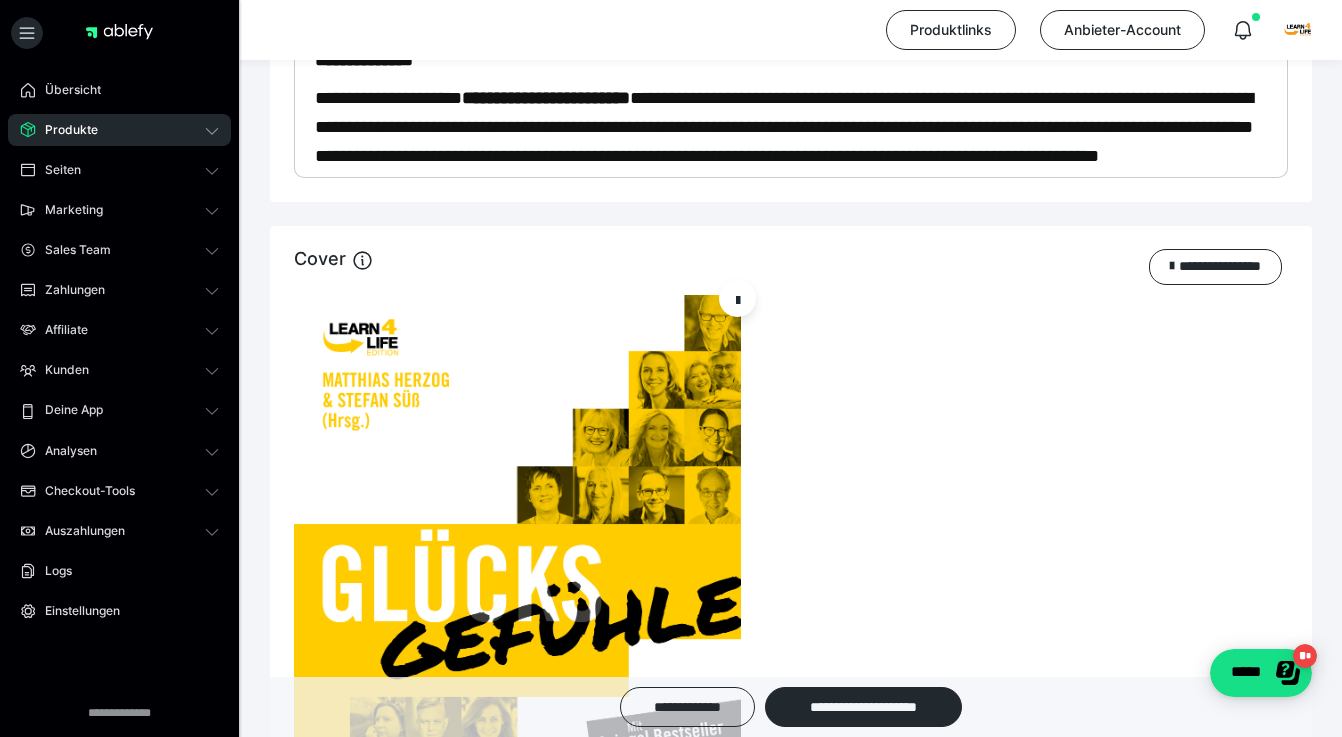 click at bounding box center (517, 611) 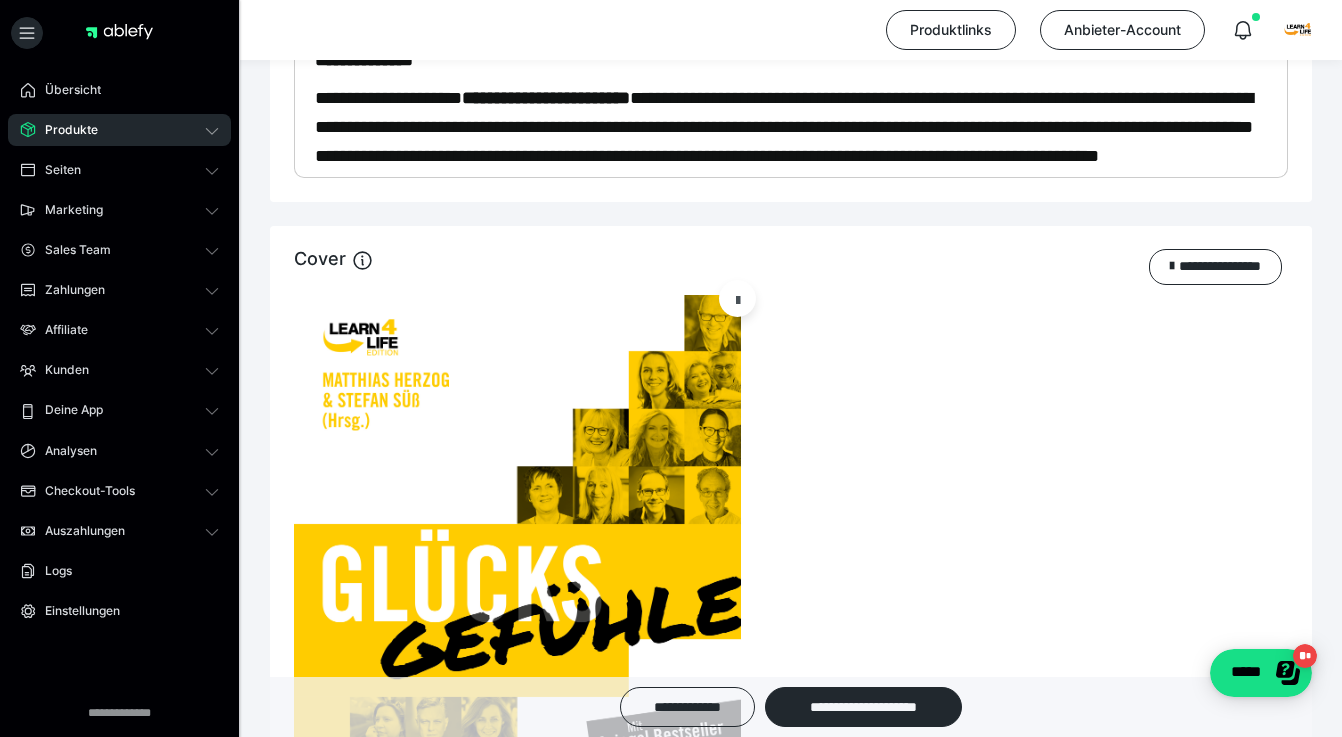 click at bounding box center (738, 299) 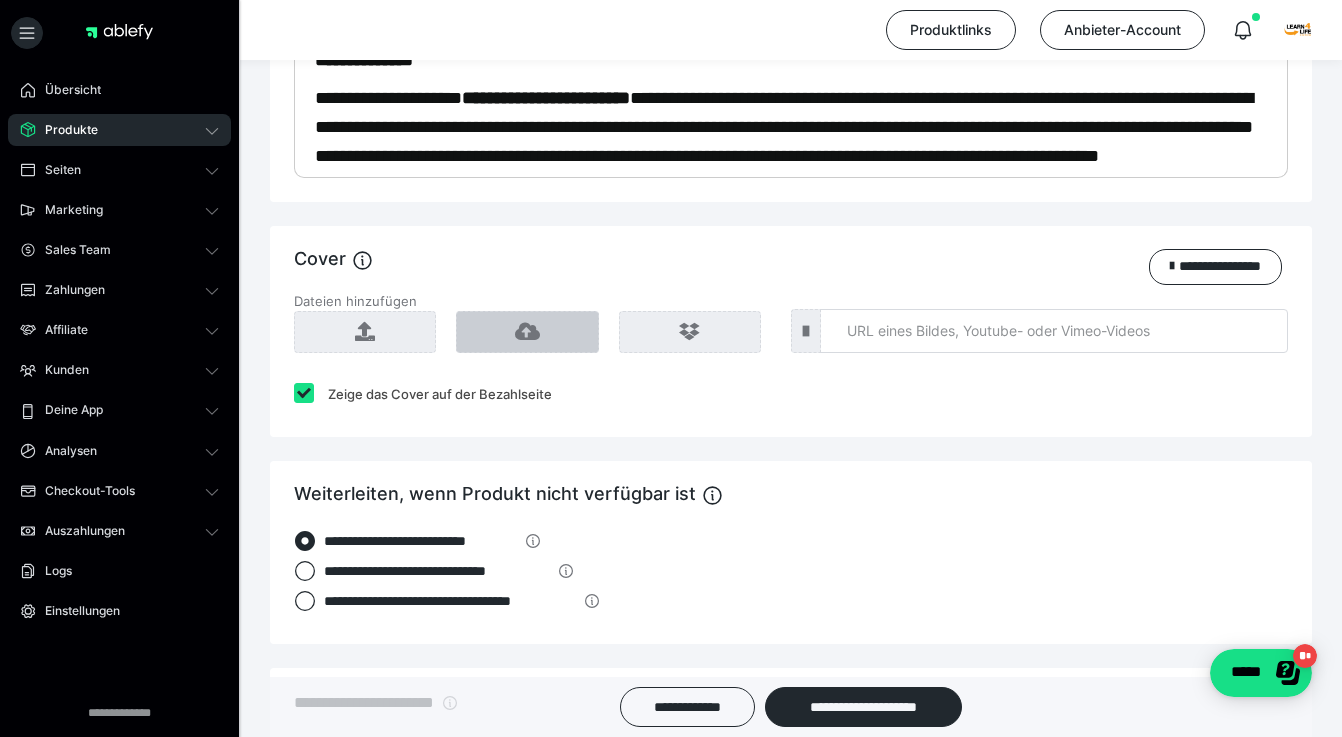 click at bounding box center [527, 332] 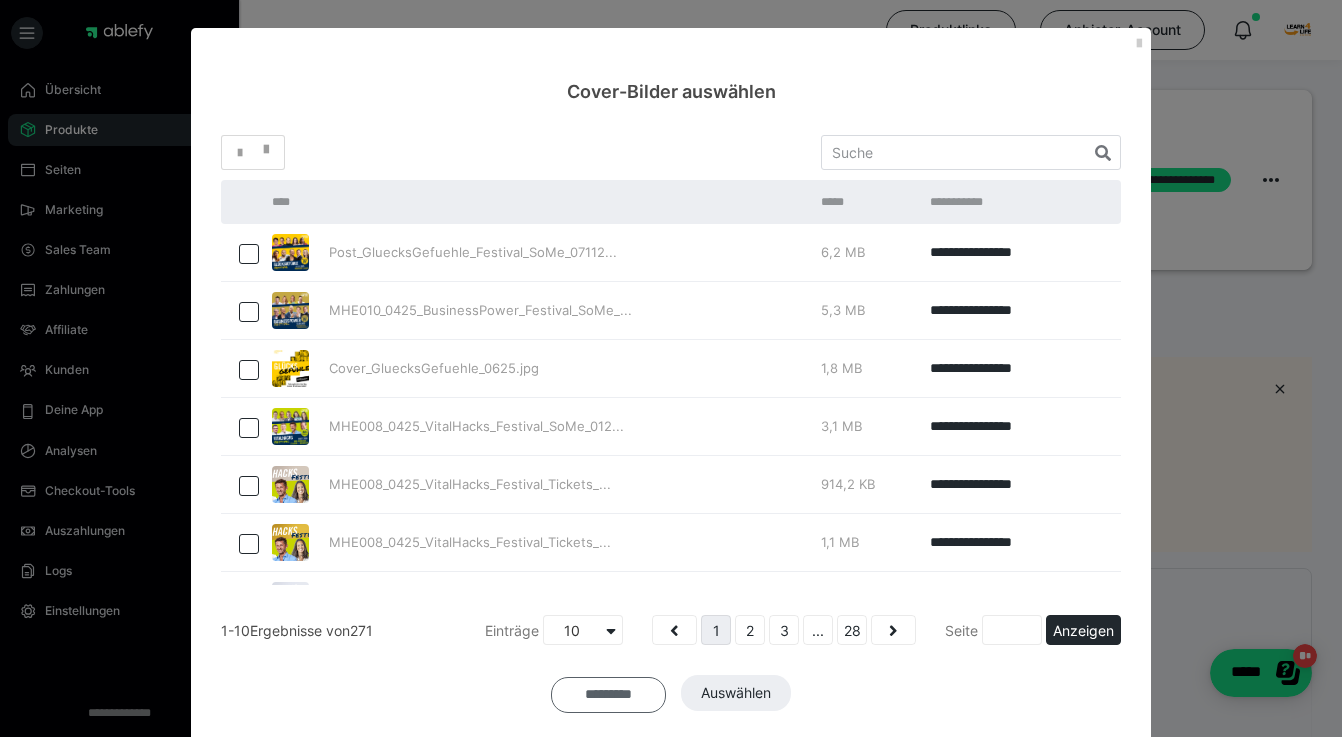 click on "*********" at bounding box center [608, 695] 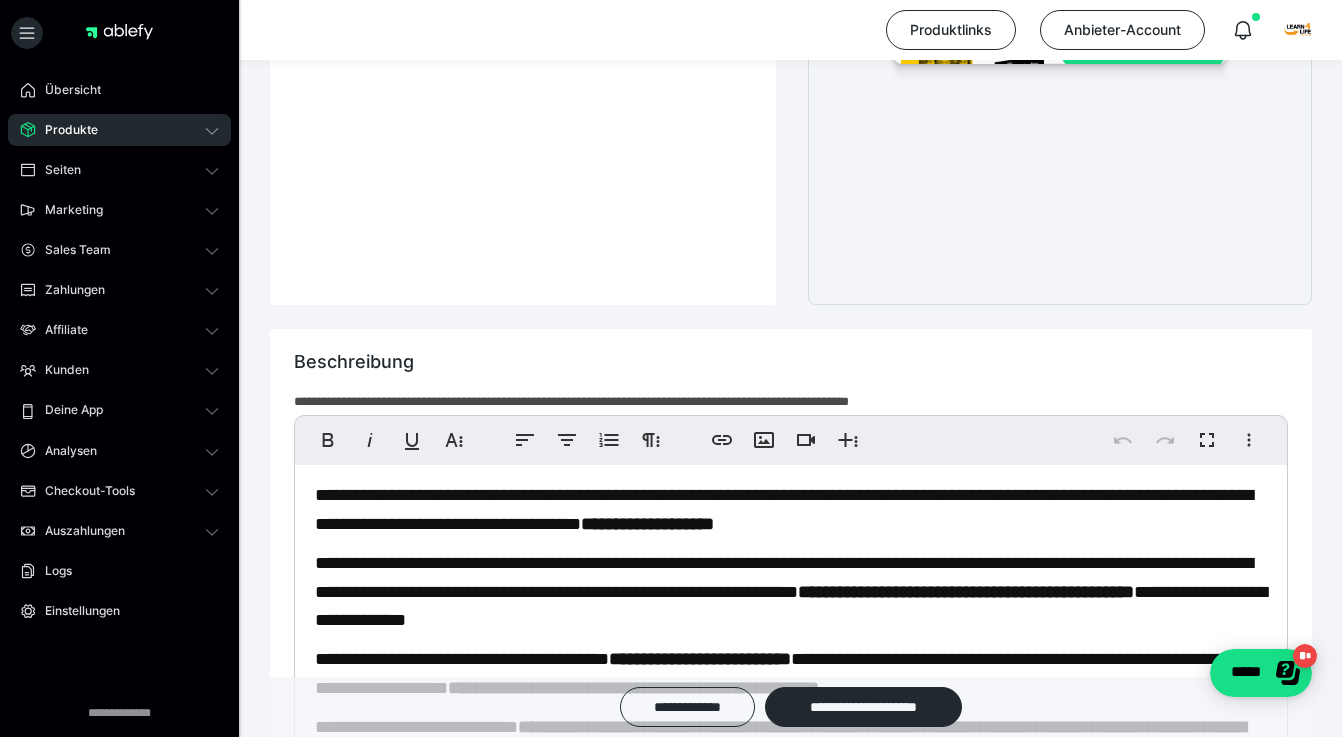 scroll, scrollTop: 1003, scrollLeft: 0, axis: vertical 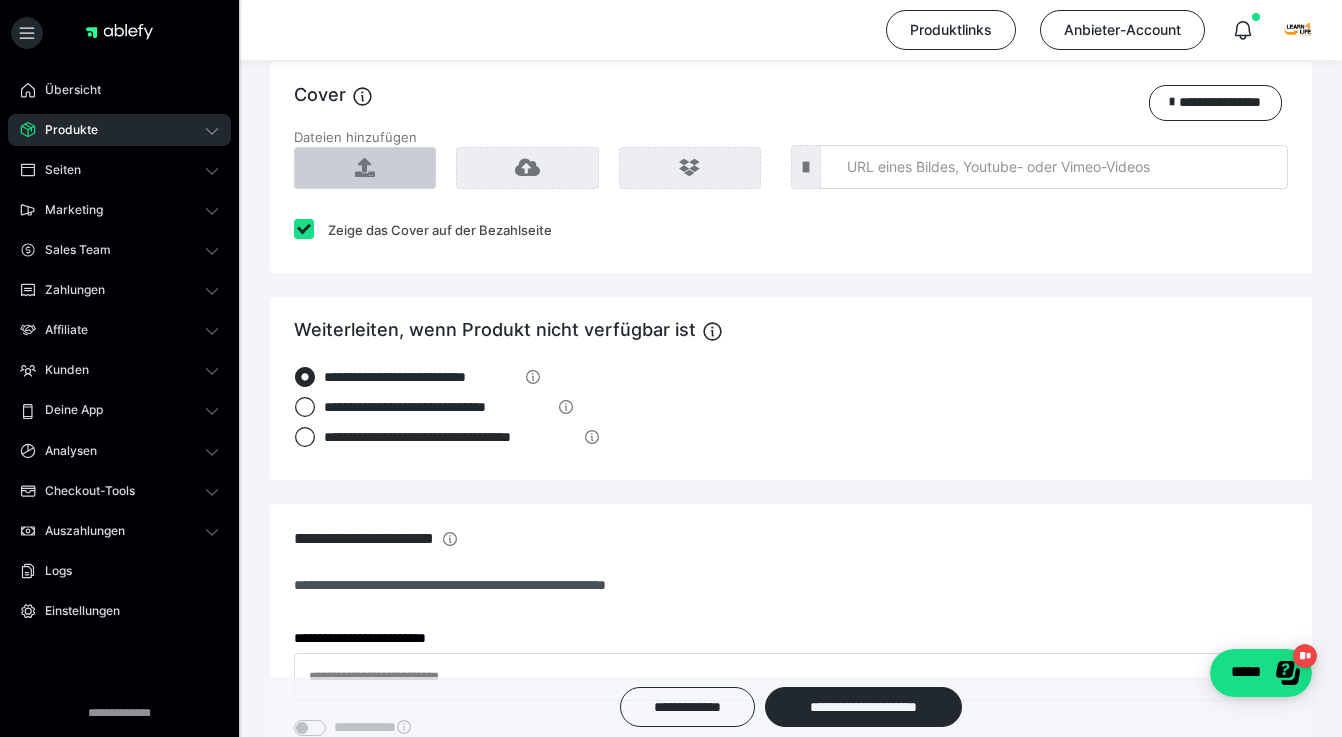 click at bounding box center [365, 168] 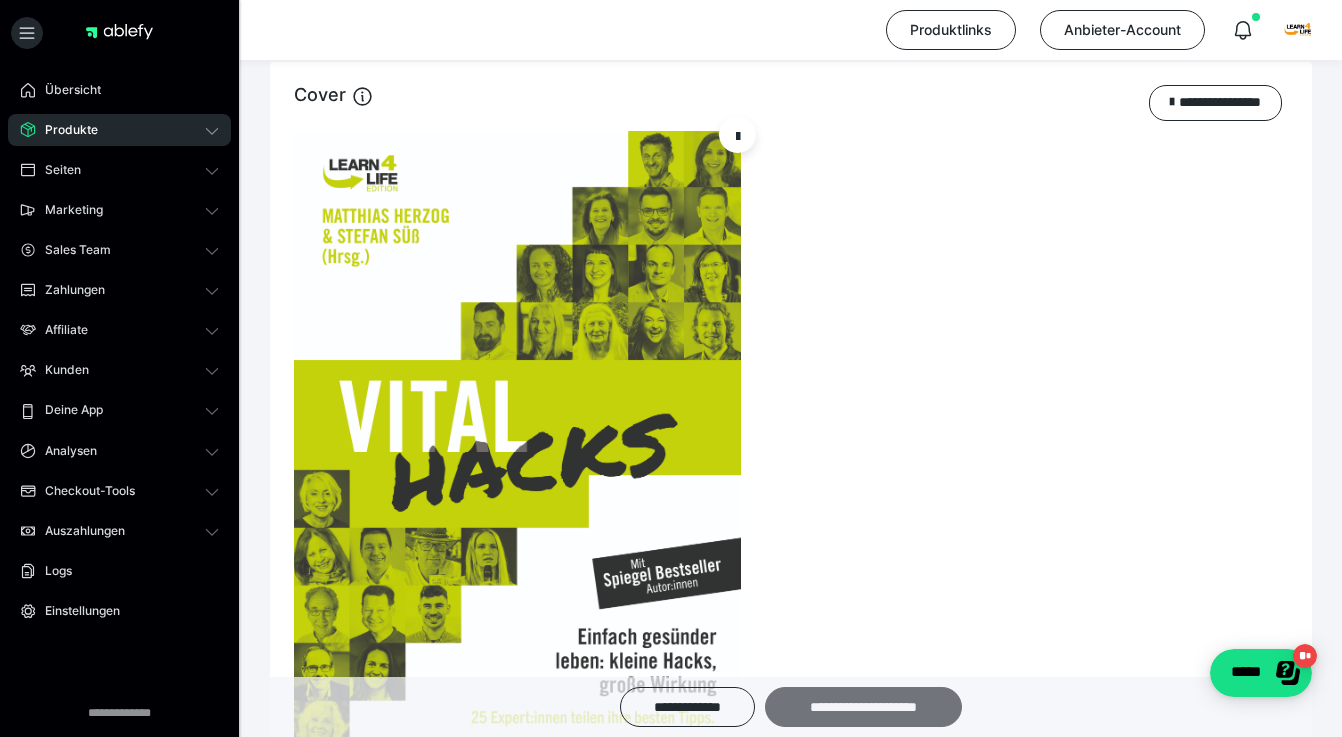 click on "**********" at bounding box center [863, 707] 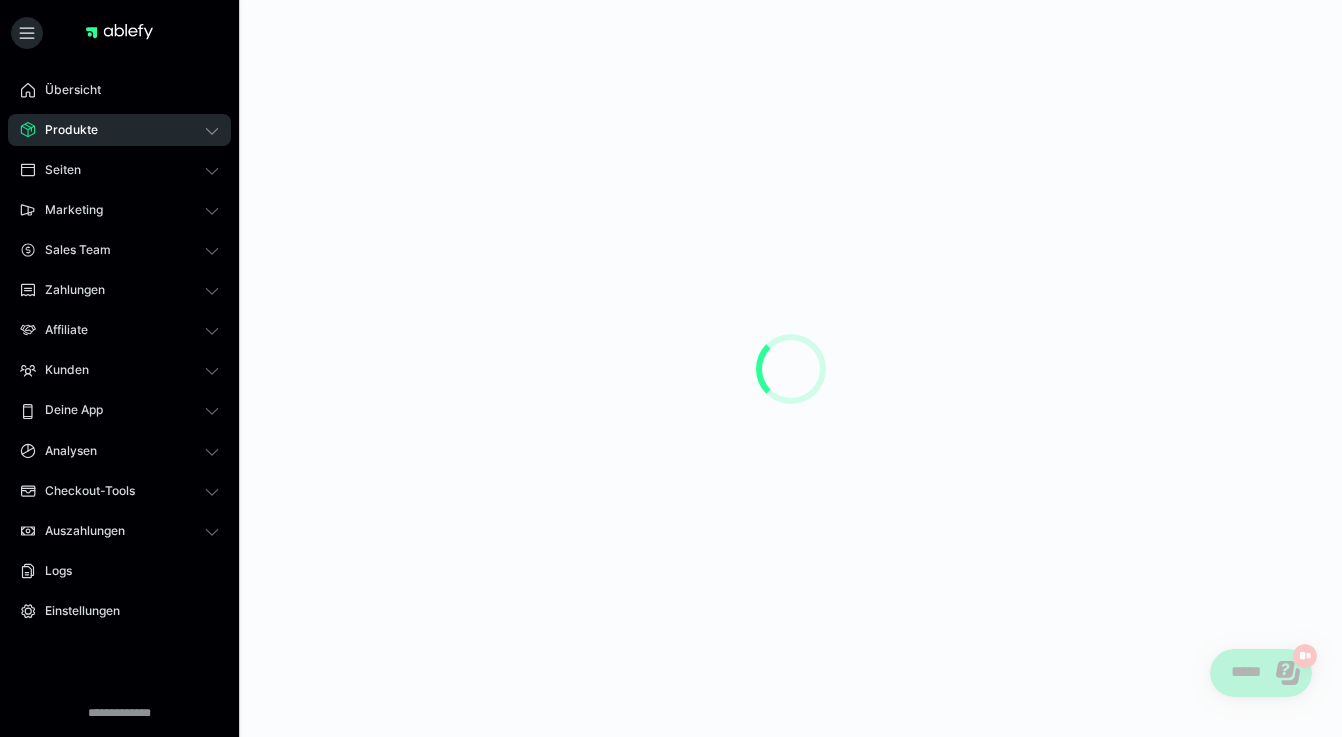 scroll, scrollTop: 0, scrollLeft: 0, axis: both 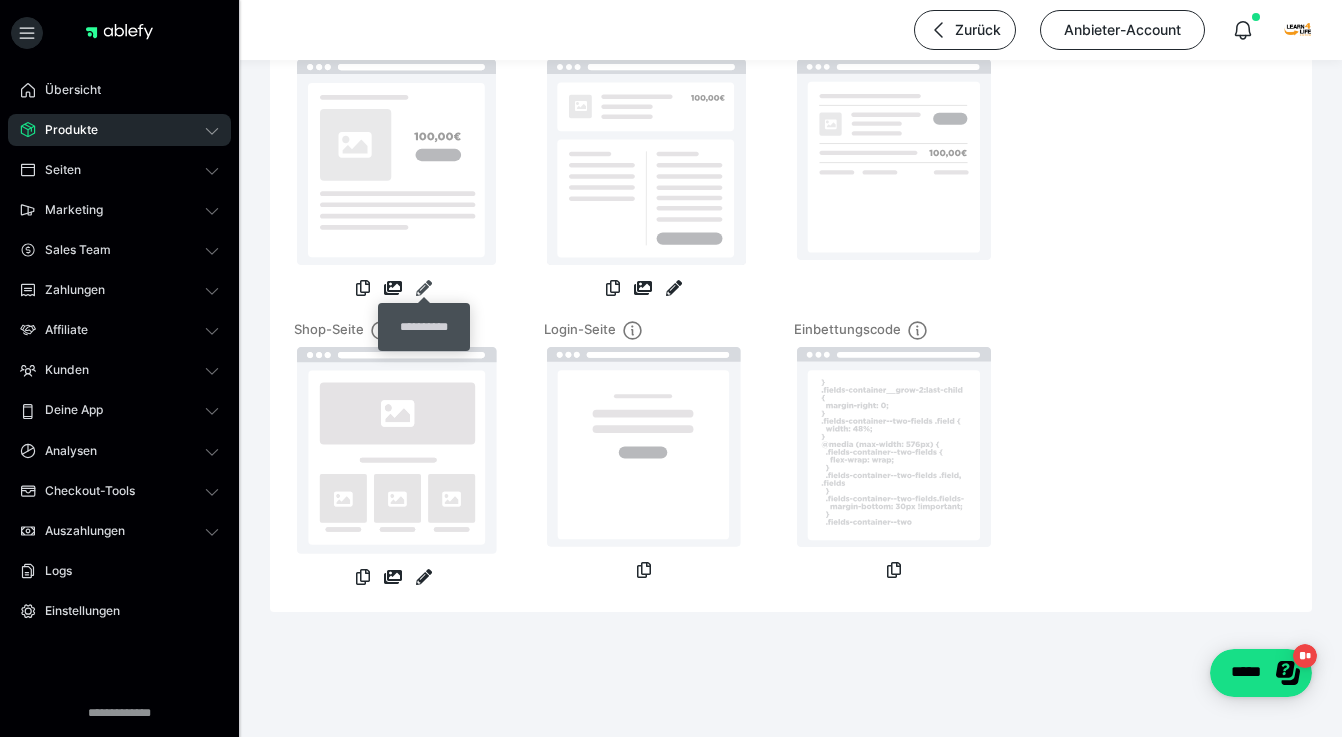 click at bounding box center (424, 288) 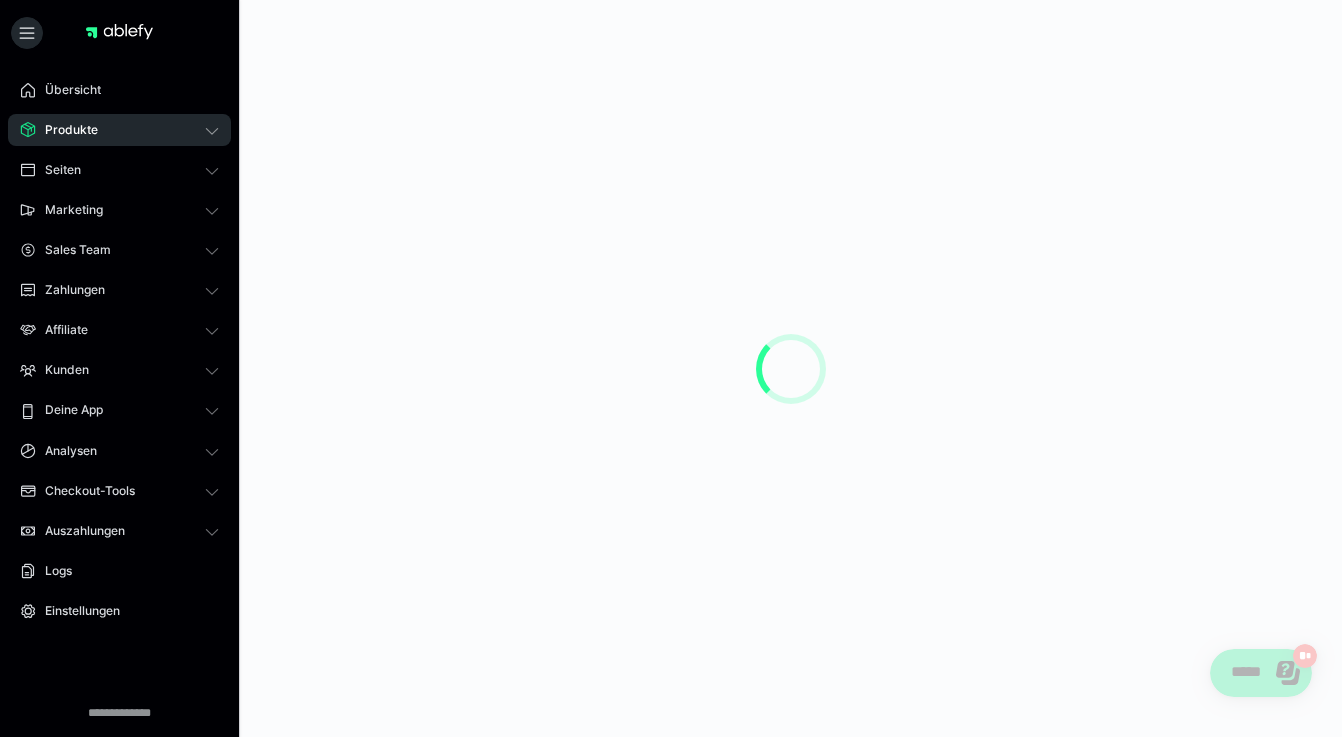scroll, scrollTop: 0, scrollLeft: 0, axis: both 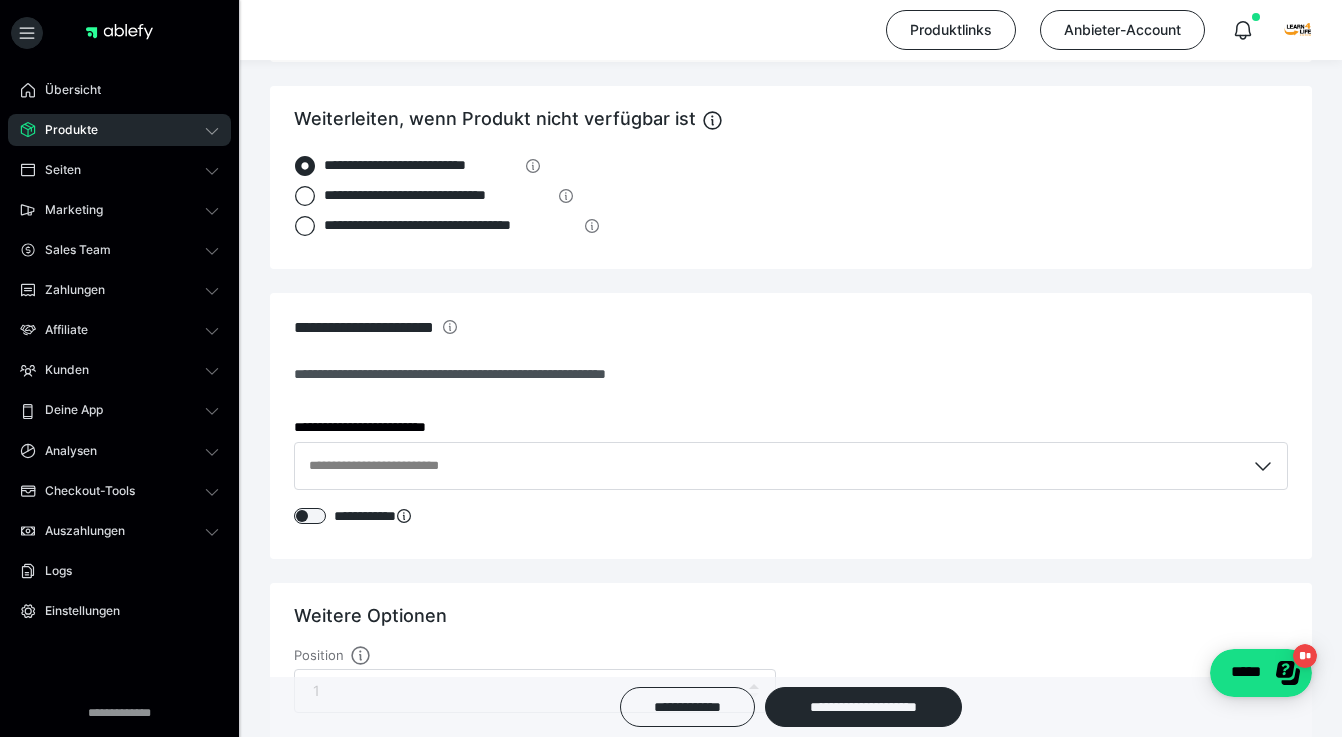 drag, startPoint x: 311, startPoint y: 360, endPoint x: 689, endPoint y: 787, distance: 570.2745 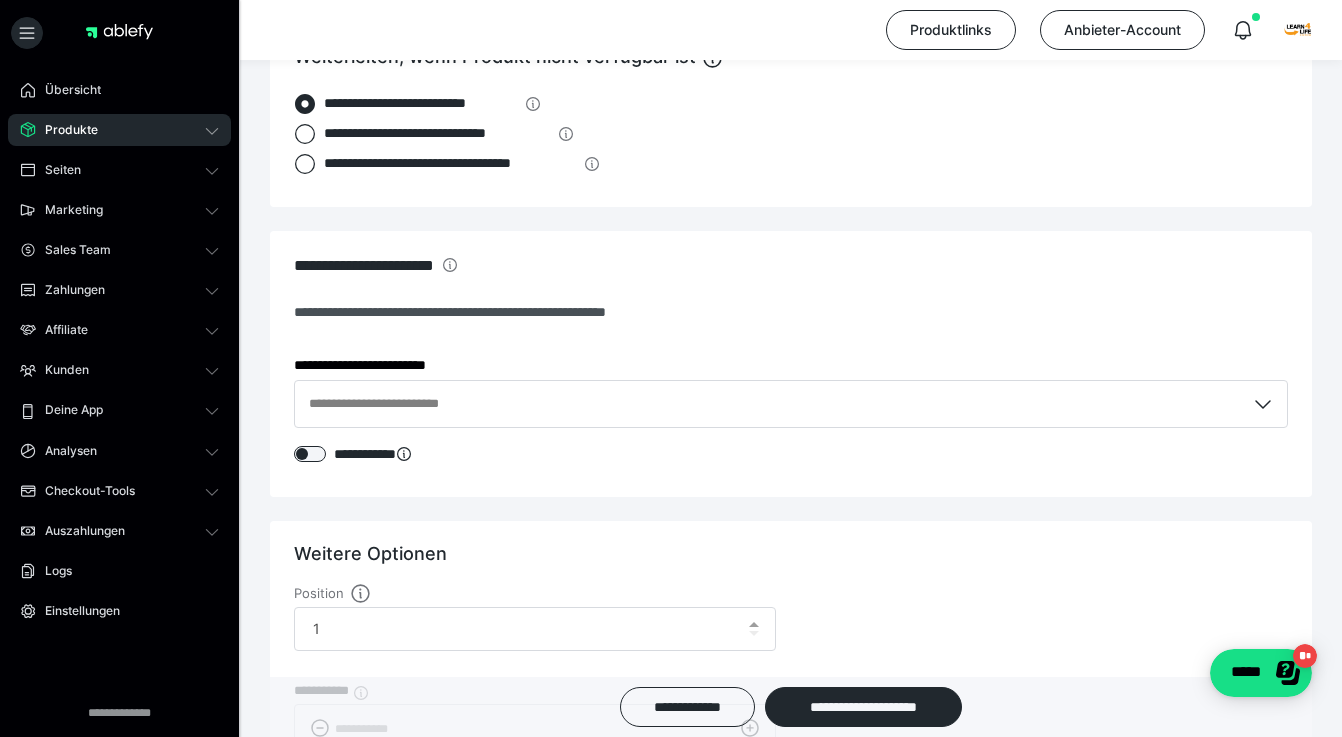 scroll, scrollTop: 0, scrollLeft: 0, axis: both 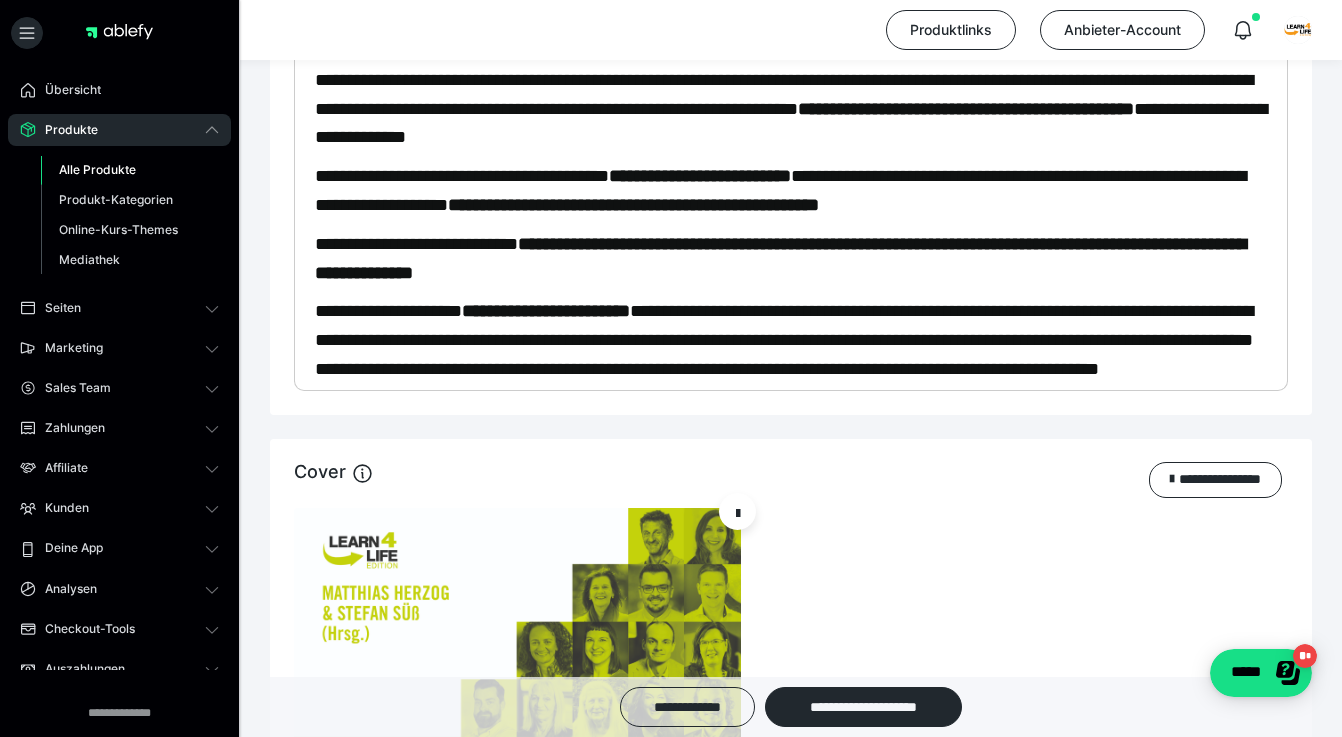 click on "**********" at bounding box center [416, 244] 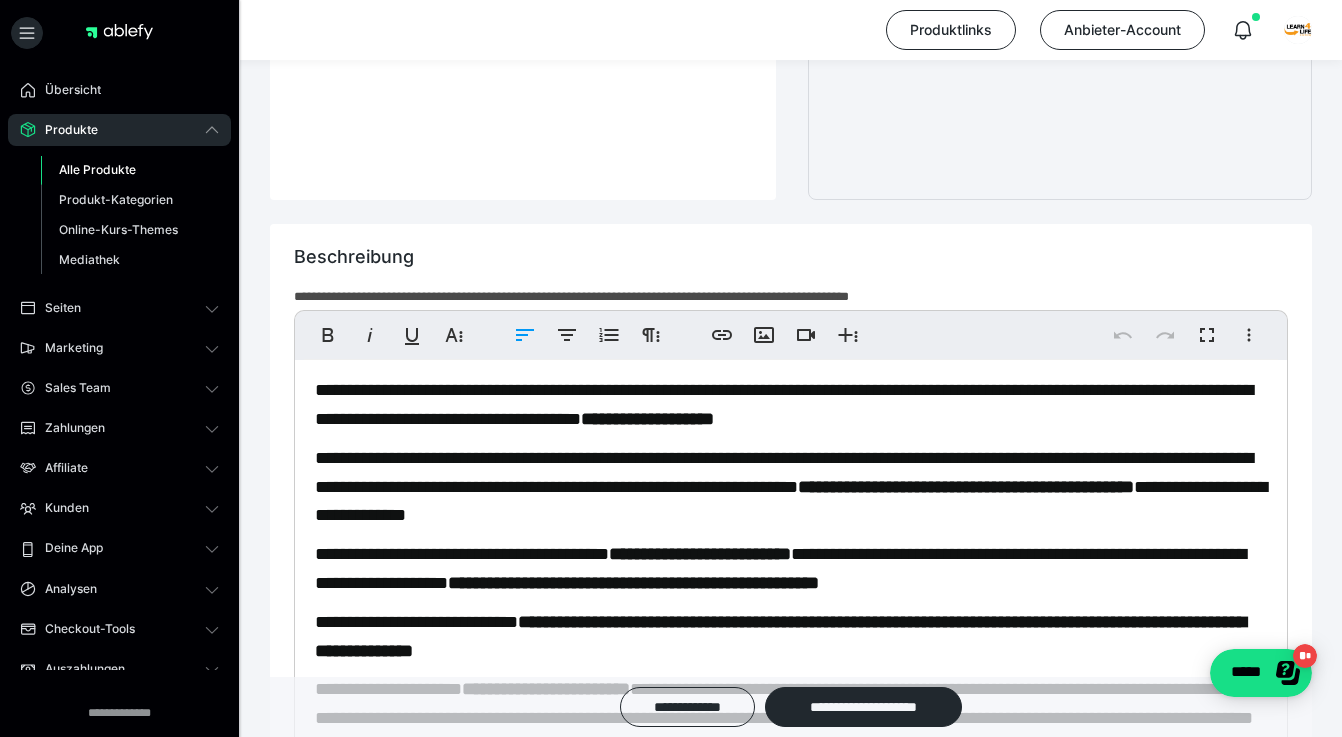 scroll, scrollTop: 1091, scrollLeft: 0, axis: vertical 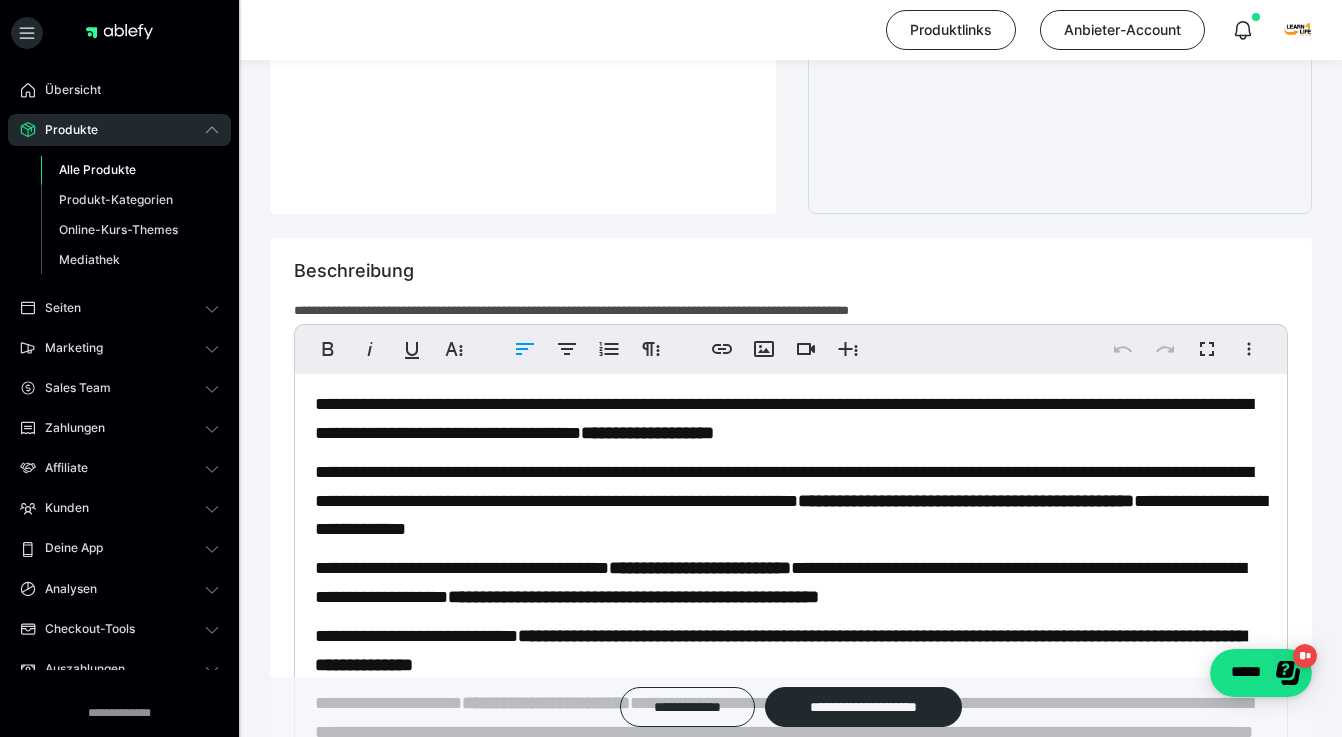 click on "**********" at bounding box center (784, 418) 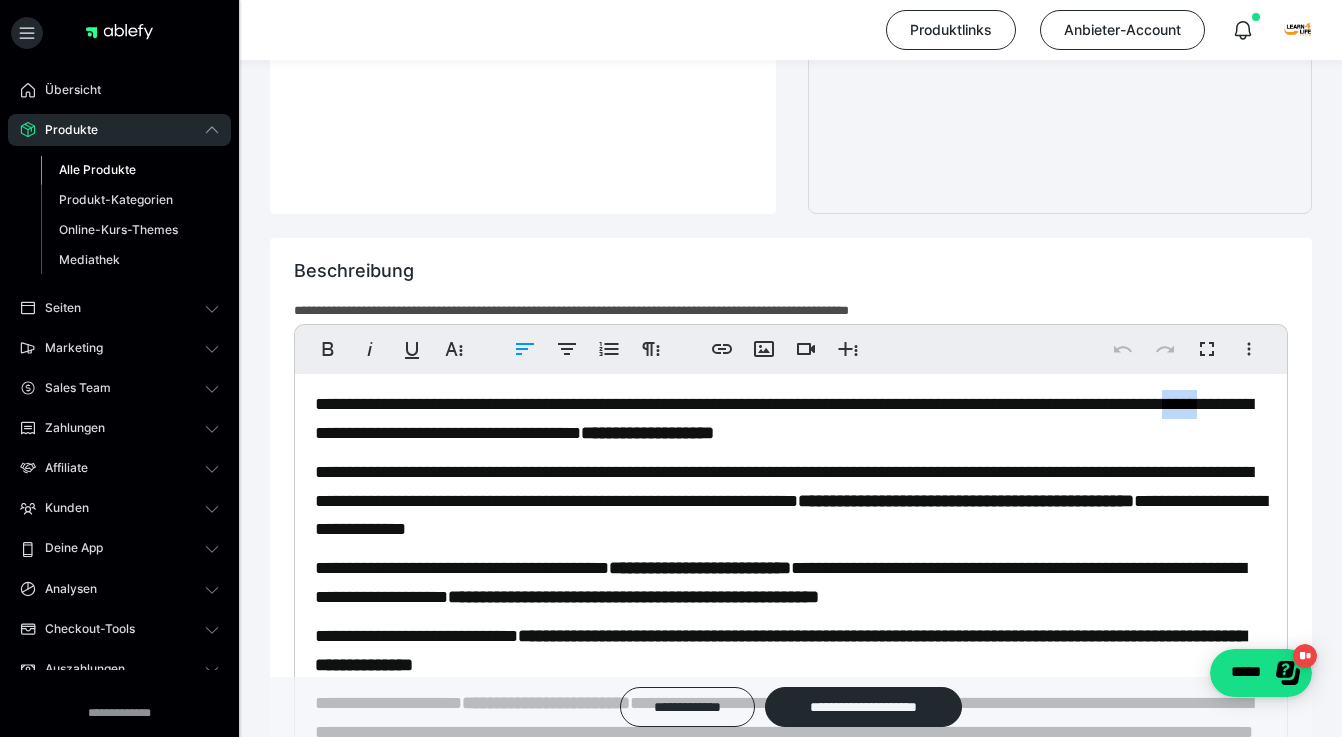 click on "**********" at bounding box center (784, 418) 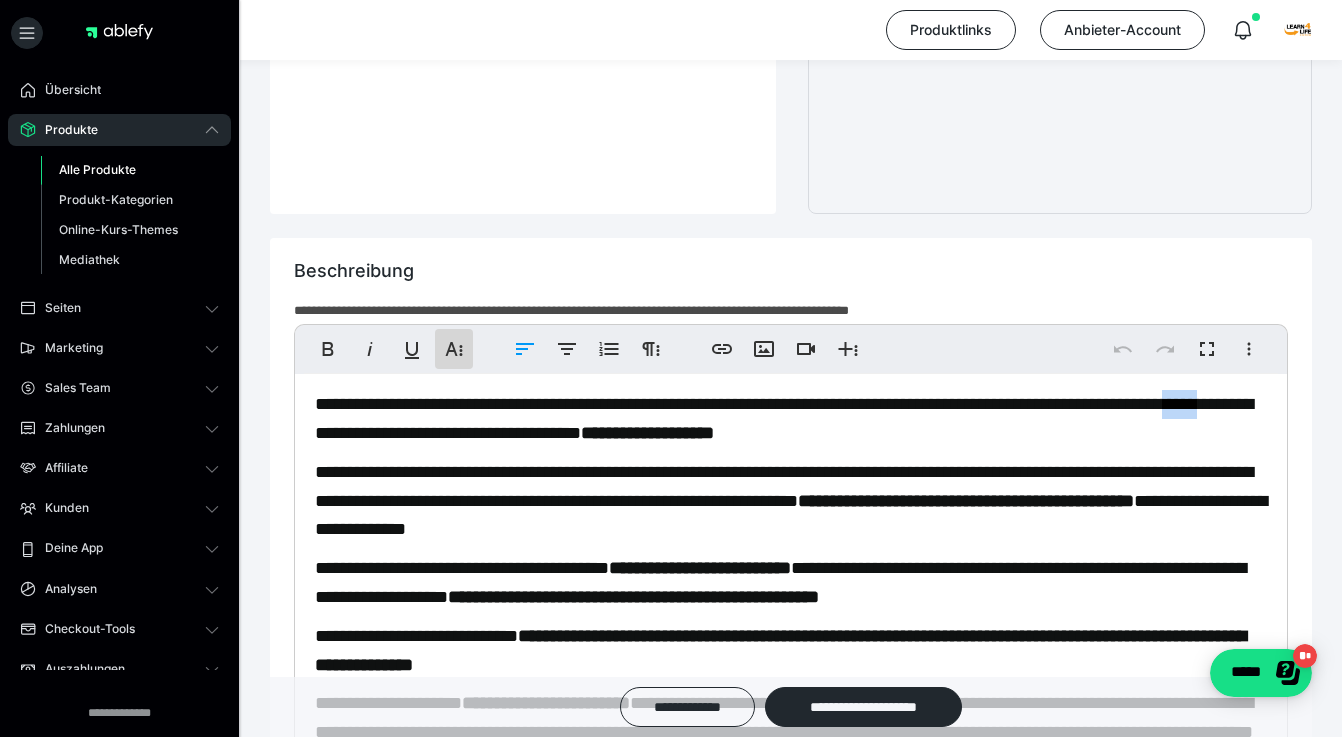 click 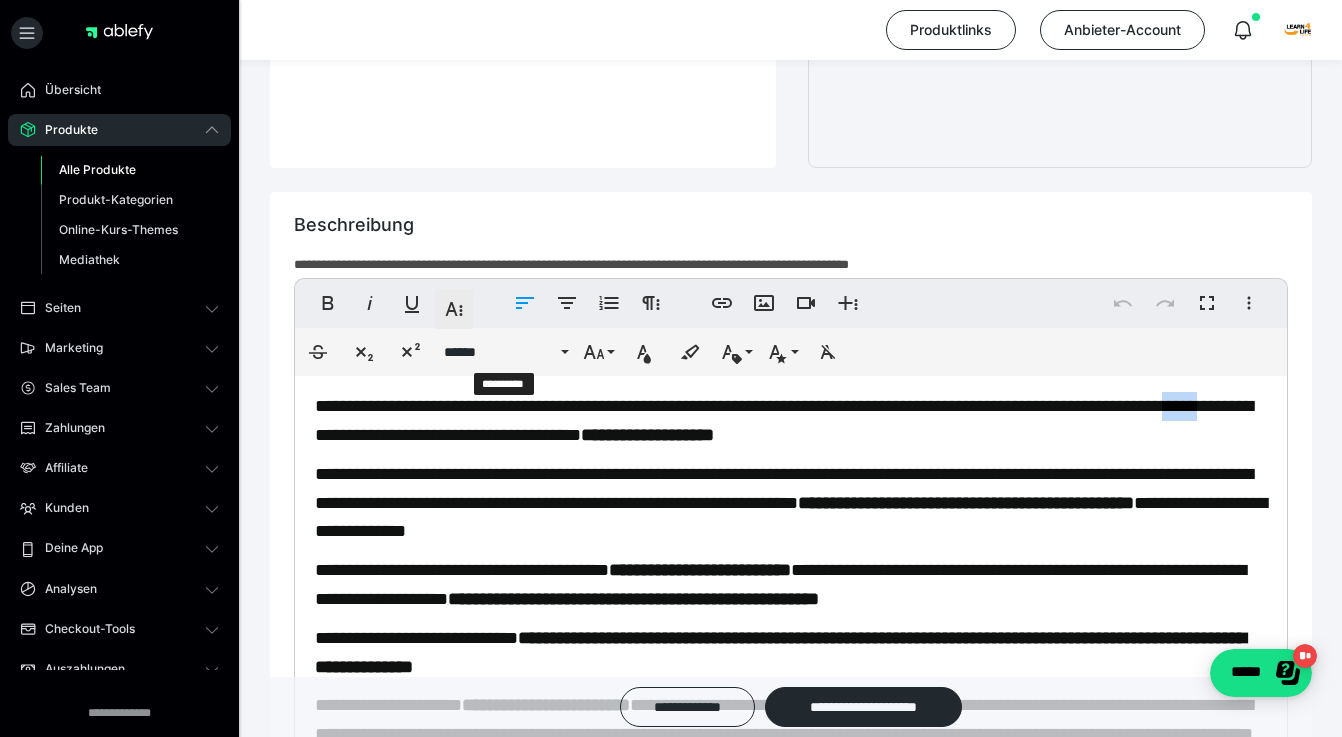 scroll, scrollTop: 1139, scrollLeft: 0, axis: vertical 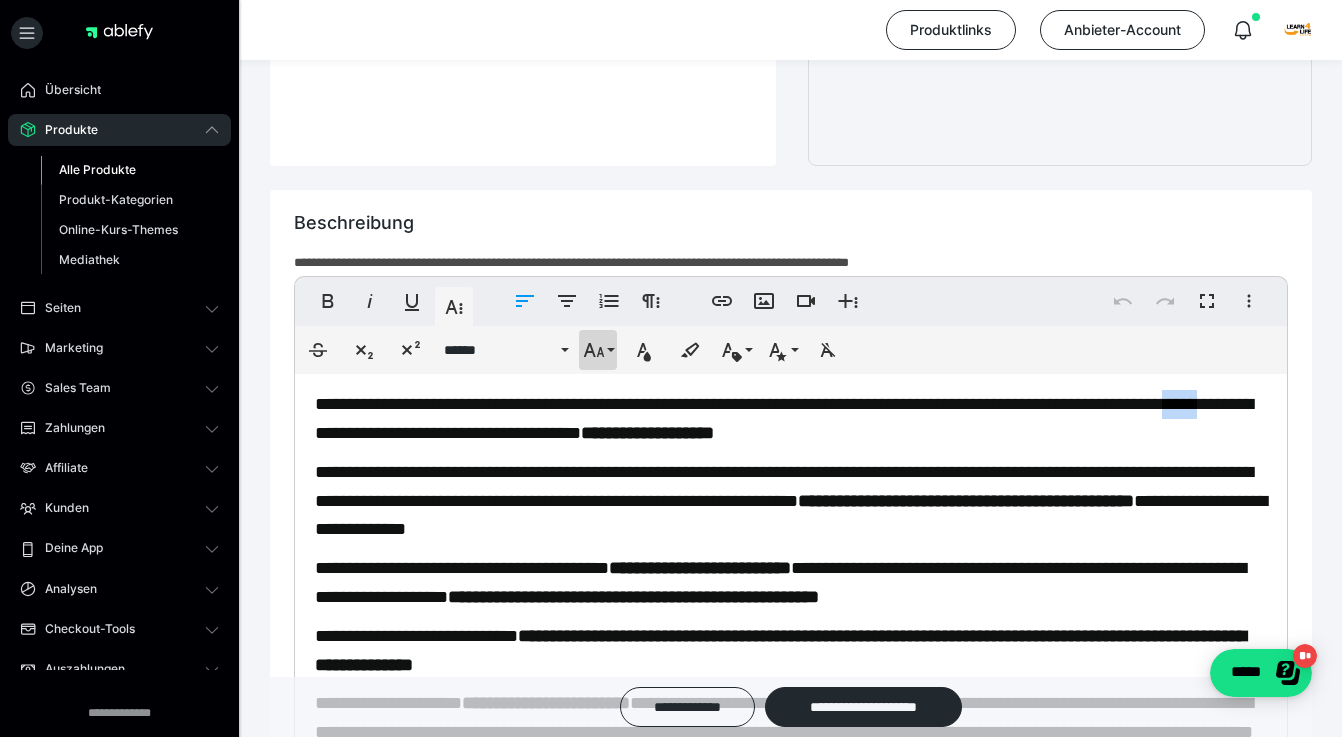 click 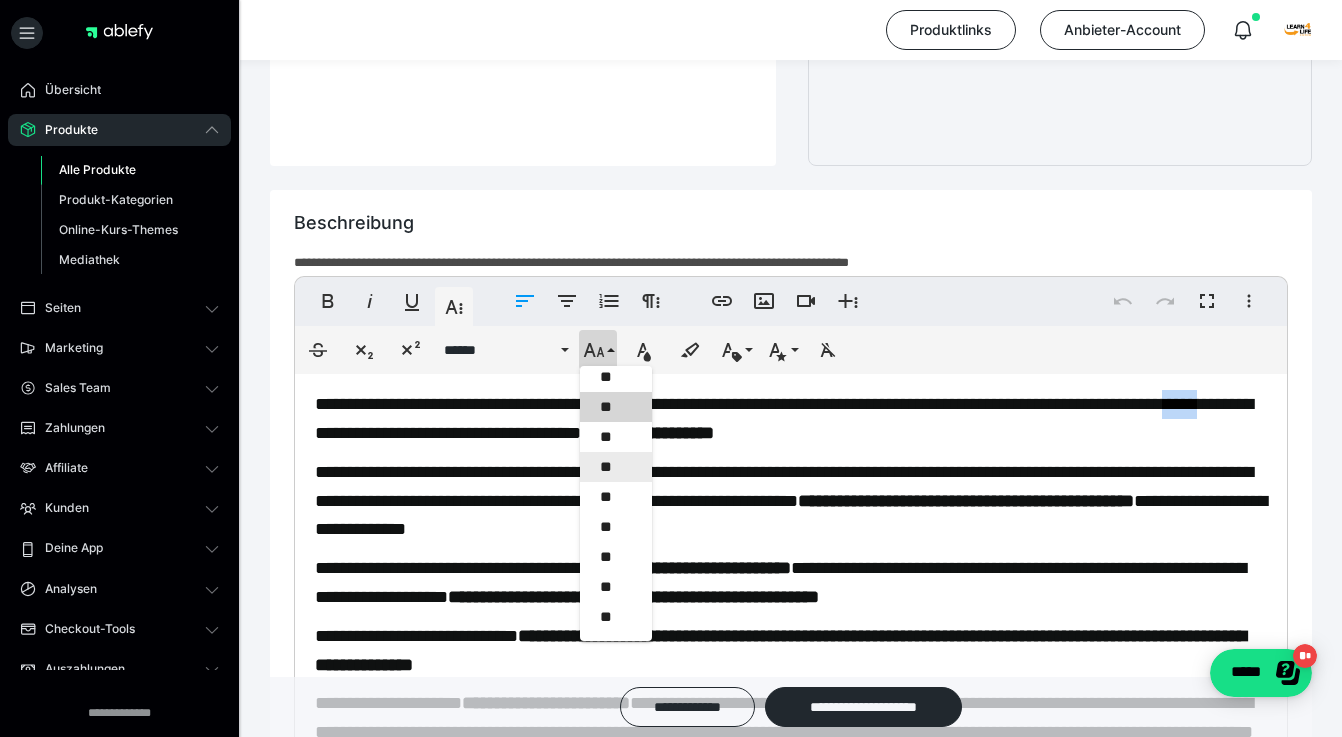 scroll, scrollTop: 485, scrollLeft: 0, axis: vertical 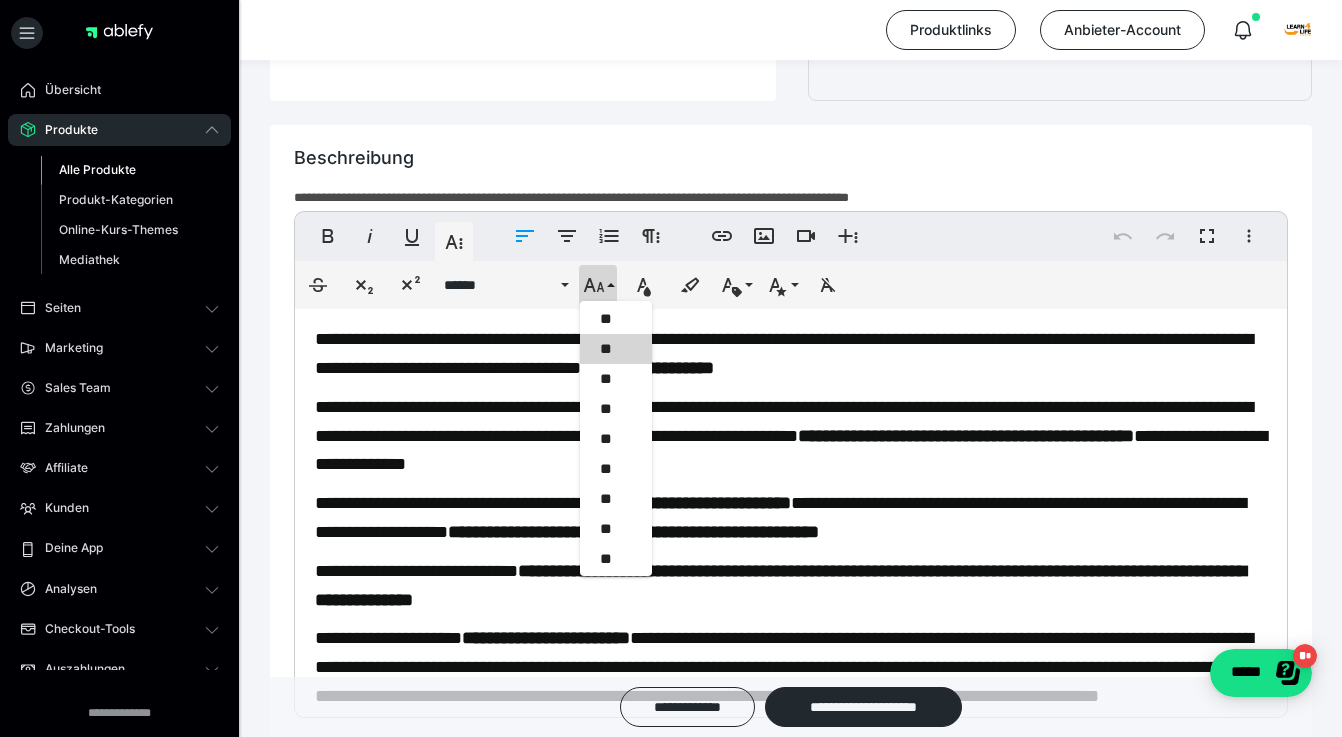 click on "**********" at bounding box center (784, 353) 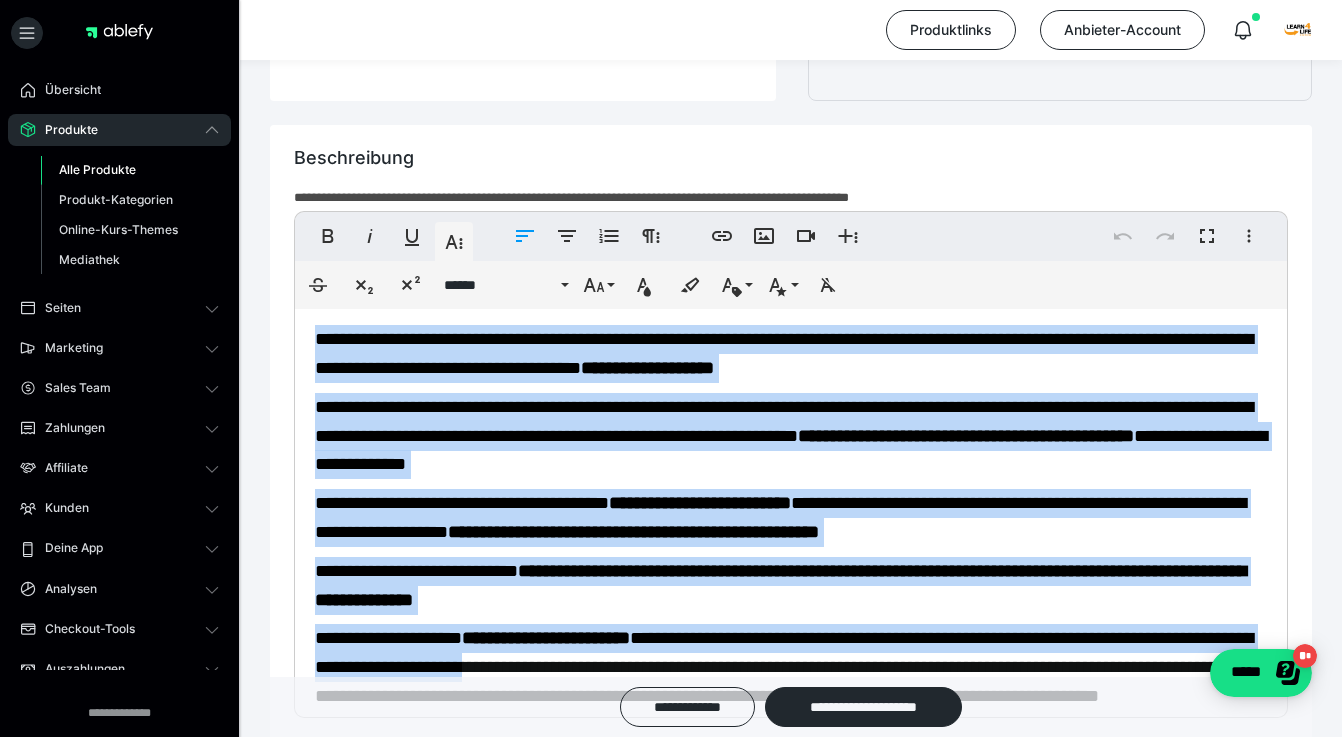 scroll, scrollTop: 1207, scrollLeft: 0, axis: vertical 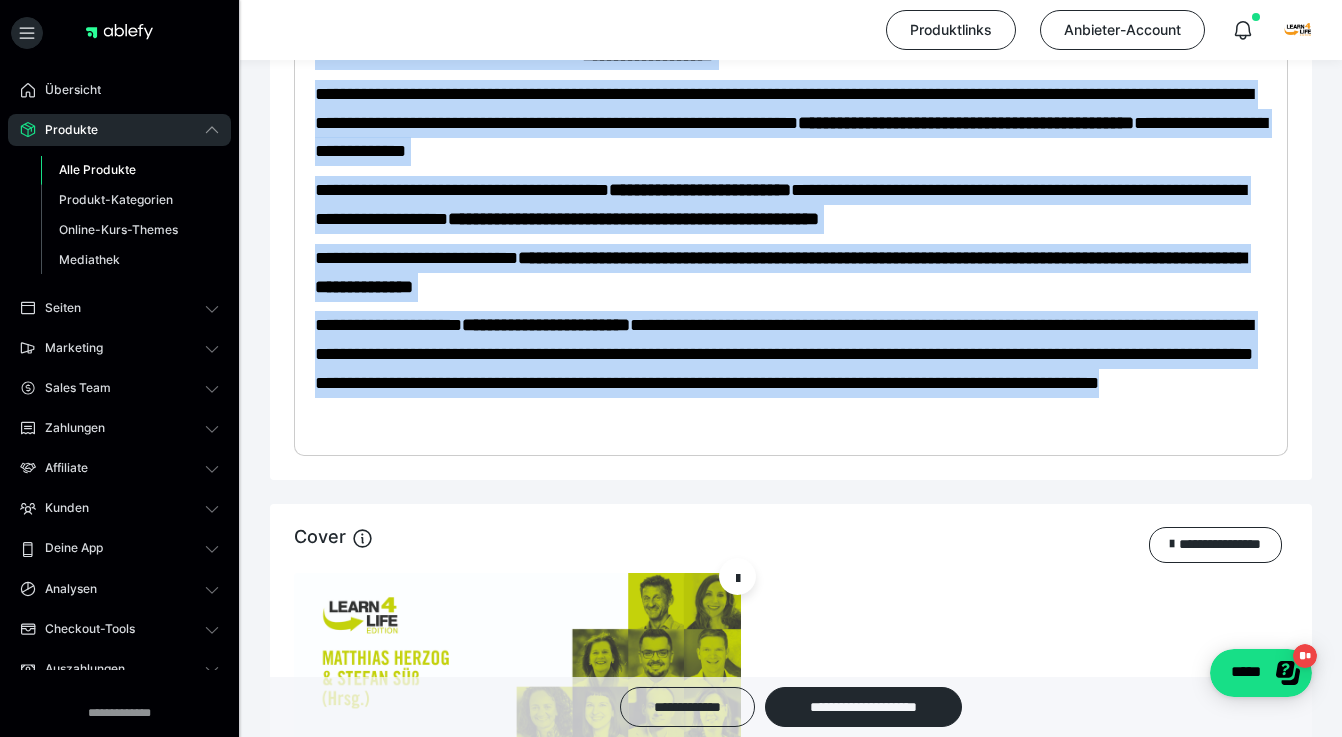 drag, startPoint x: 314, startPoint y: 339, endPoint x: 742, endPoint y: 736, distance: 583.7748 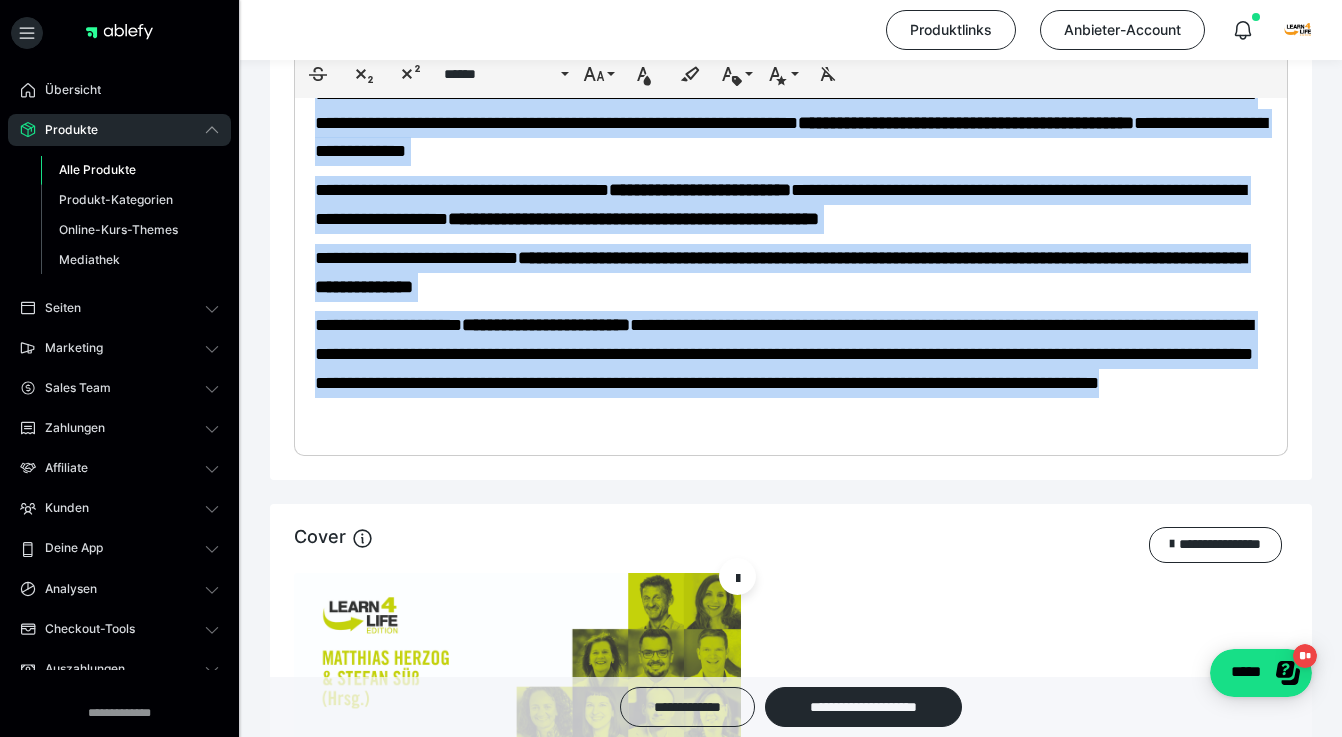 scroll, scrollTop: 1499, scrollLeft: 0, axis: vertical 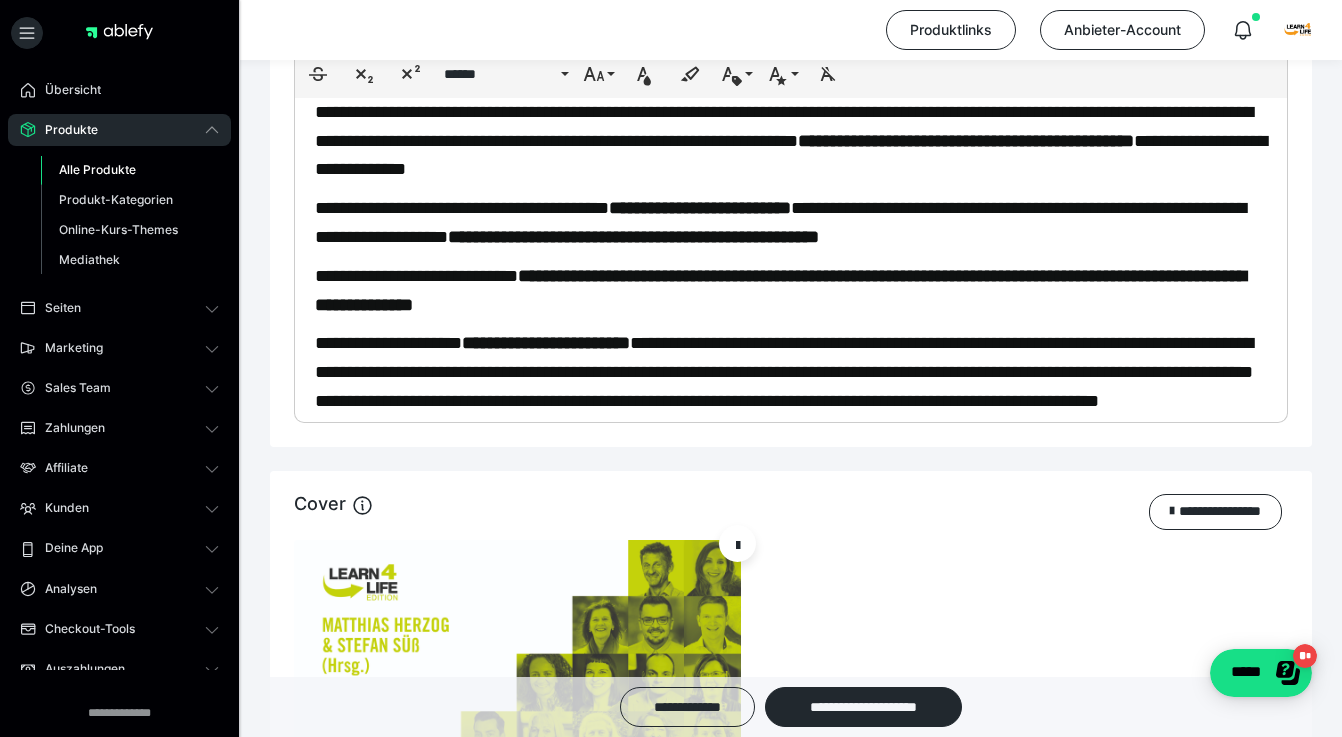 click on "**********" at bounding box center [791, 239] 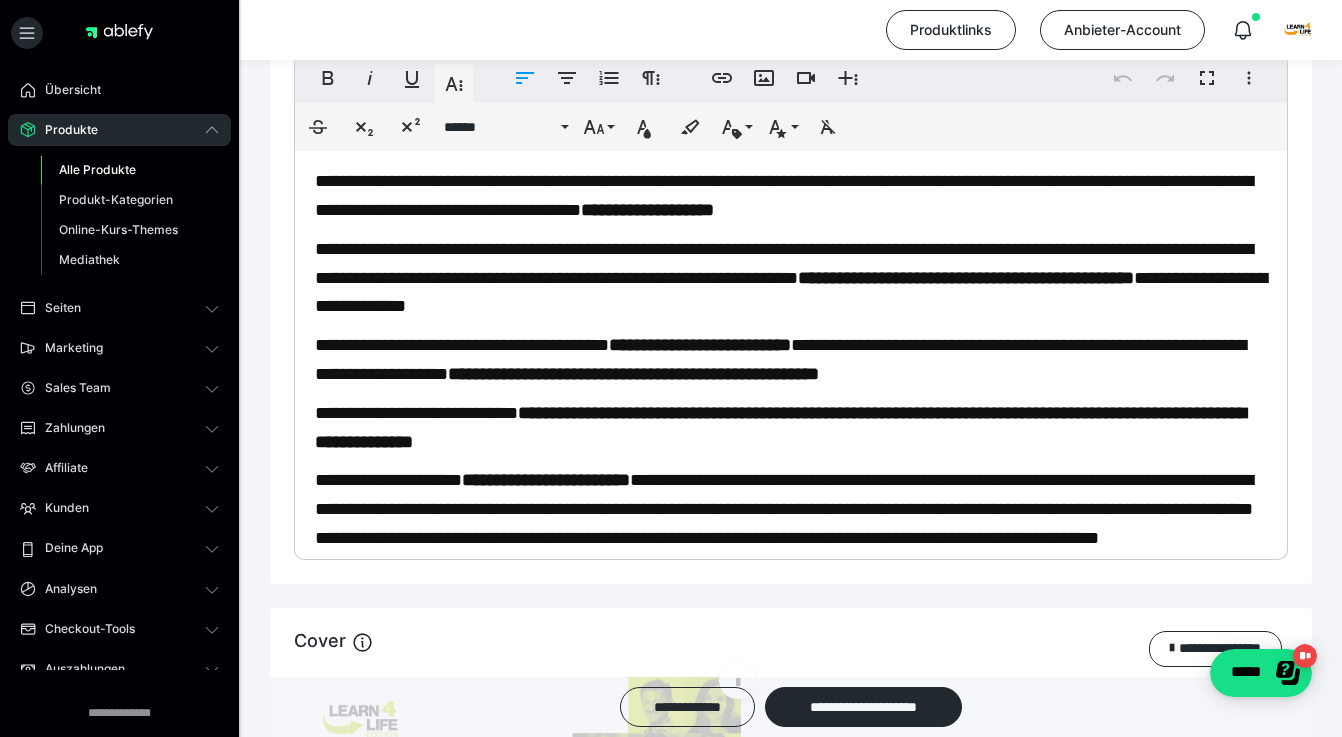 scroll, scrollTop: 1341, scrollLeft: 0, axis: vertical 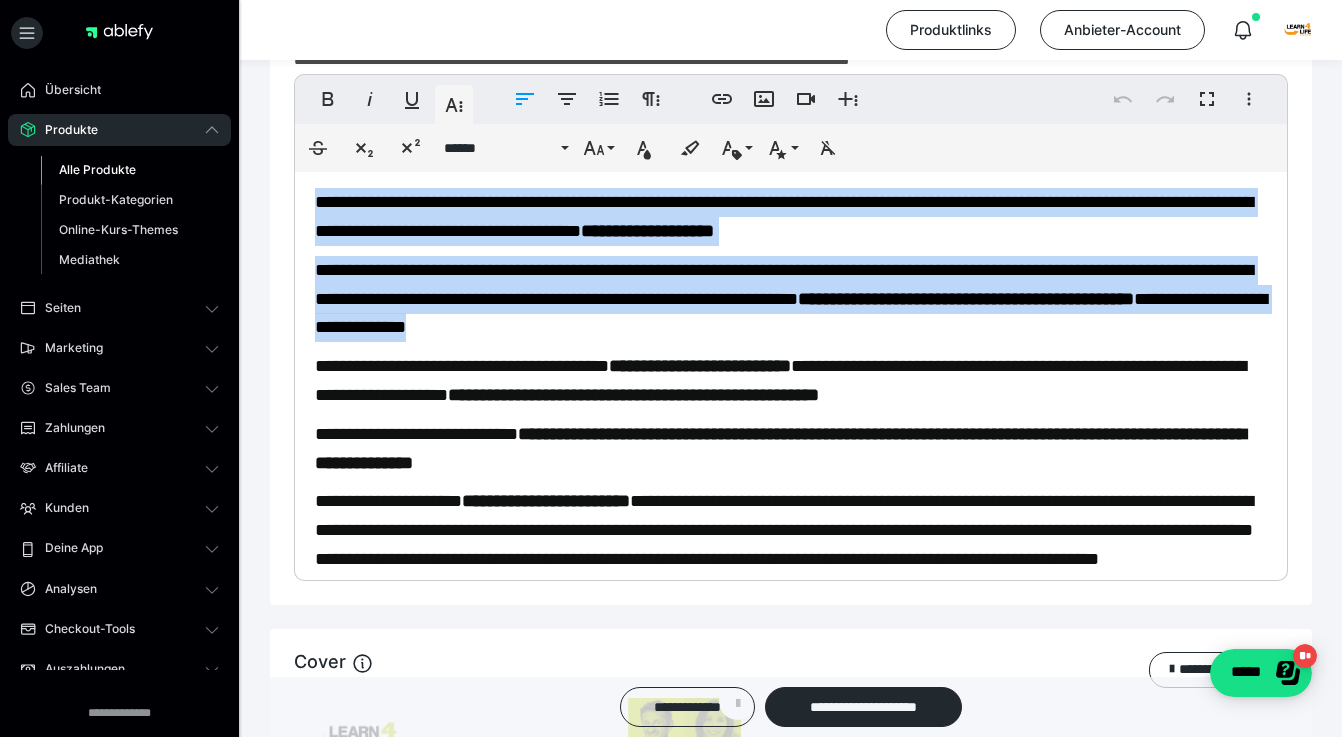drag, startPoint x: 768, startPoint y: 324, endPoint x: 290, endPoint y: 200, distance: 493.82184 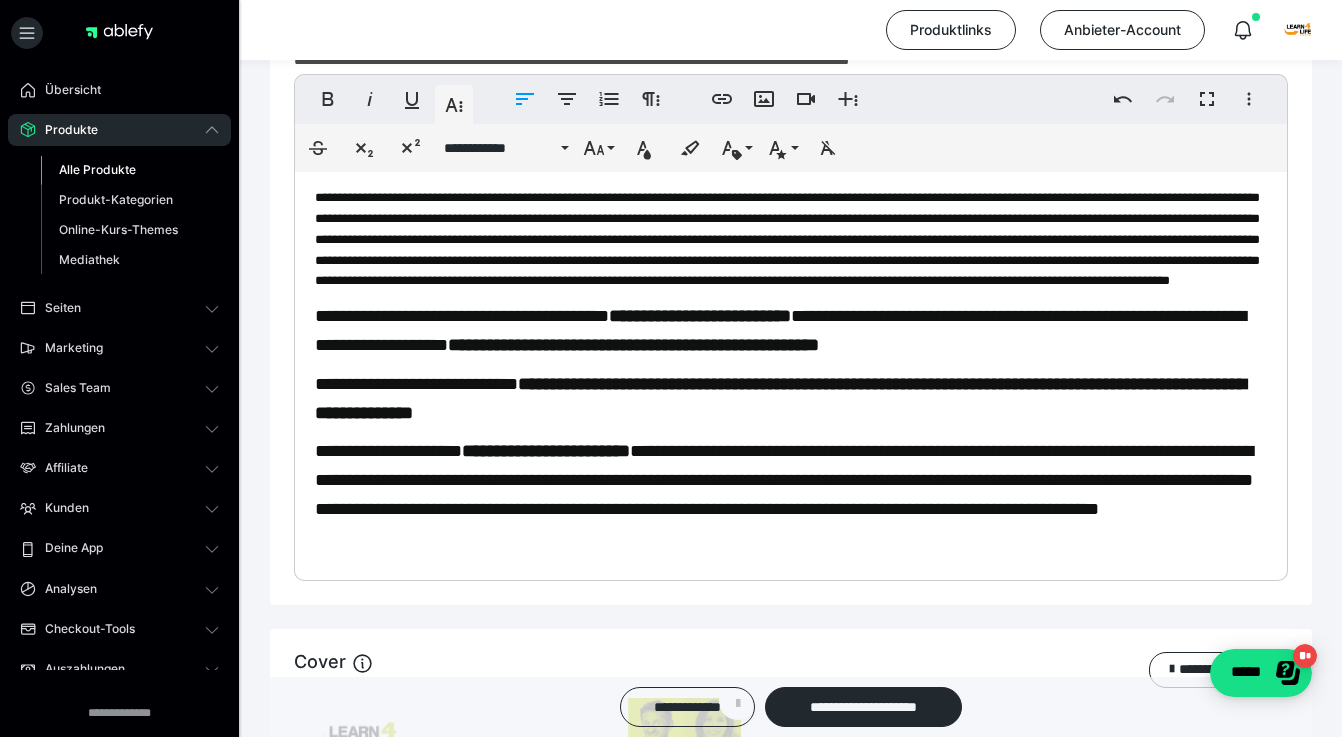 click on "**********" at bounding box center [787, 239] 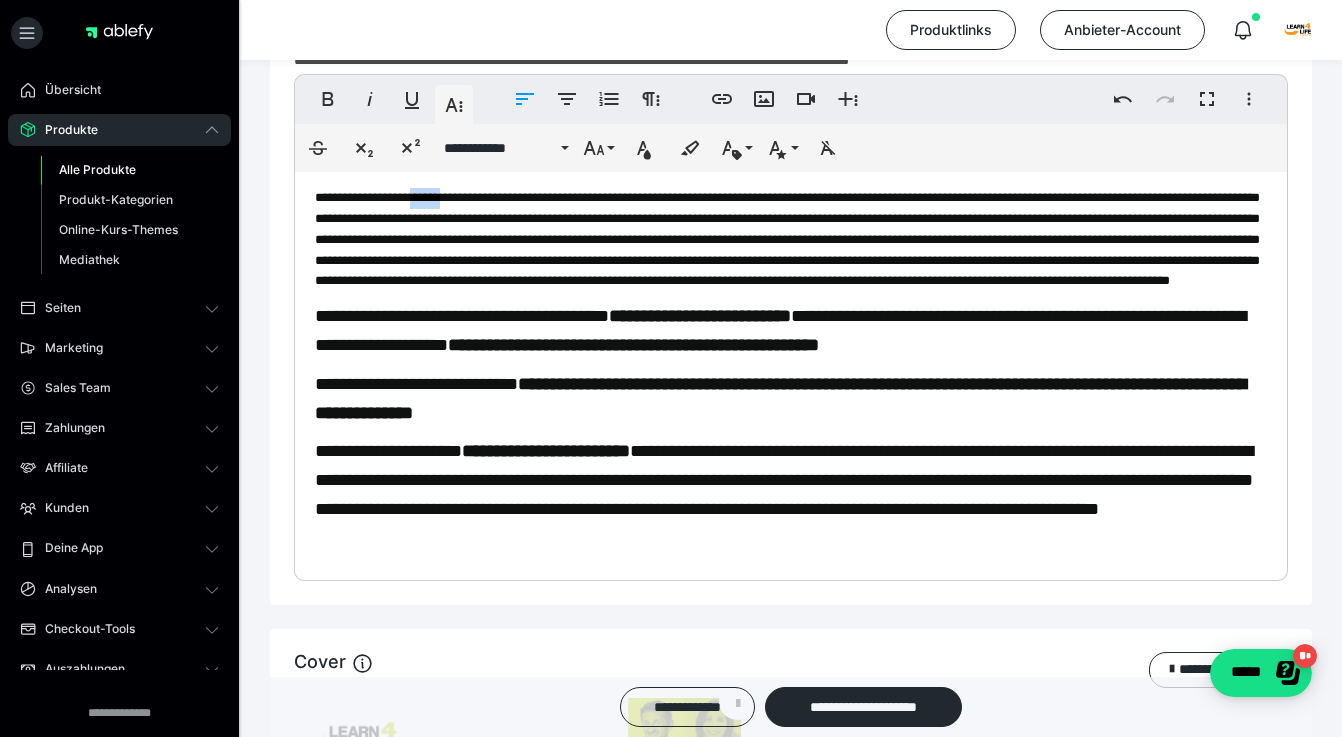 click on "**********" at bounding box center (787, 239) 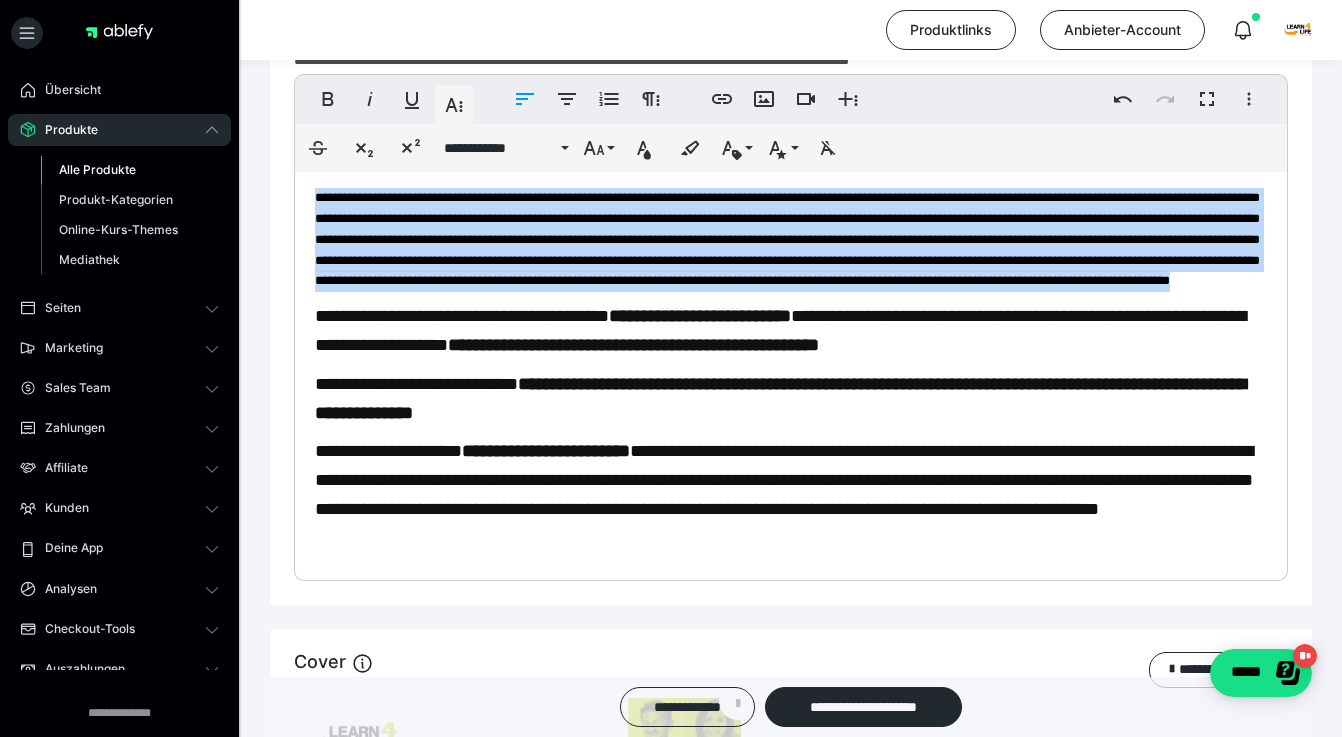 click on "**********" at bounding box center (787, 239) 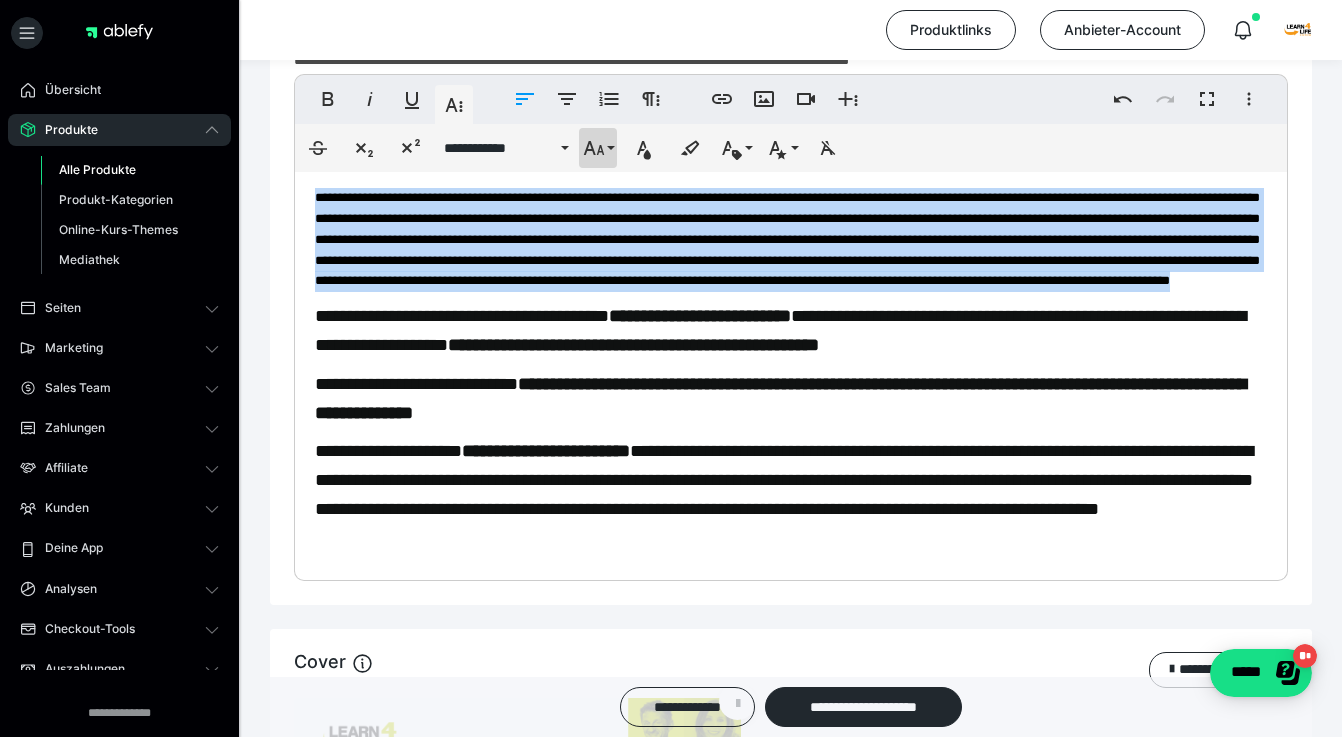 click 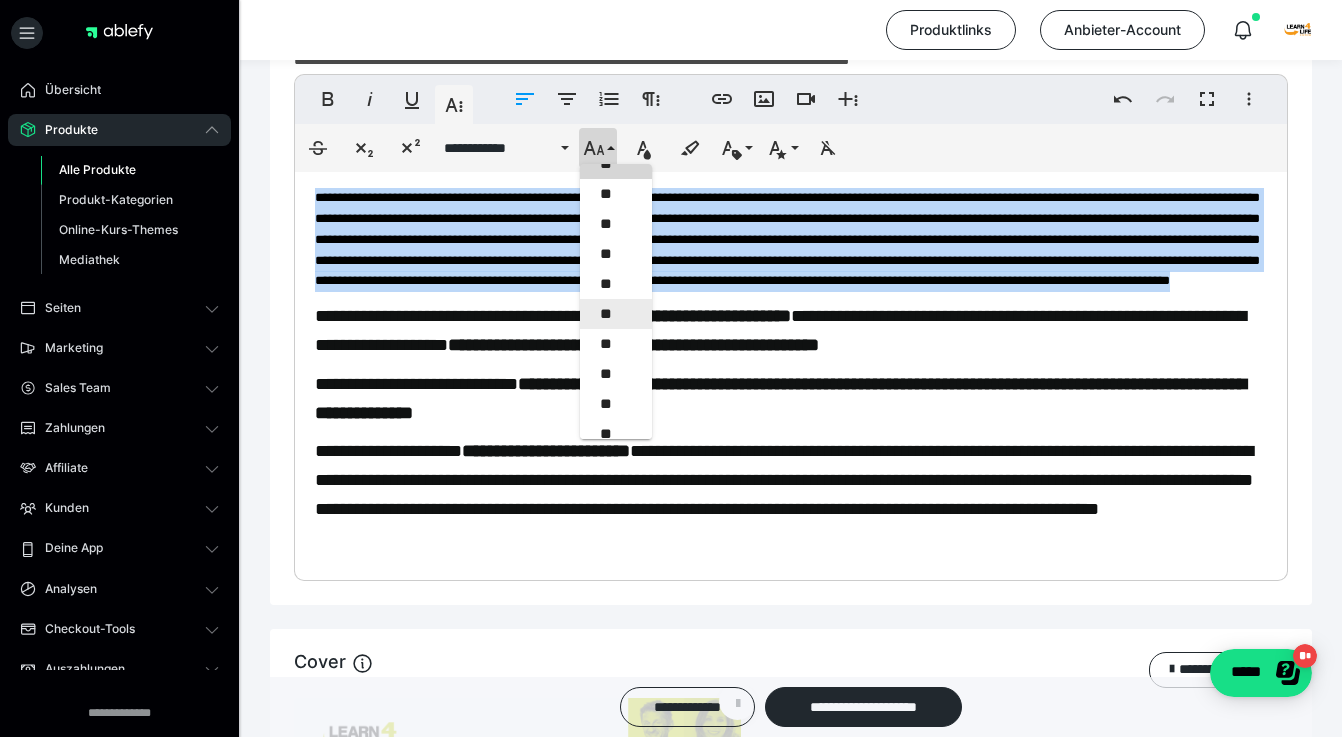 click on "**" at bounding box center (616, 314) 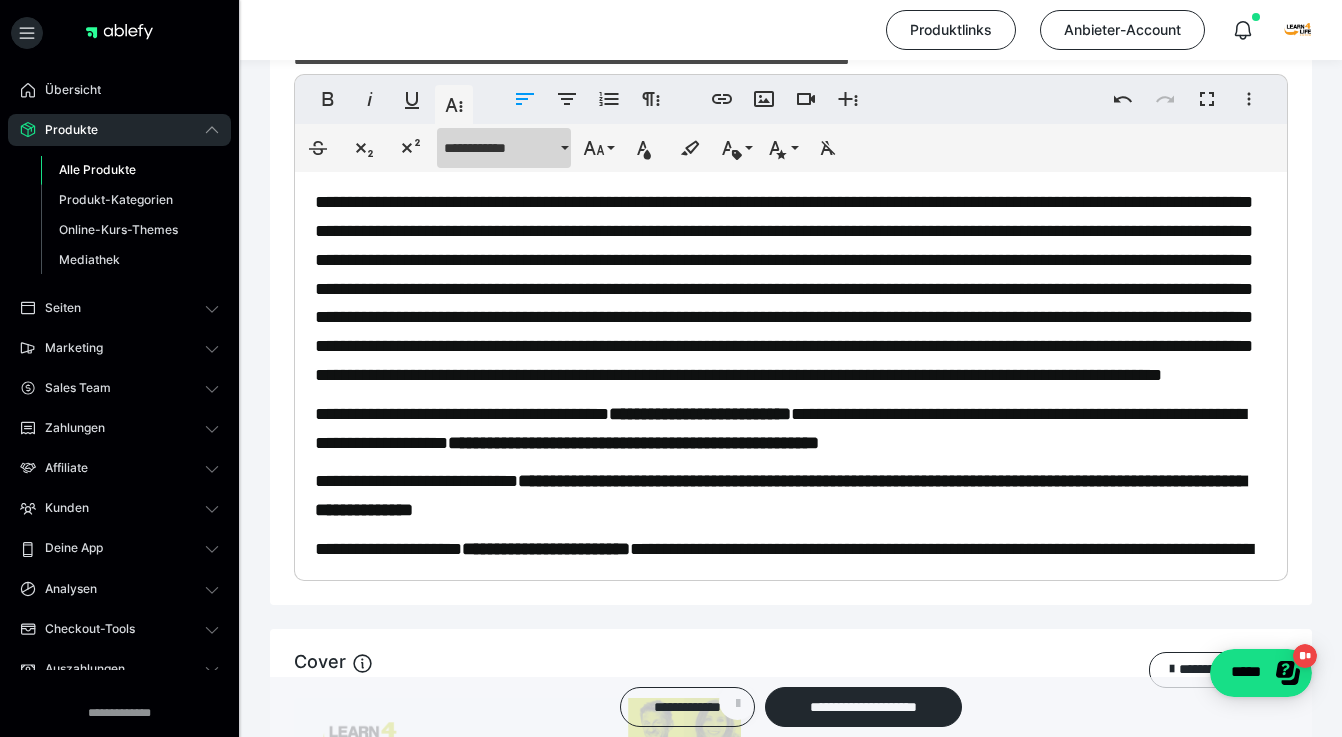 click on "**********" at bounding box center (500, 148) 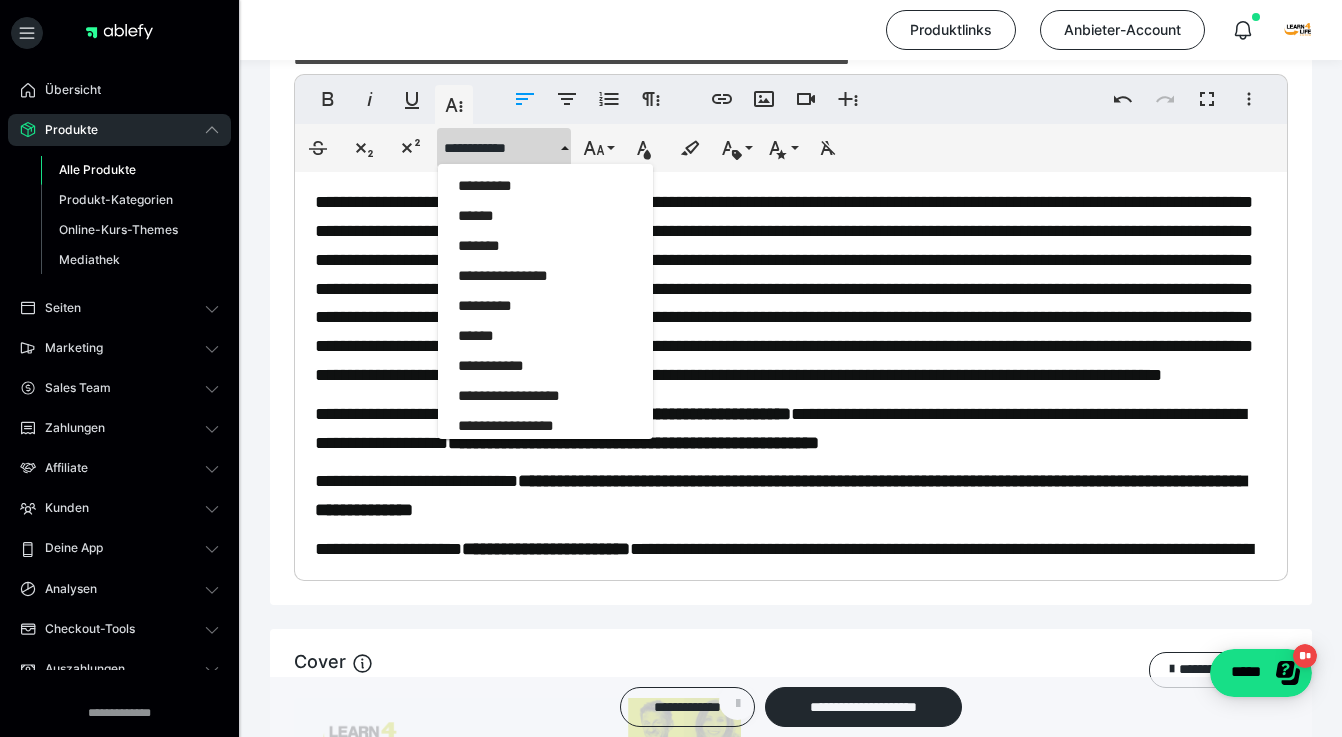 scroll, scrollTop: 2642, scrollLeft: 0, axis: vertical 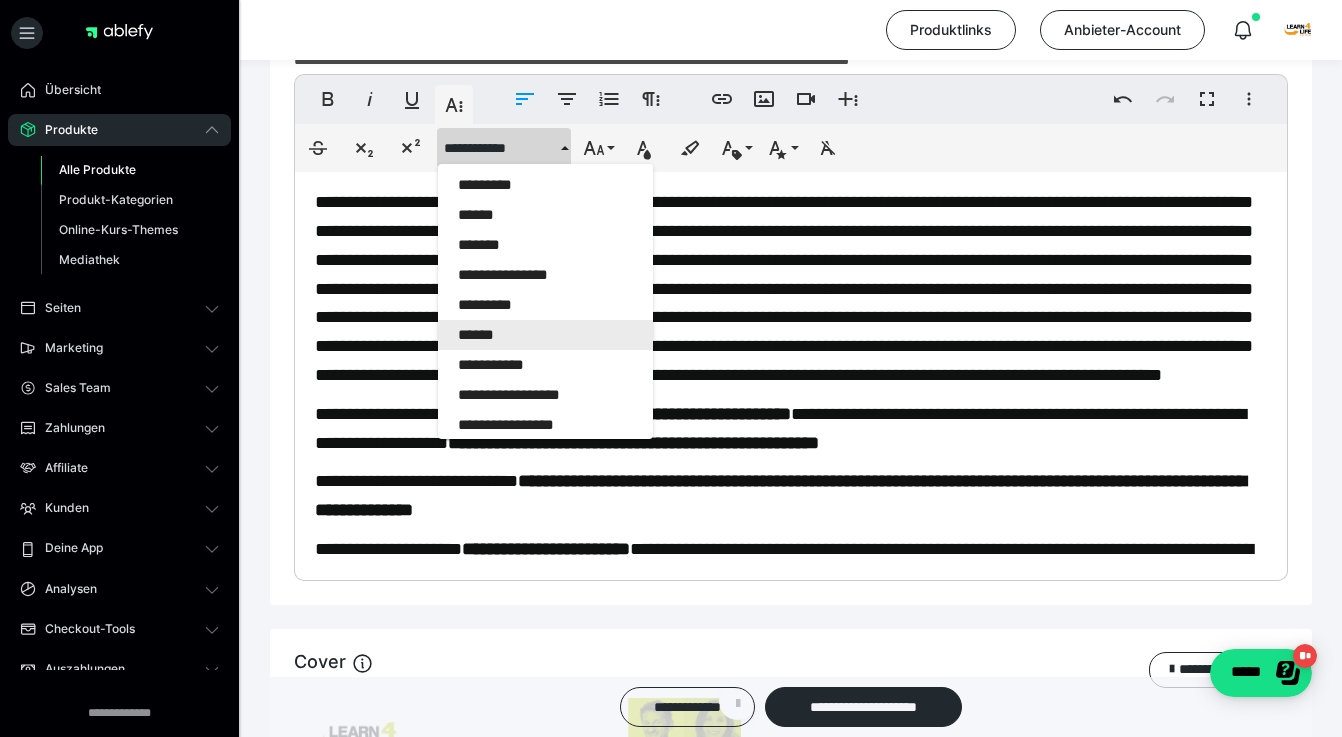 click on "******" at bounding box center (545, 335) 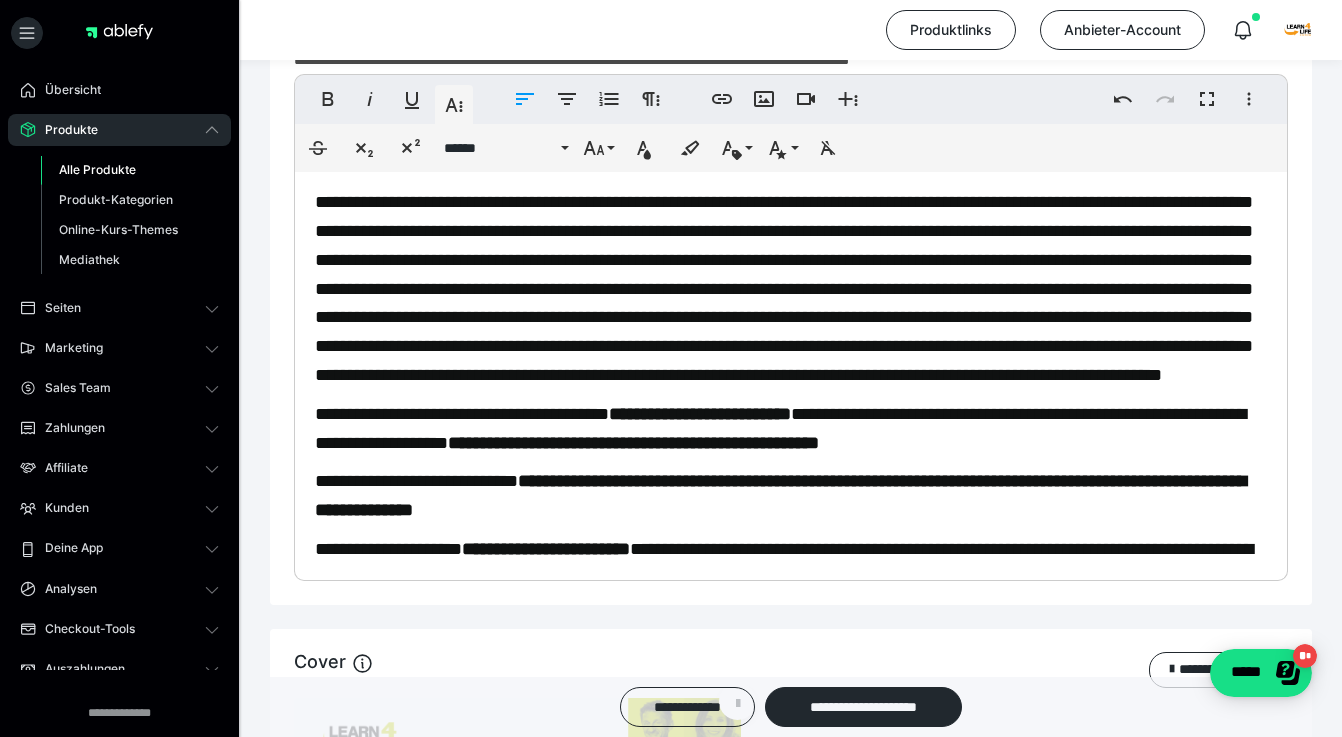 click on "**********" at bounding box center (784, 288) 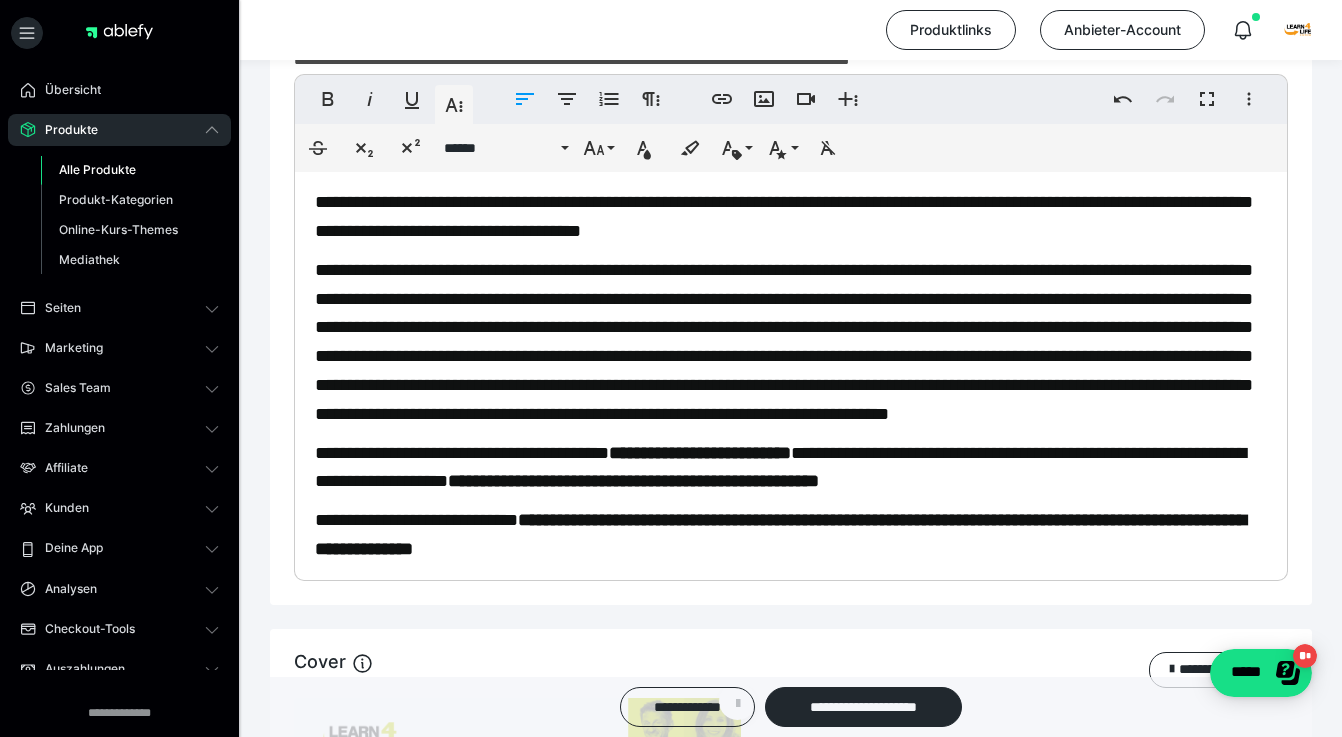 click on "**********" at bounding box center (784, 342) 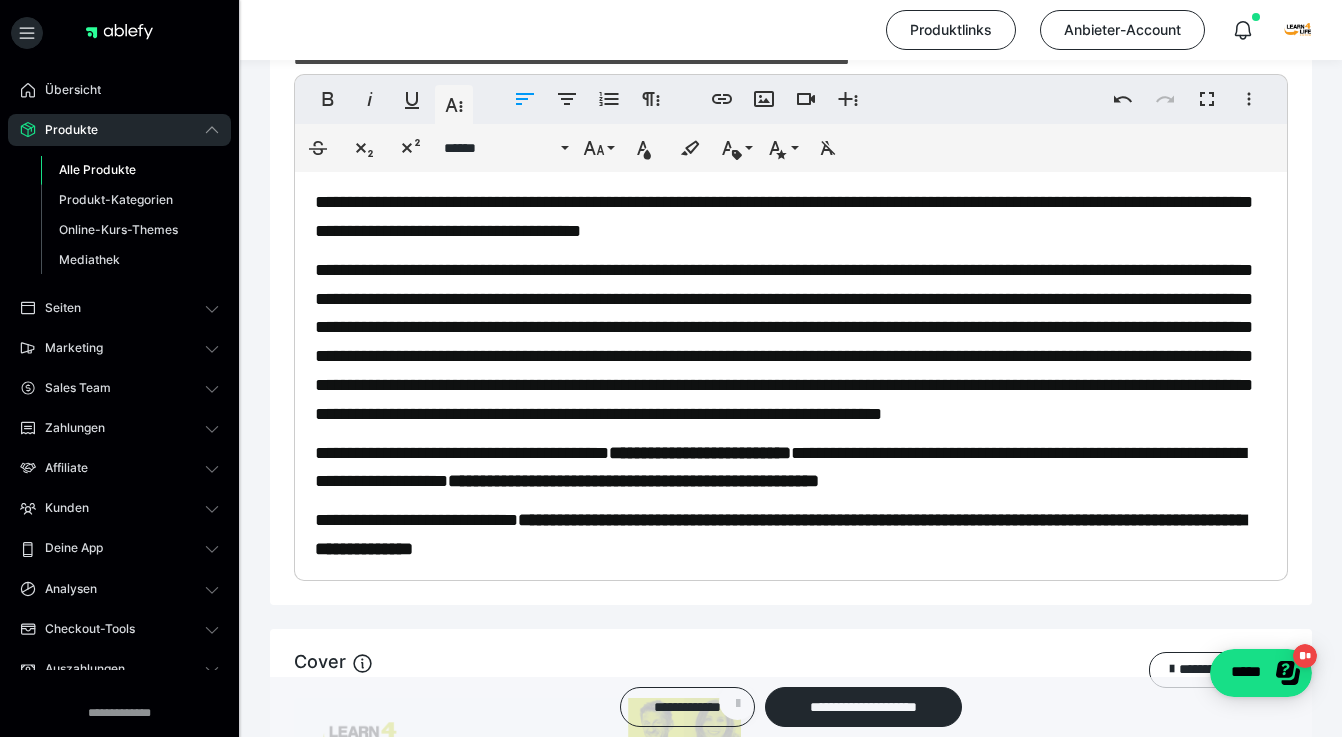 type 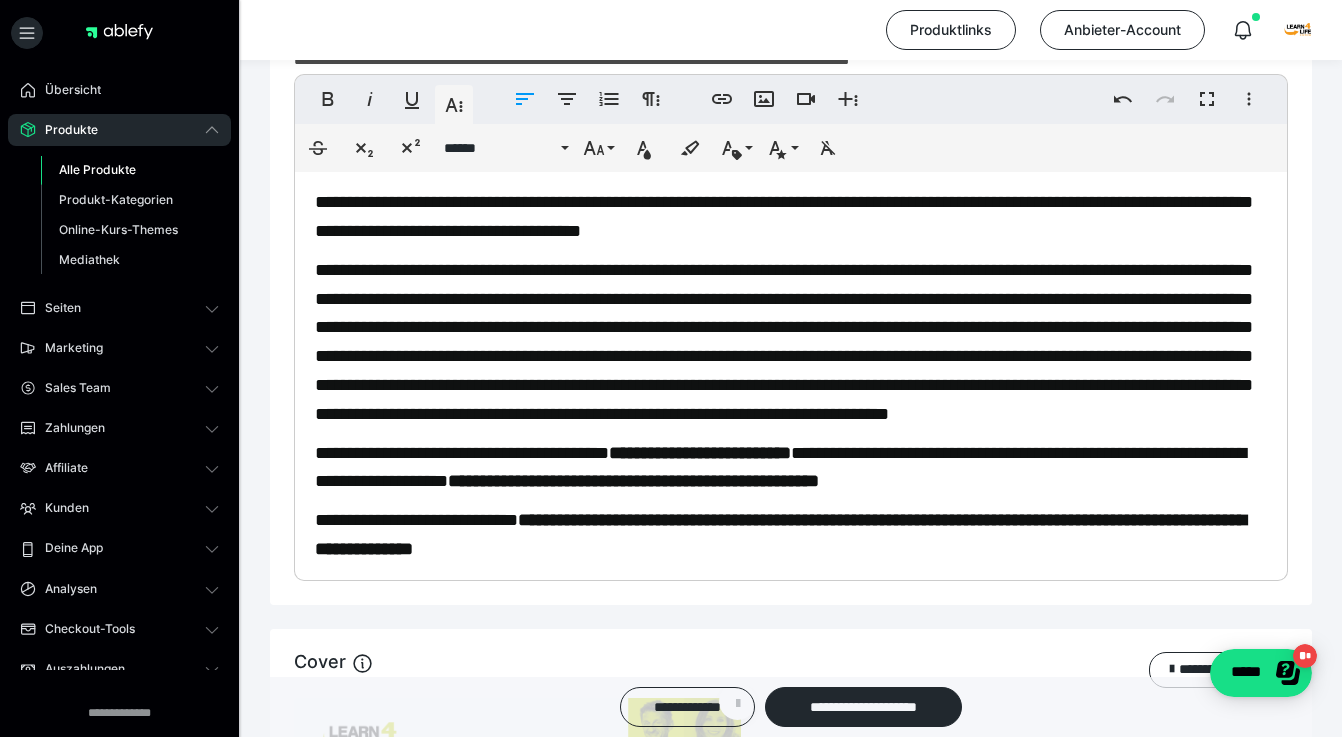 click on "**********" at bounding box center (784, 342) 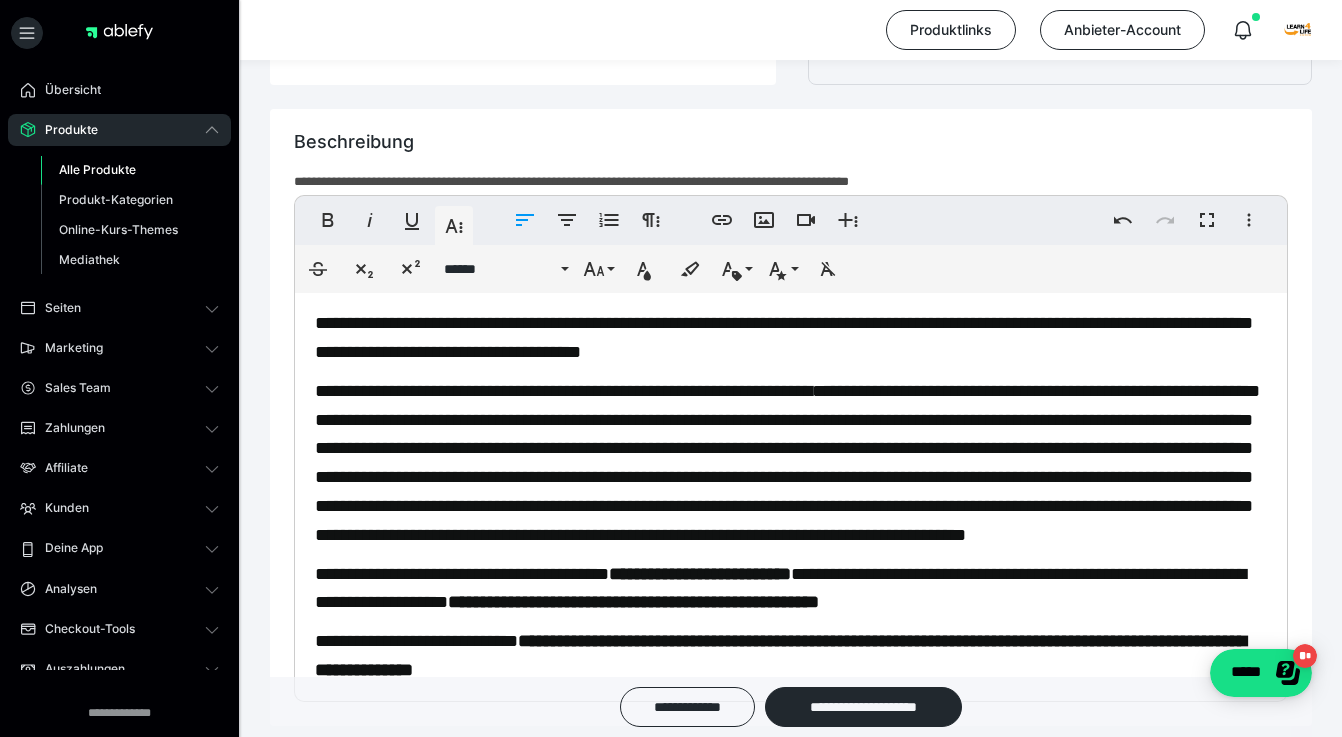 scroll, scrollTop: 1219, scrollLeft: 0, axis: vertical 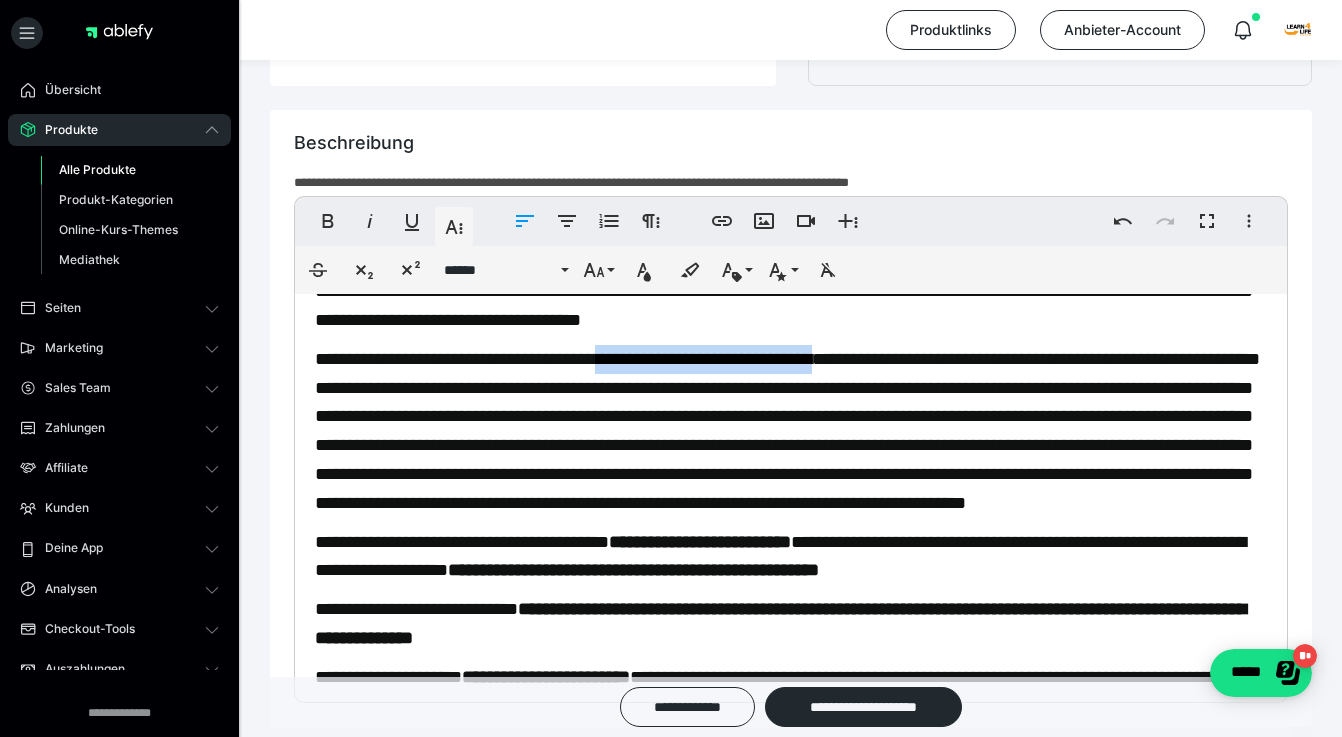 drag, startPoint x: 654, startPoint y: 359, endPoint x: 917, endPoint y: 360, distance: 263.0019 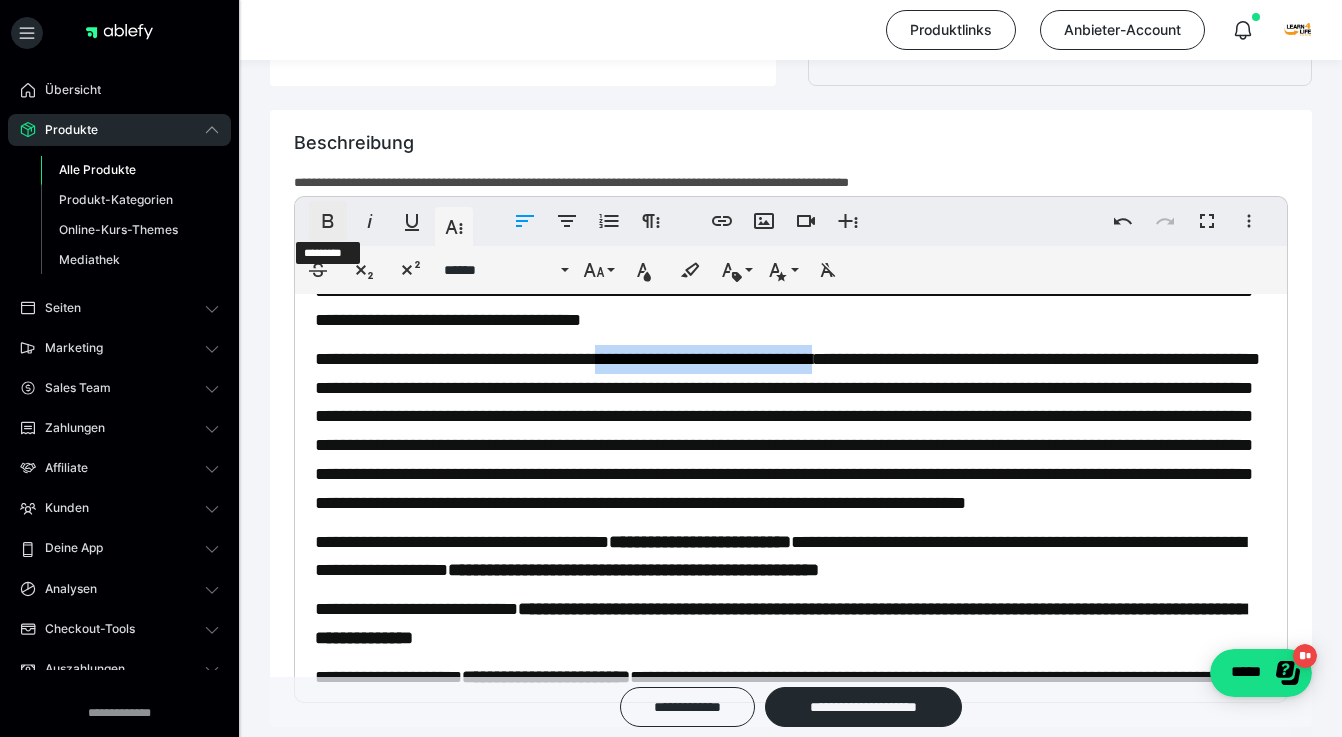 click 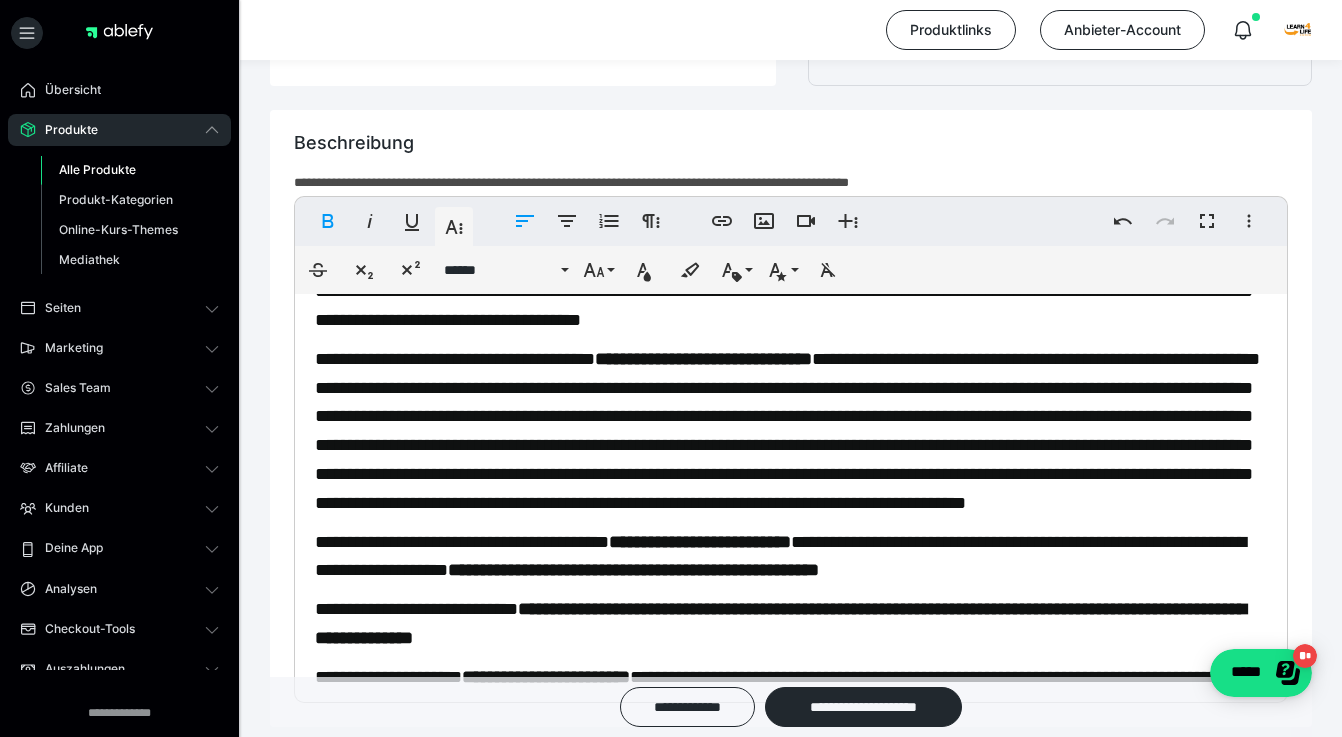 click on "**********" at bounding box center [787, 431] 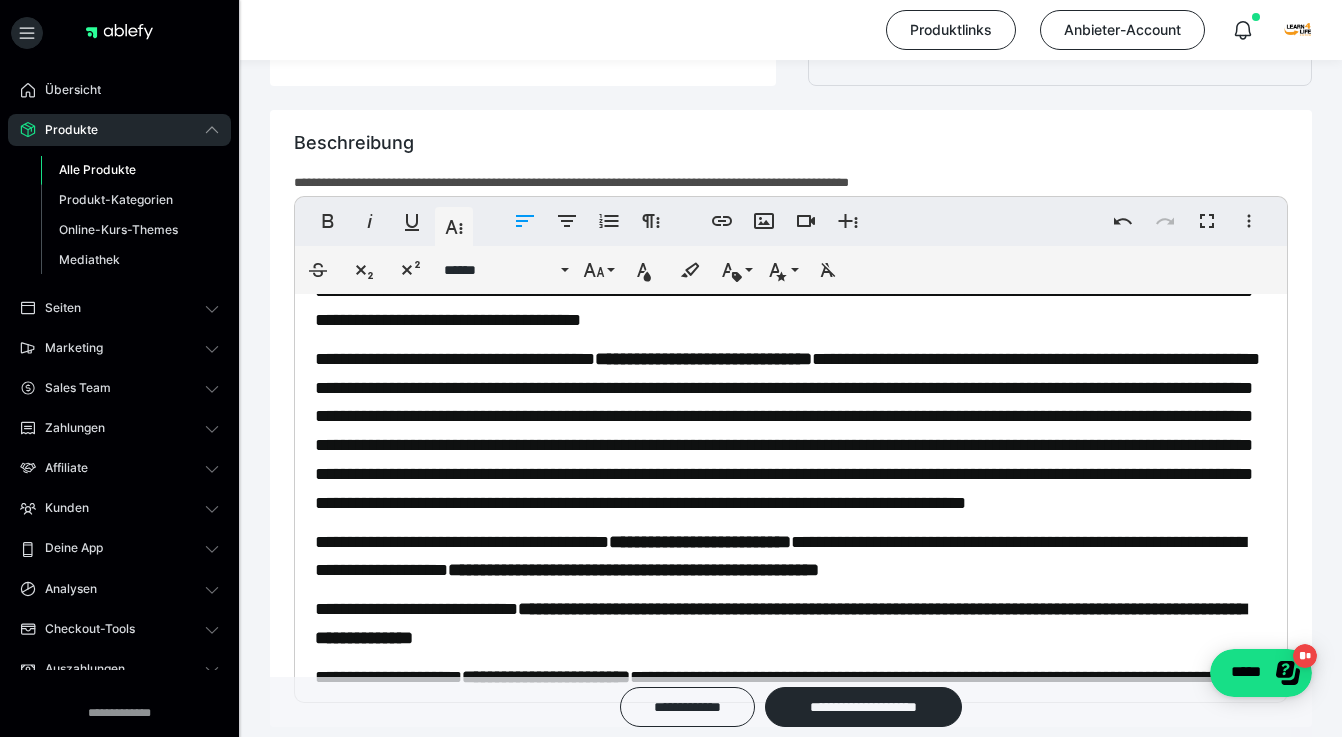 click on "**********" at bounding box center (787, 431) 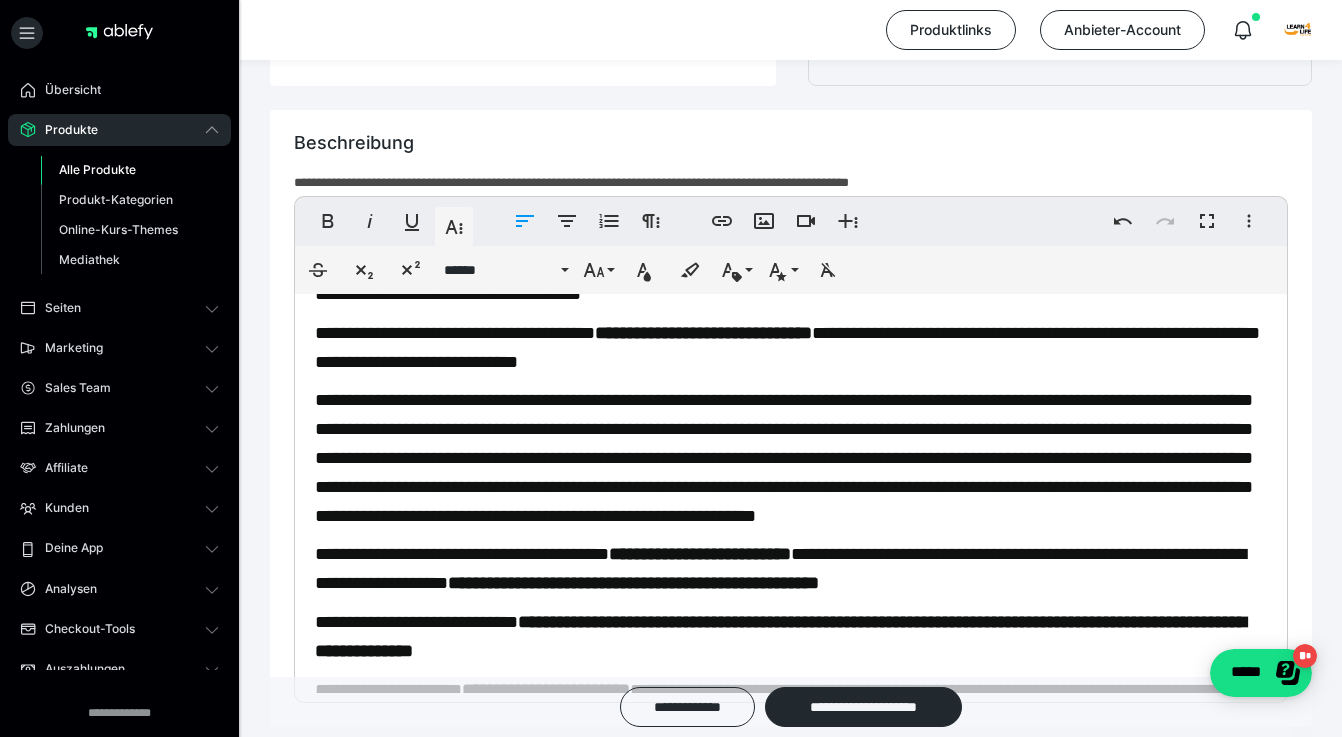 scroll, scrollTop: 67, scrollLeft: 0, axis: vertical 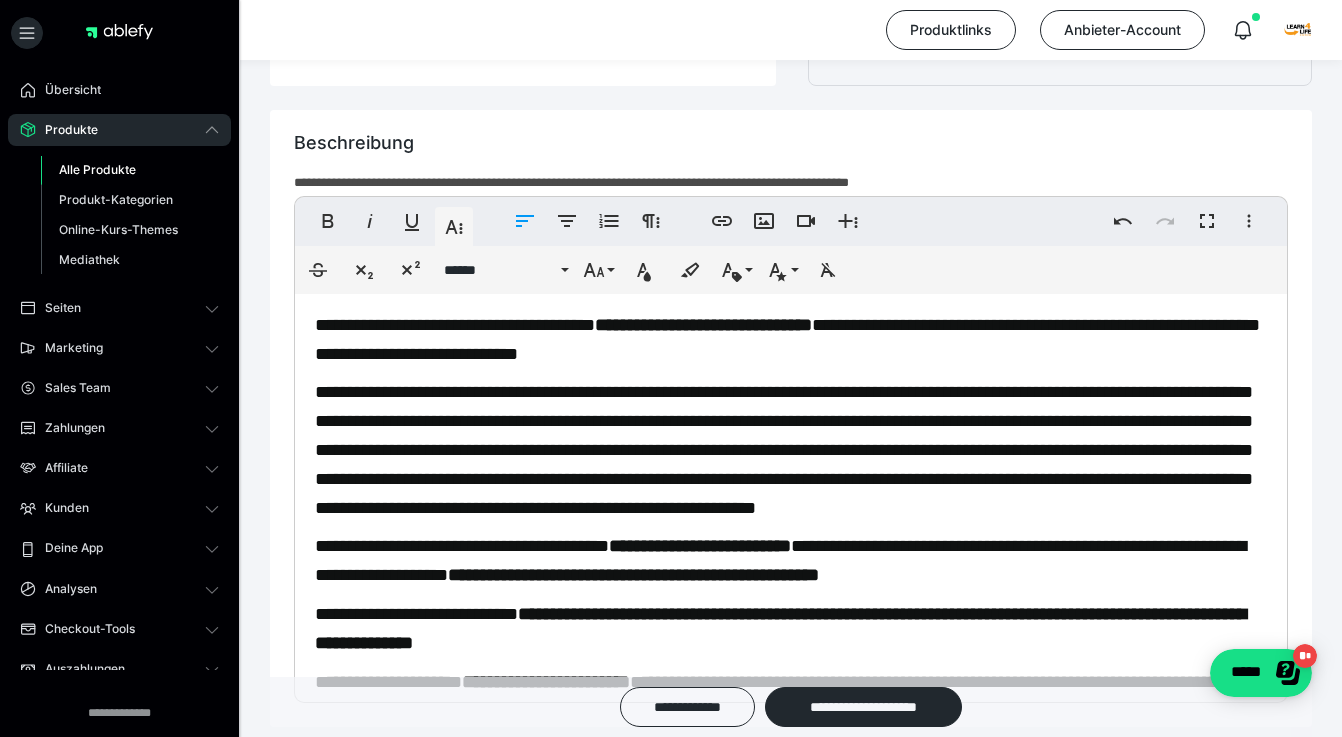 click on "**********" at bounding box center [784, 449] 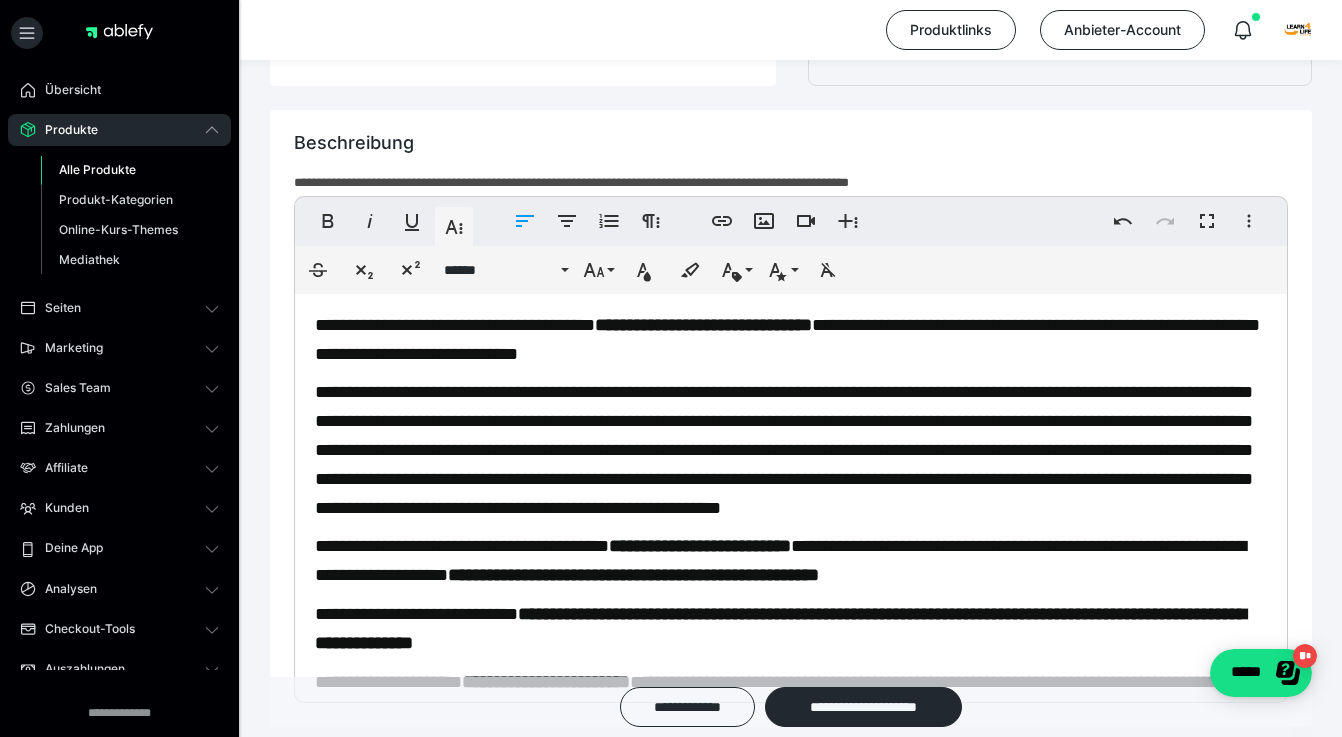click on "**********" at bounding box center [784, 449] 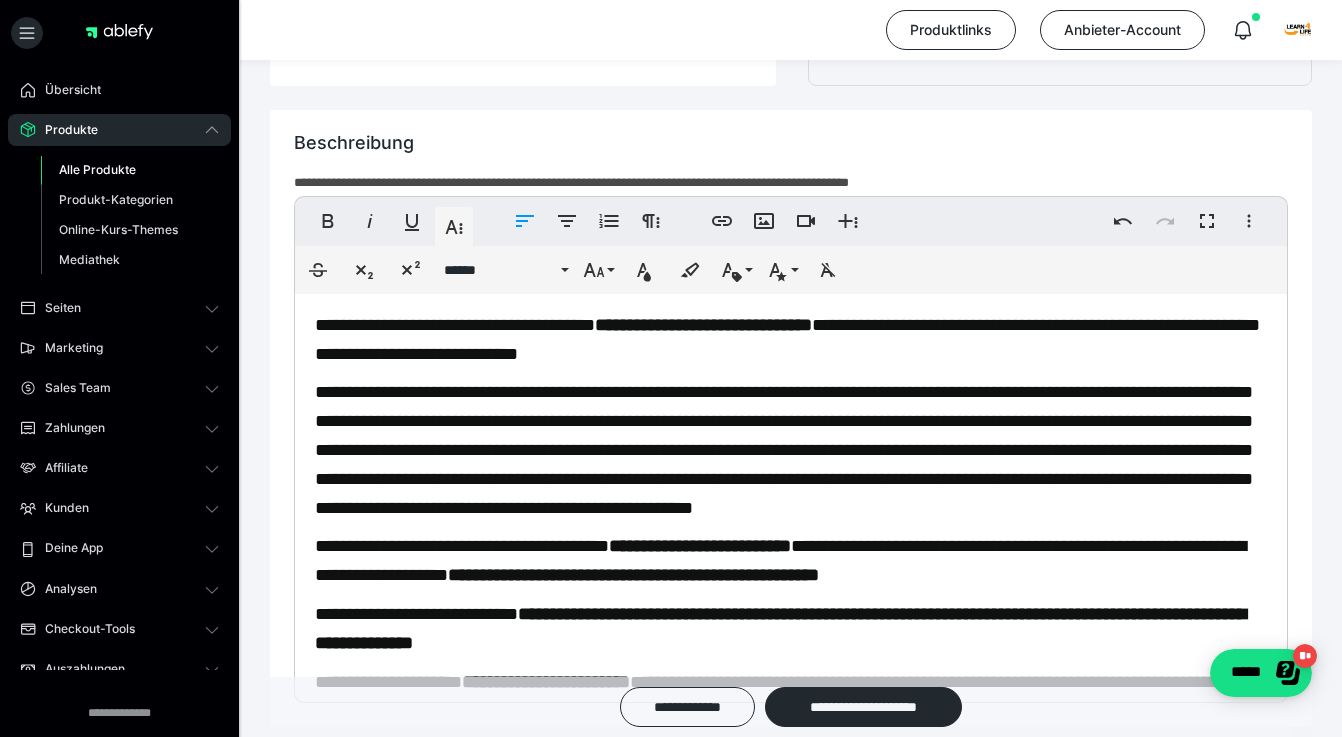 click on "**********" at bounding box center [784, 449] 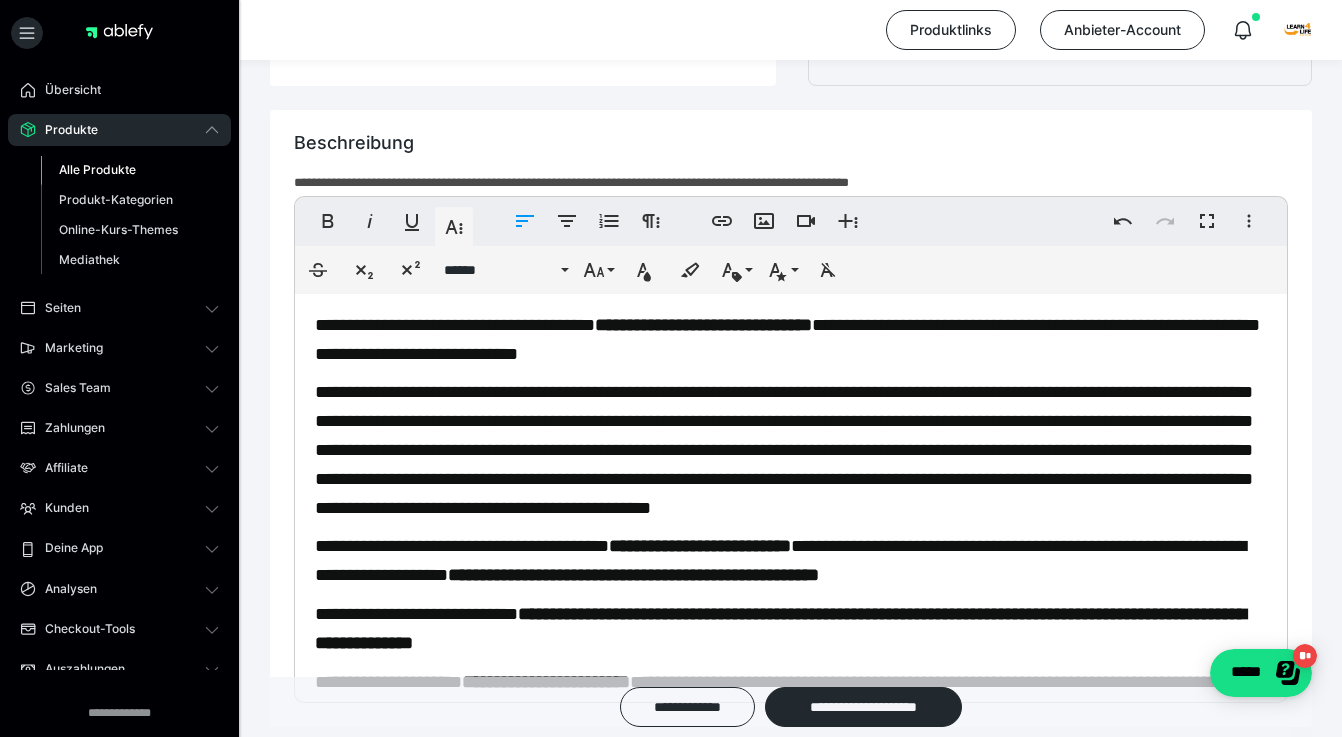 click on "**********" at bounding box center [784, 449] 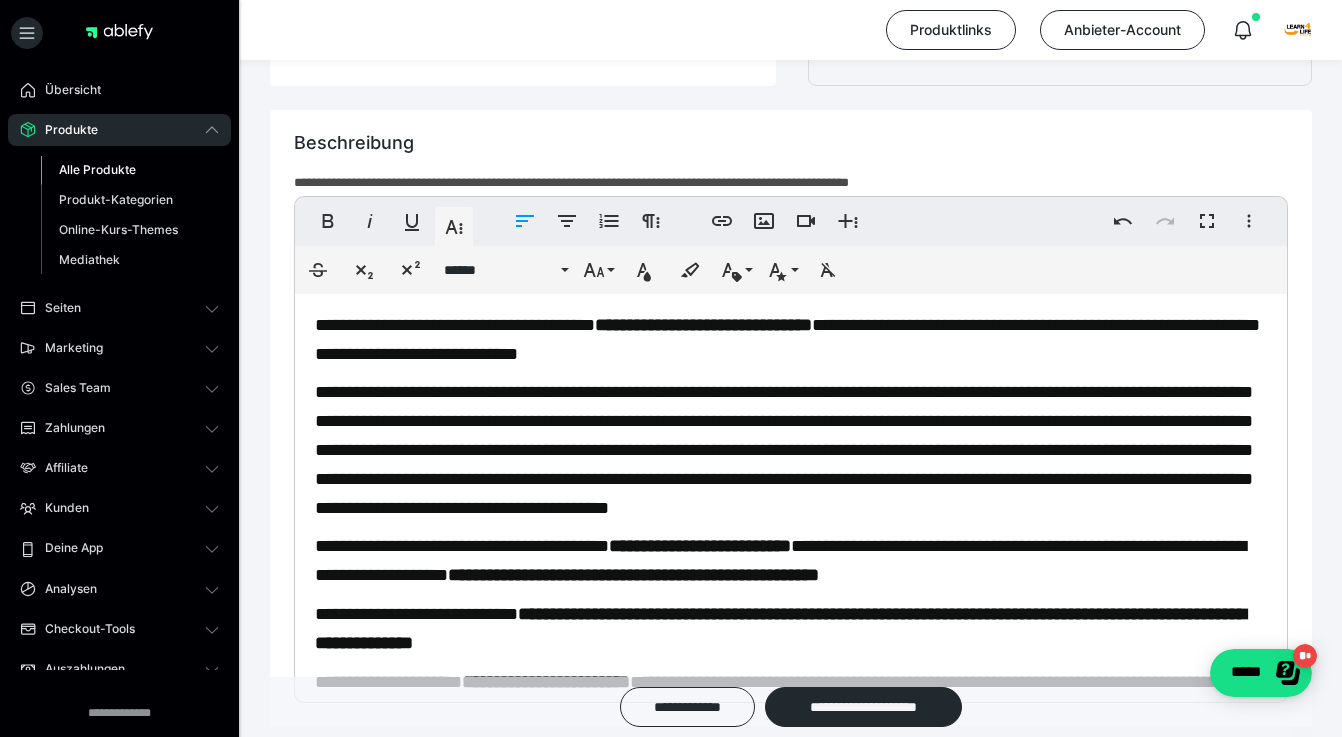 click on "**********" at bounding box center [784, 449] 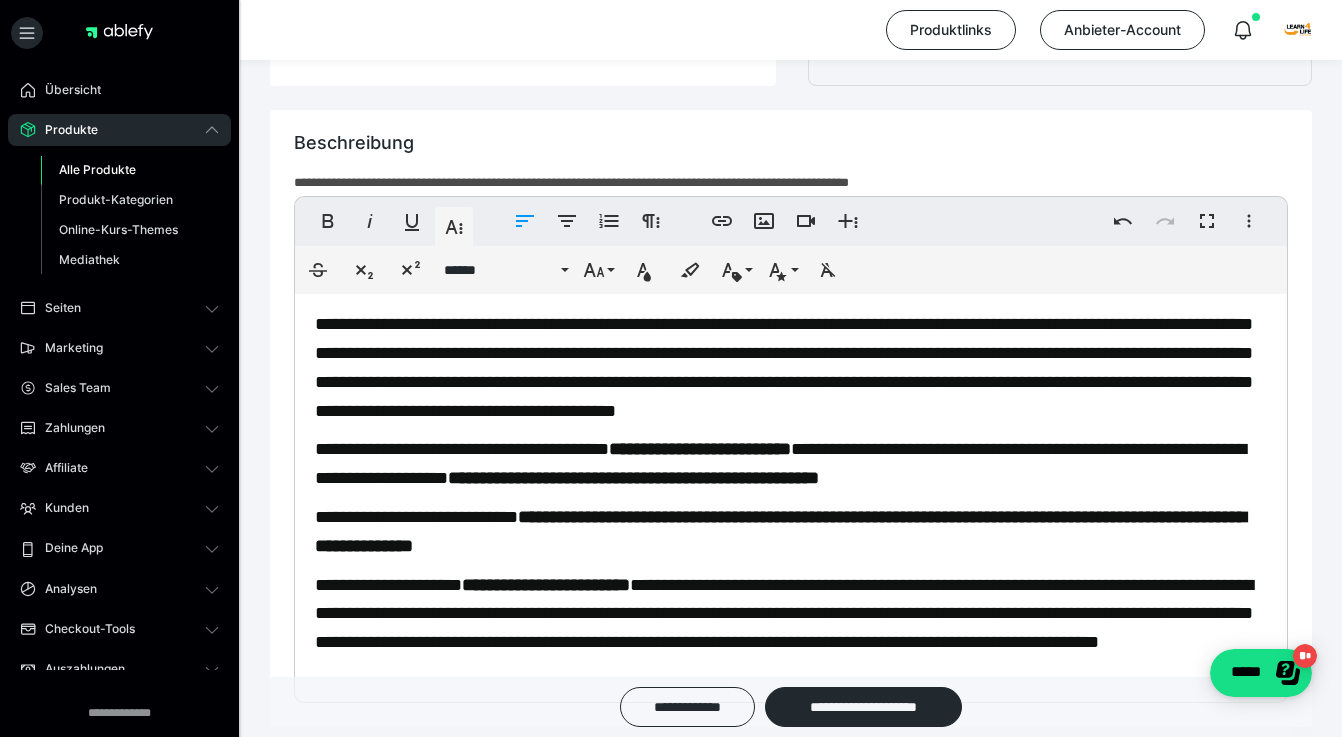 scroll, scrollTop: 185, scrollLeft: 0, axis: vertical 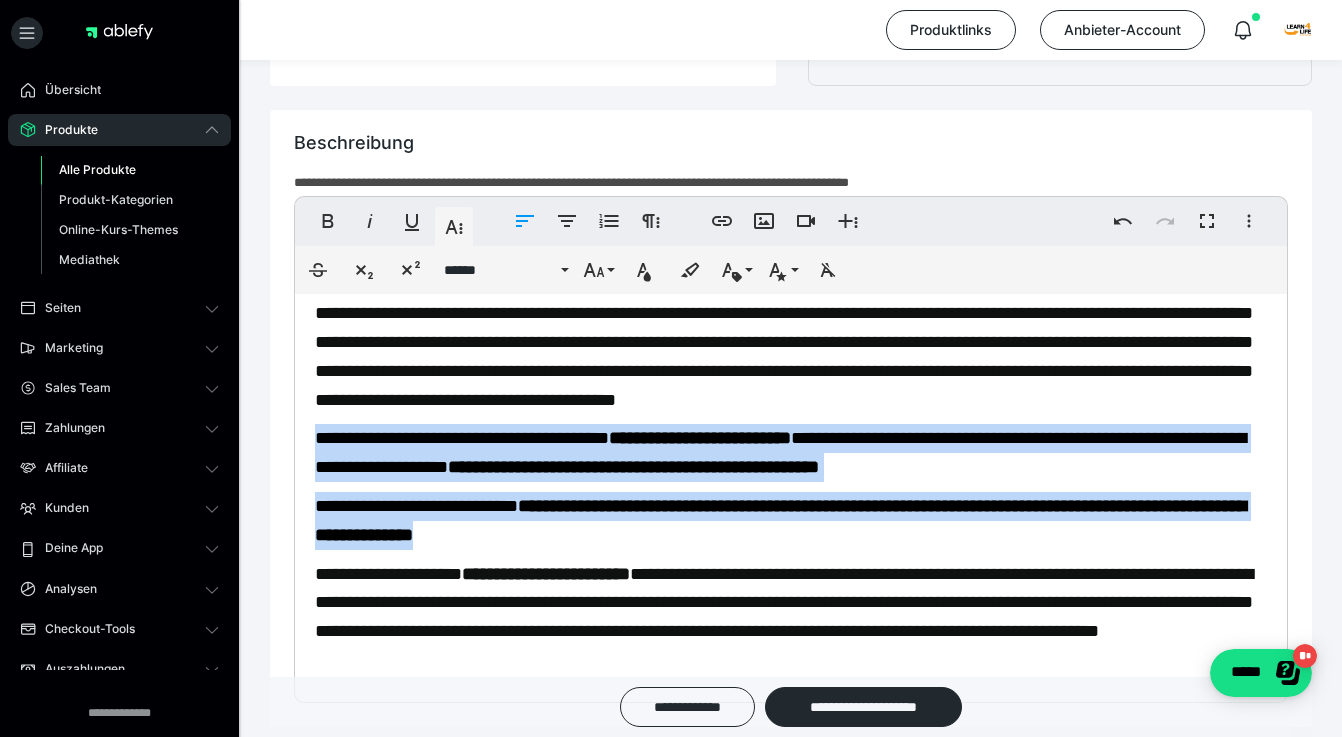 drag, startPoint x: 587, startPoint y: 567, endPoint x: 300, endPoint y: 457, distance: 307.3581 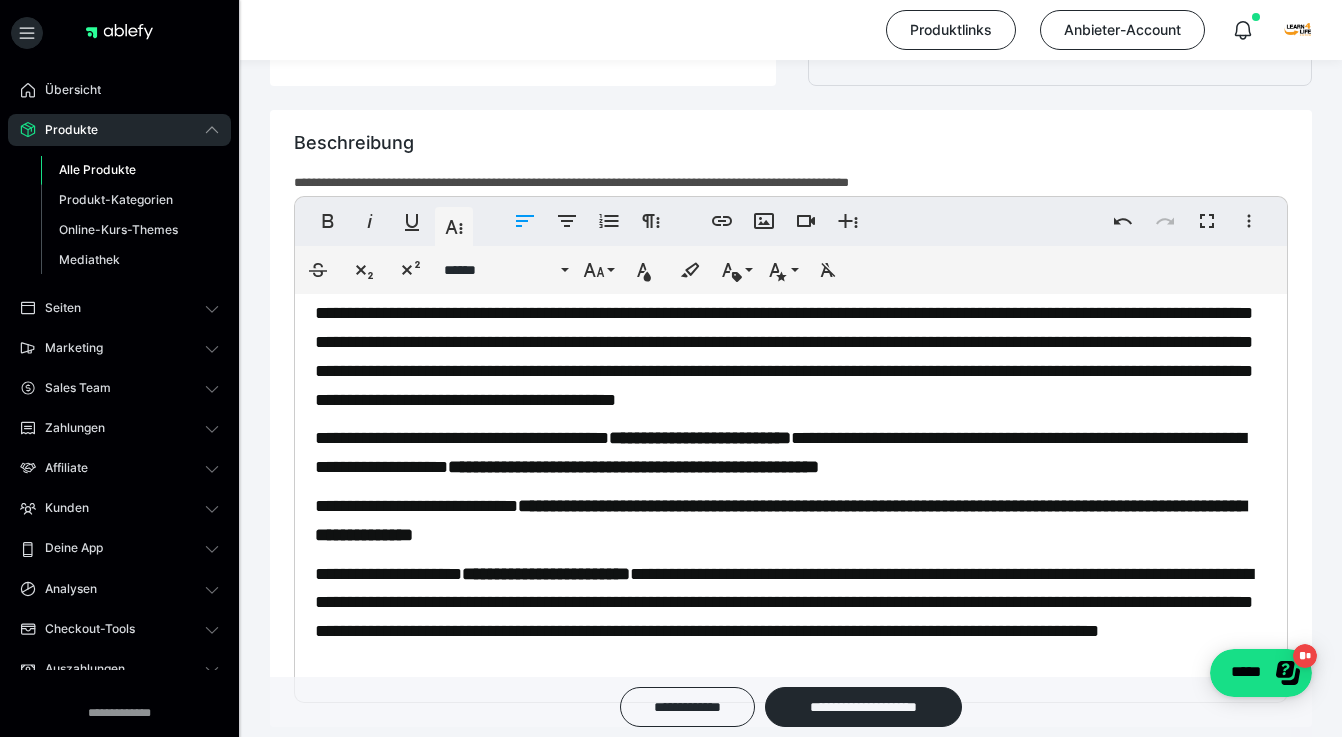 scroll, scrollTop: 111, scrollLeft: 0, axis: vertical 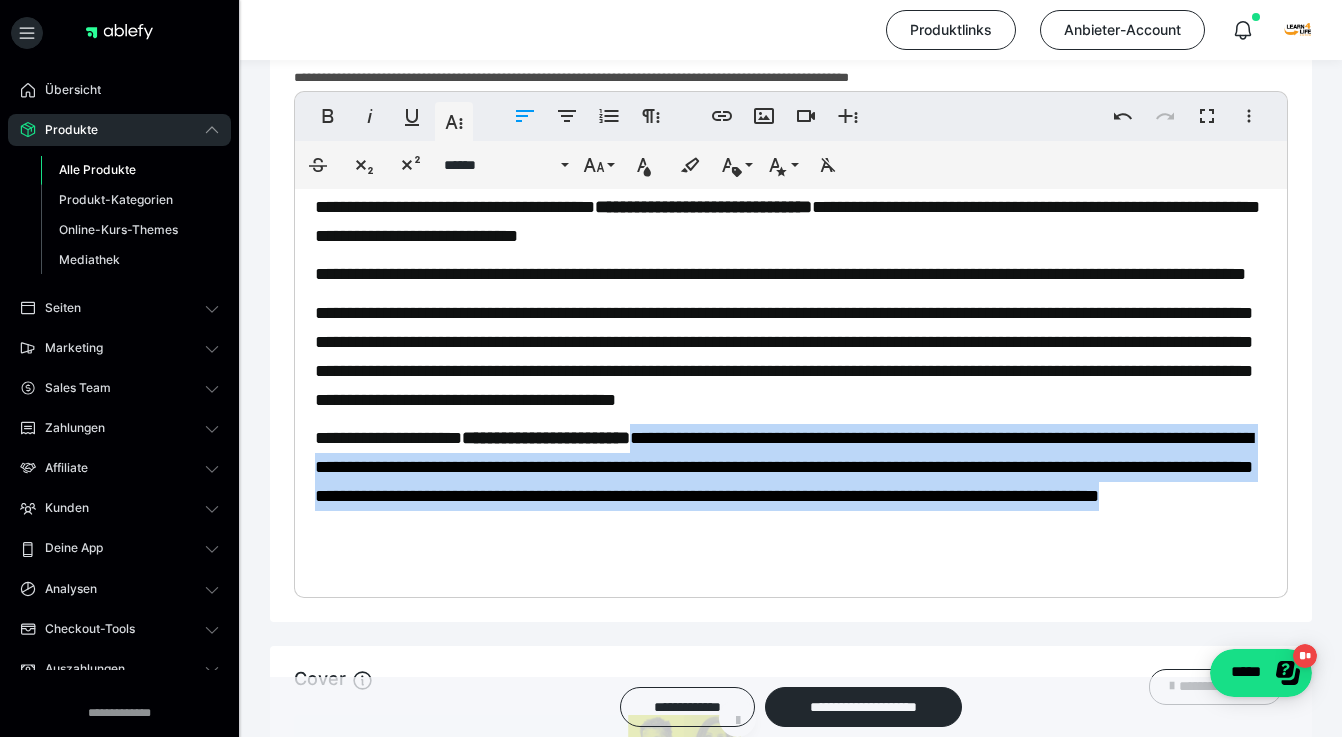 drag, startPoint x: 684, startPoint y: 557, endPoint x: 685, endPoint y: 466, distance: 91.00549 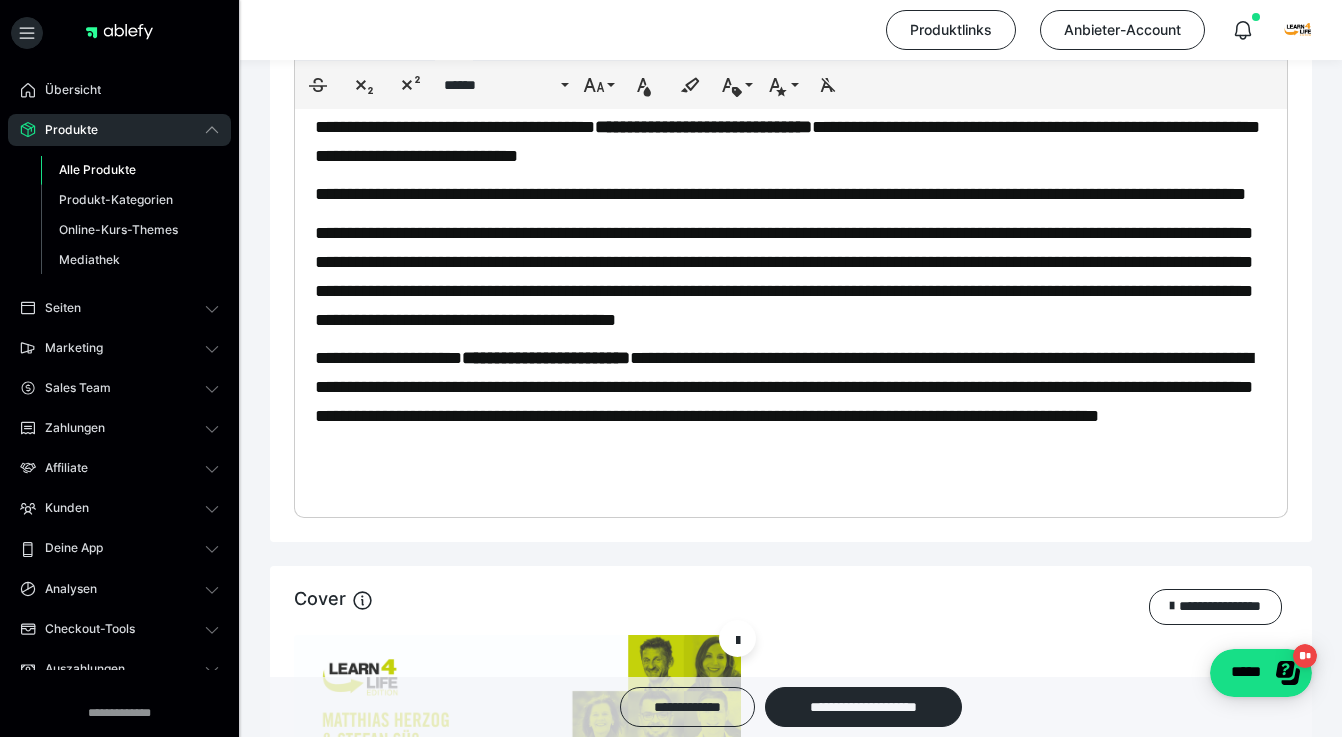 scroll, scrollTop: 0, scrollLeft: 0, axis: both 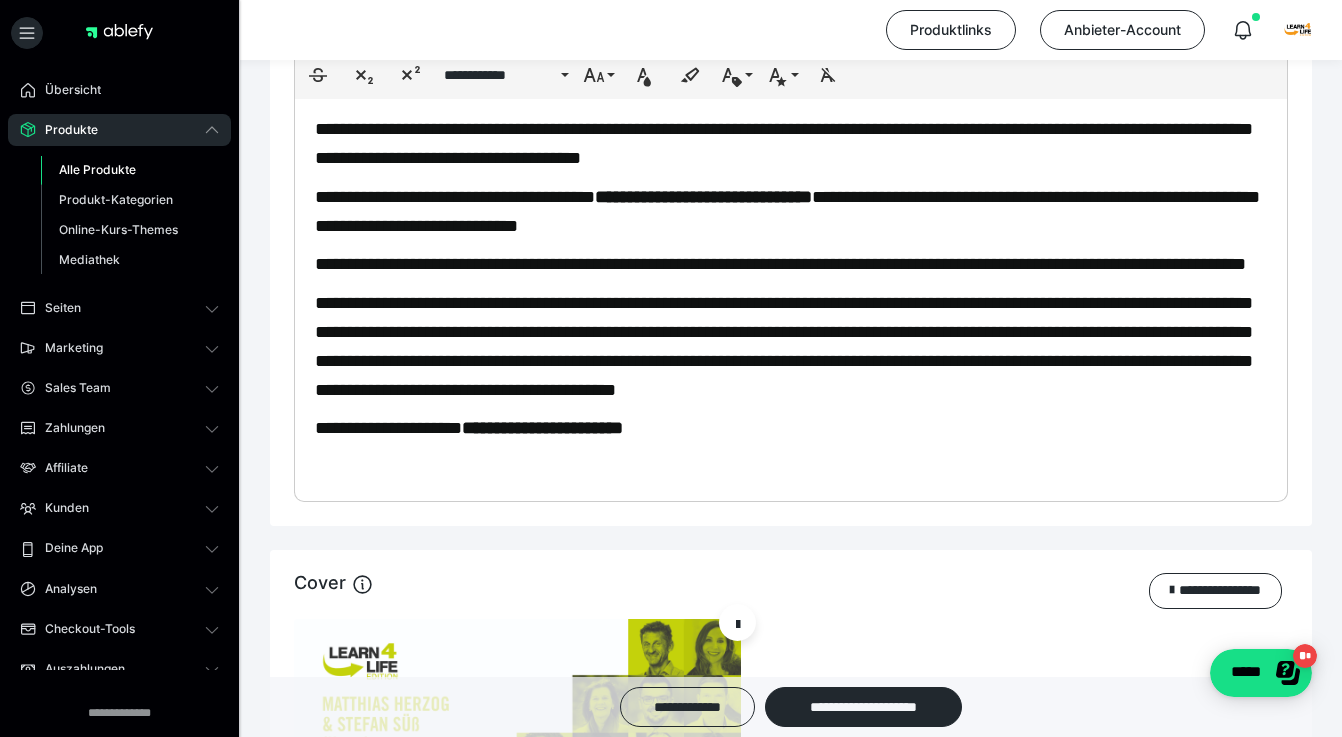 click on "**********" at bounding box center [784, 346] 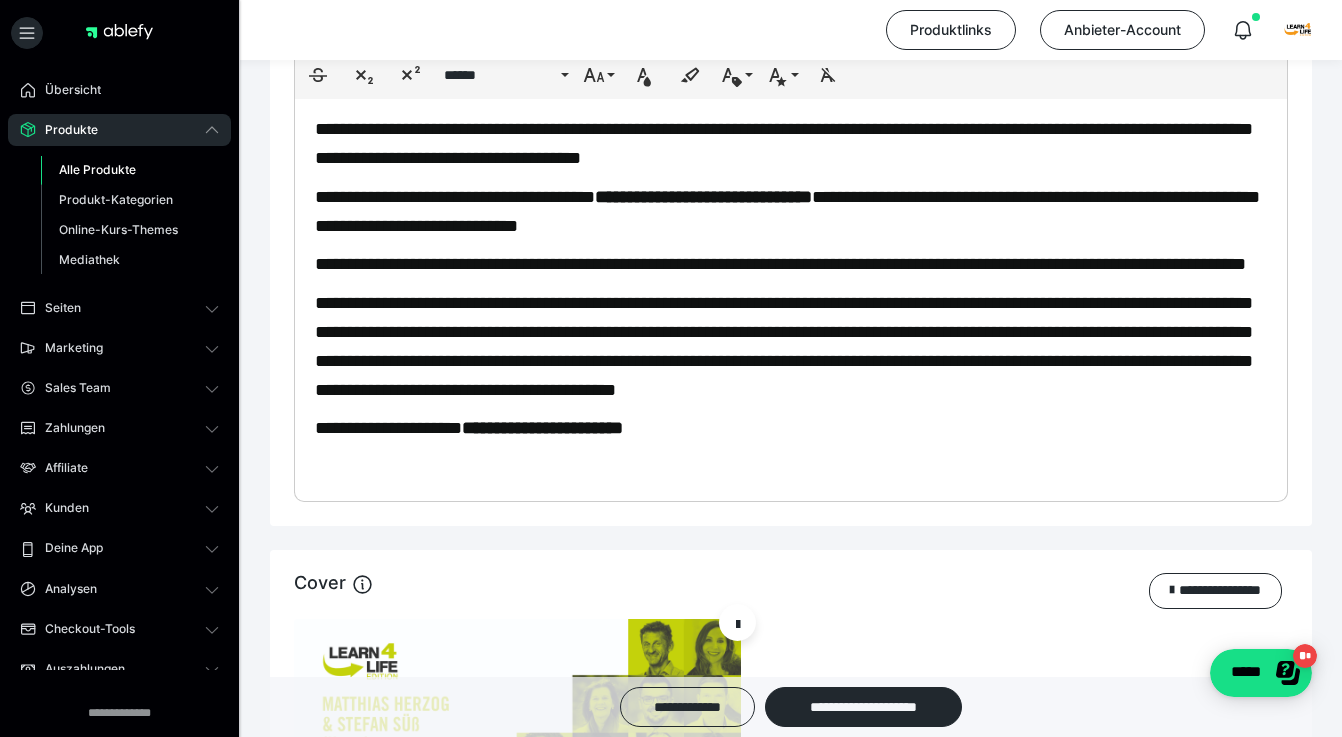 click on "**********" at bounding box center [784, 346] 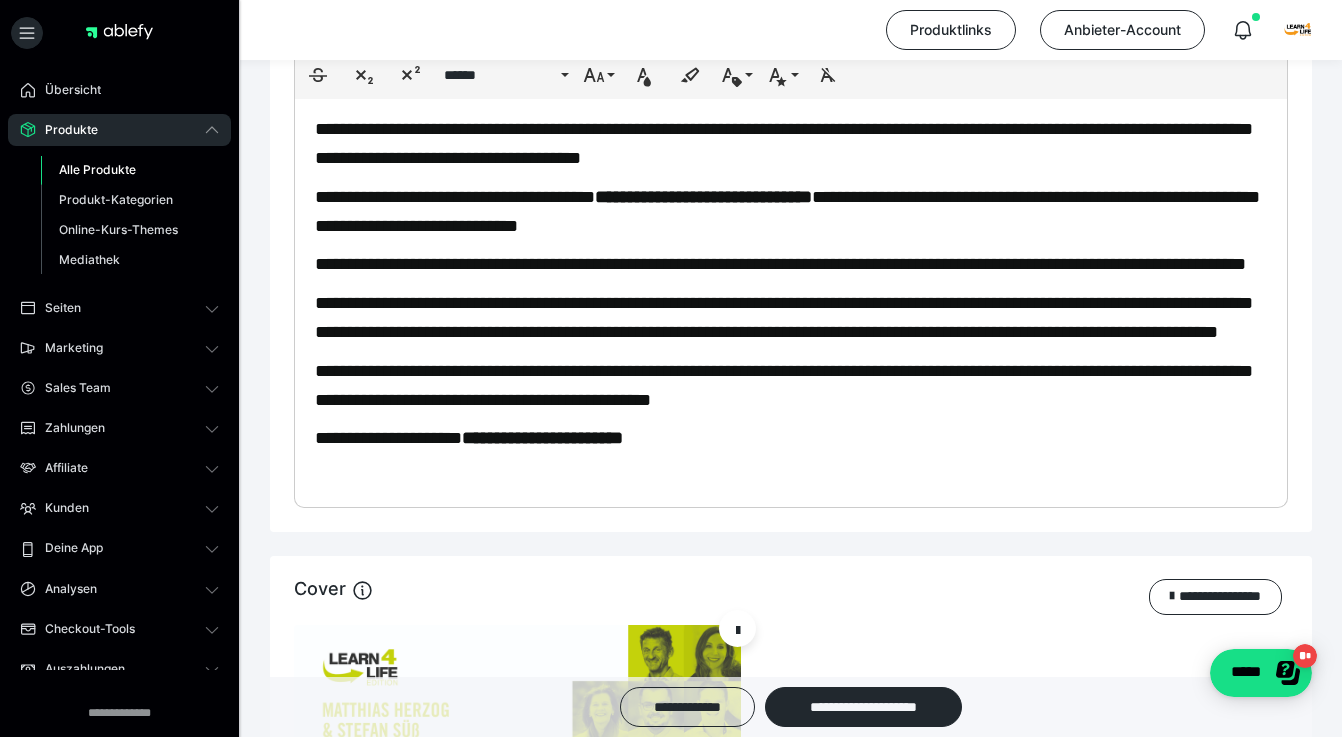 scroll, scrollTop: 32, scrollLeft: 0, axis: vertical 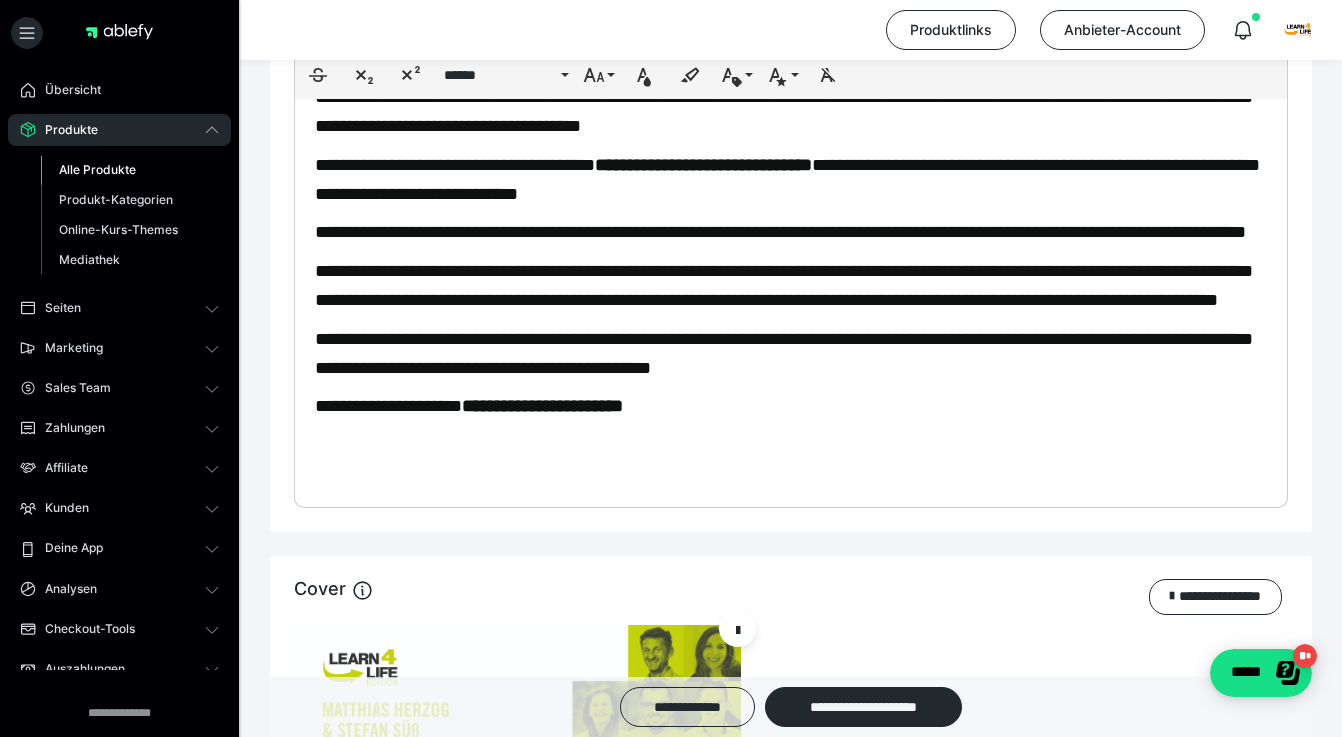 click on "**********" at bounding box center (791, 406) 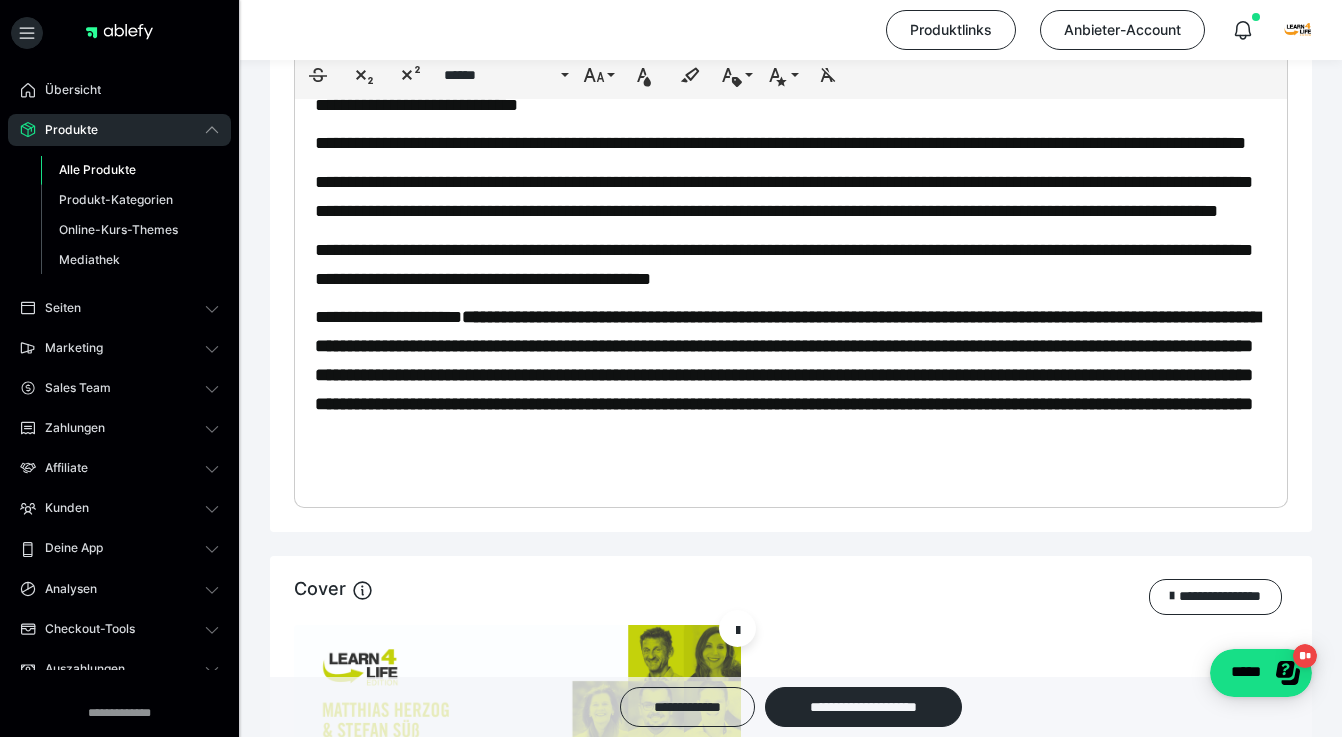 scroll, scrollTop: 7631, scrollLeft: 2, axis: both 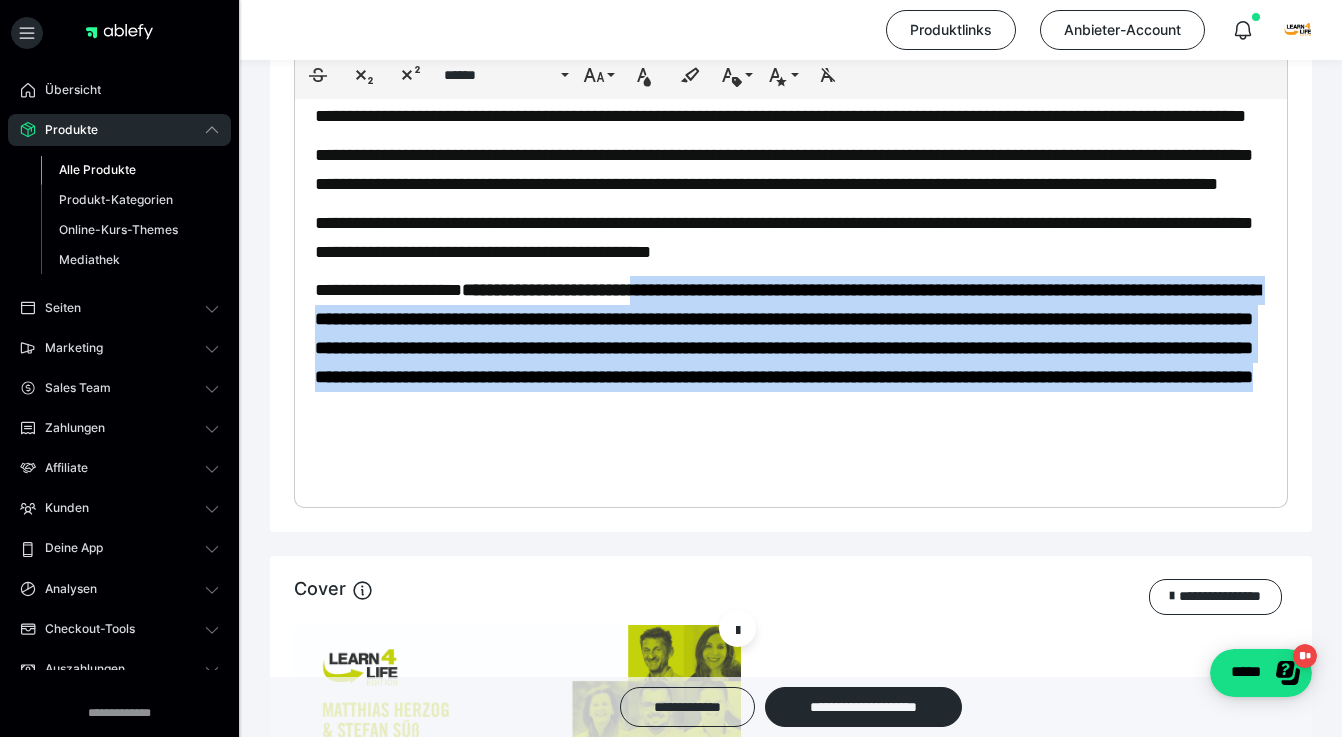 drag, startPoint x: 685, startPoint y: 373, endPoint x: 1115, endPoint y: 482, distance: 443.60004 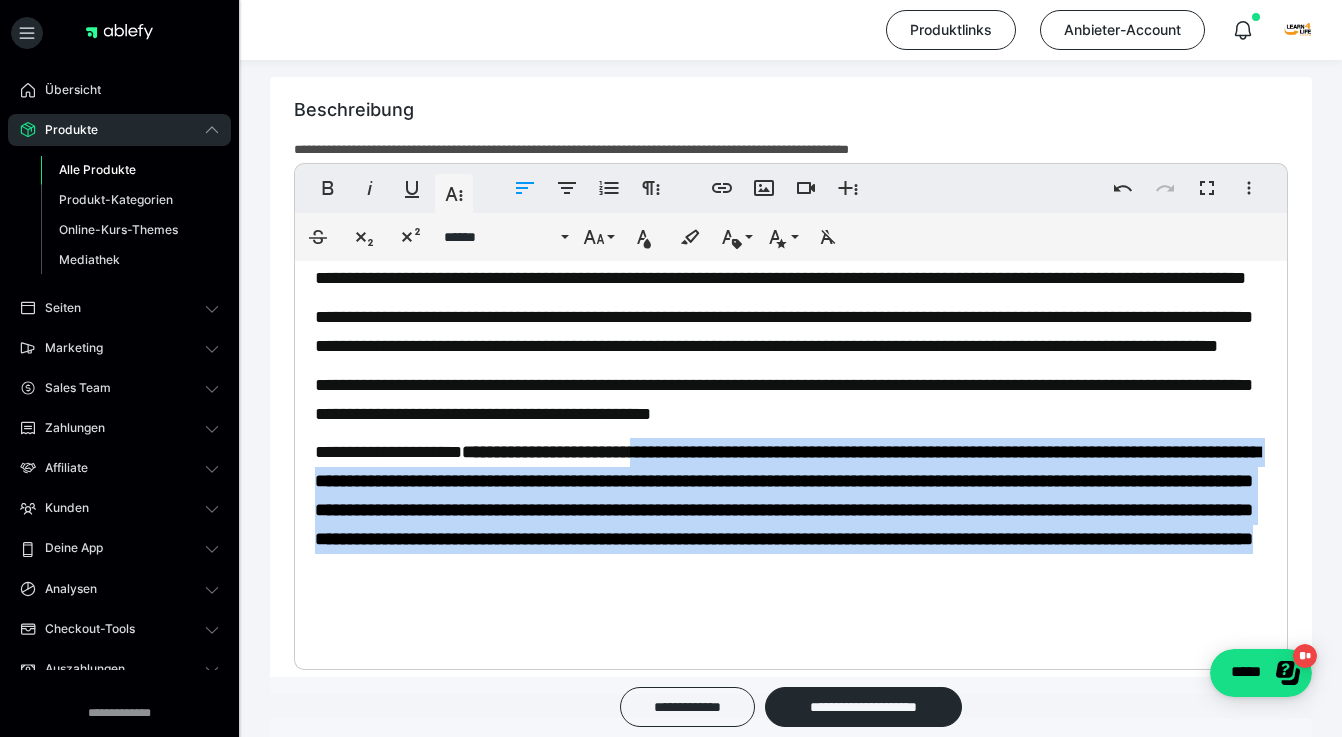 scroll, scrollTop: 1213, scrollLeft: 0, axis: vertical 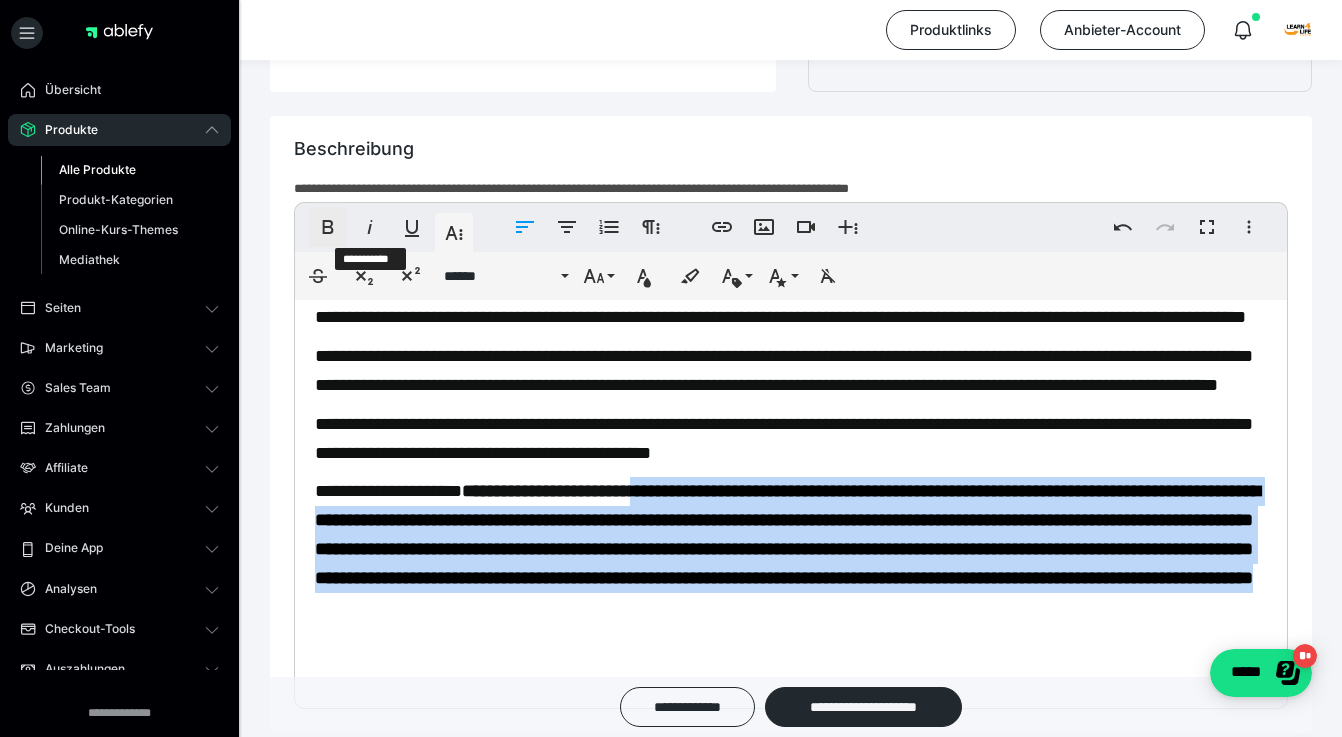 click 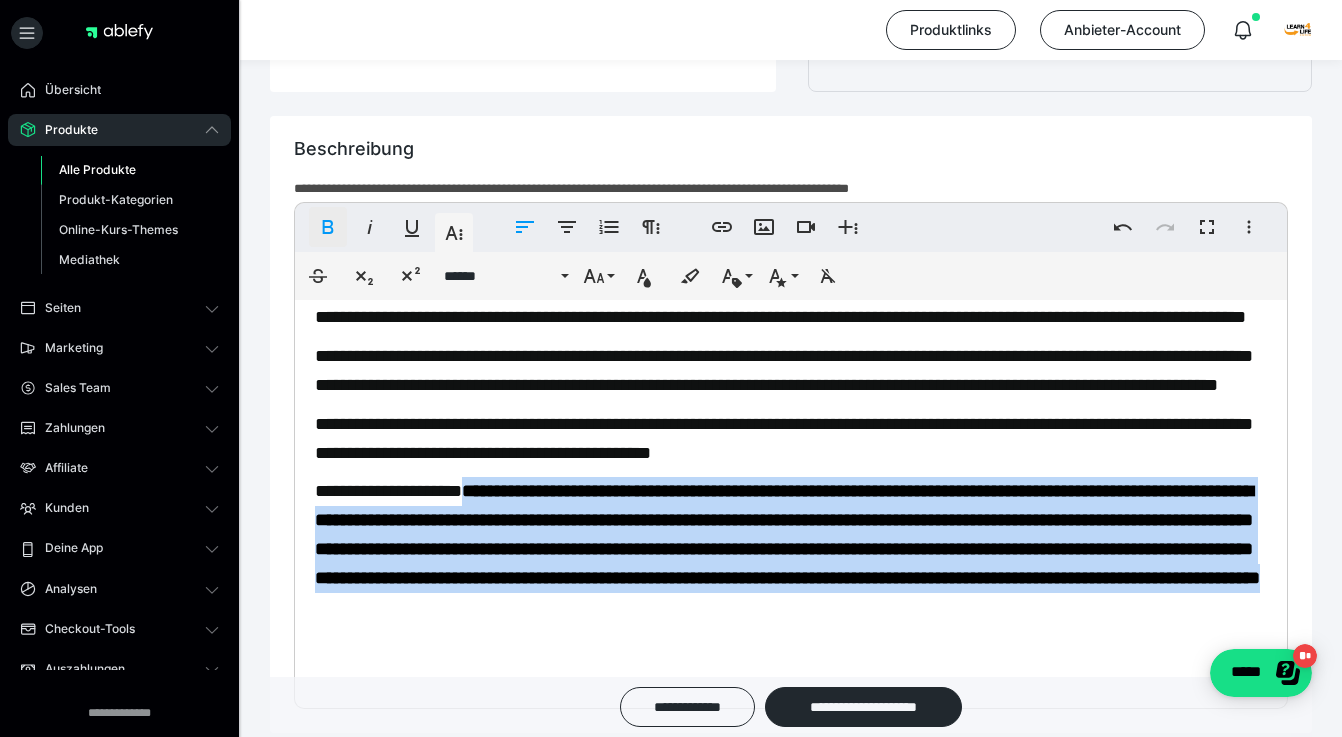 click 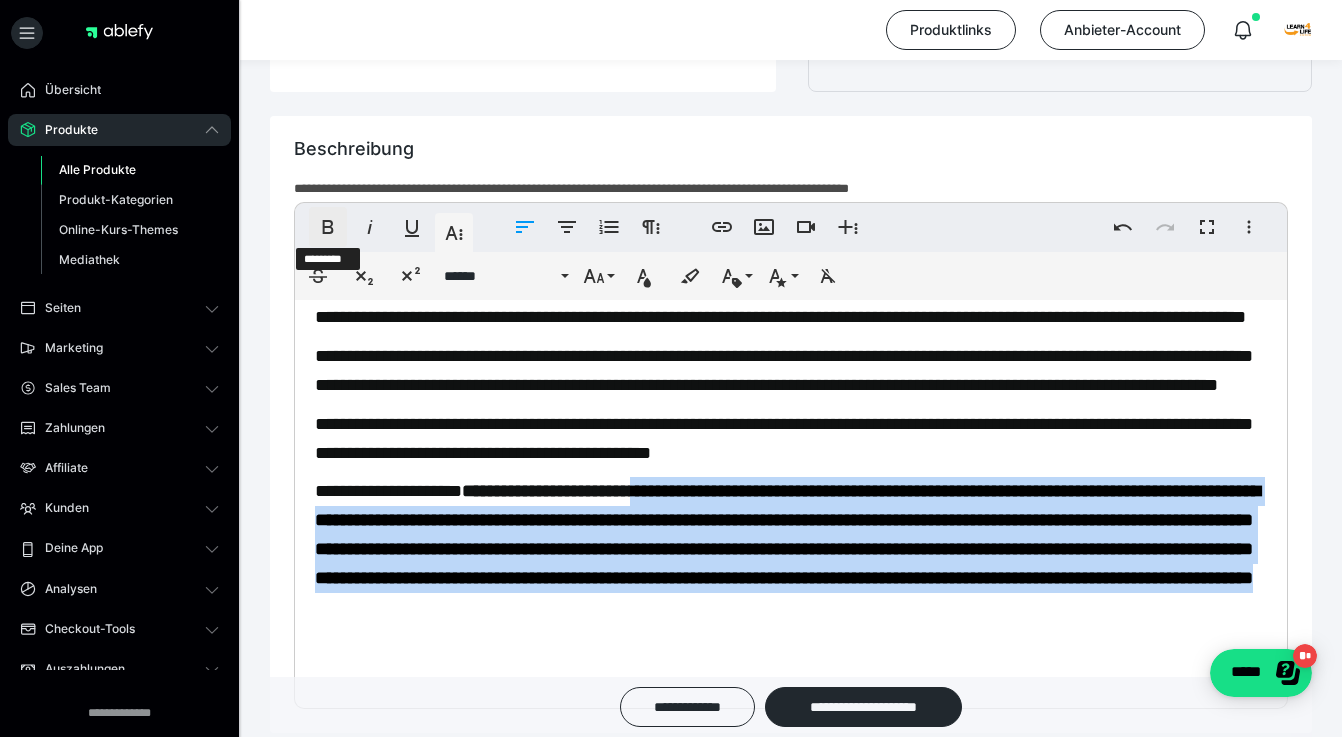 click 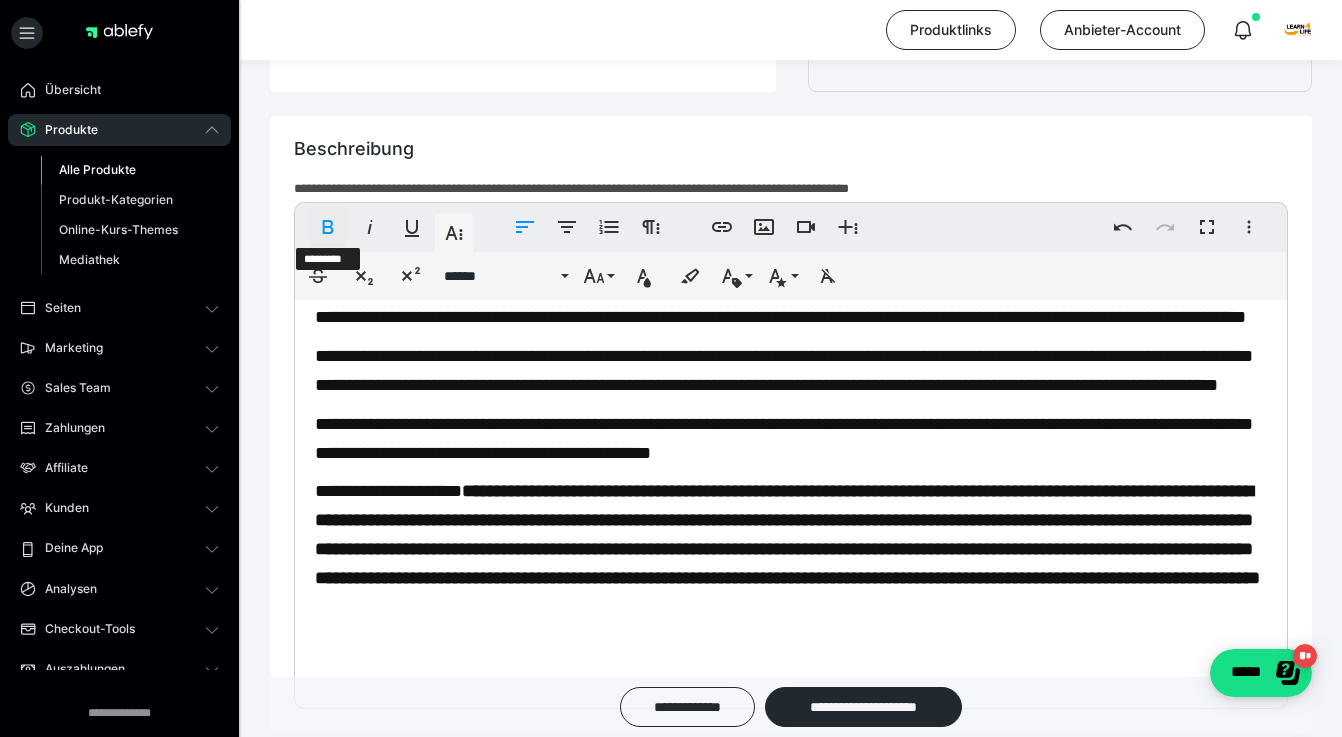 click 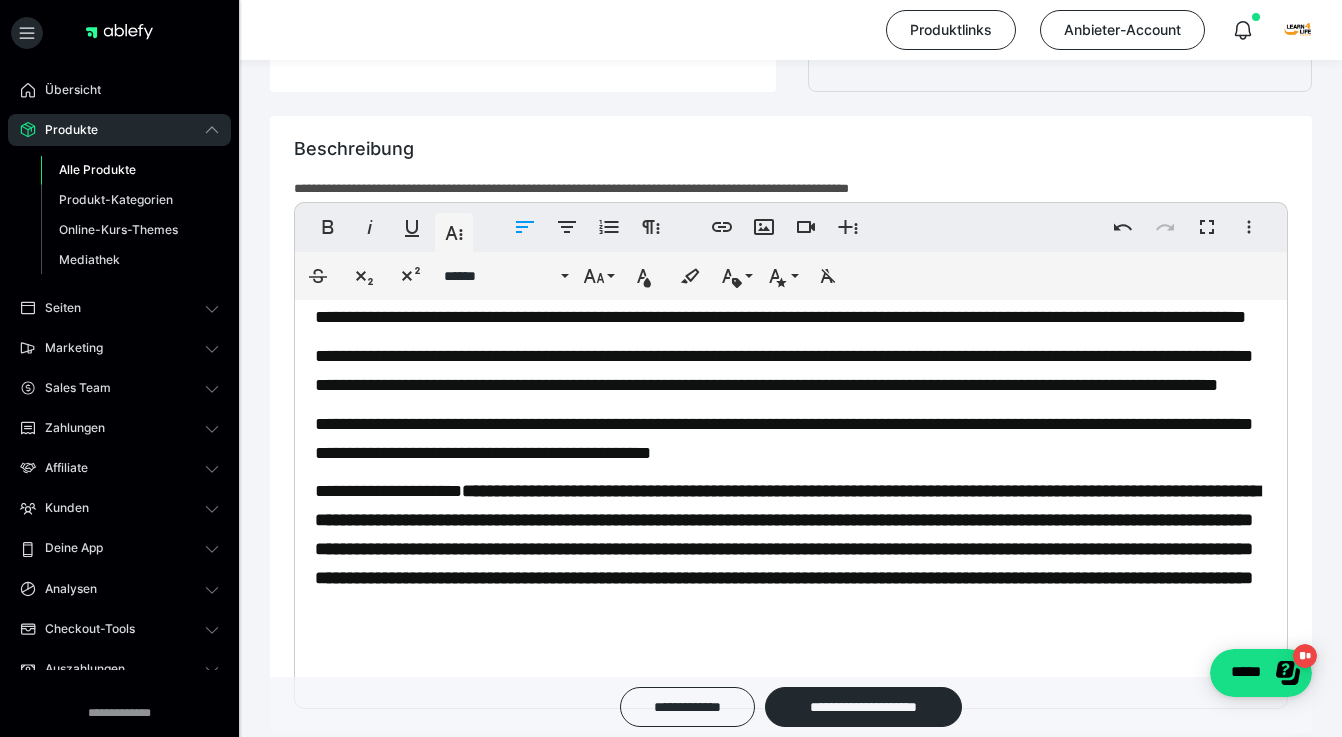 click on "**********" at bounding box center [791, 534] 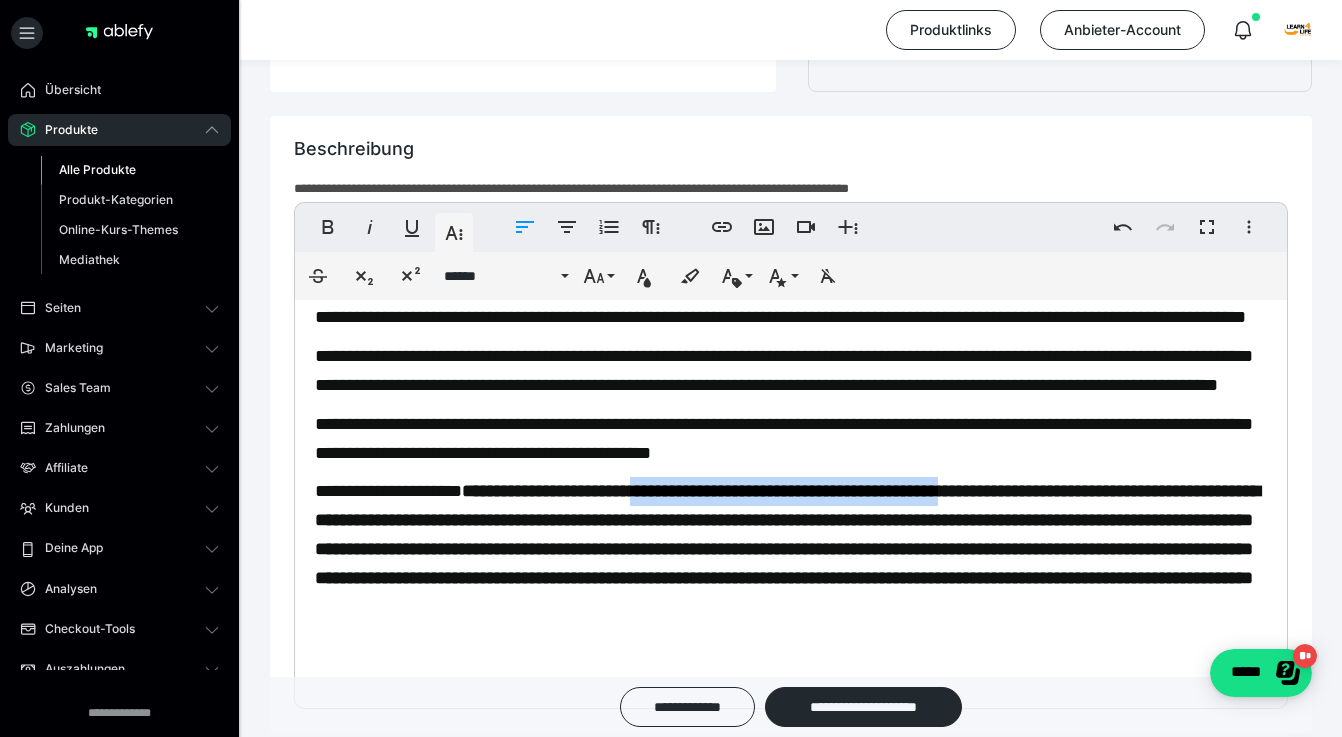 drag, startPoint x: 1050, startPoint y: 547, endPoint x: 688, endPoint y: 546, distance: 362.00137 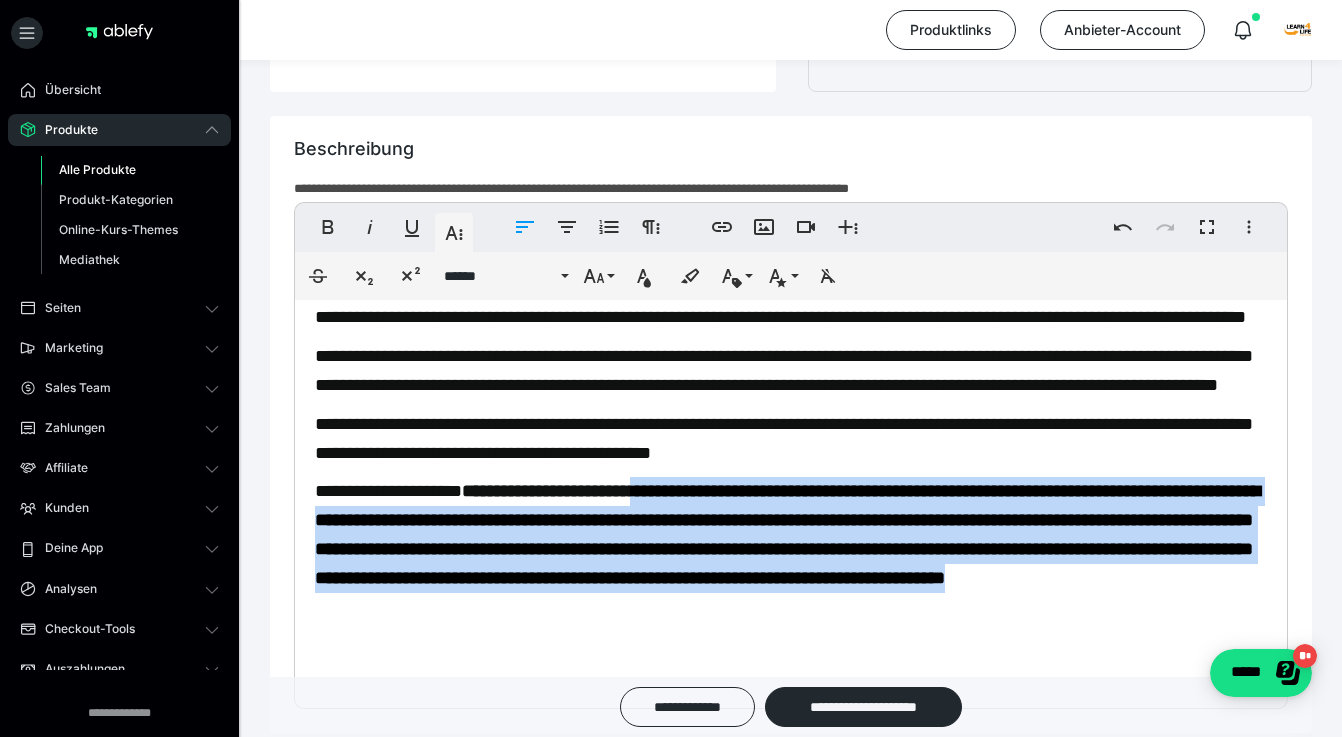 drag, startPoint x: 671, startPoint y: 663, endPoint x: 682, endPoint y: 558, distance: 105.574615 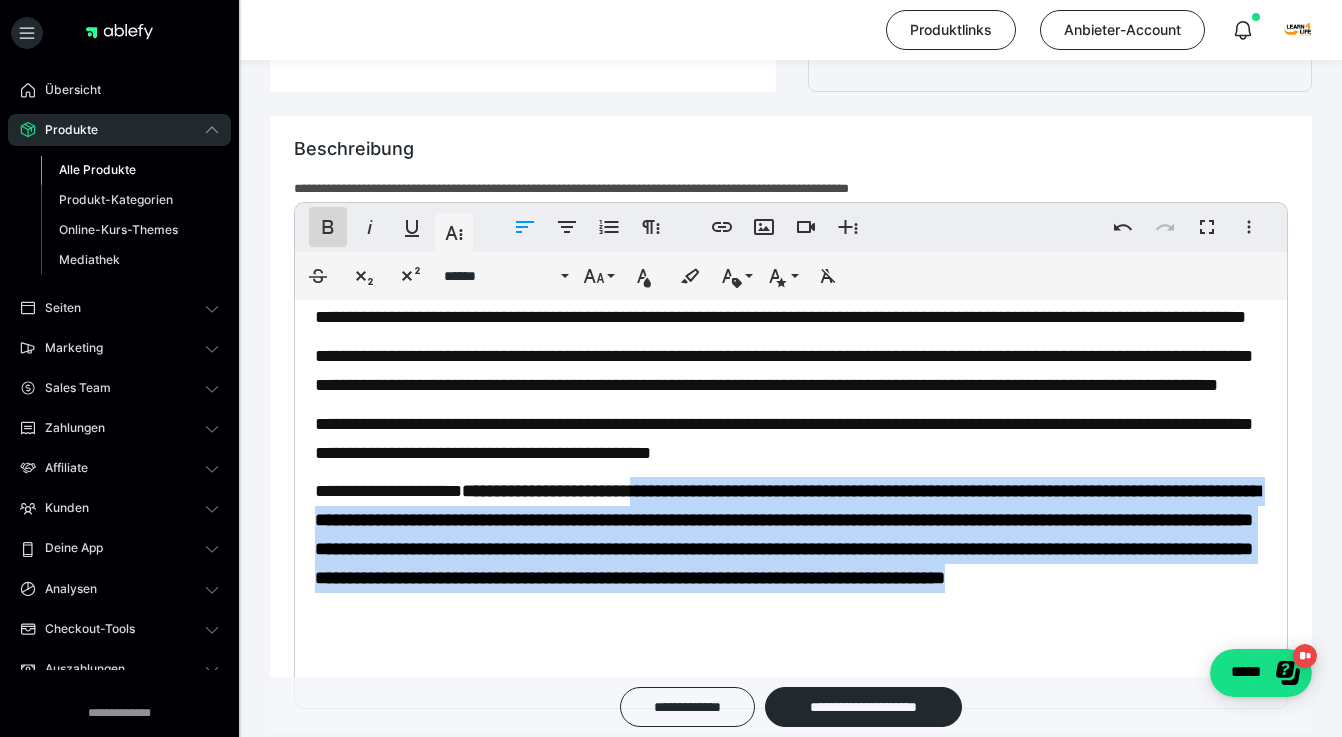click 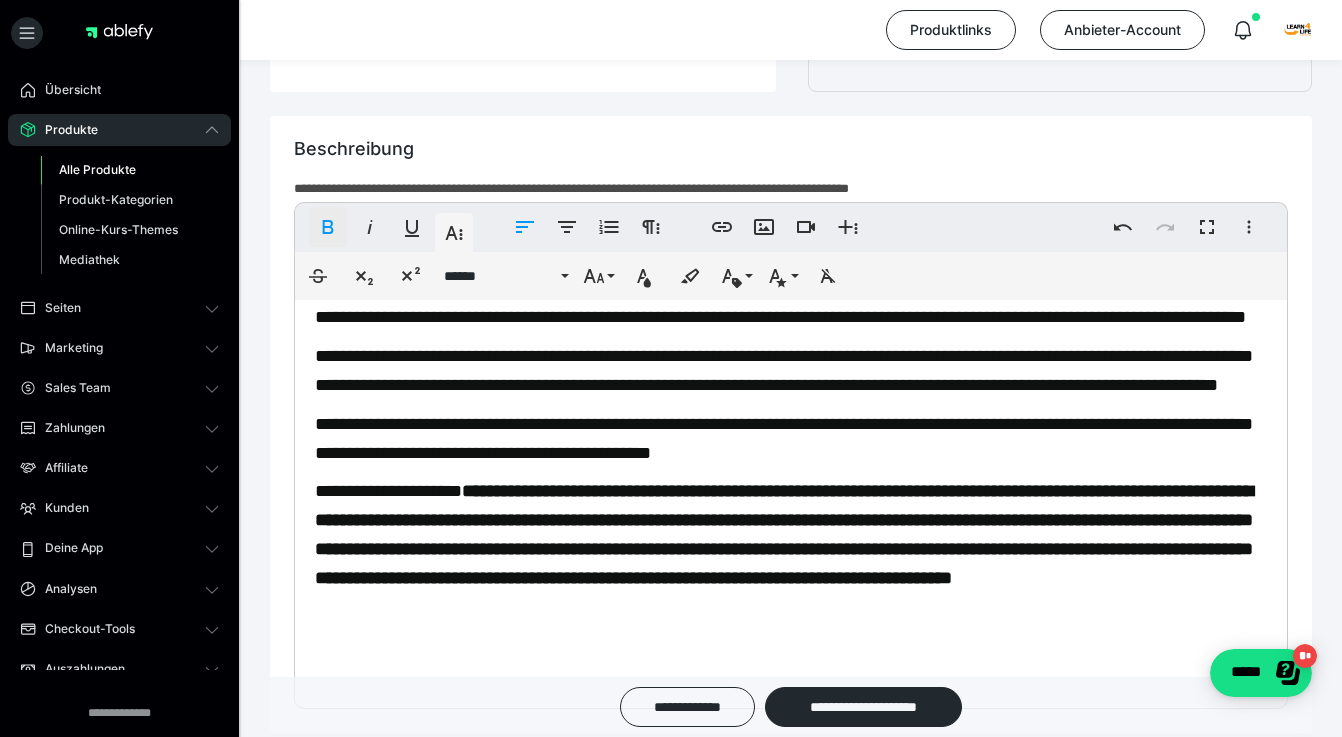 click 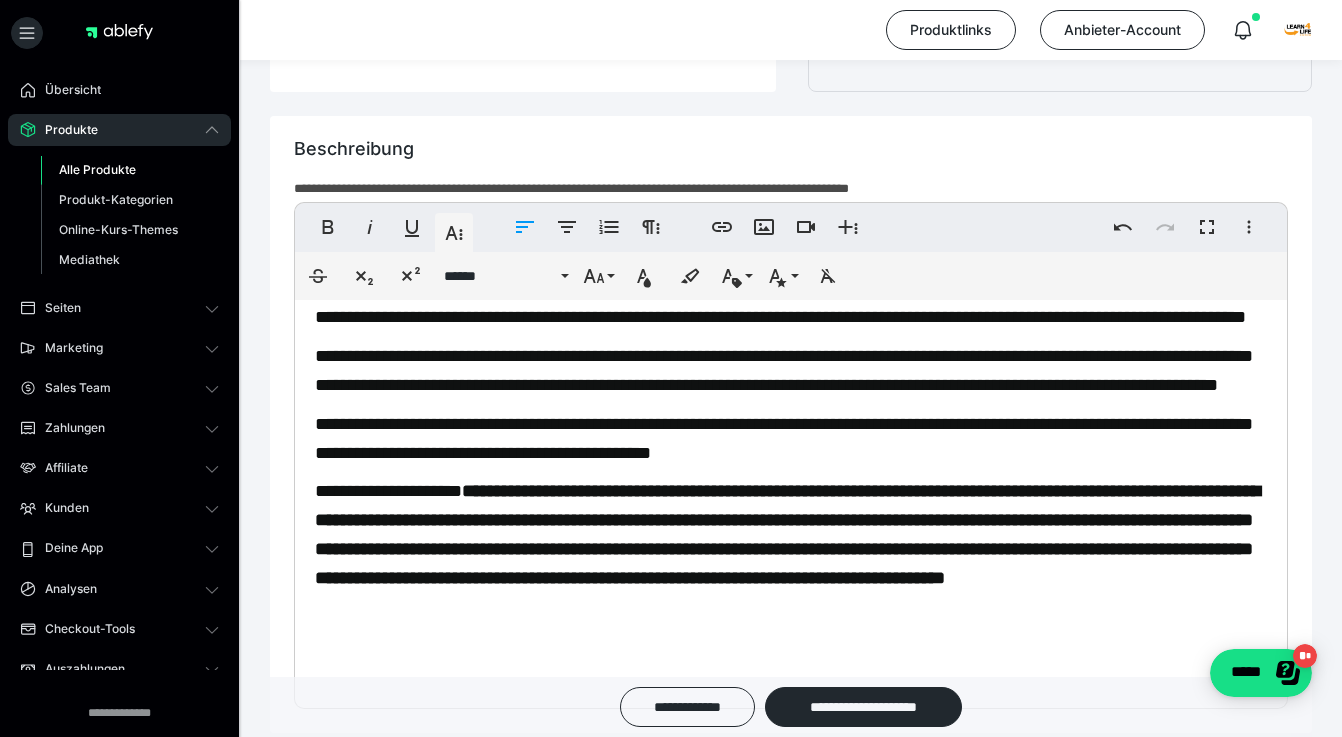 click on "**********" at bounding box center (787, 534) 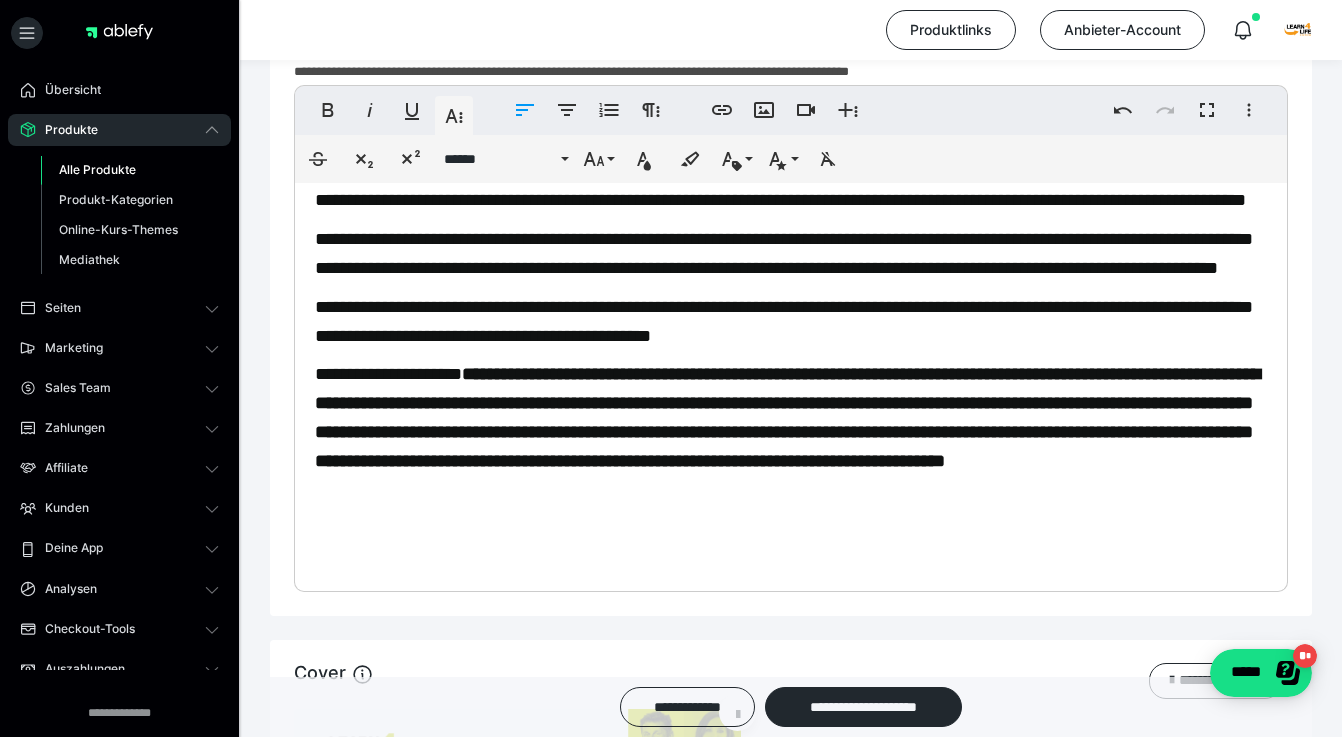 scroll, scrollTop: 1344, scrollLeft: 0, axis: vertical 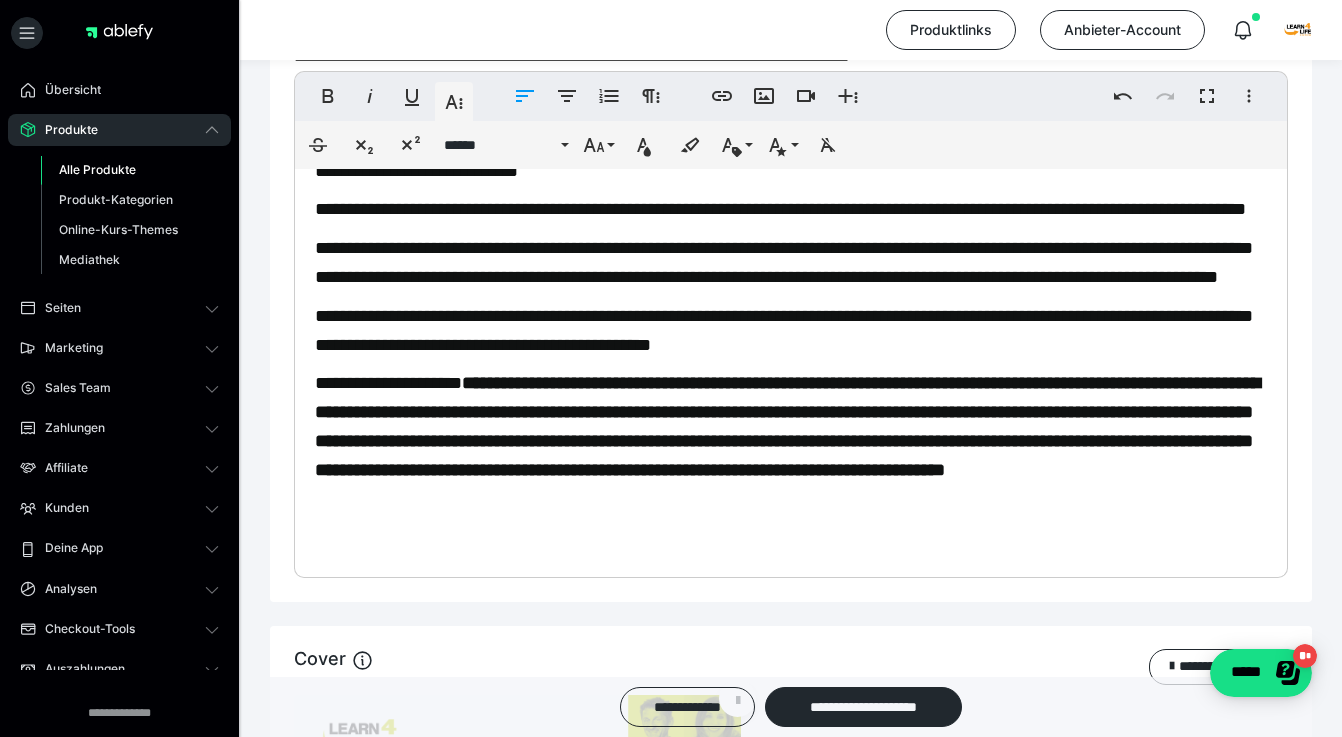 click on "**********" at bounding box center (787, 426) 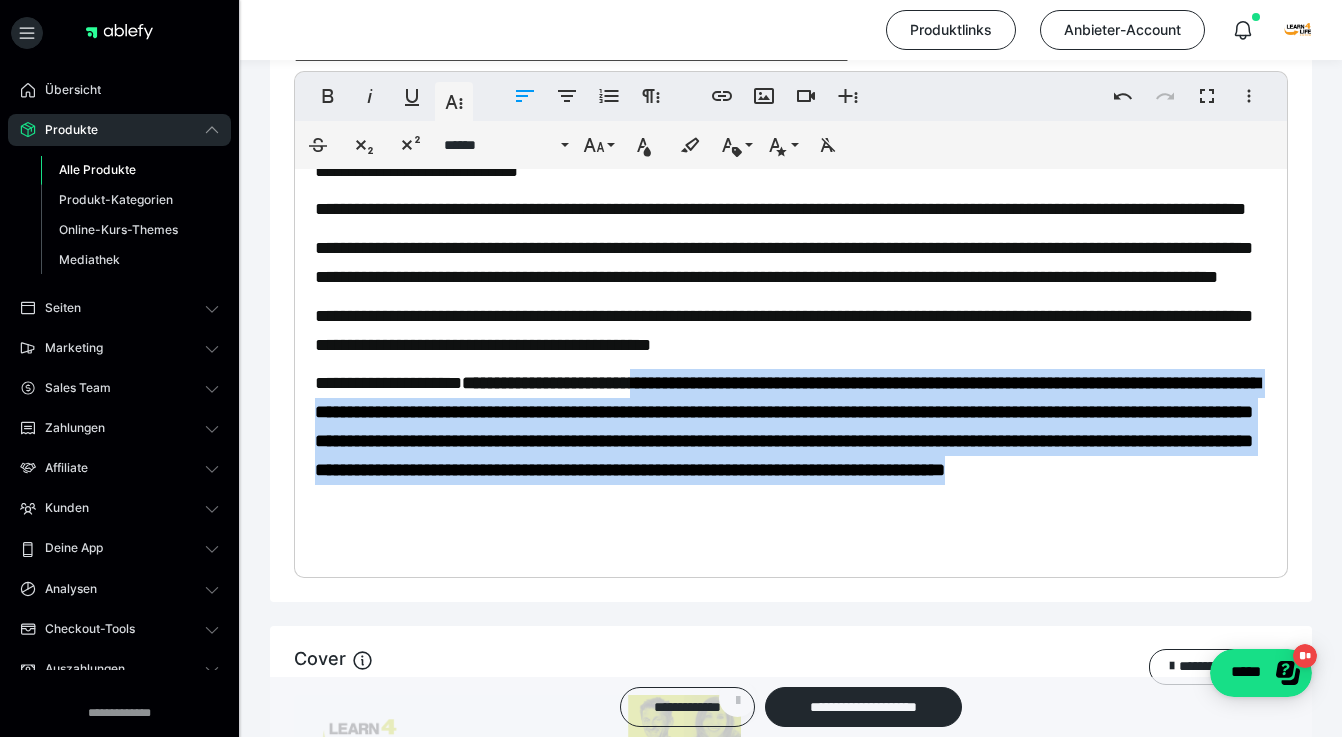 scroll, scrollTop: 148, scrollLeft: 0, axis: vertical 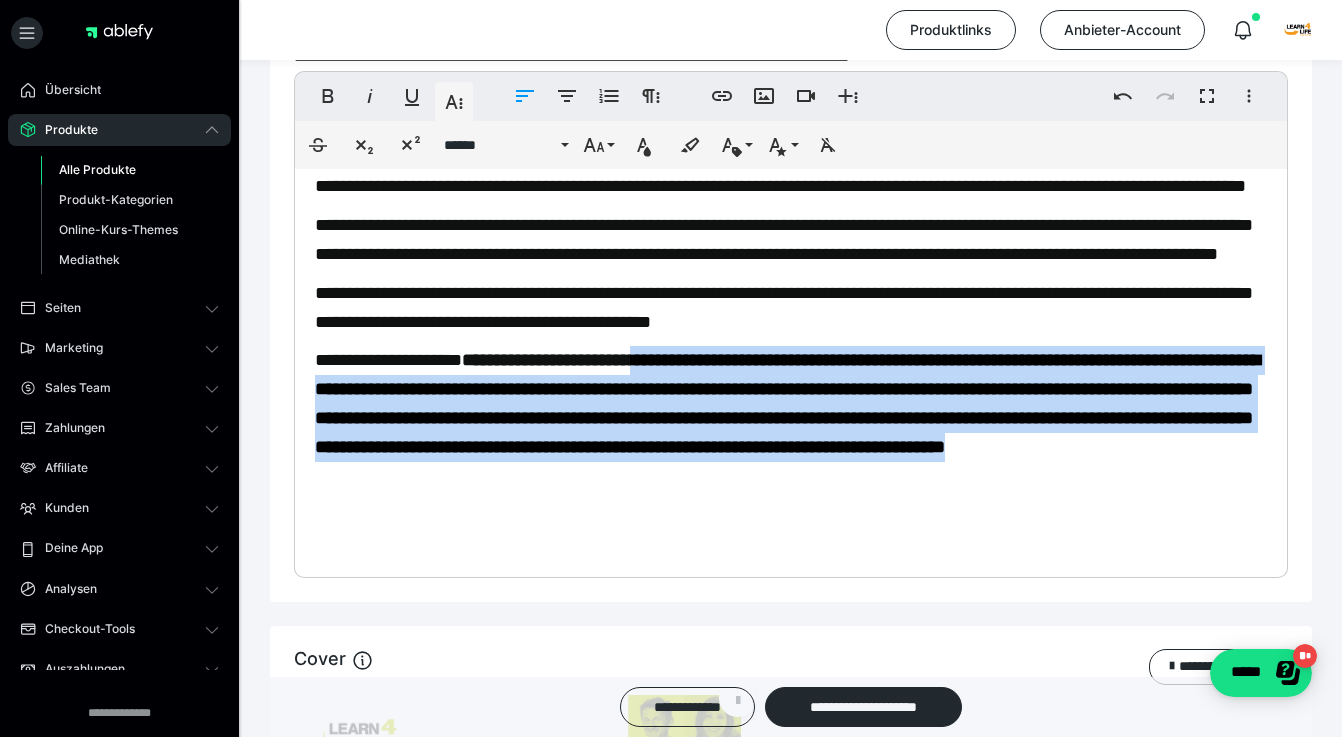 drag, startPoint x: 685, startPoint y: 441, endPoint x: 674, endPoint y: 554, distance: 113.534134 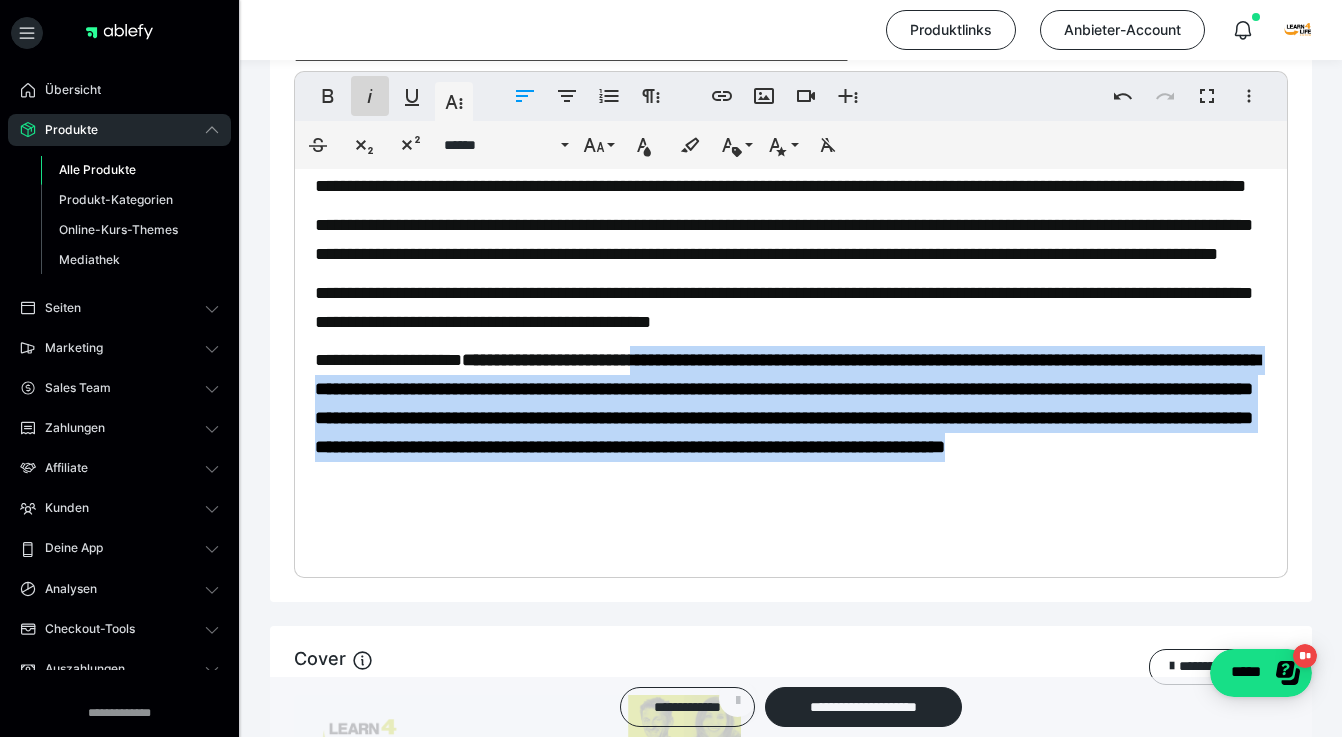 click 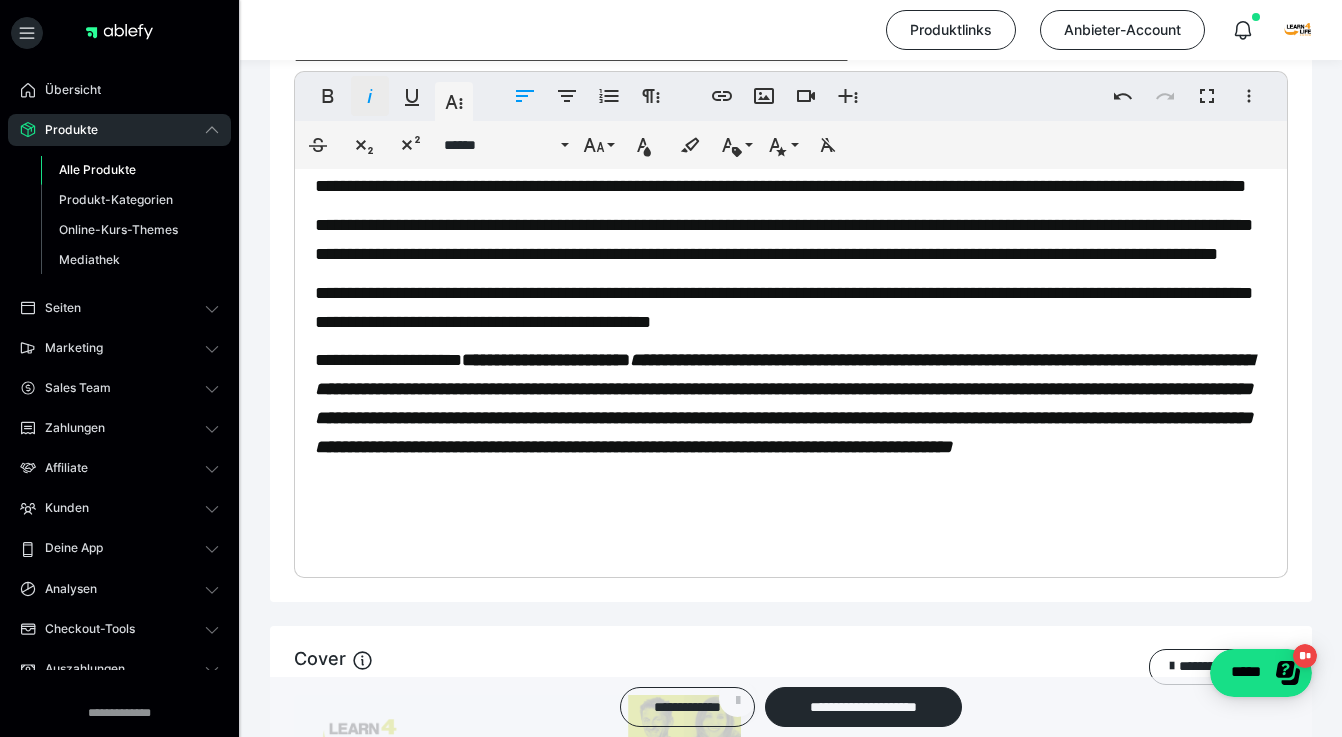 click 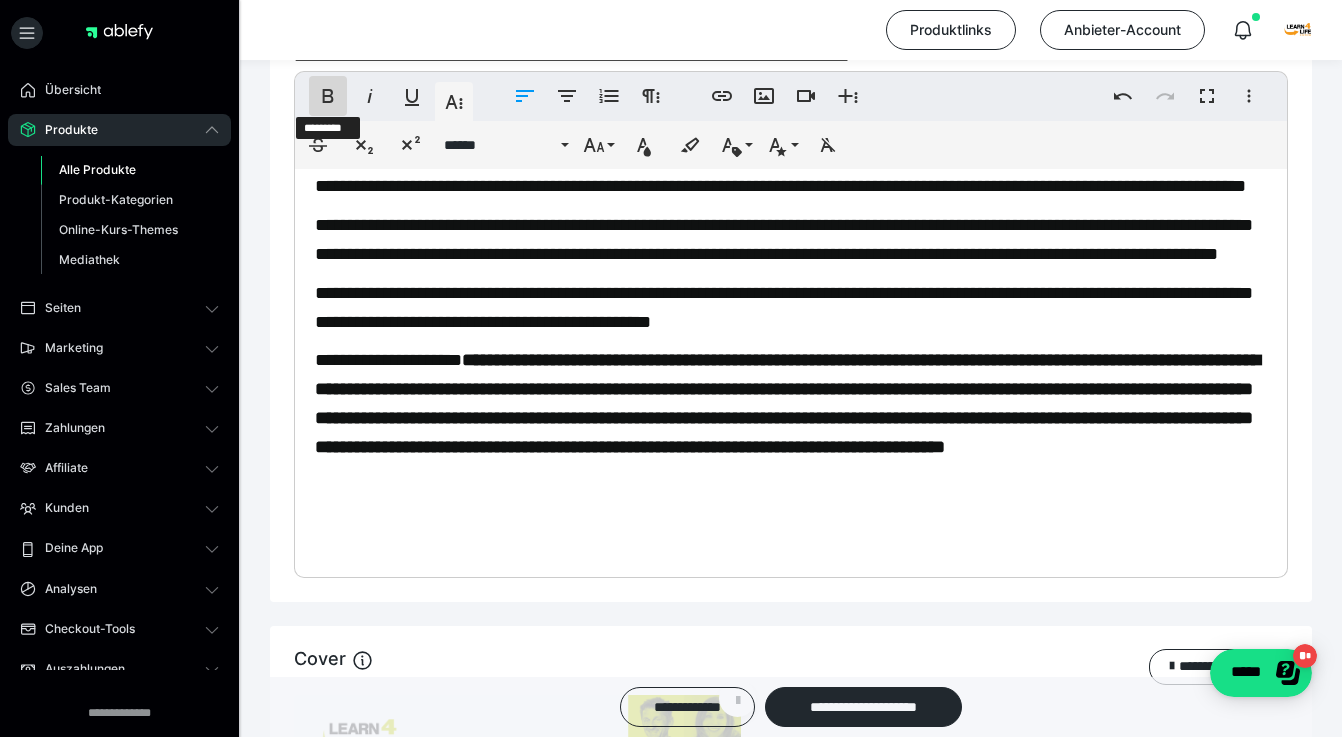 click 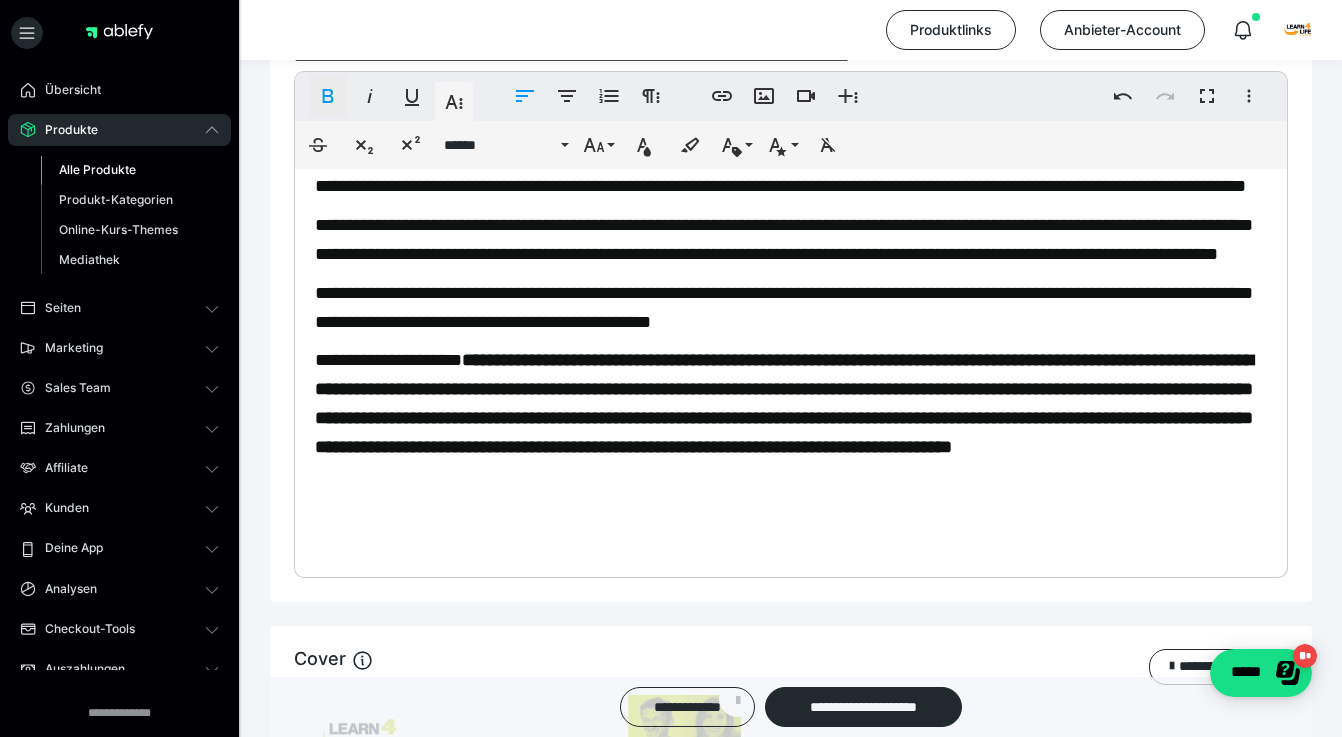 click 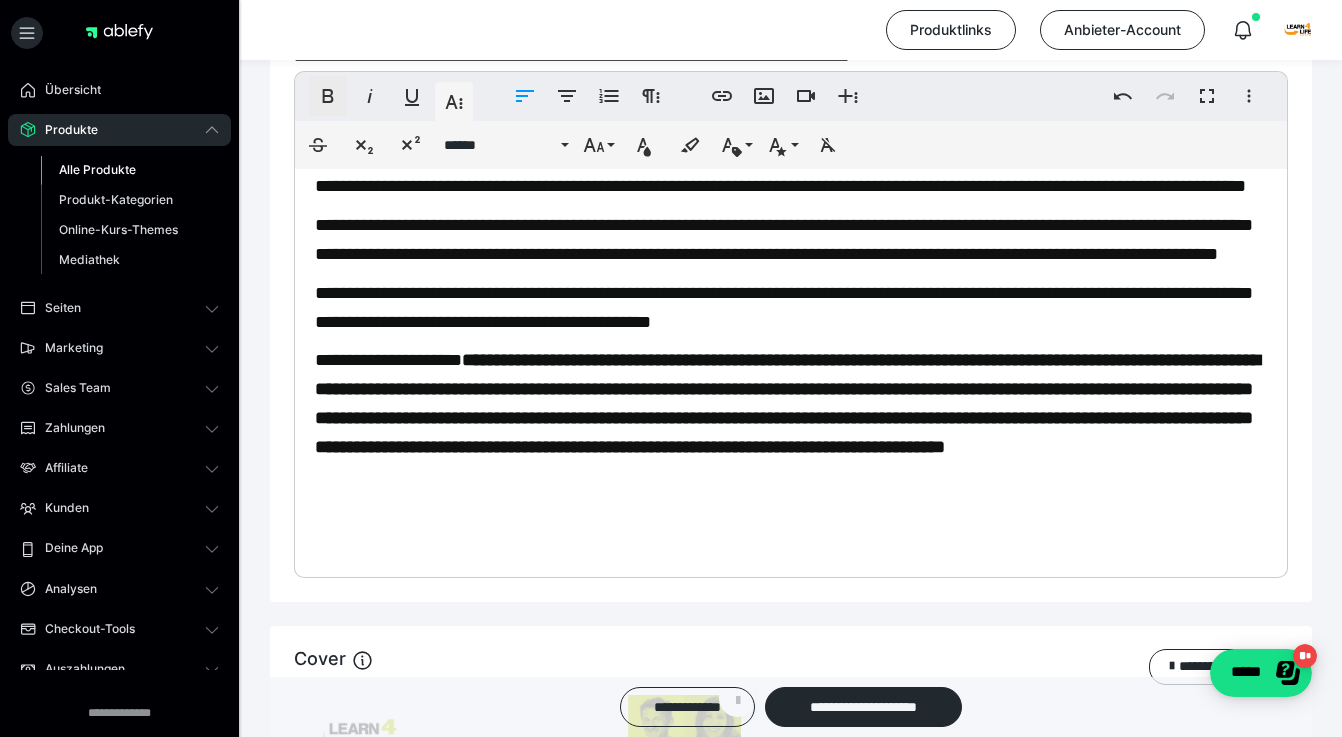 click 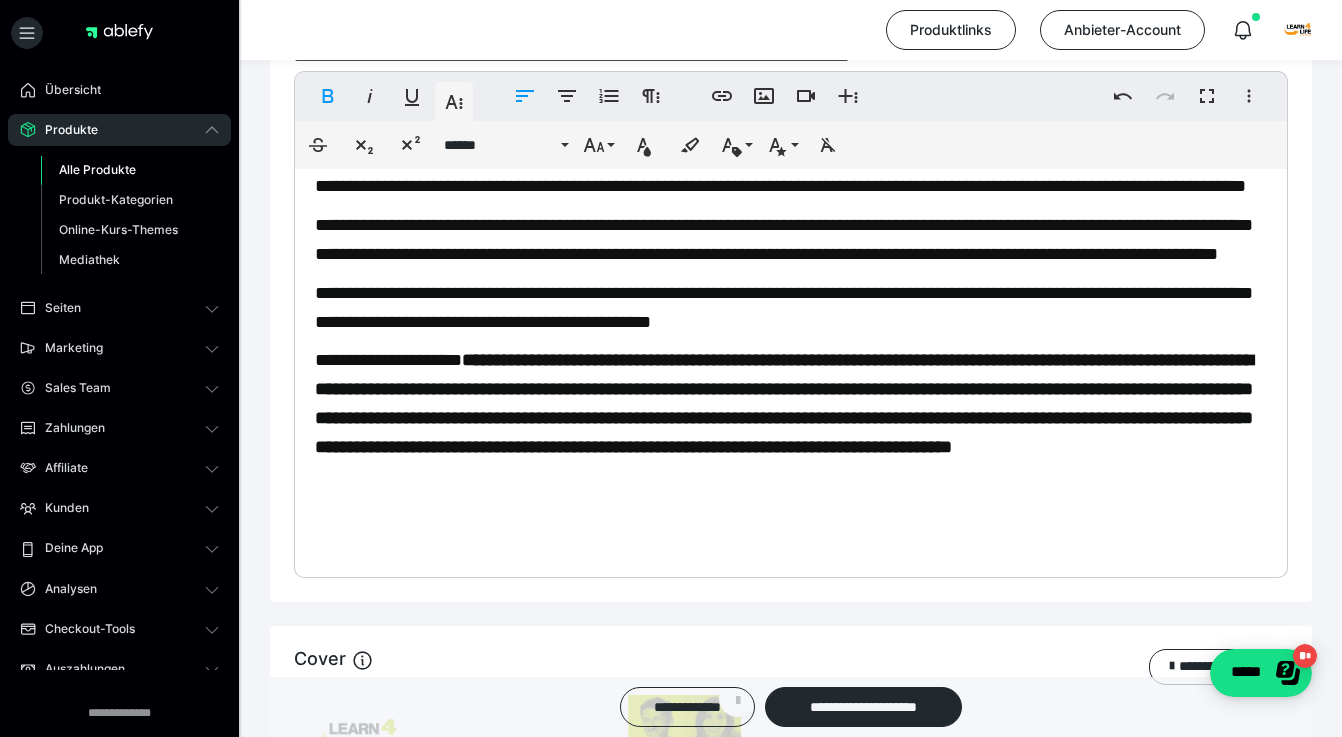 click on "**********" at bounding box center (791, 403) 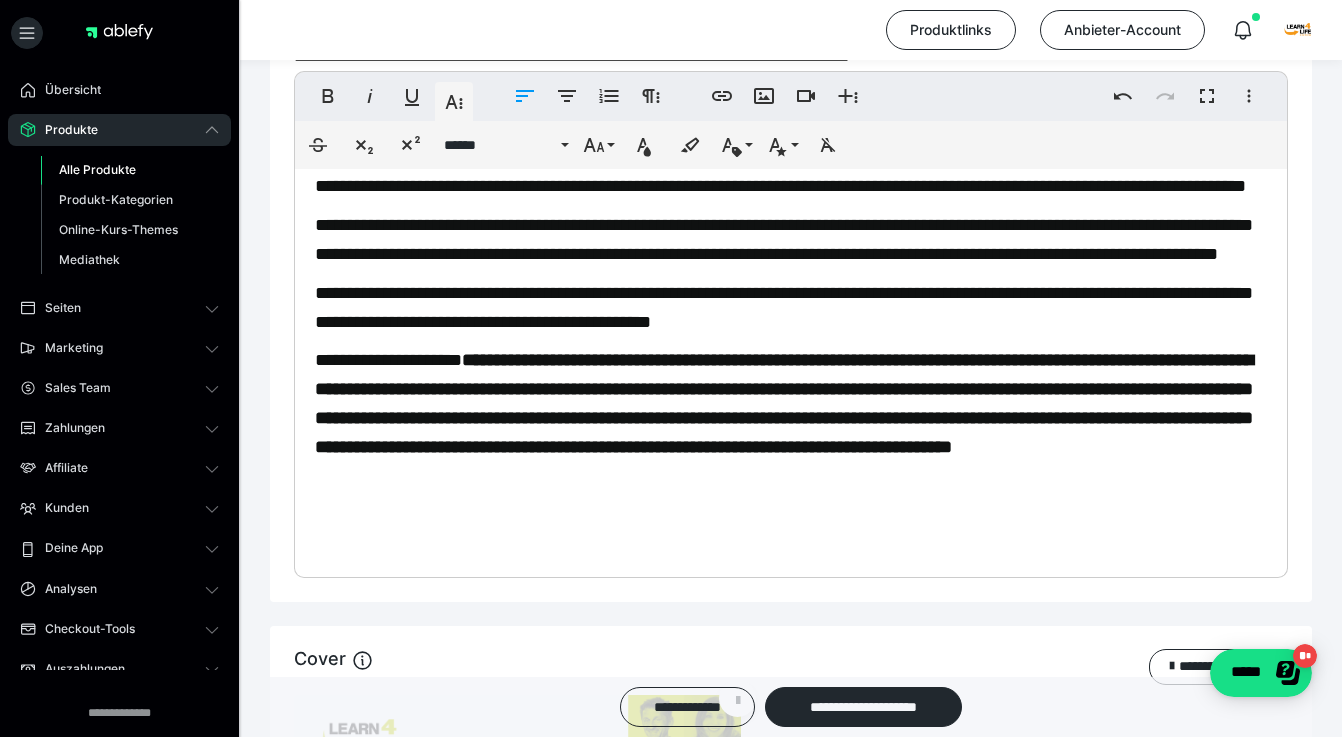 click on "**********" at bounding box center [791, 403] 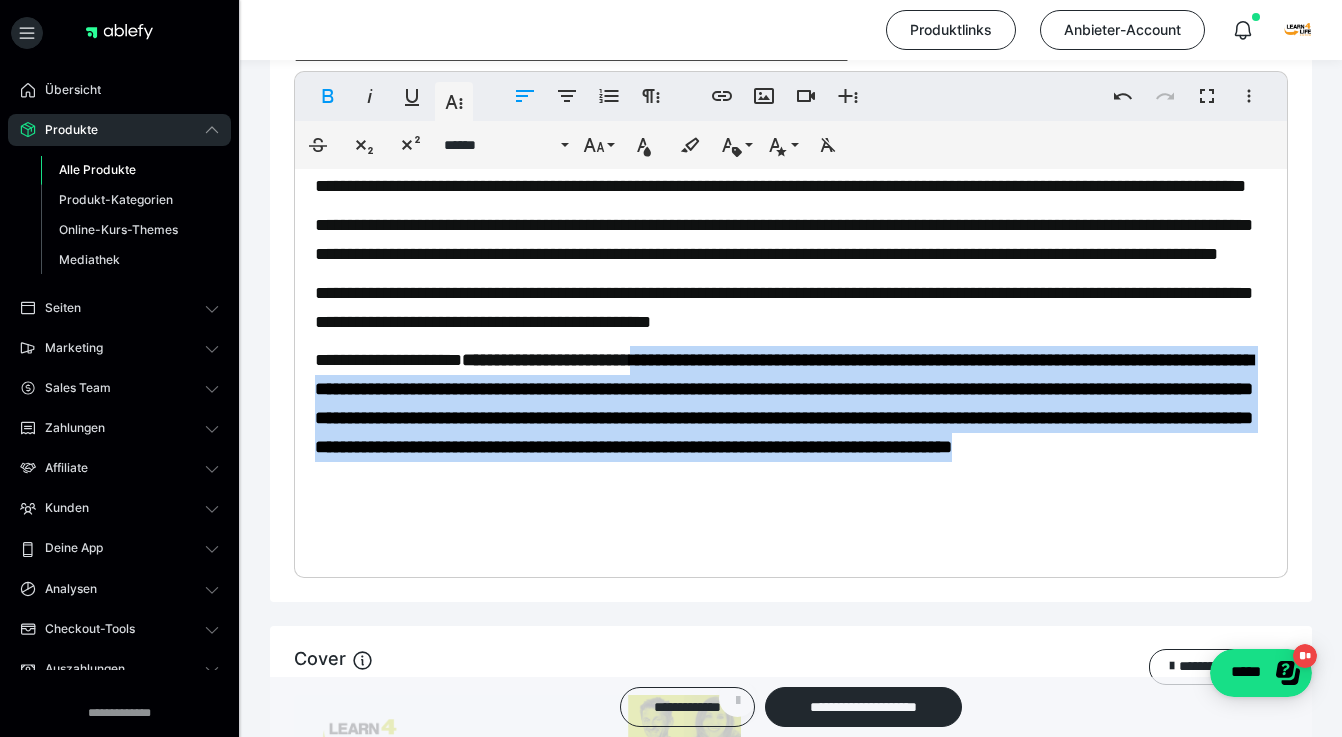 drag, startPoint x: 668, startPoint y: 530, endPoint x: 681, endPoint y: 411, distance: 119.70798 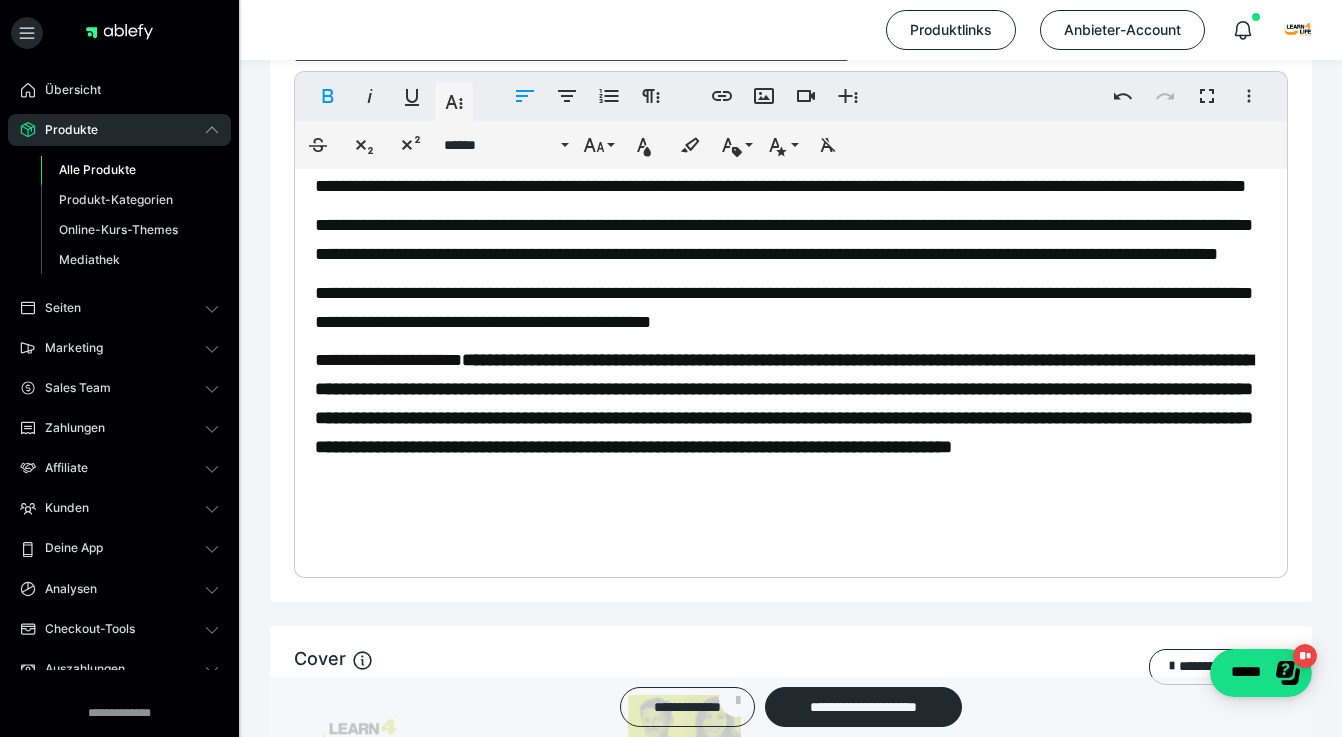 scroll, scrollTop: 32, scrollLeft: 0, axis: vertical 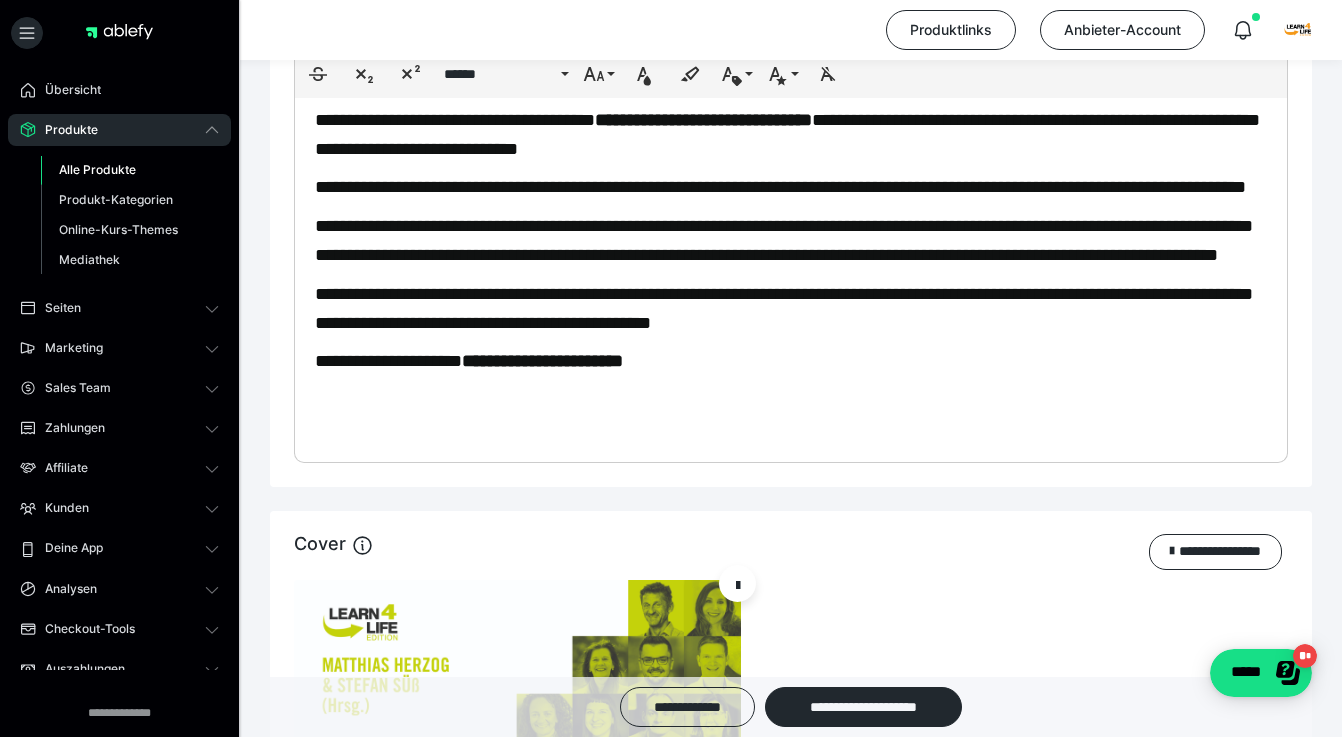 click on "**********" at bounding box center (388, 361) 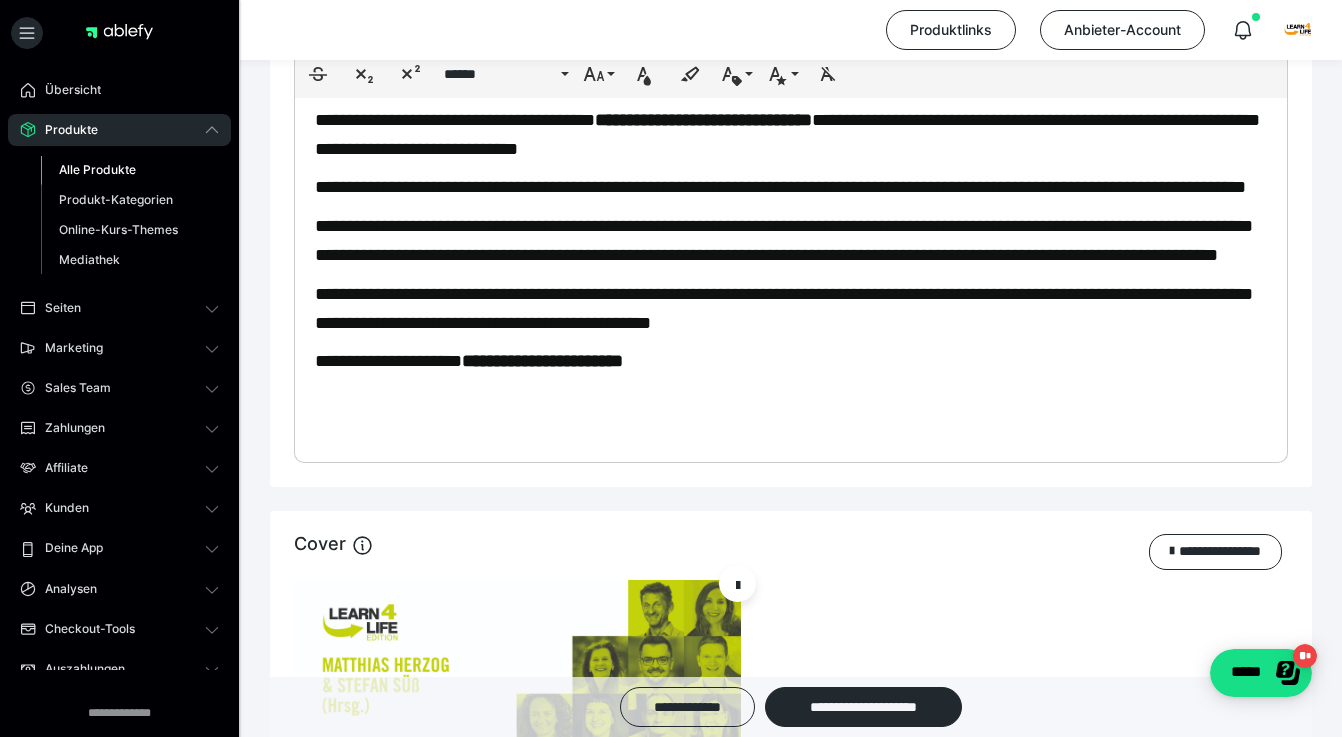 scroll, scrollTop: 49, scrollLeft: 0, axis: vertical 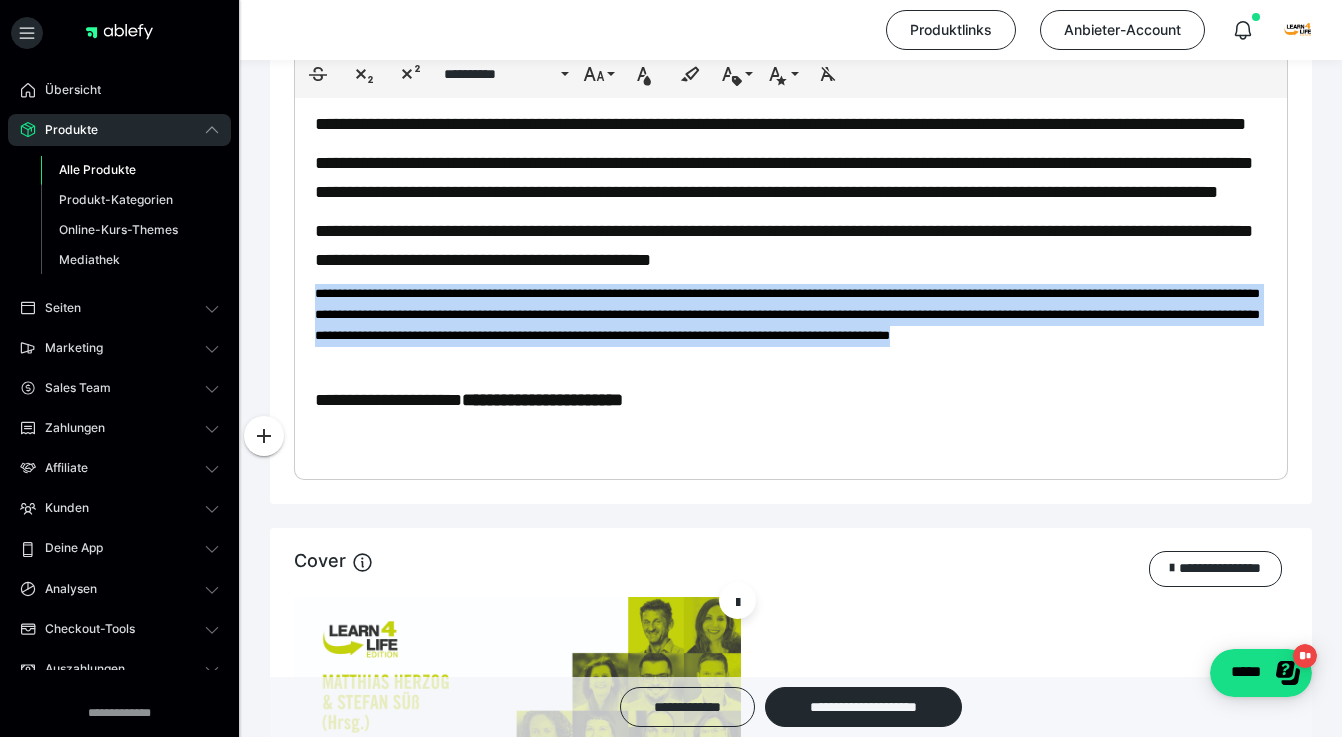 drag, startPoint x: 523, startPoint y: 415, endPoint x: 306, endPoint y: 354, distance: 225.41074 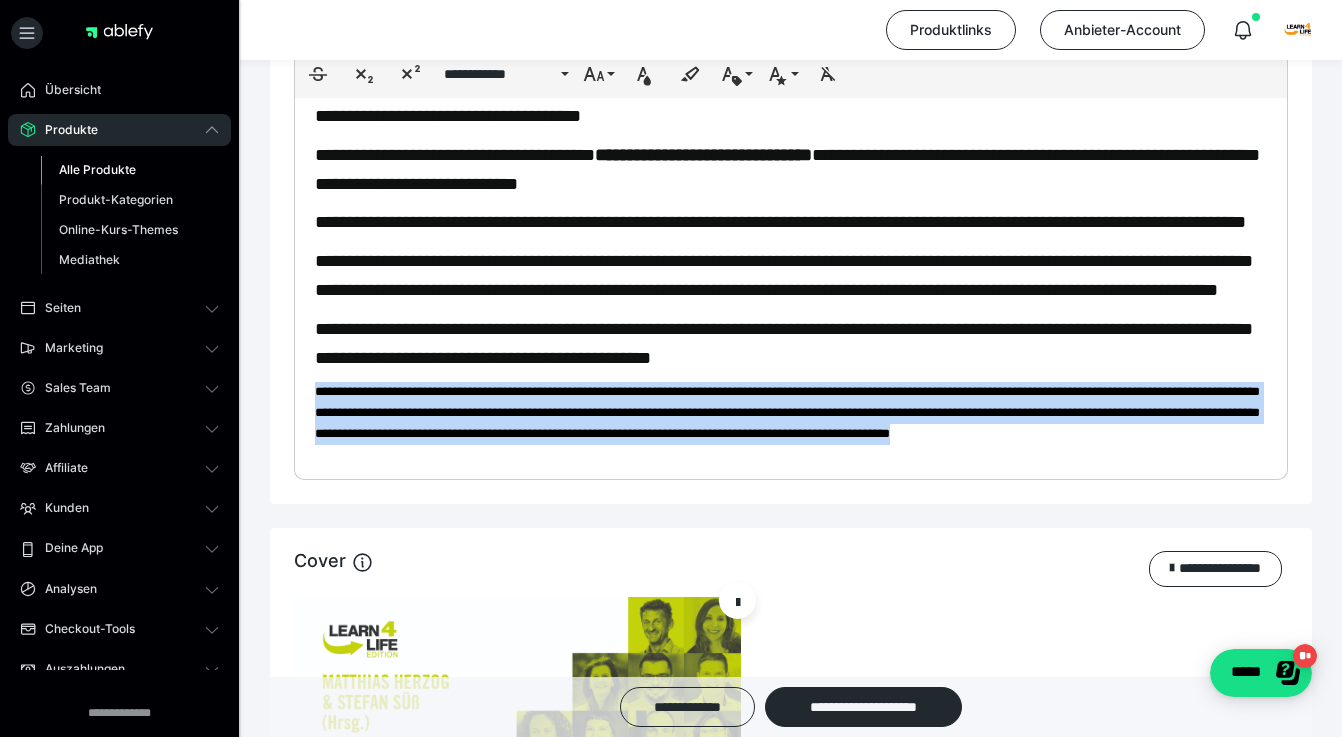 scroll, scrollTop: 0, scrollLeft: 0, axis: both 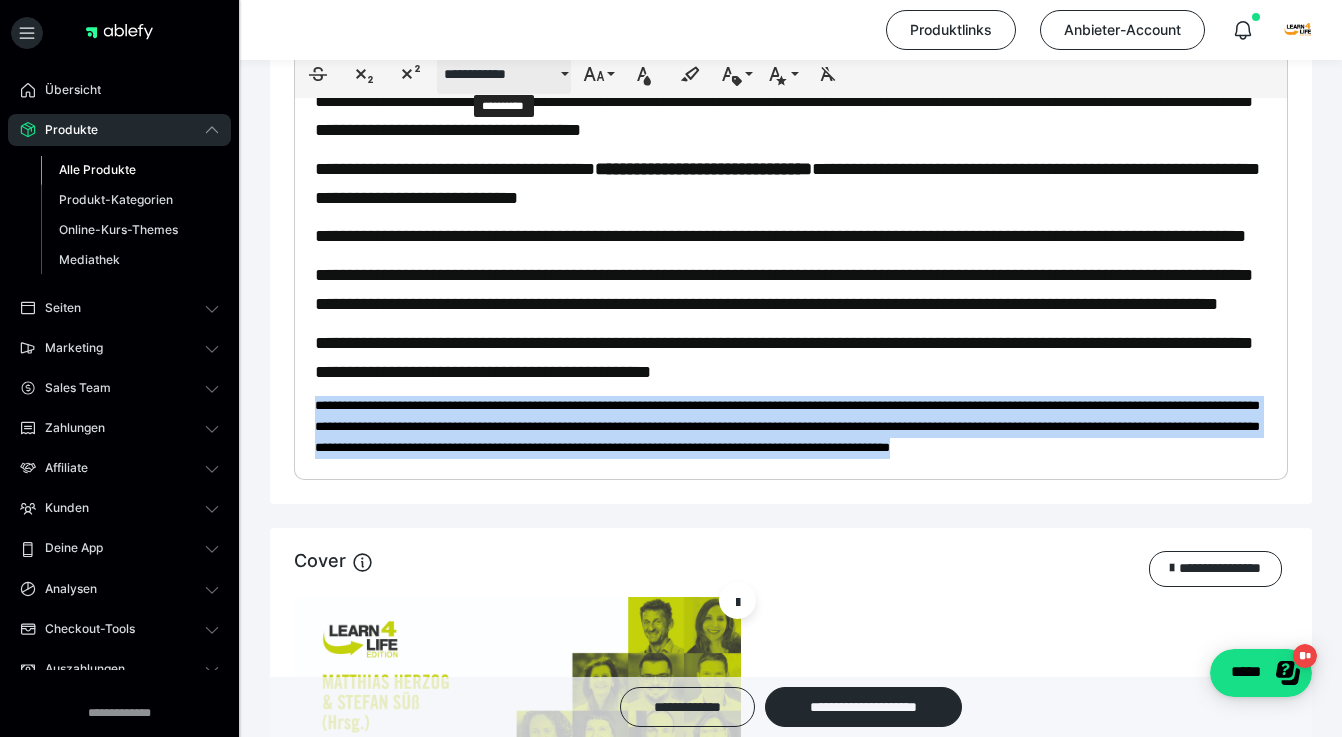 click on "**********" at bounding box center [500, 74] 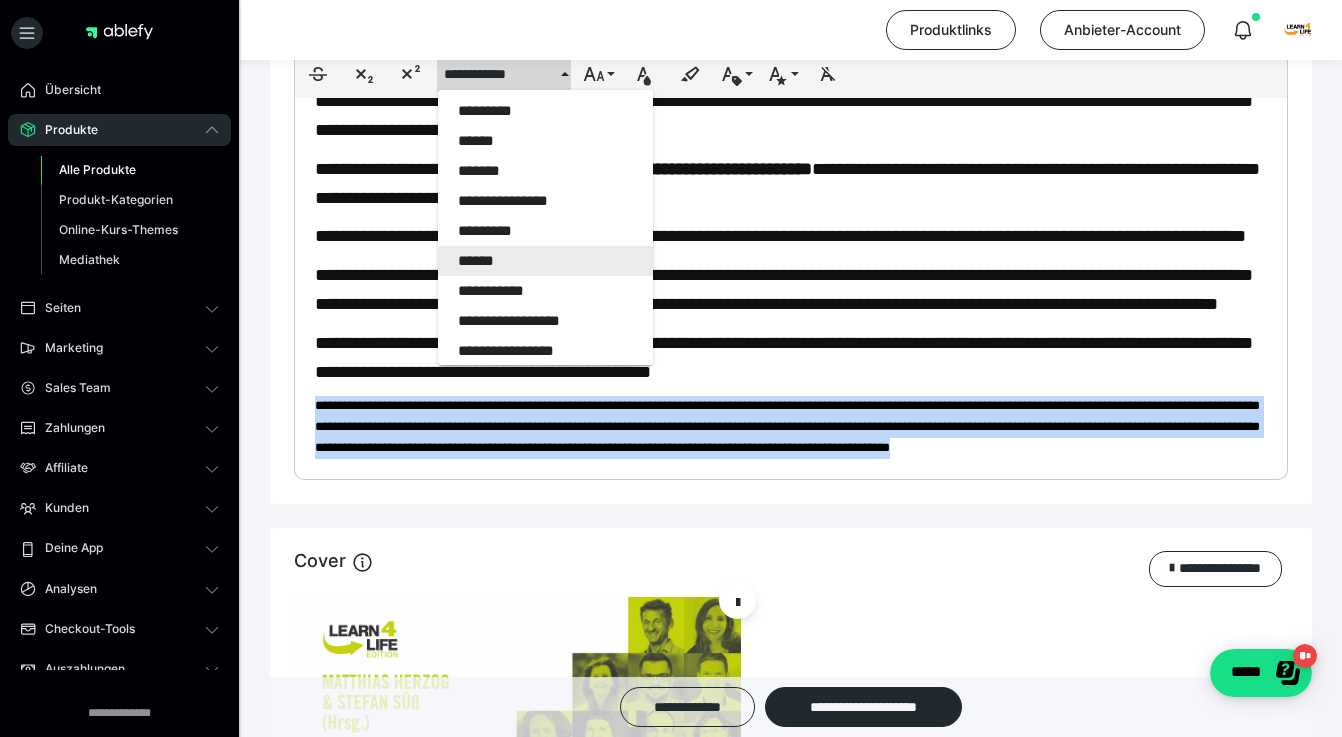 click on "******" at bounding box center (545, 261) 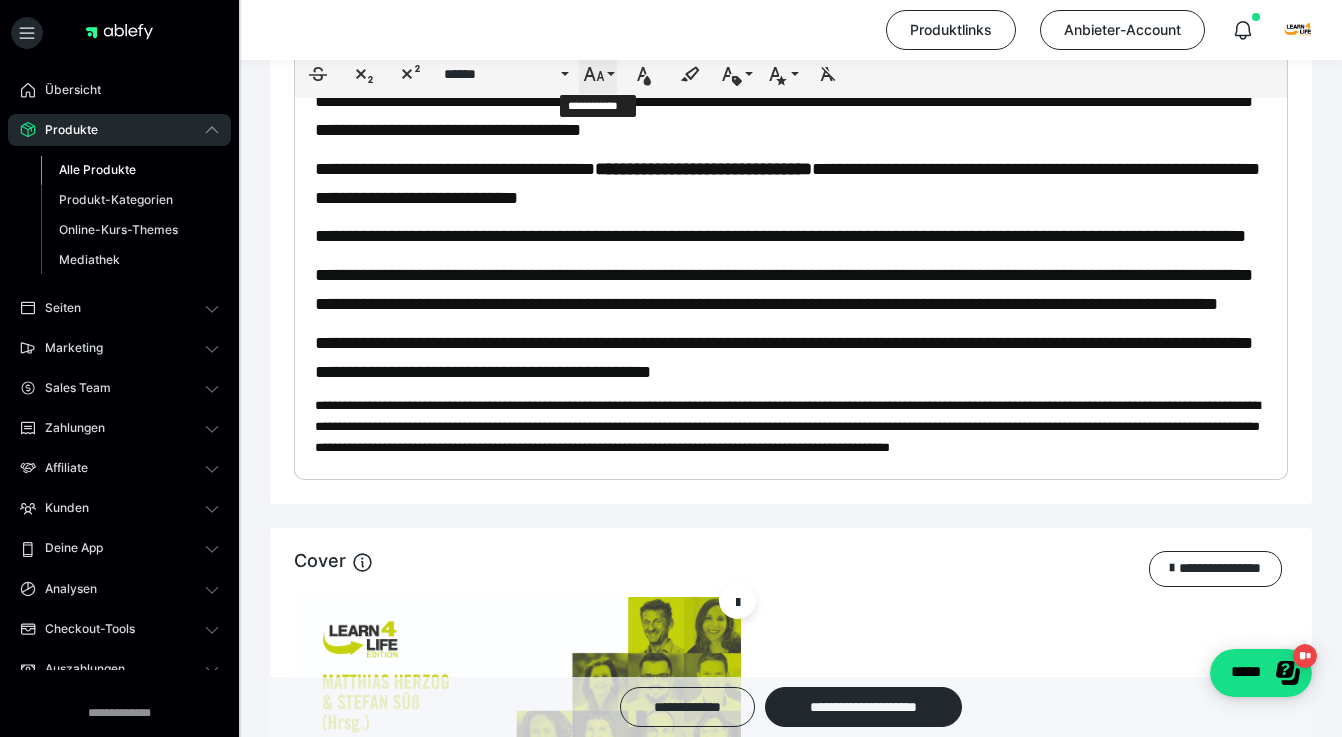 click 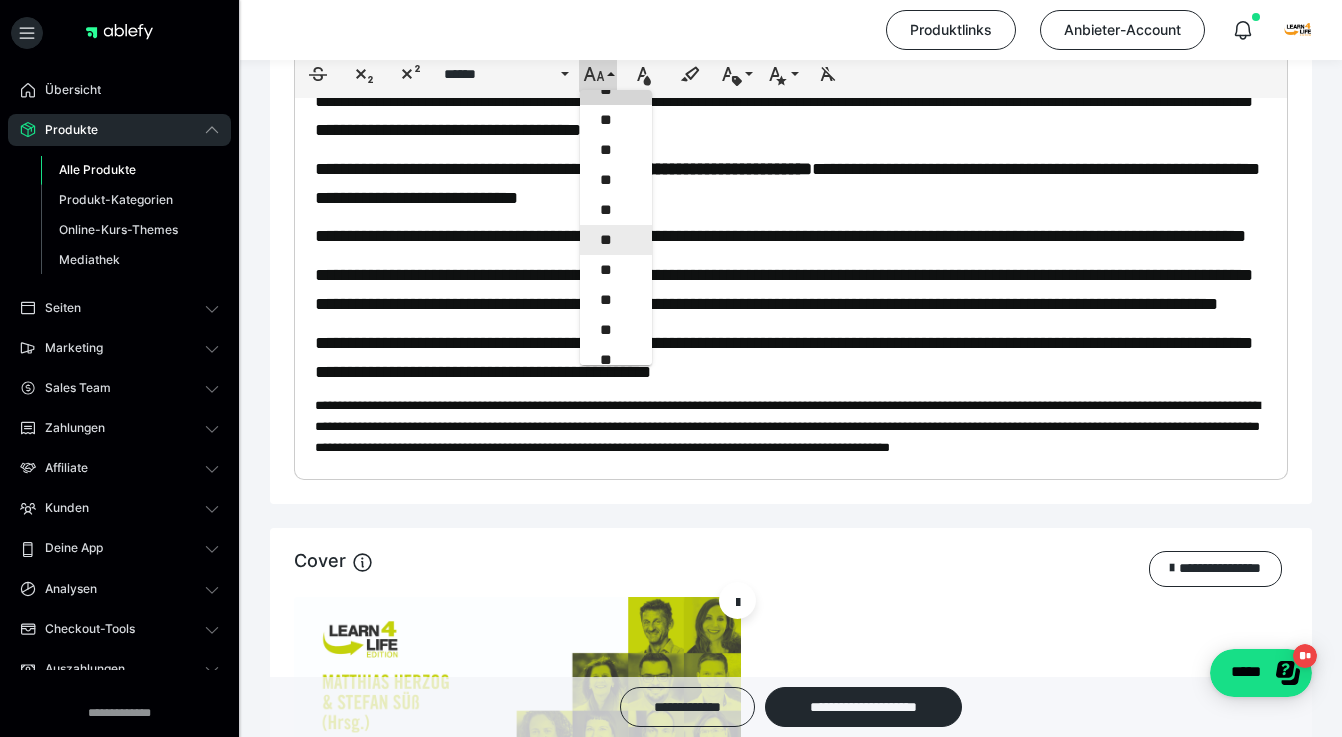 click on "**" at bounding box center [616, 240] 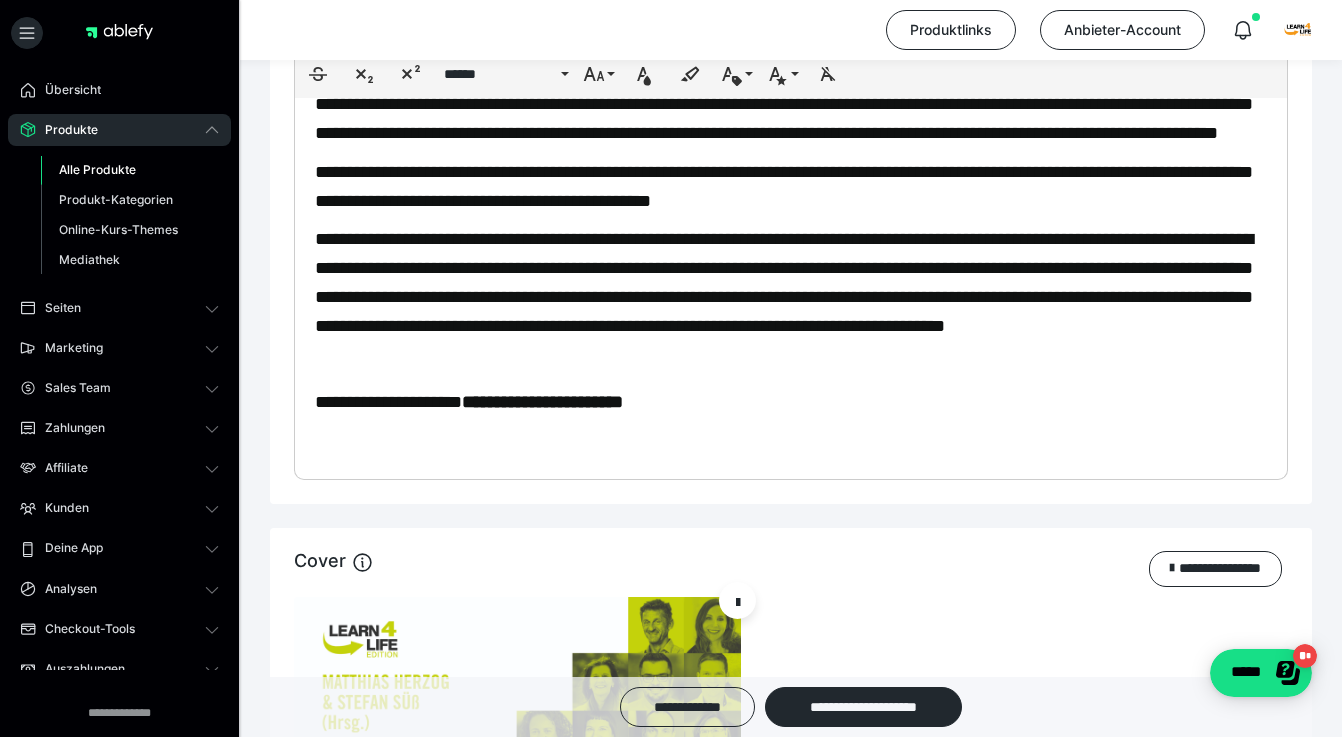 scroll, scrollTop: 195, scrollLeft: 0, axis: vertical 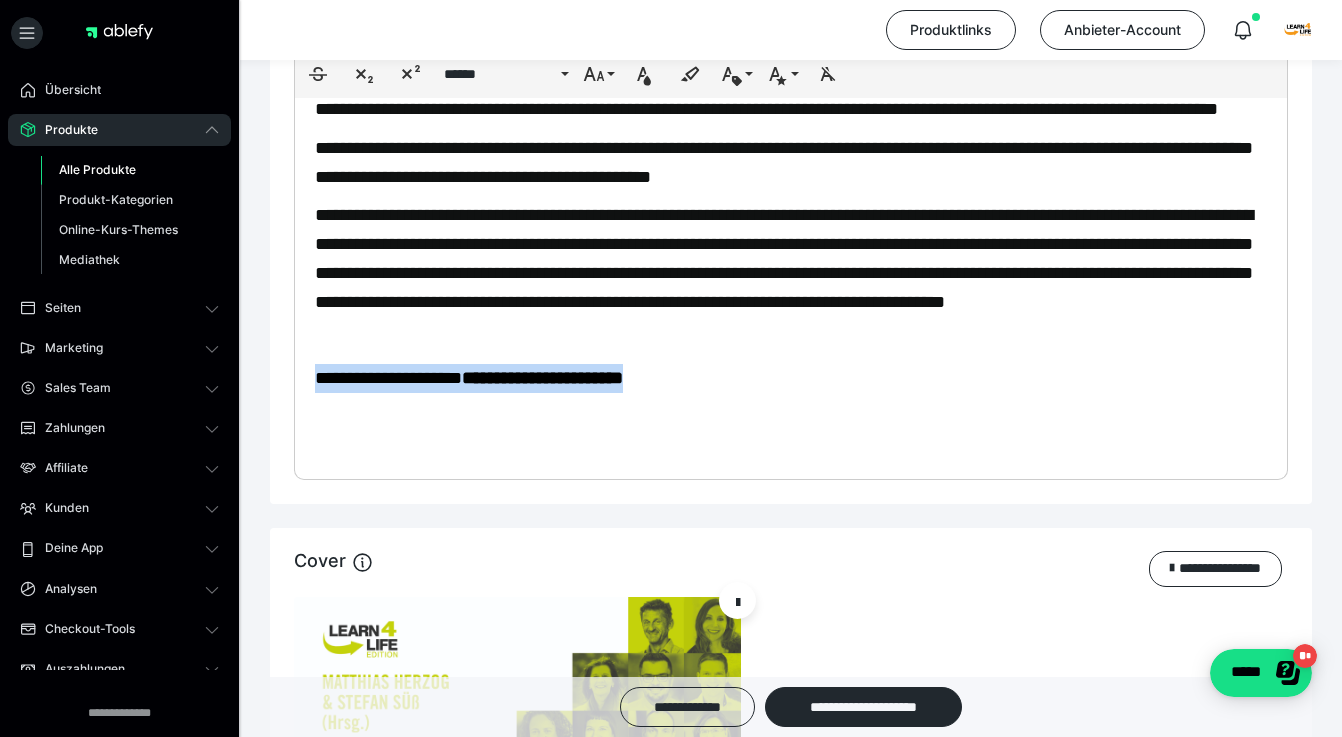 drag, startPoint x: 686, startPoint y: 437, endPoint x: 301, endPoint y: 429, distance: 385.0831 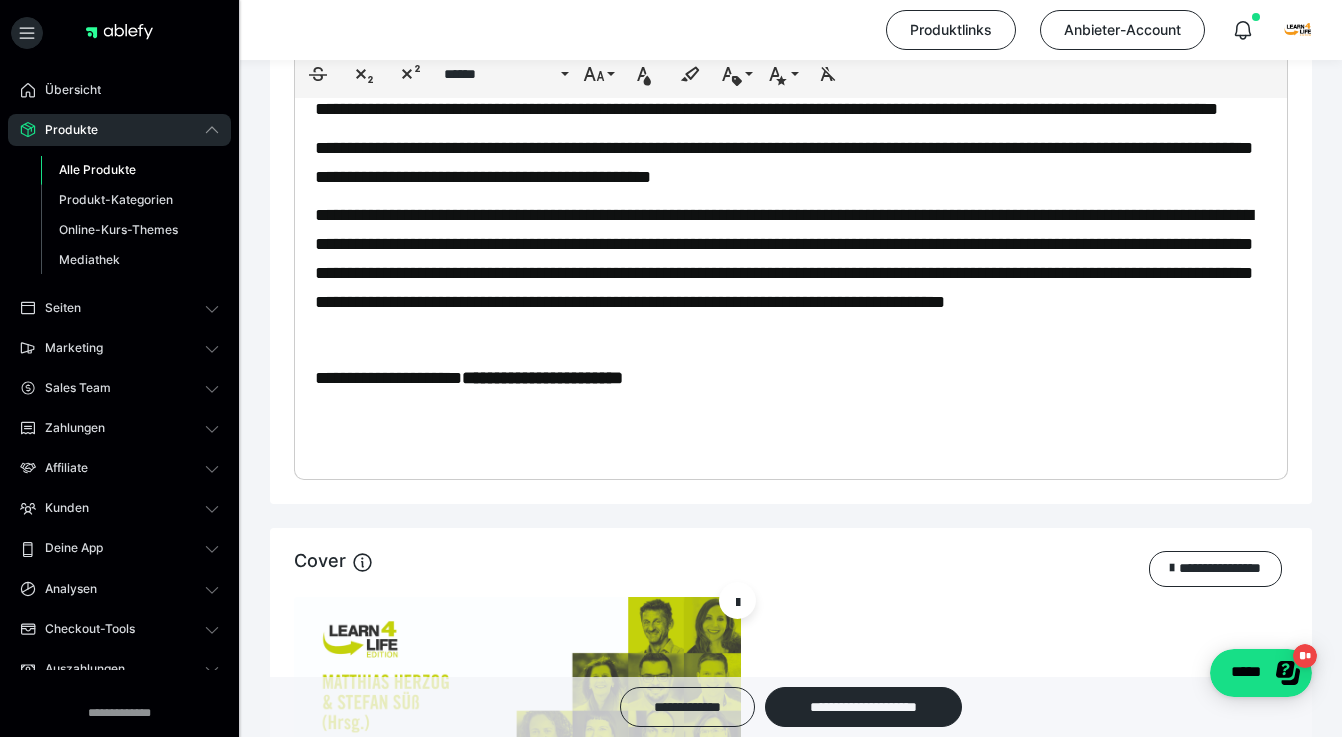 scroll, scrollTop: 187, scrollLeft: 0, axis: vertical 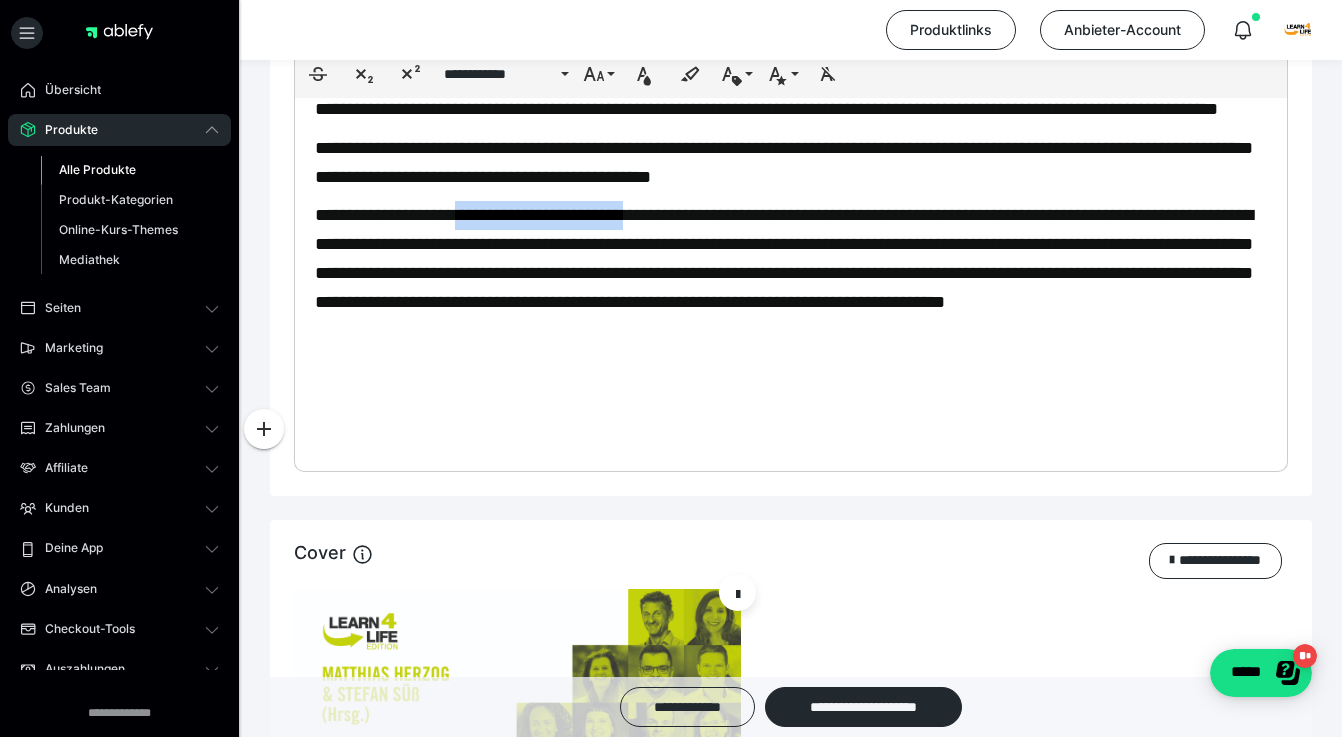 drag, startPoint x: 482, startPoint y: 273, endPoint x: 675, endPoint y: 284, distance: 193.31322 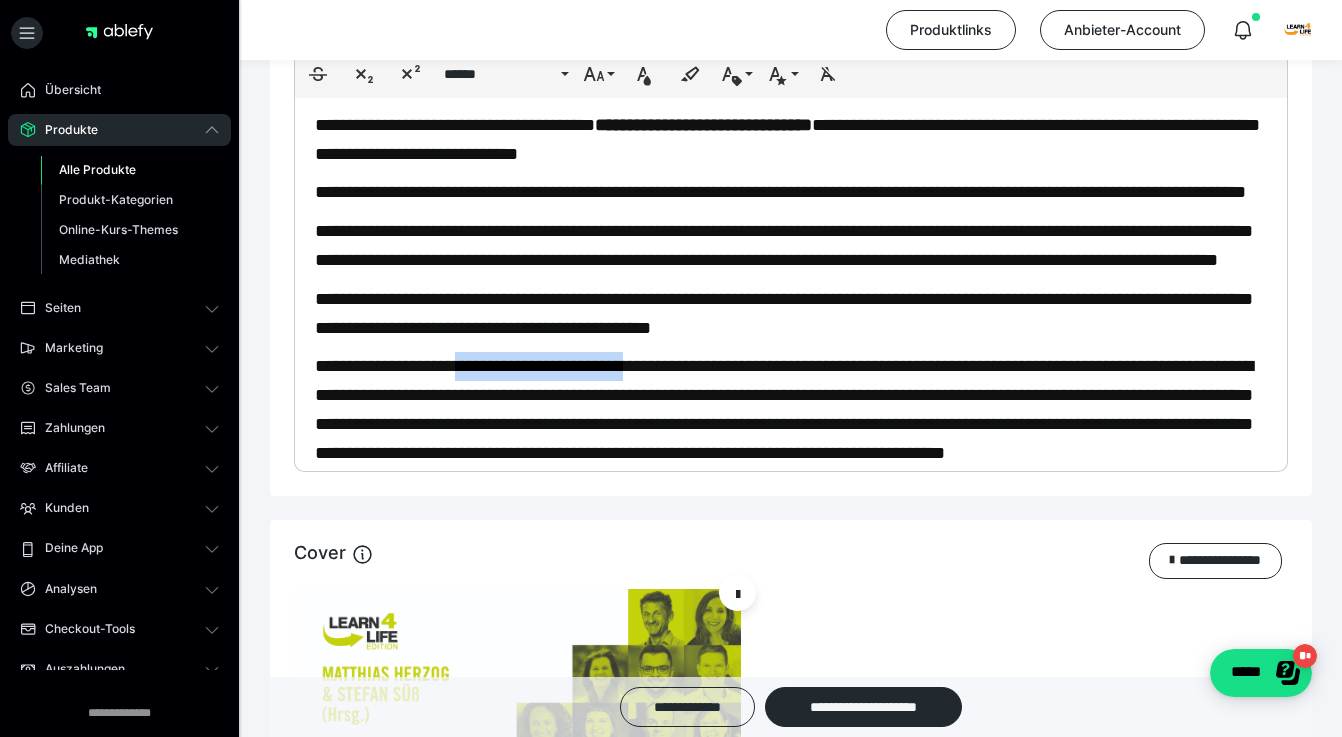 scroll, scrollTop: 0, scrollLeft: 0, axis: both 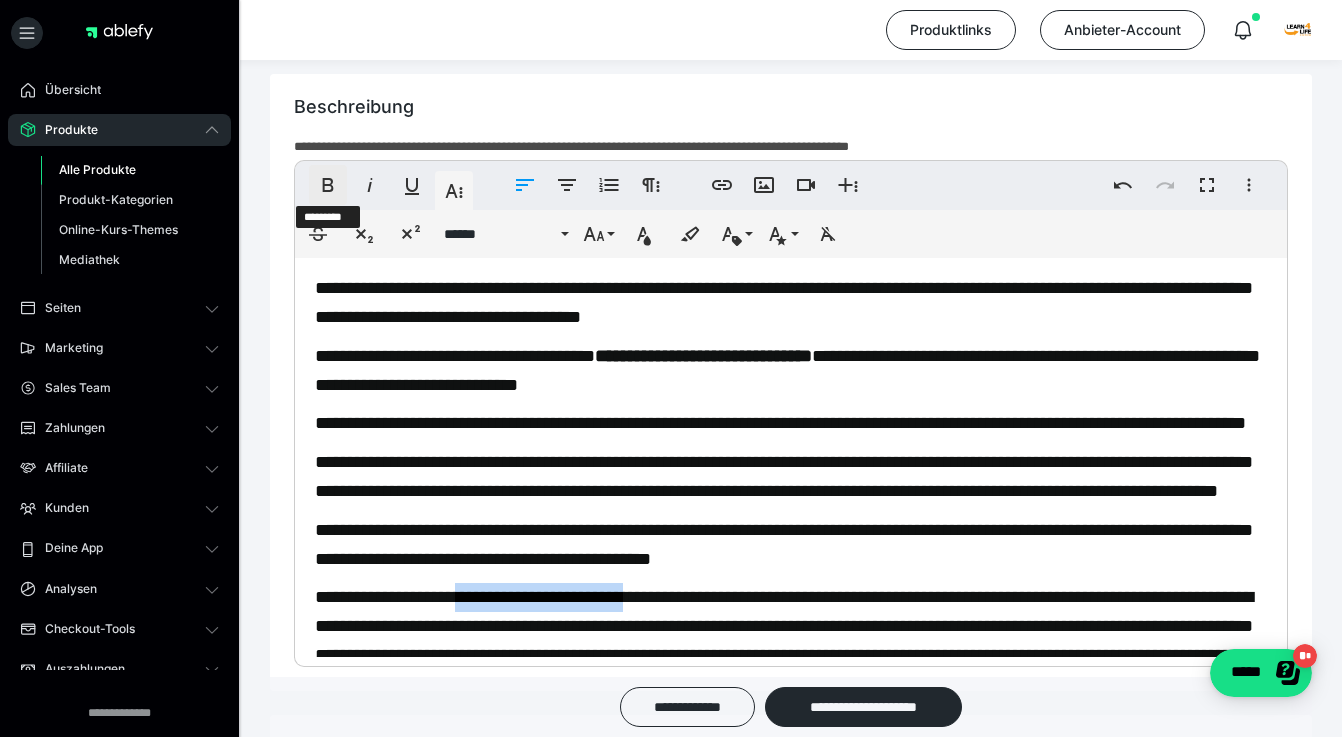 click 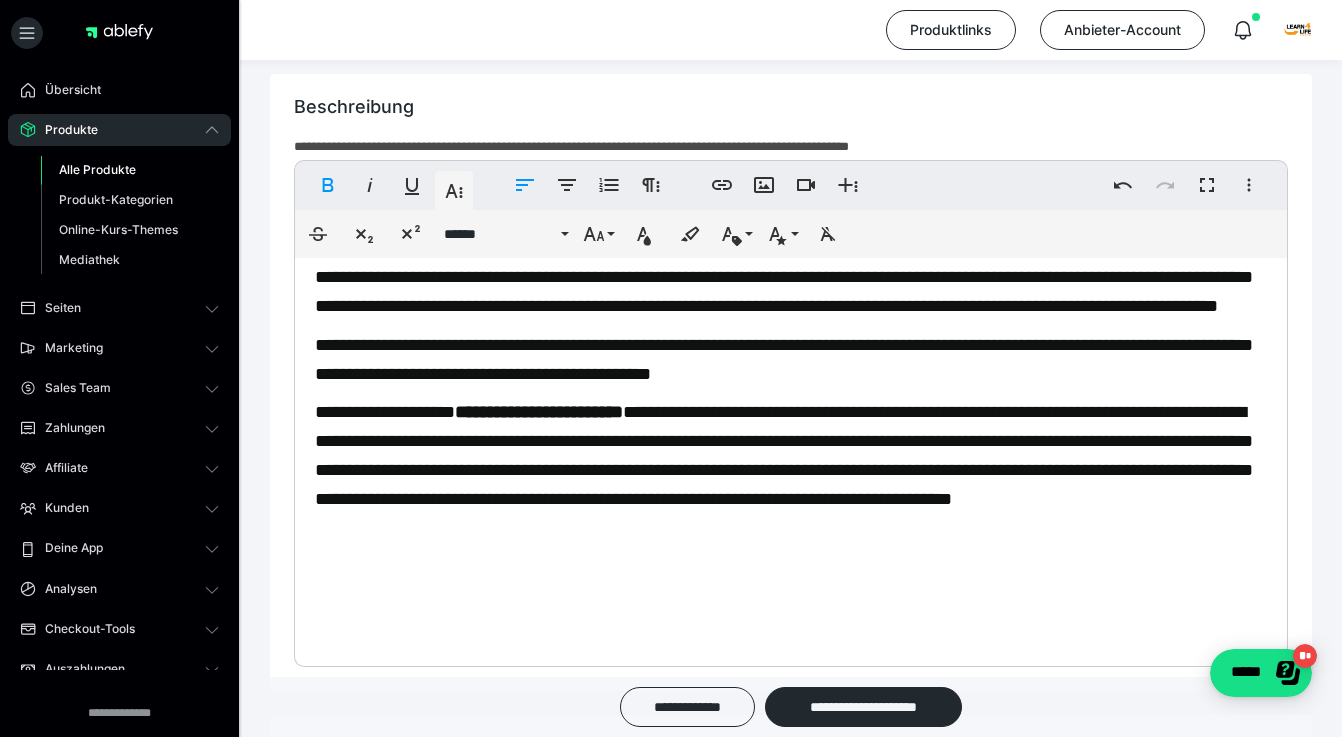 scroll, scrollTop: 187, scrollLeft: 0, axis: vertical 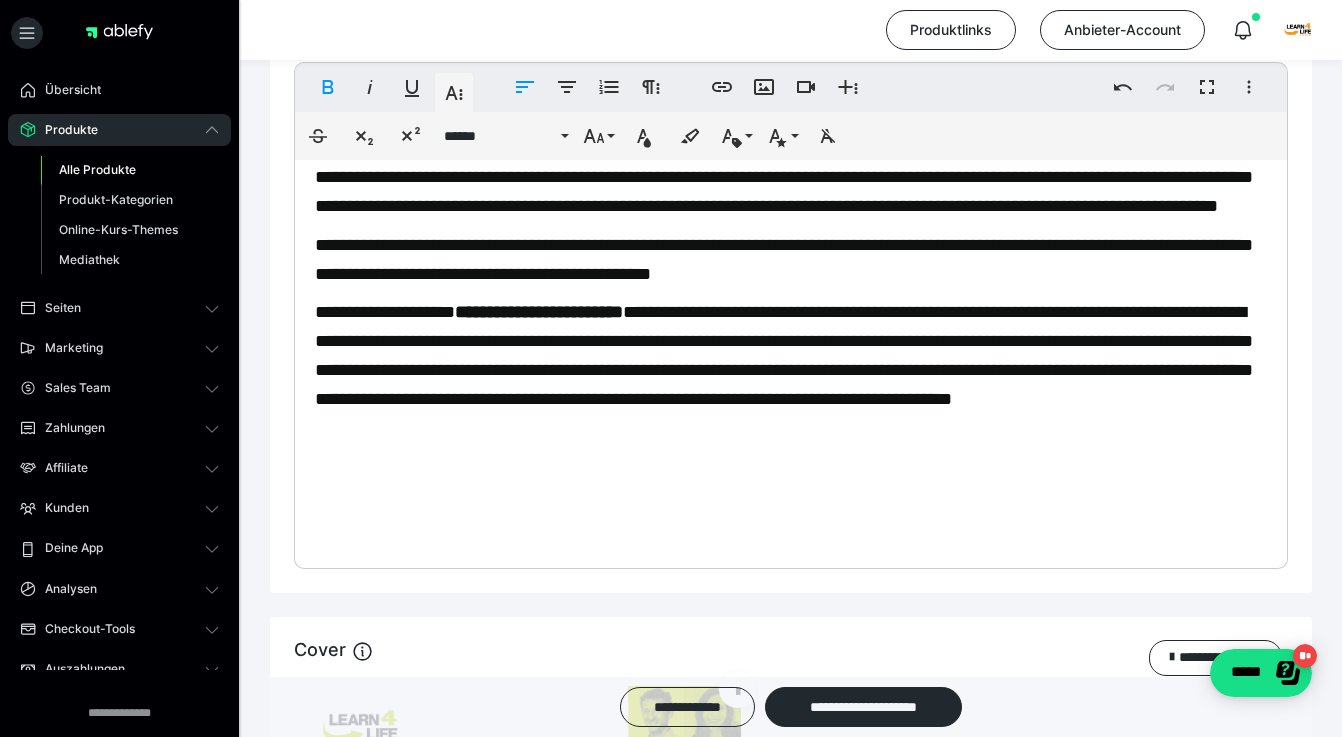 click on "**********" at bounding box center [791, 370] 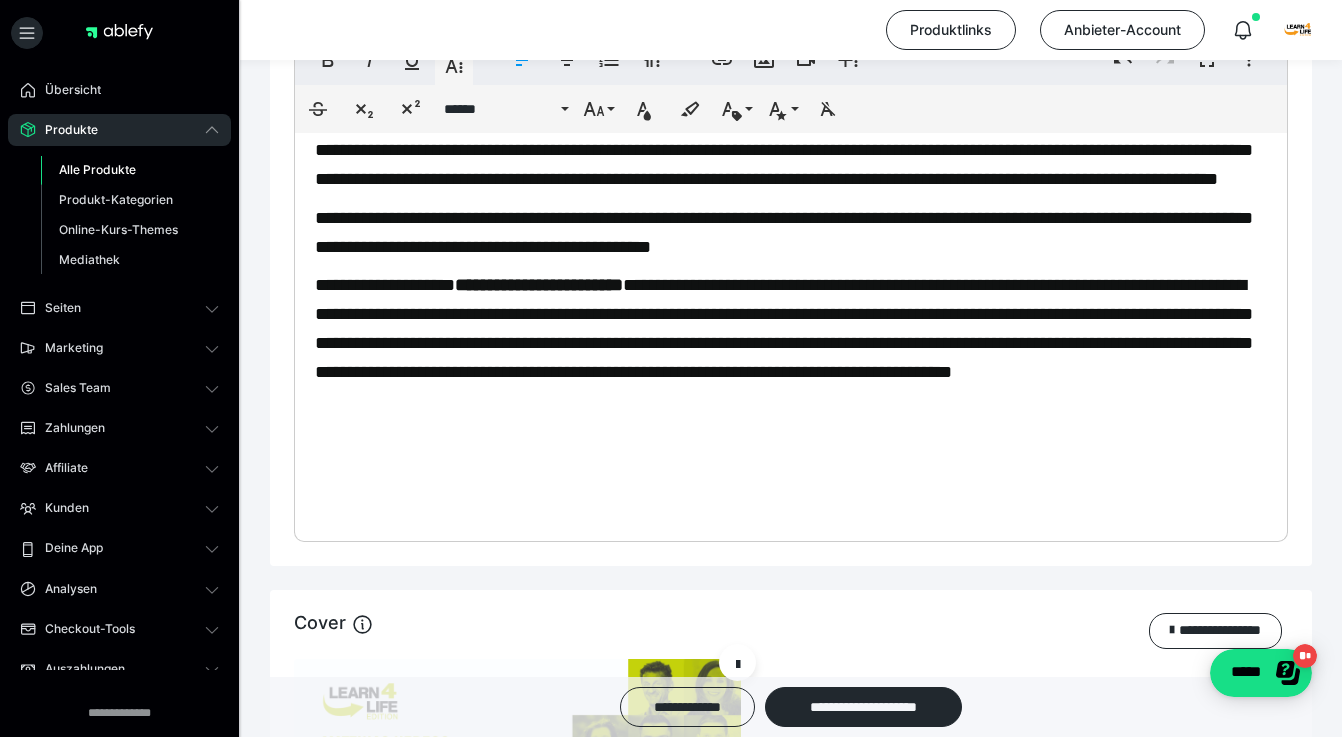 scroll, scrollTop: 1417, scrollLeft: 0, axis: vertical 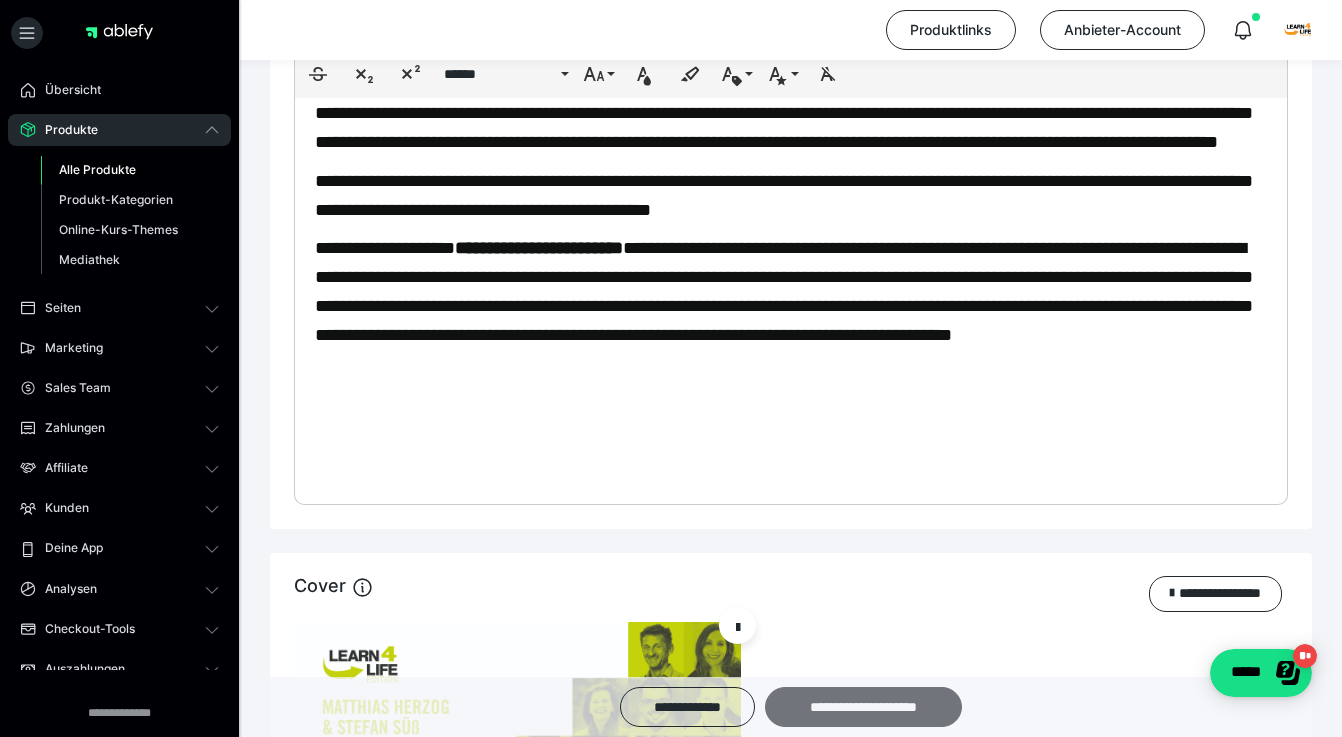 click on "**********" at bounding box center [863, 707] 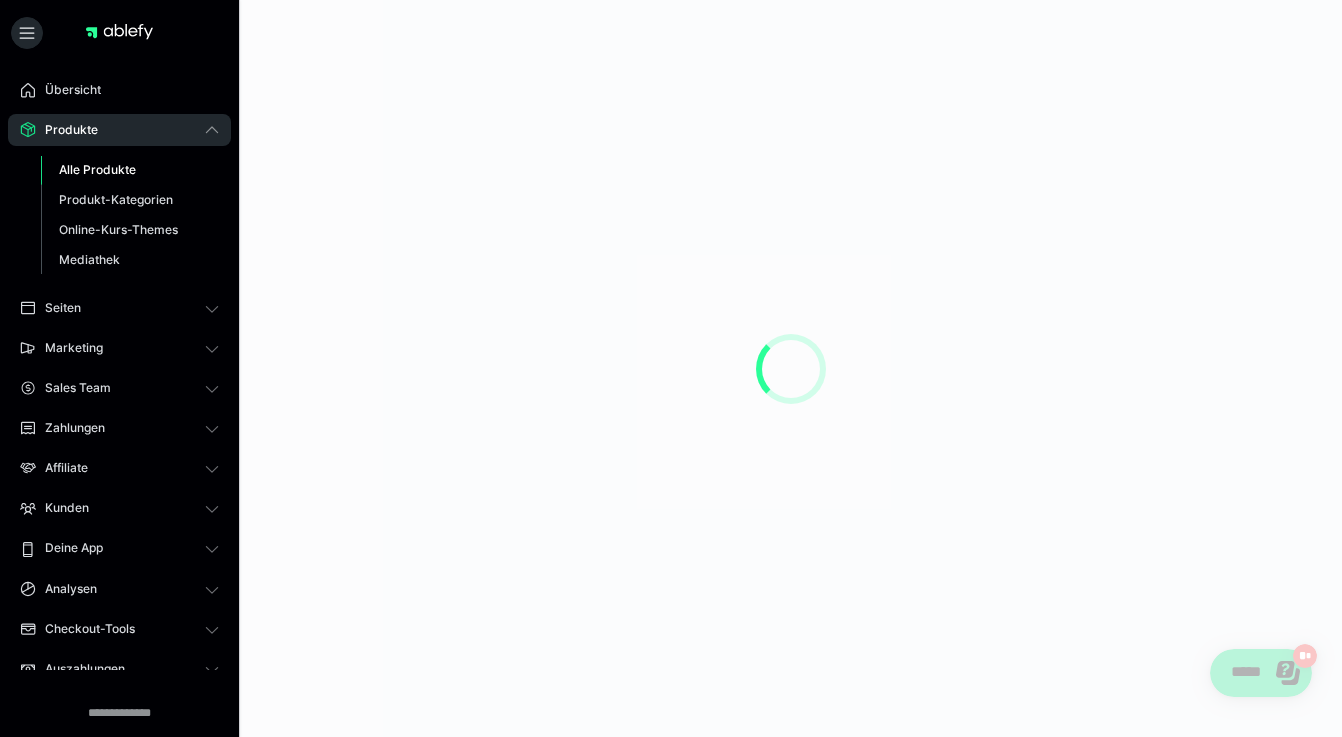 scroll, scrollTop: 0, scrollLeft: 0, axis: both 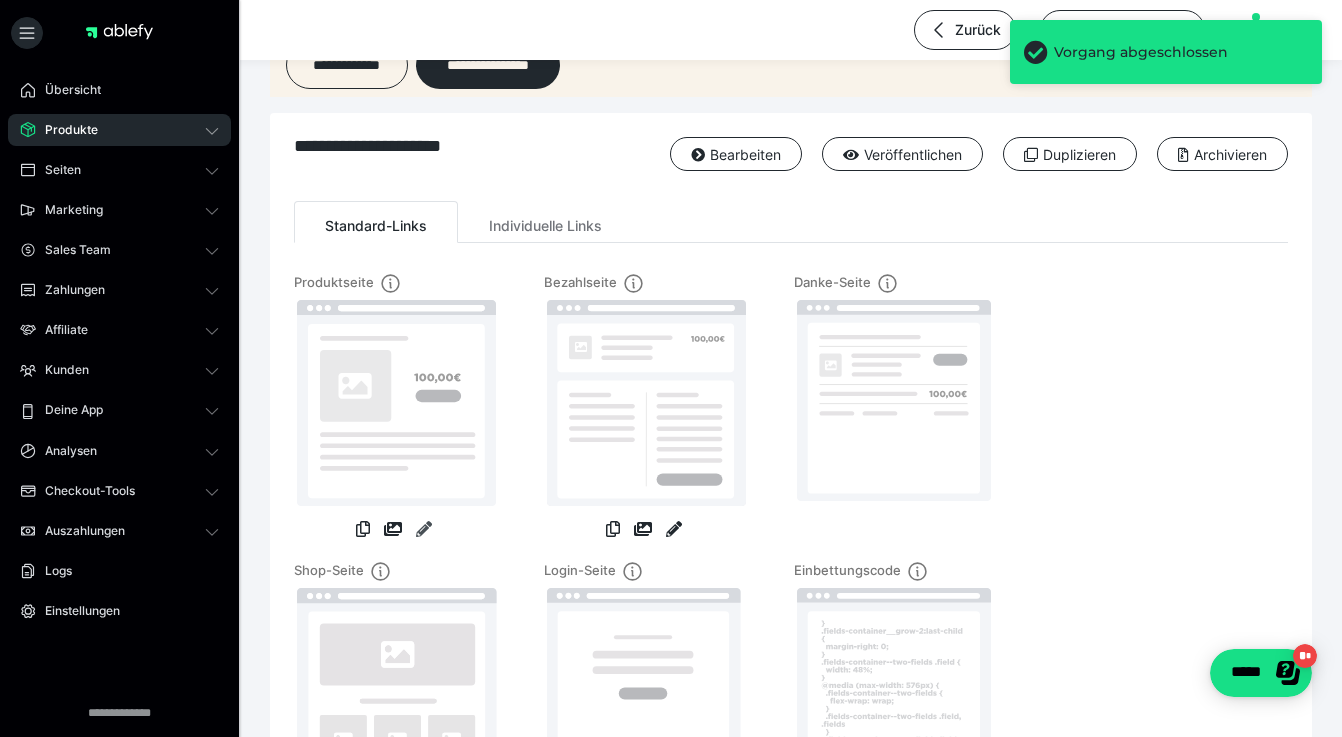 click at bounding box center [424, 529] 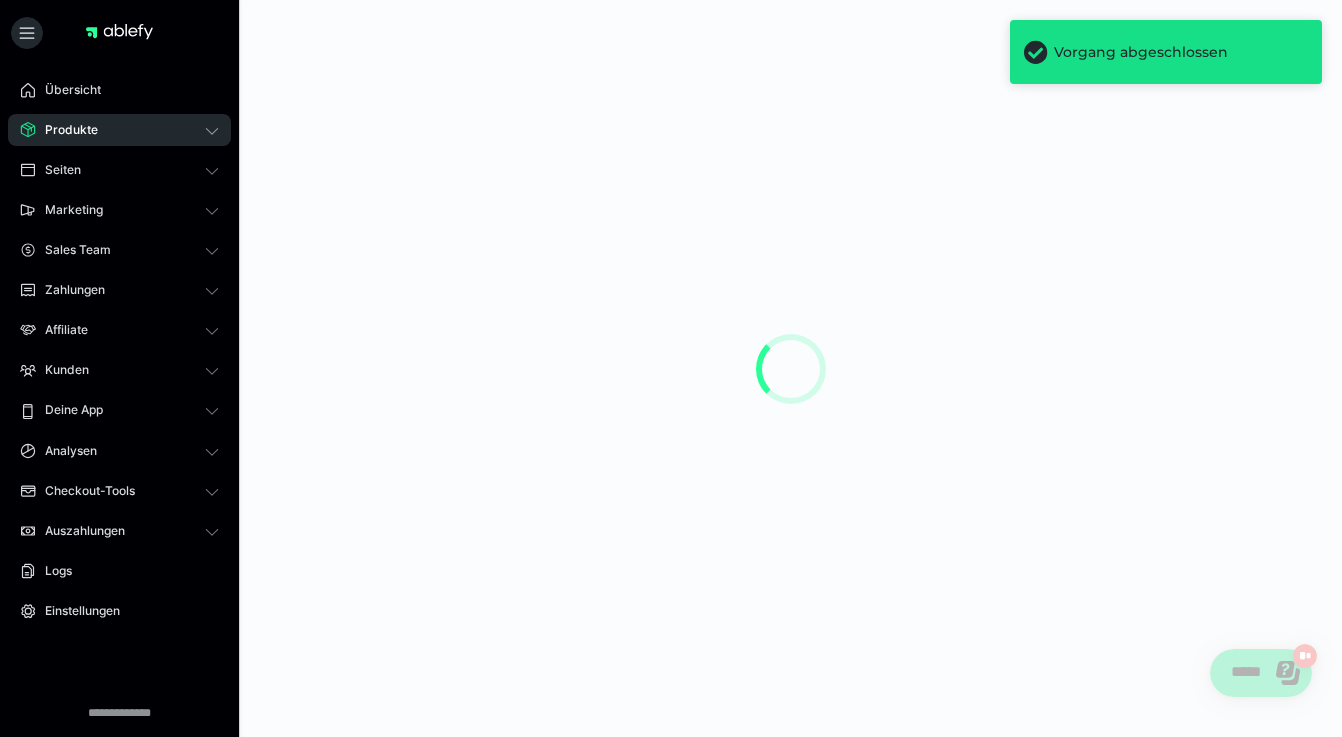 scroll, scrollTop: 0, scrollLeft: 0, axis: both 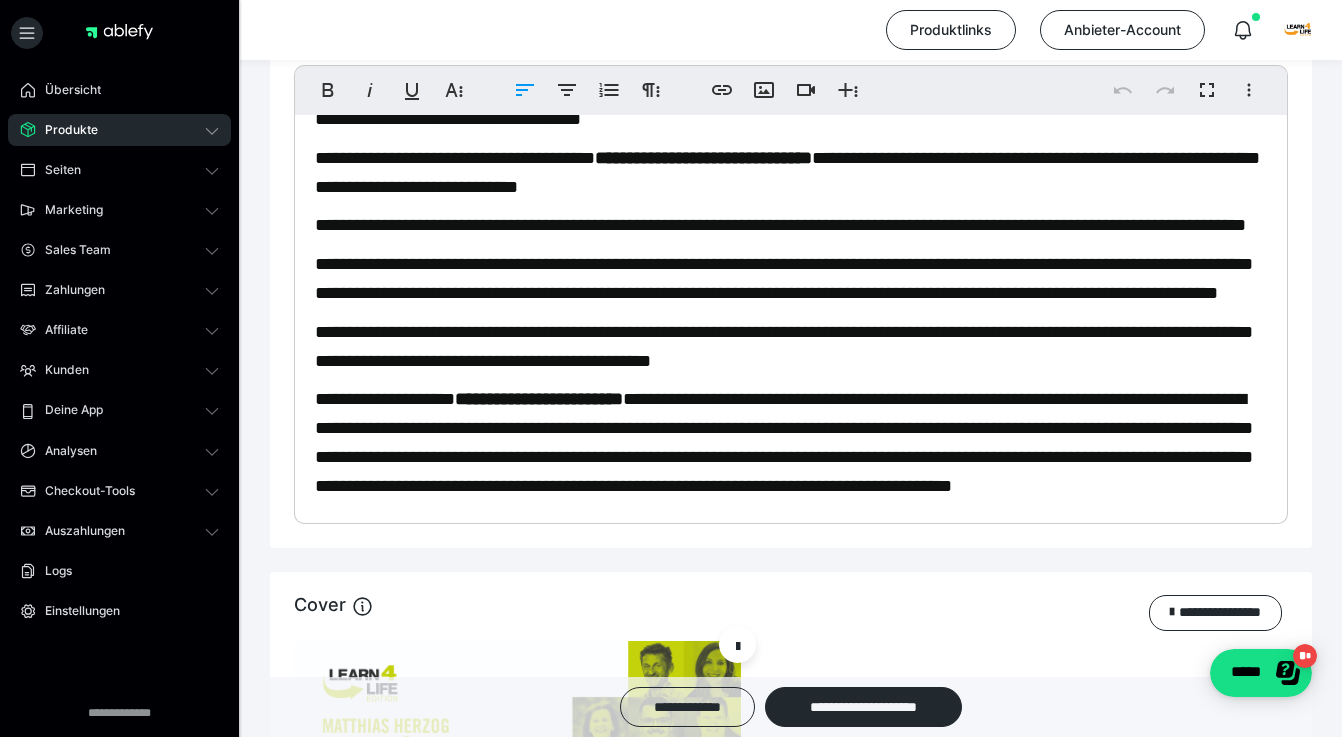 click on "**********" at bounding box center [784, 278] 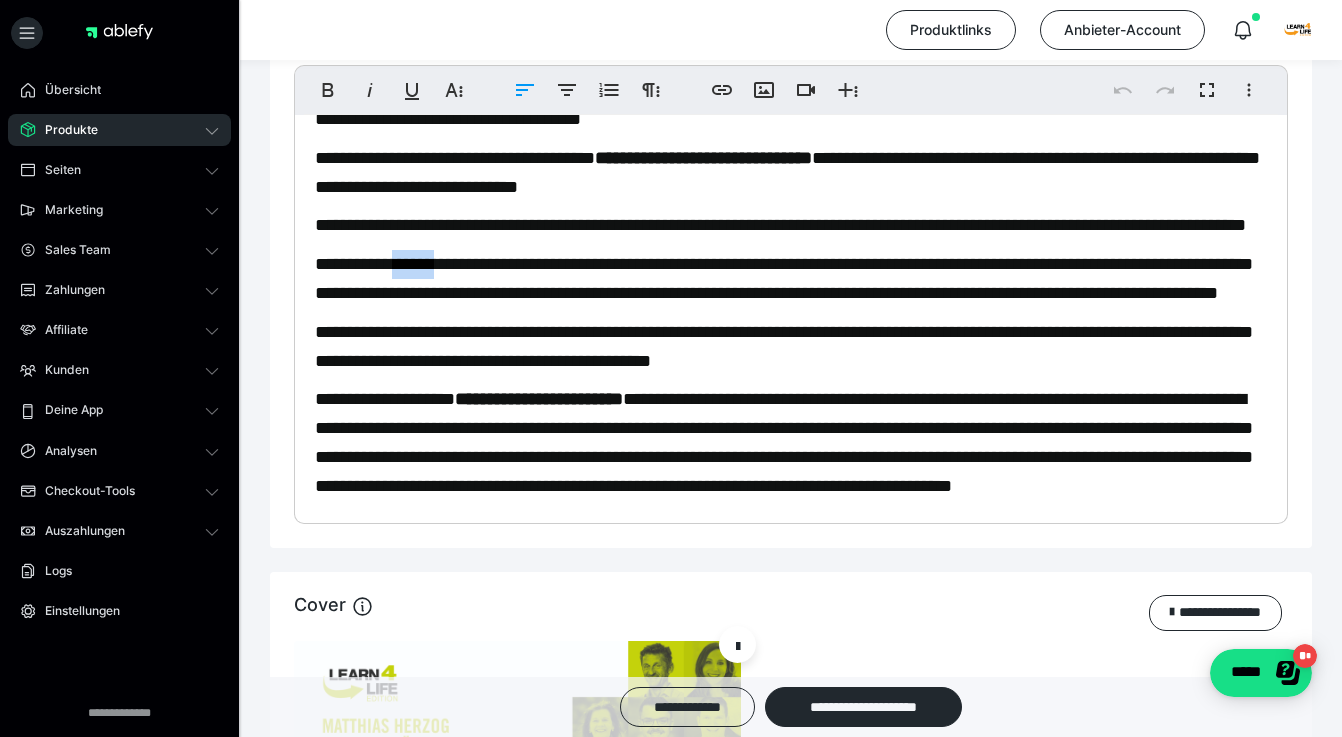 click on "**********" at bounding box center (784, 278) 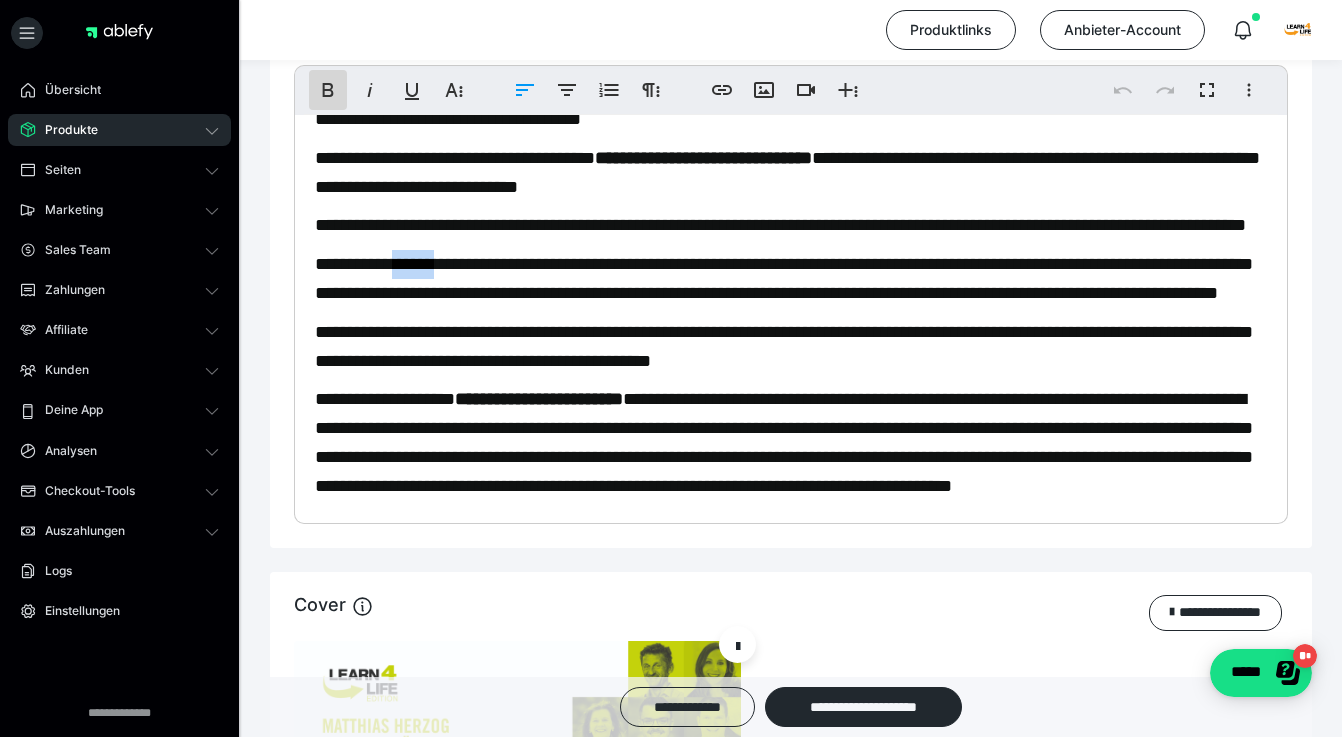 click 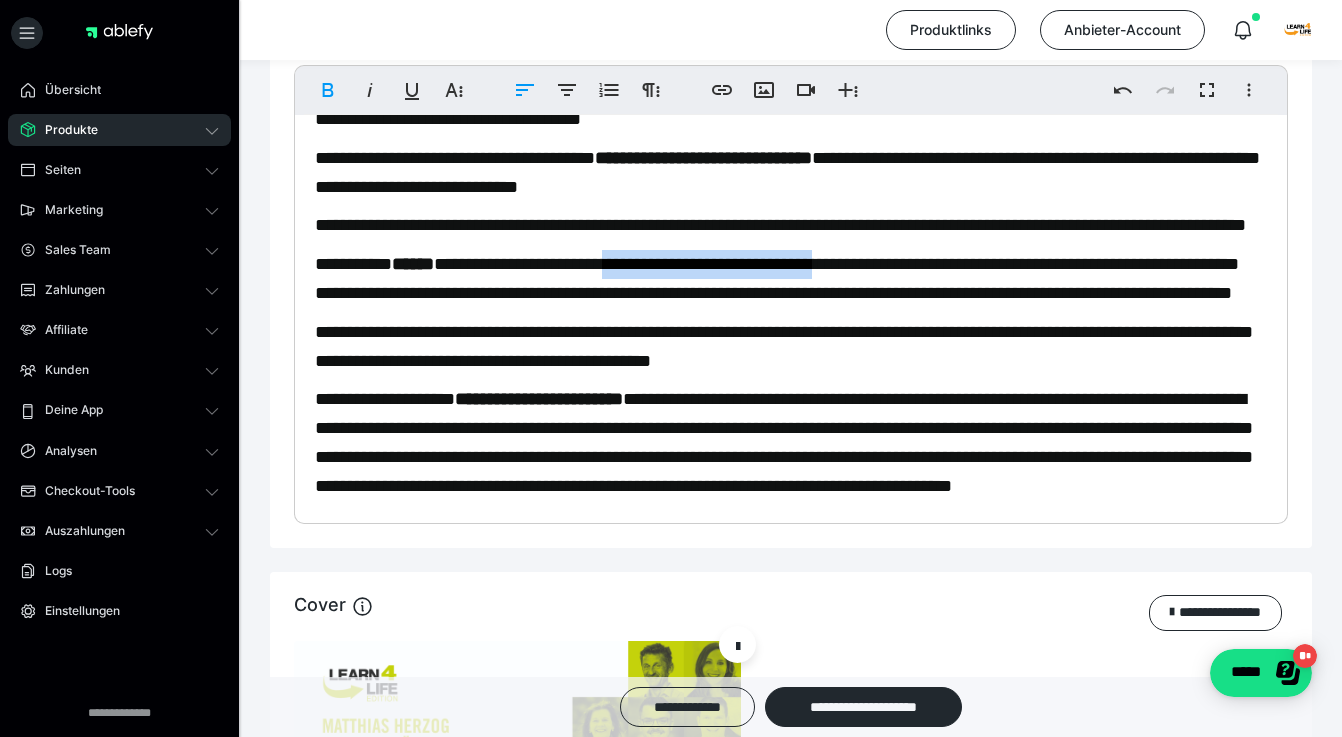 drag, startPoint x: 616, startPoint y: 293, endPoint x: 854, endPoint y: 295, distance: 238.0084 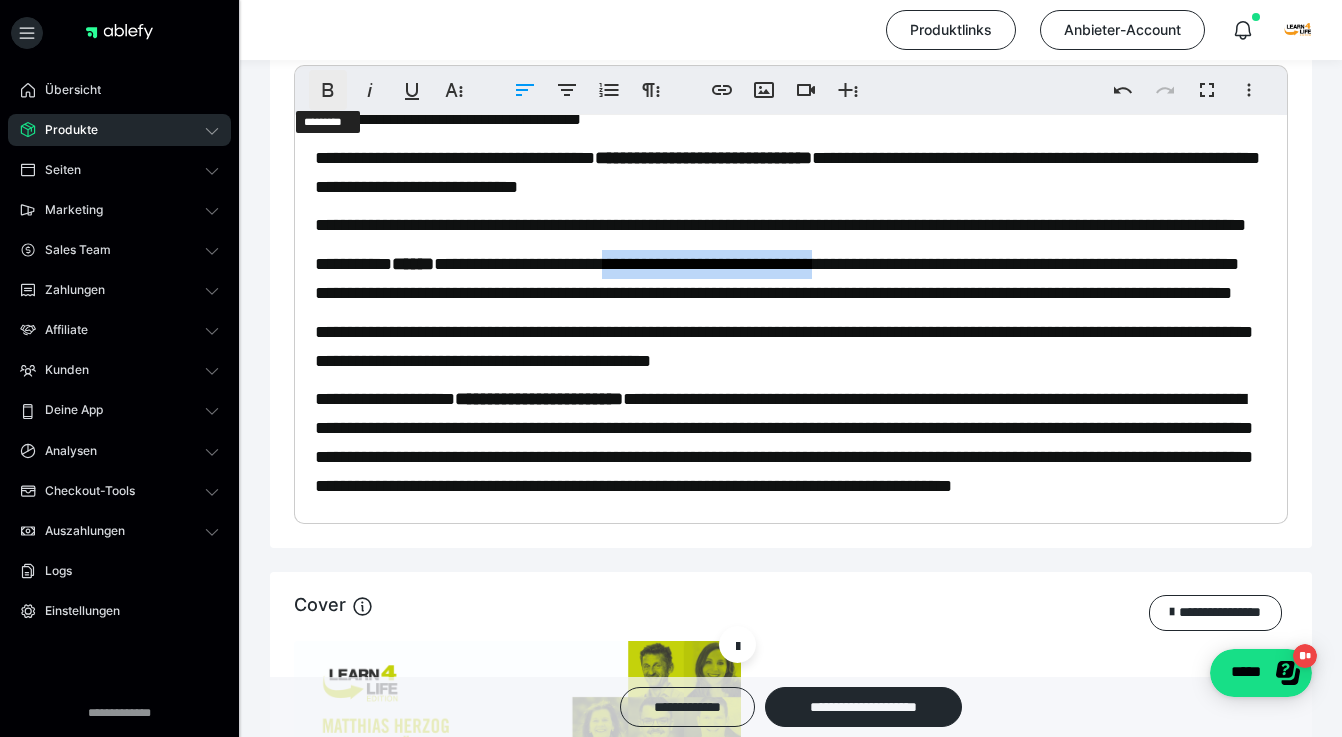 click 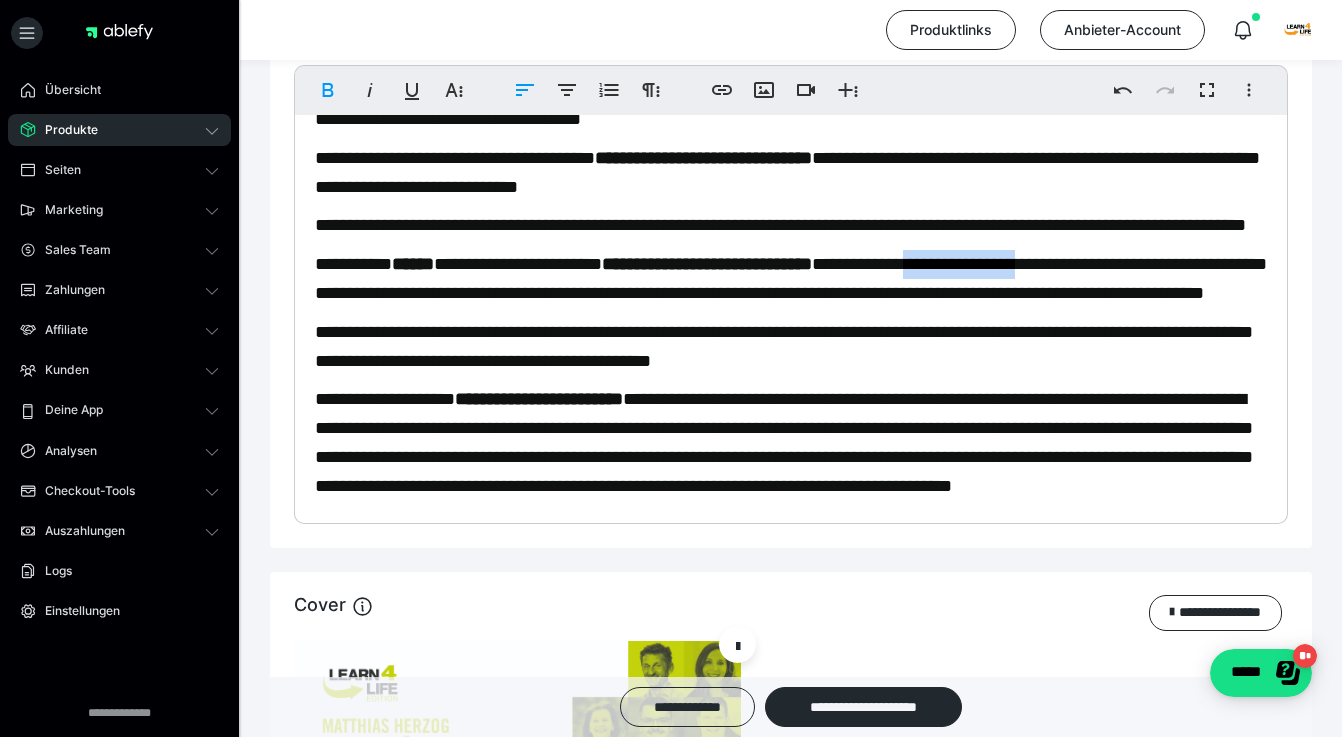 drag, startPoint x: 966, startPoint y: 287, endPoint x: 1098, endPoint y: 294, distance: 132.18547 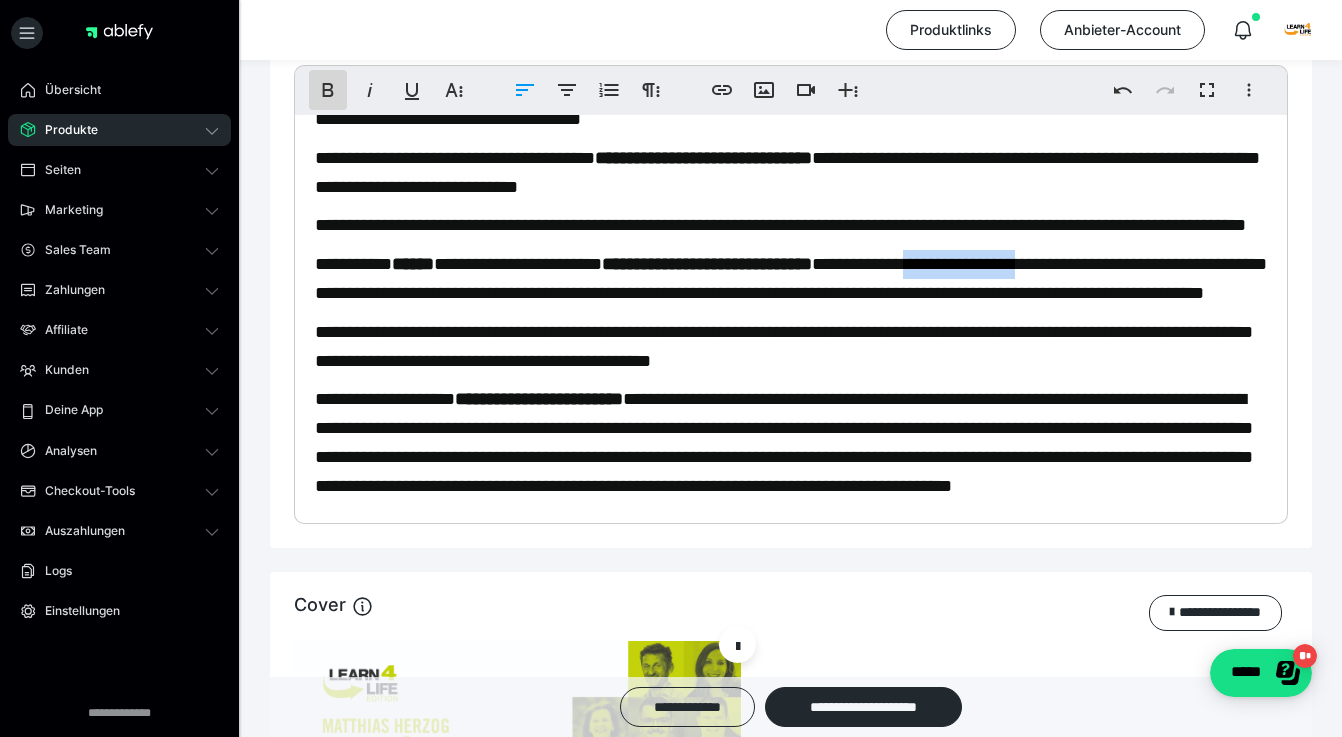 click 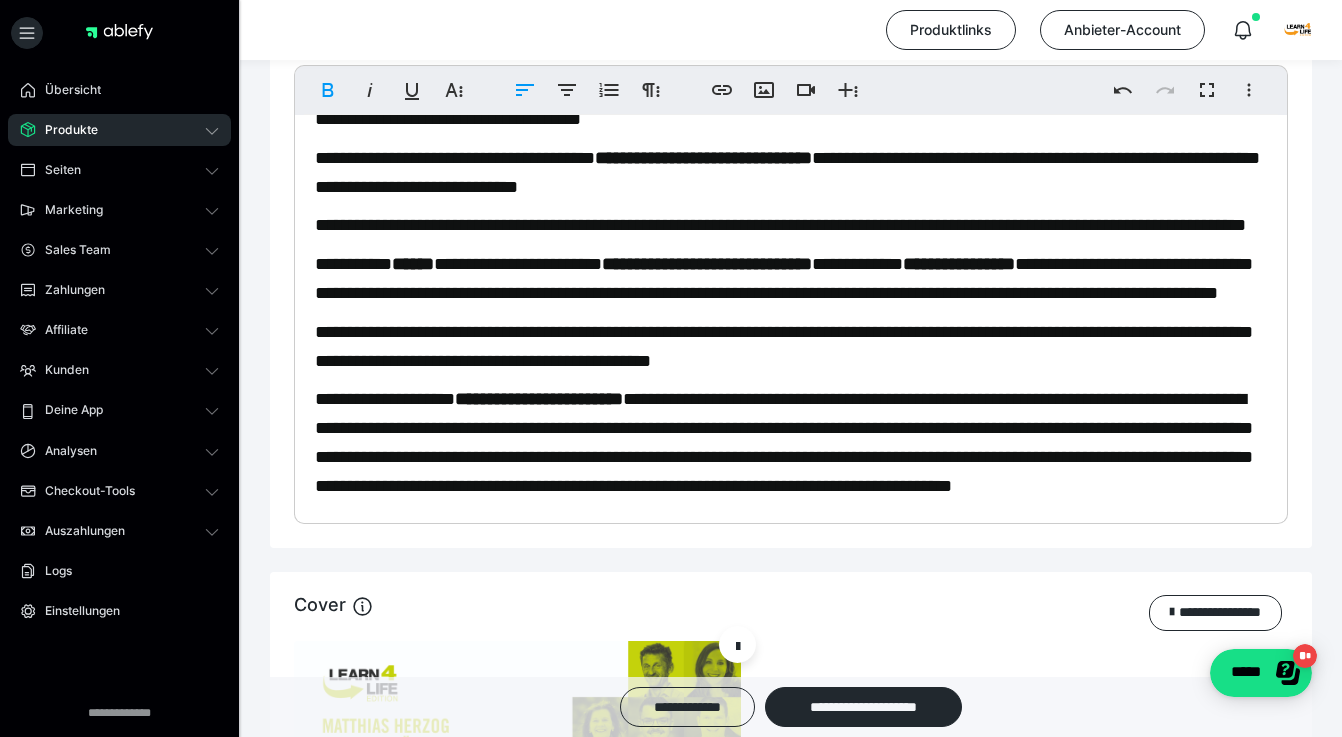 click on "**********" at bounding box center [791, 279] 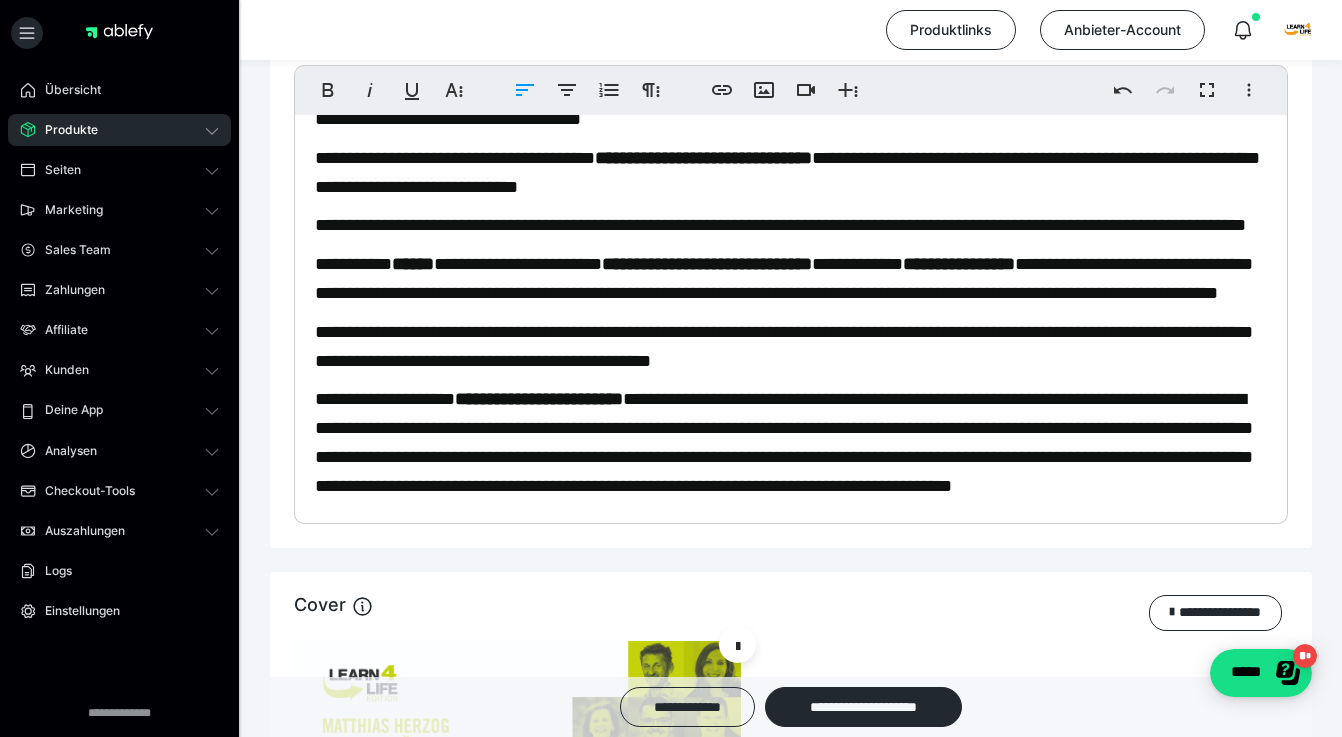 click on "**********" at bounding box center [784, 278] 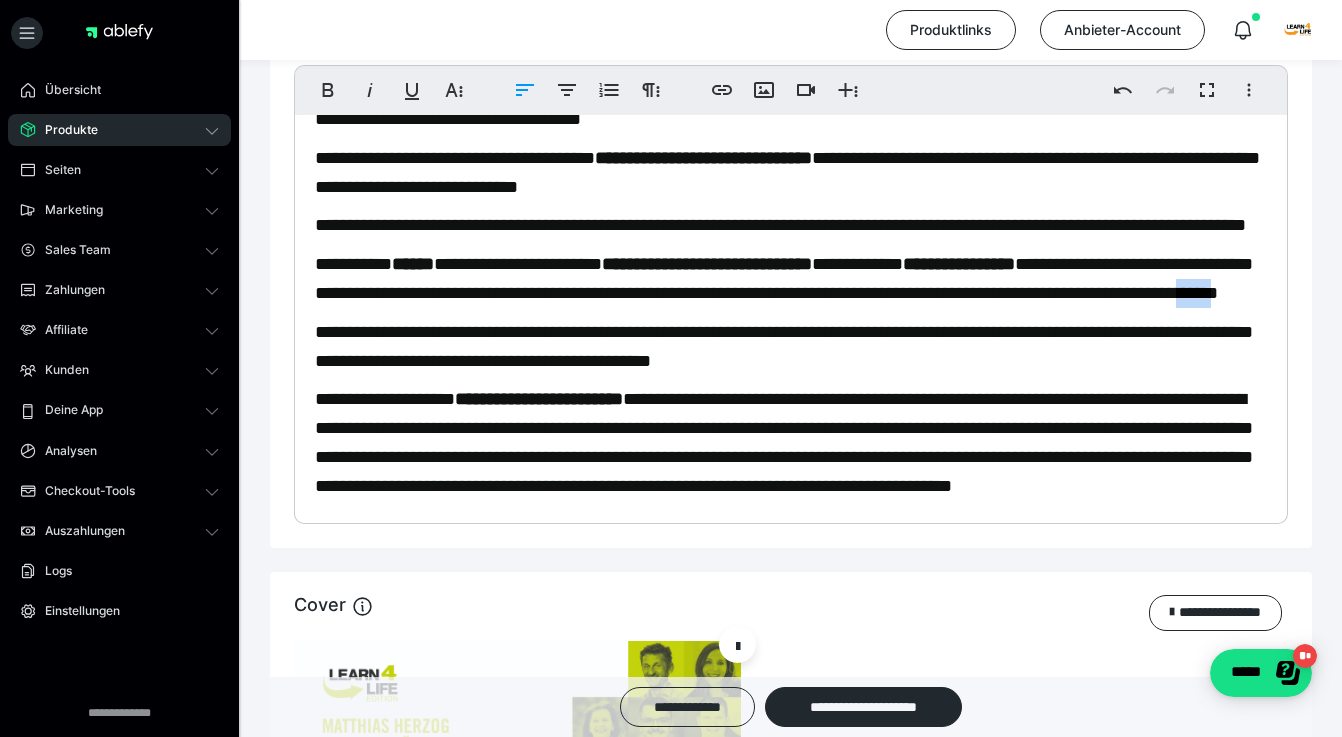 click on "**********" at bounding box center (784, 278) 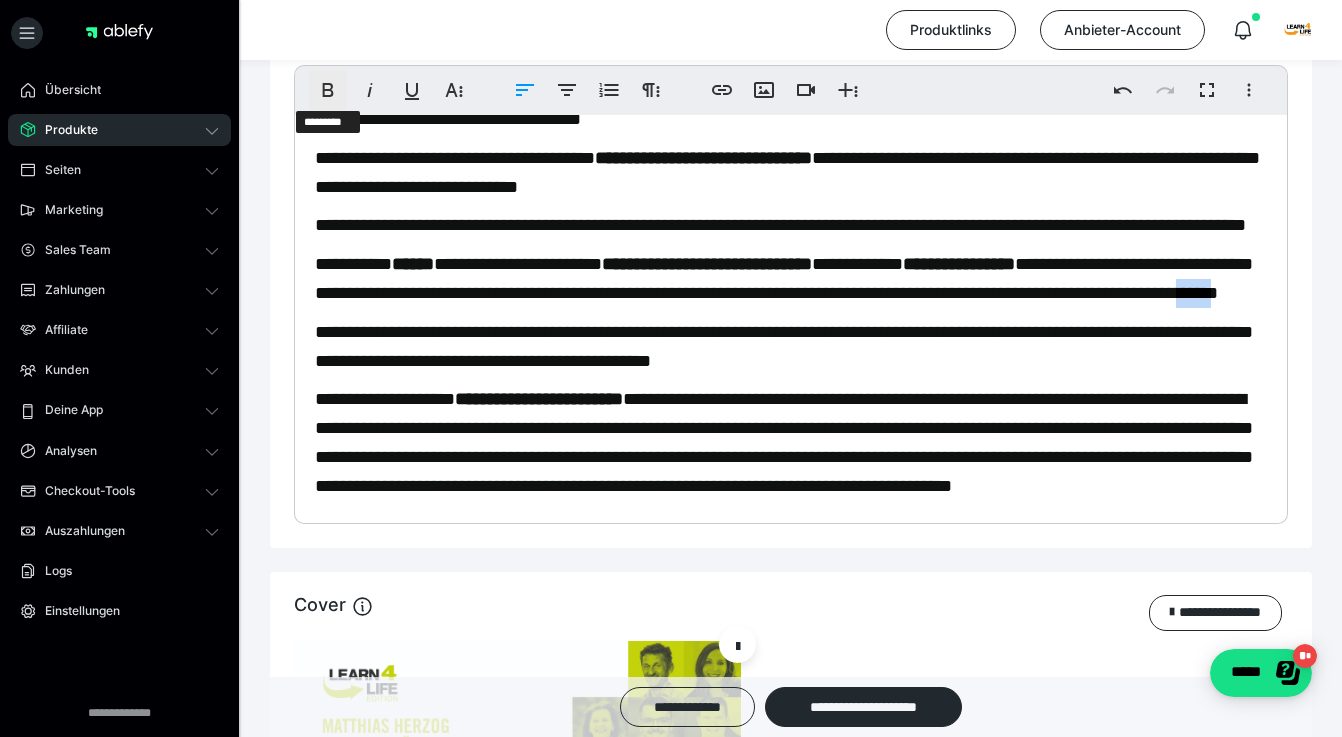 click 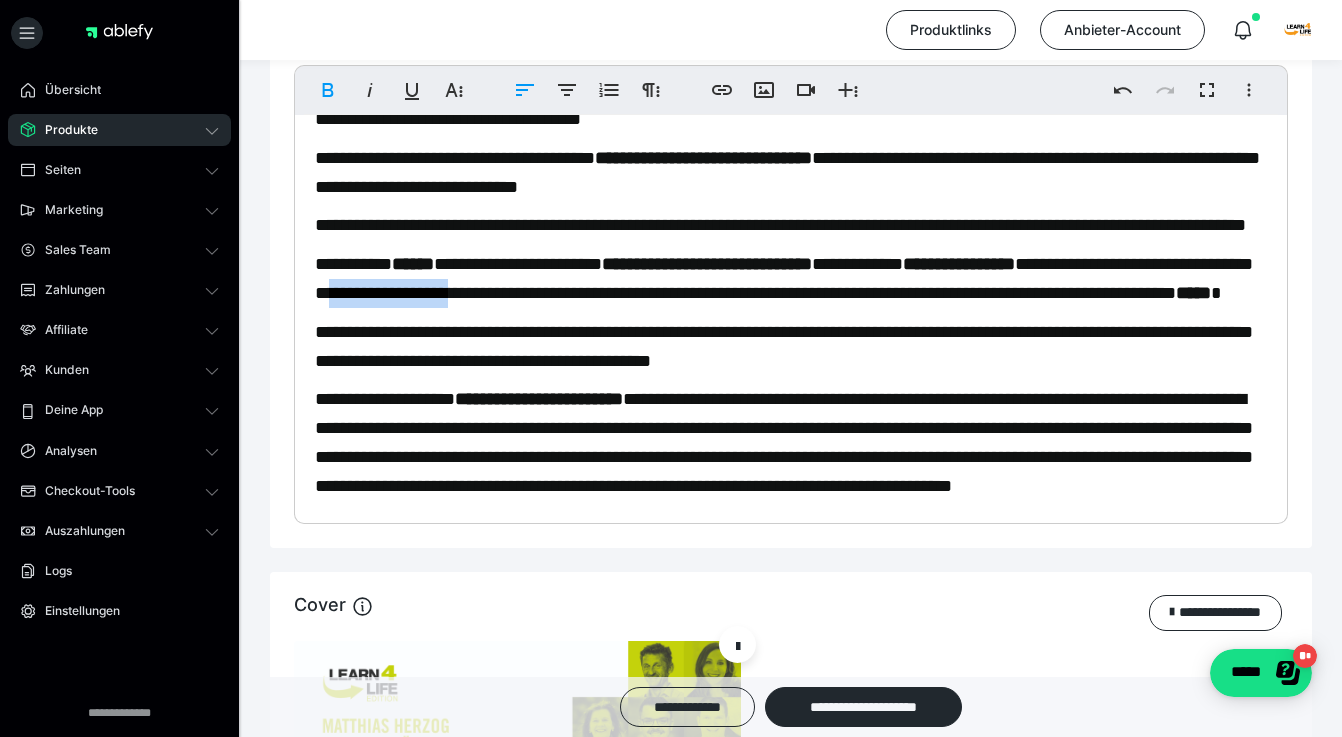 drag, startPoint x: 506, startPoint y: 320, endPoint x: 647, endPoint y: 330, distance: 141.35417 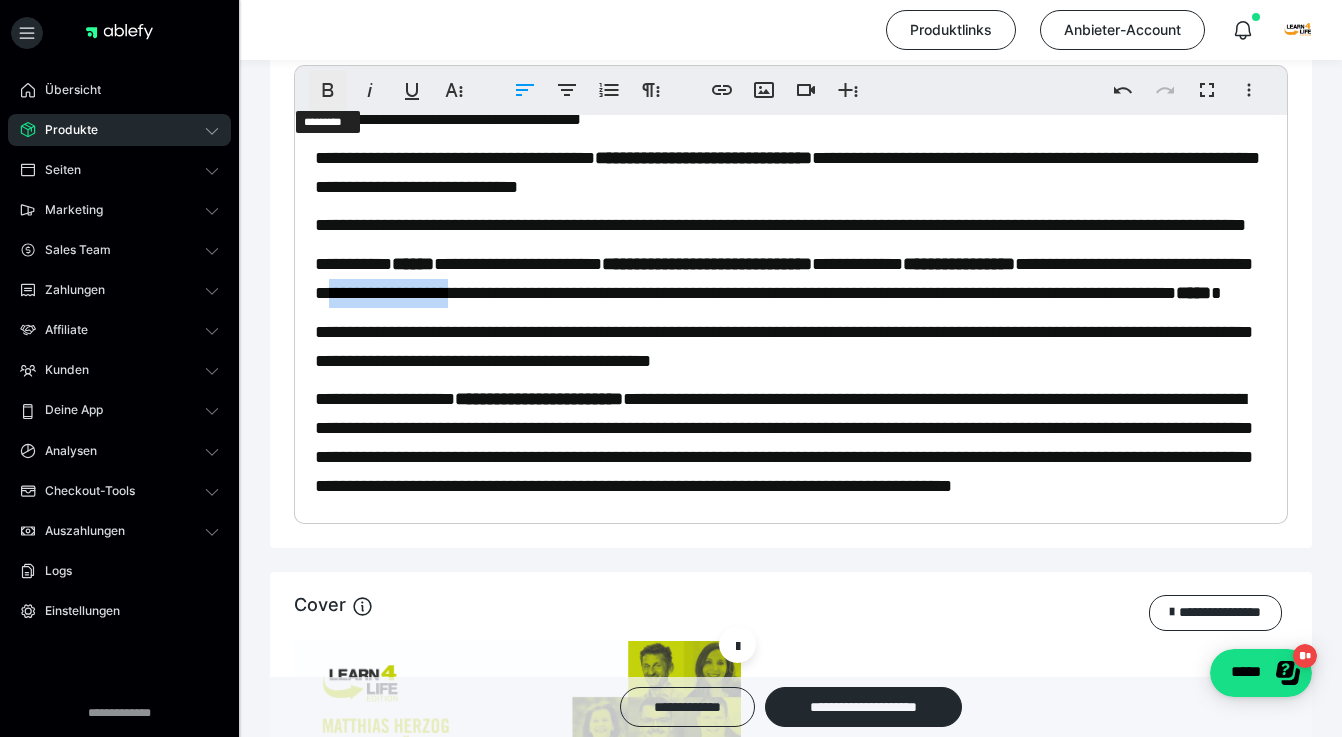 click 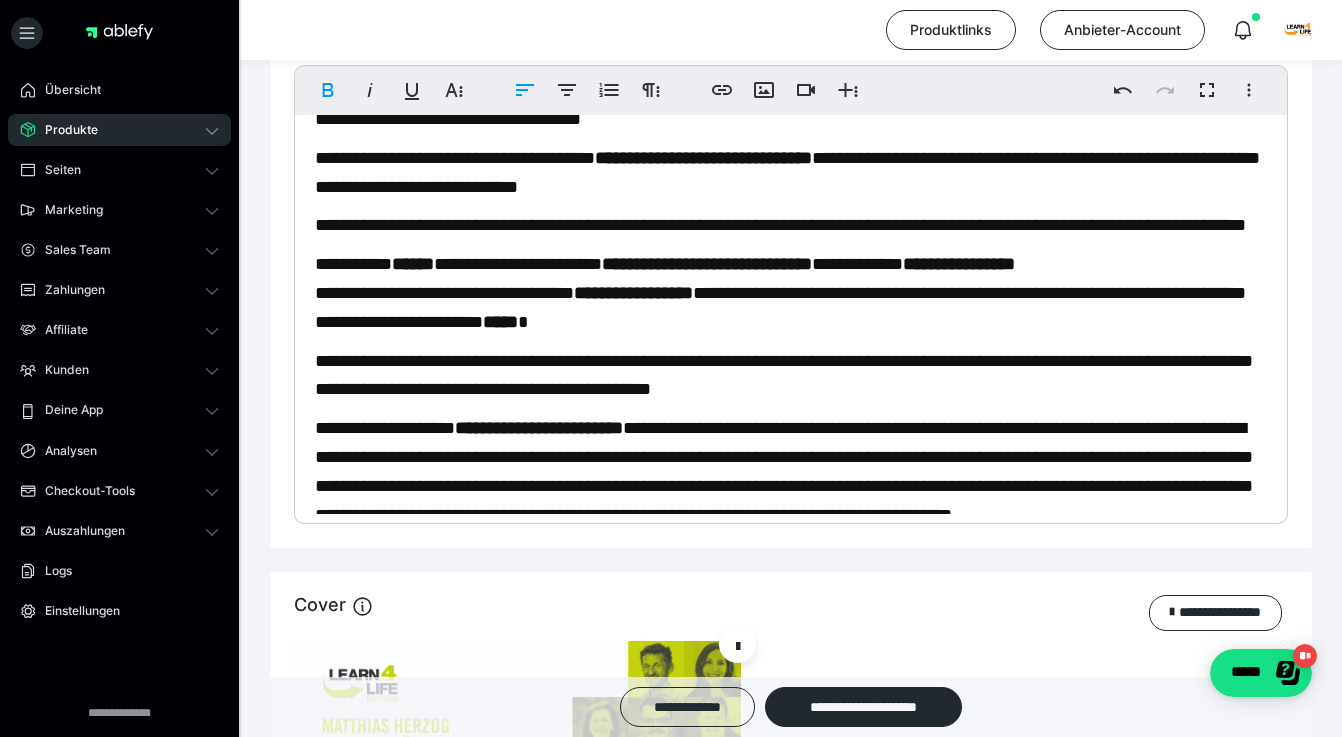 click on "**********" at bounding box center [784, 375] 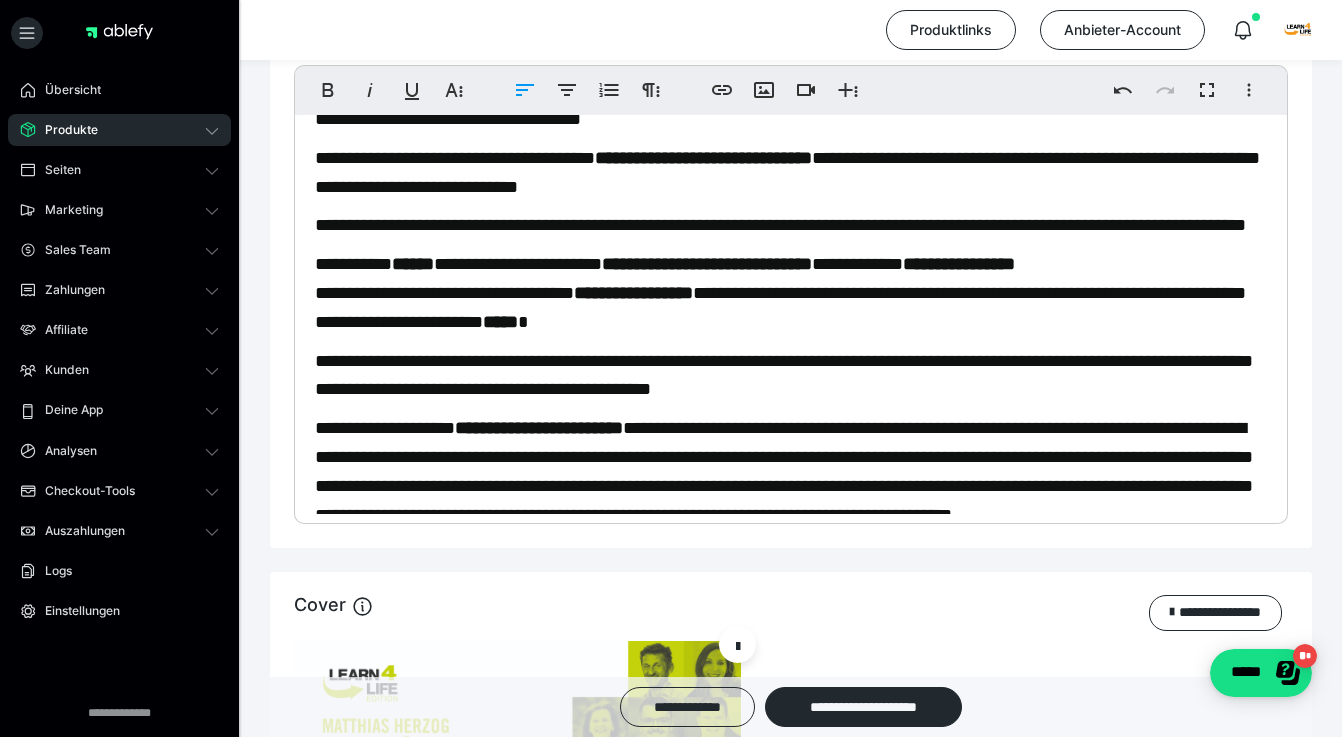 click on "**********" at bounding box center (784, 375) 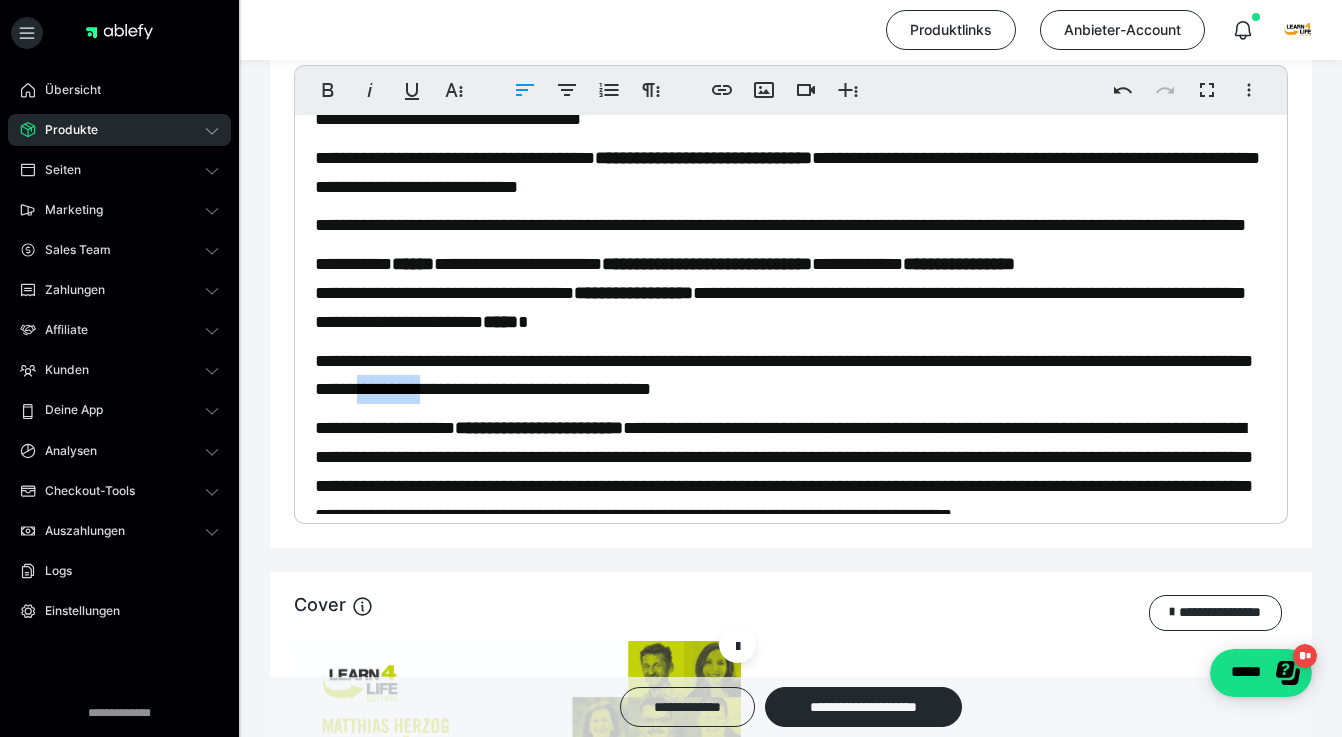 click on "**********" at bounding box center [784, 375] 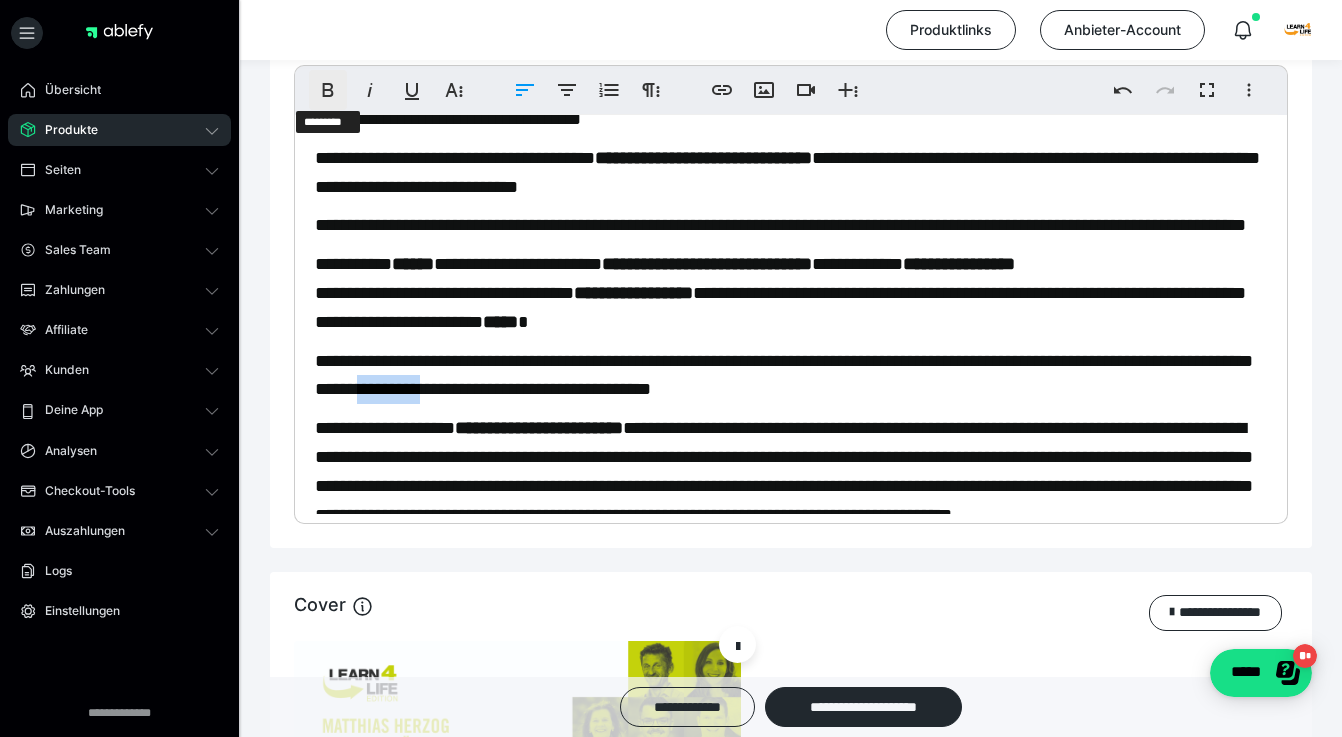 click 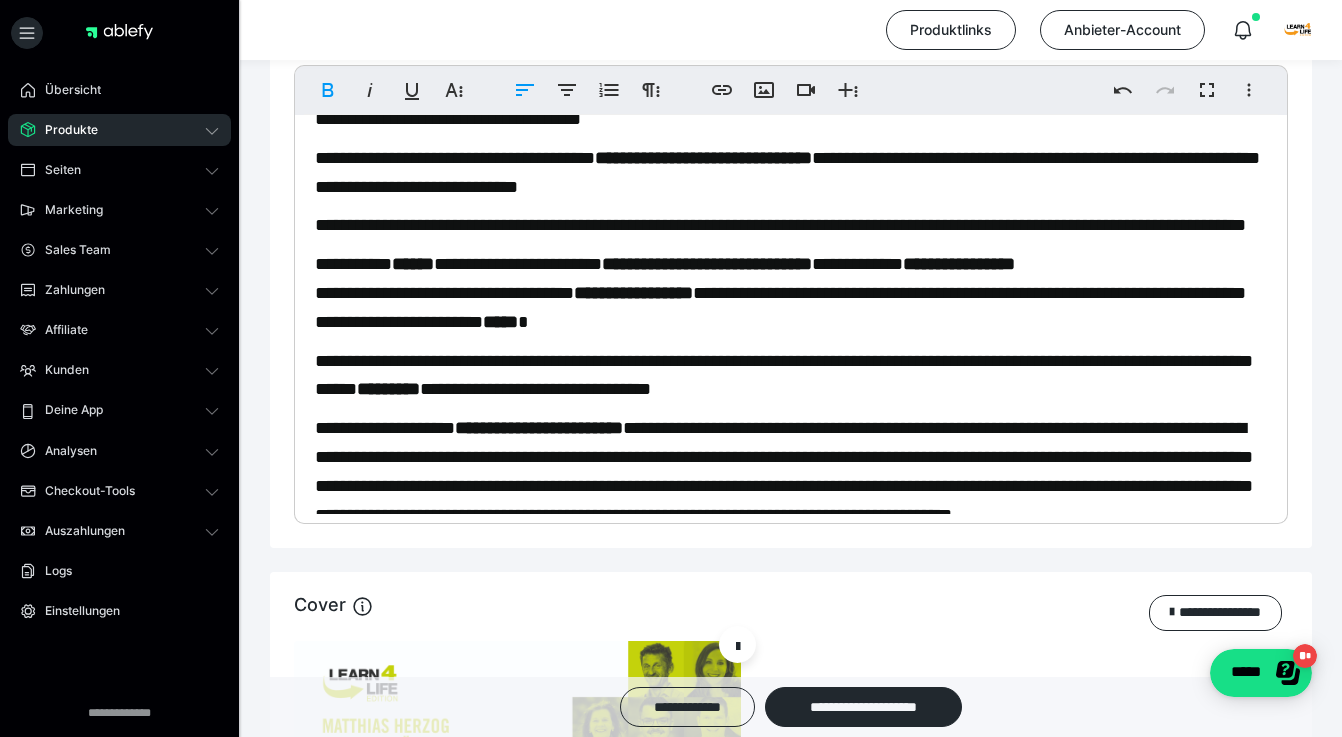 click on "**********" at bounding box center (784, 471) 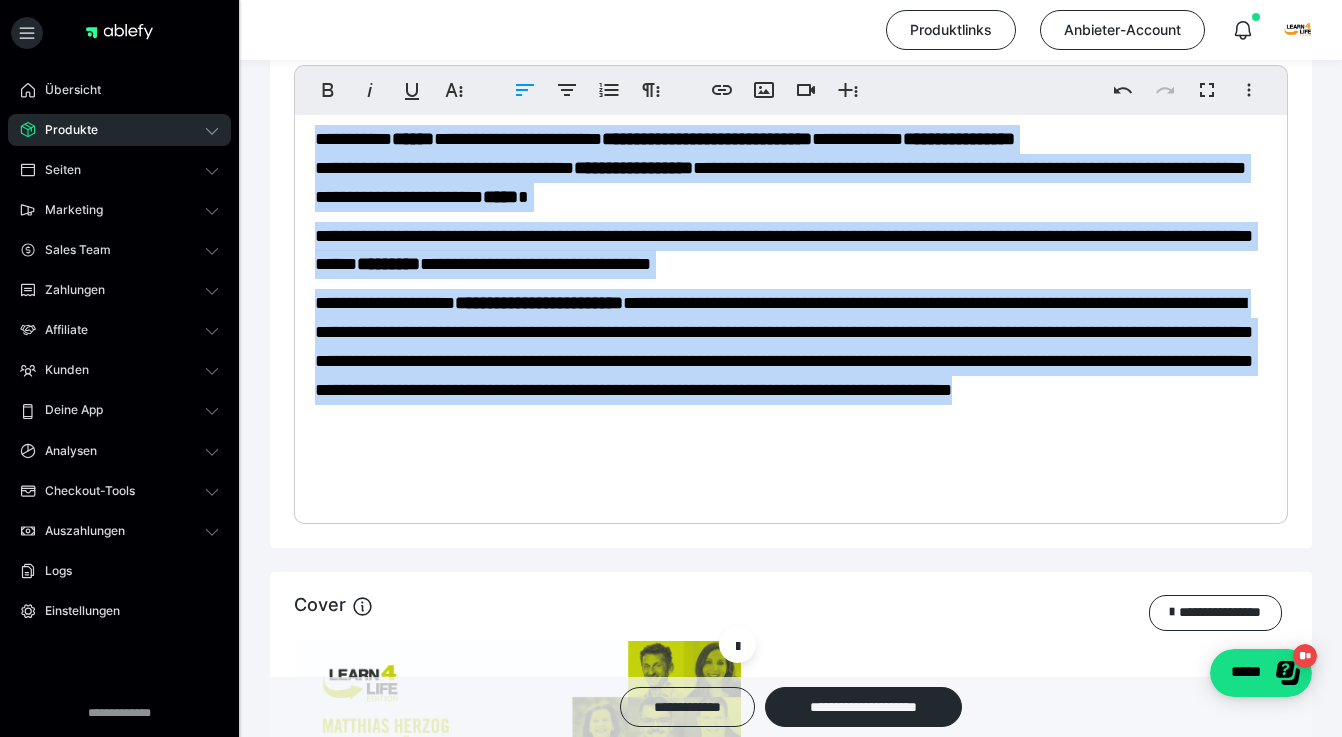 scroll, scrollTop: 0, scrollLeft: 0, axis: both 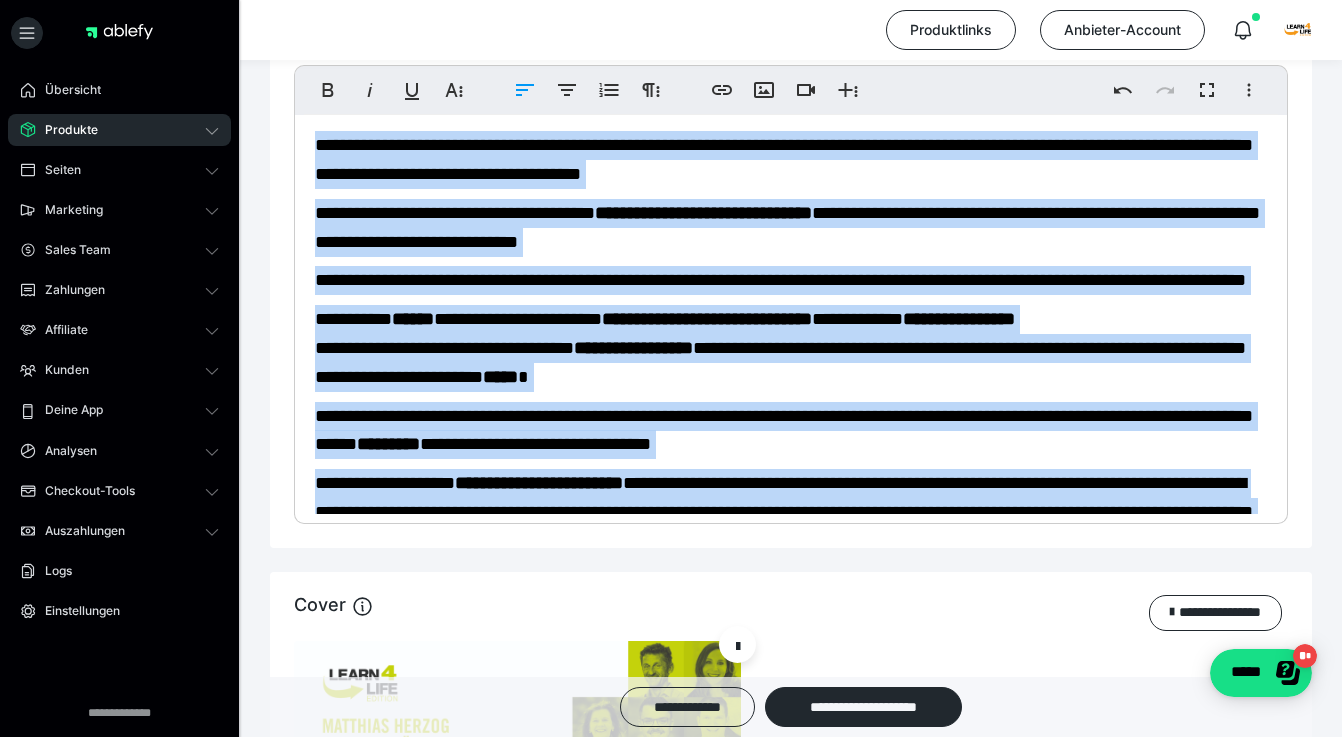 drag, startPoint x: 612, startPoint y: 450, endPoint x: 332, endPoint y: 45, distance: 492.36673 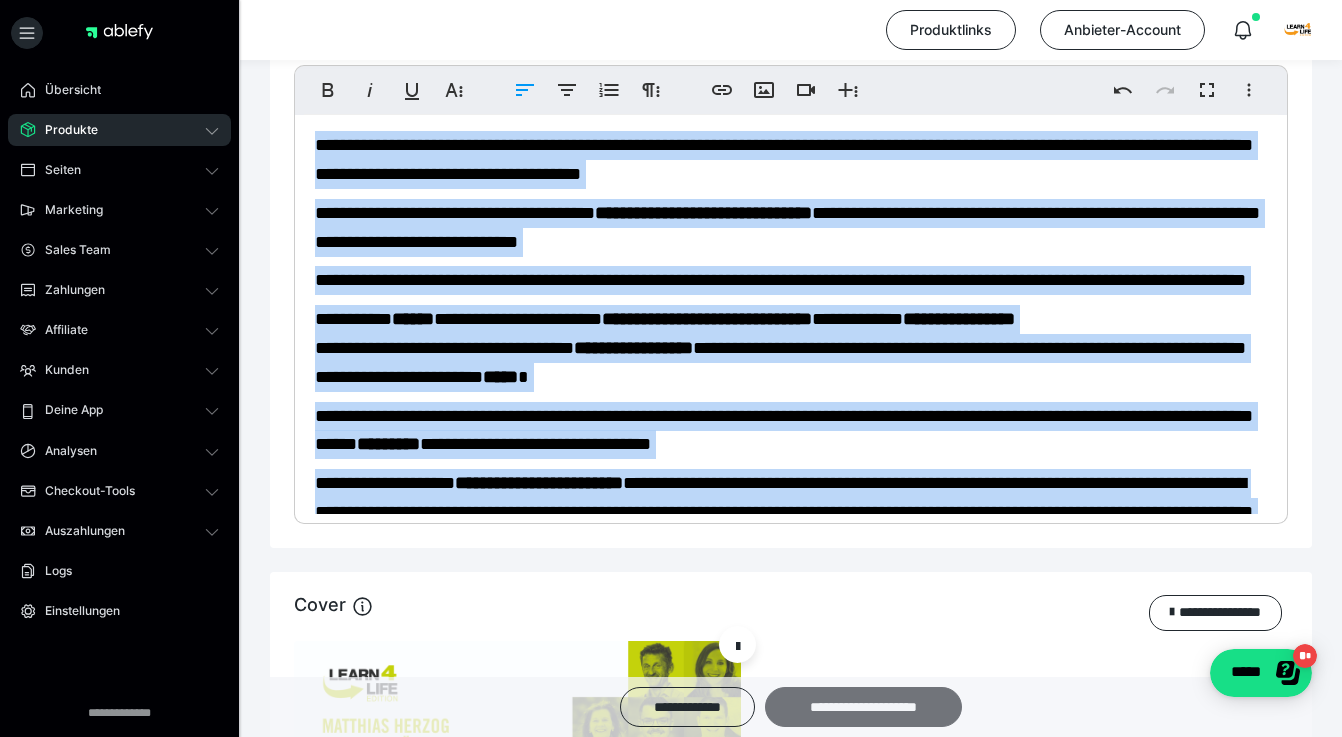 click on "**********" at bounding box center [863, 707] 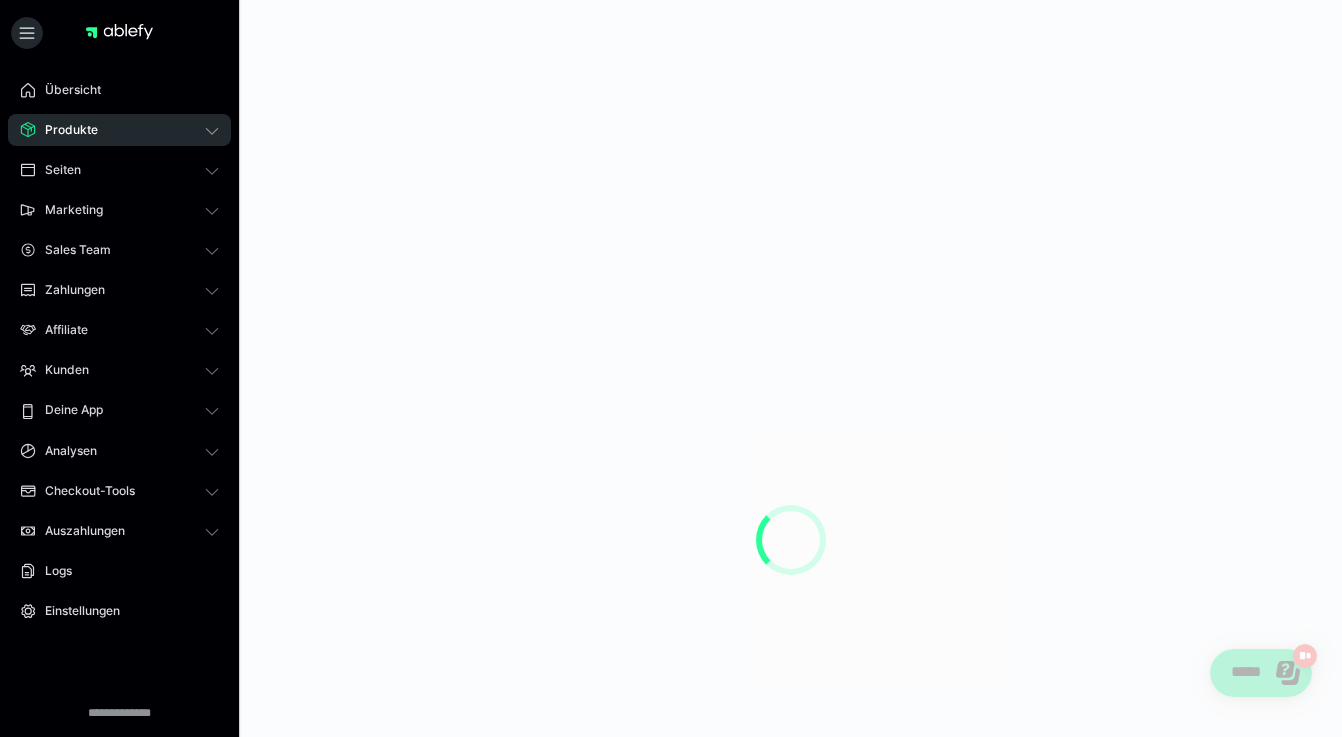 scroll, scrollTop: 0, scrollLeft: 0, axis: both 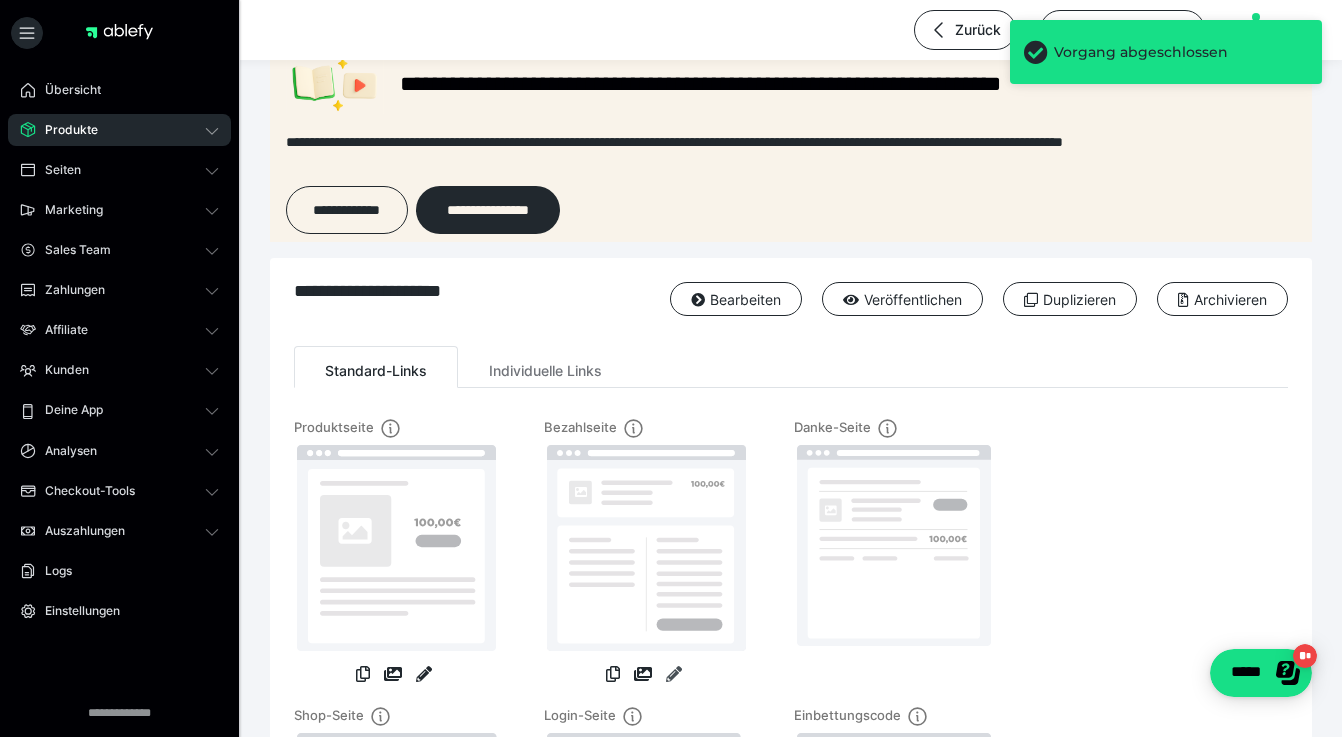 click at bounding box center [674, 674] 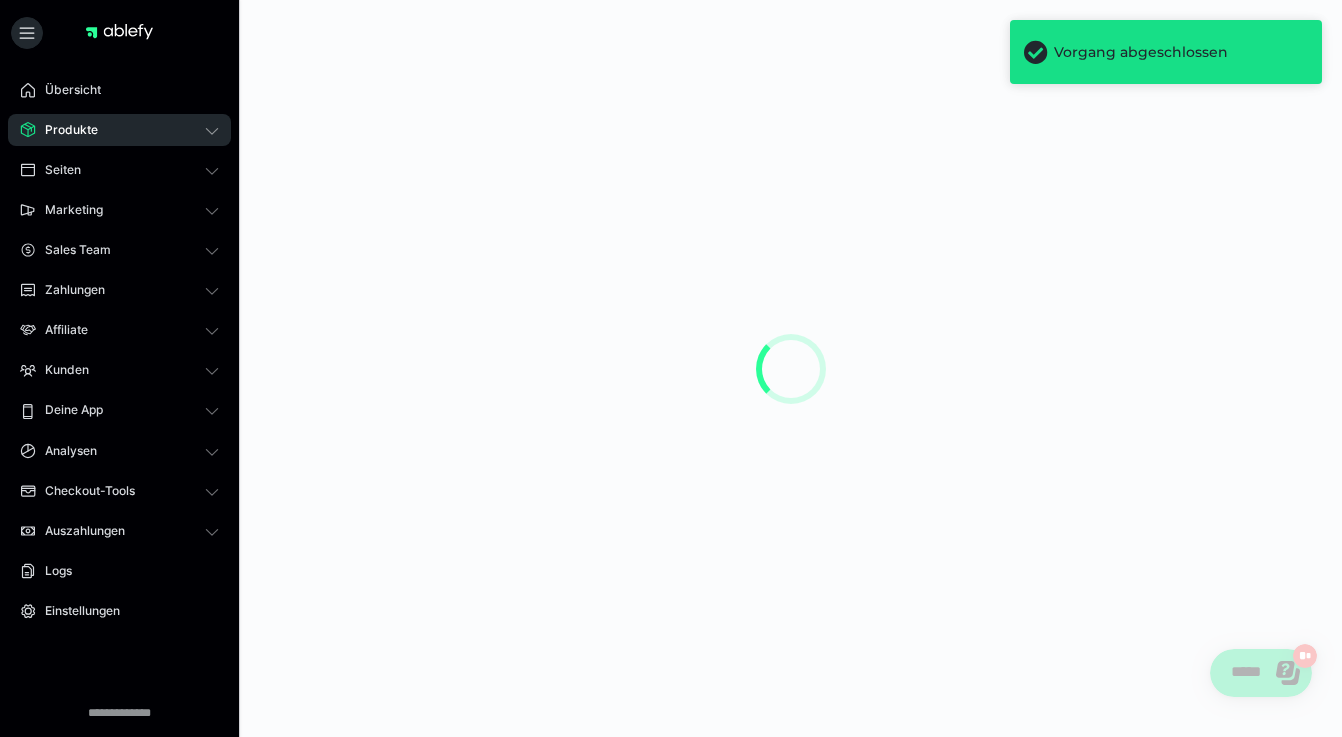 scroll, scrollTop: 0, scrollLeft: 0, axis: both 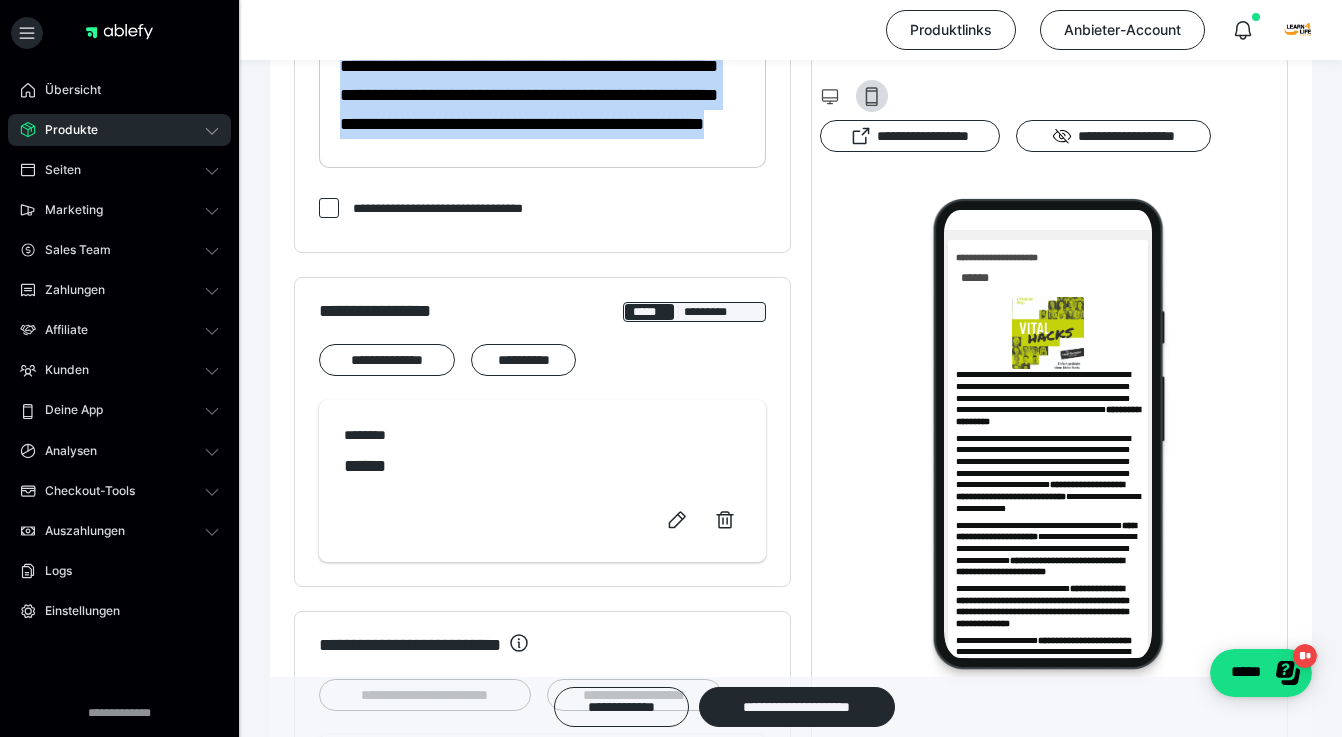 drag, startPoint x: 337, startPoint y: 560, endPoint x: 456, endPoint y: 769, distance: 240.50363 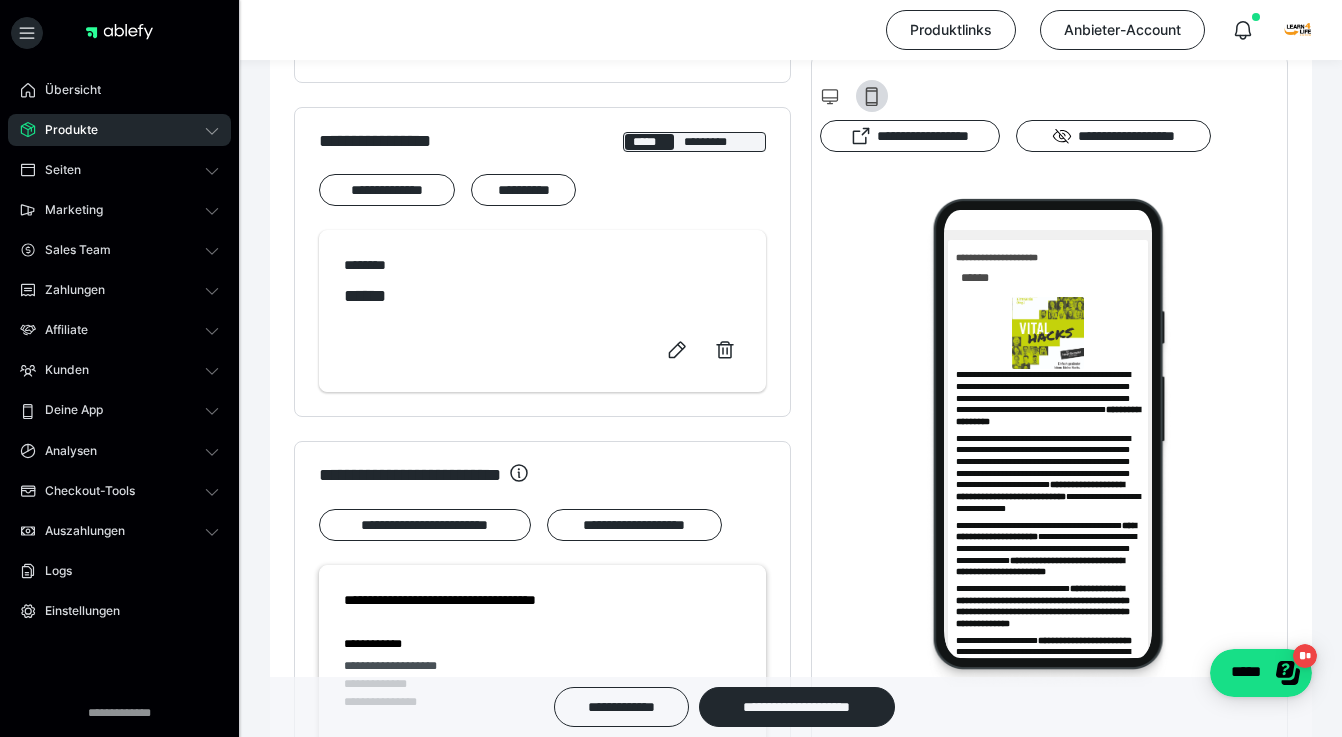 scroll, scrollTop: 0, scrollLeft: 0, axis: both 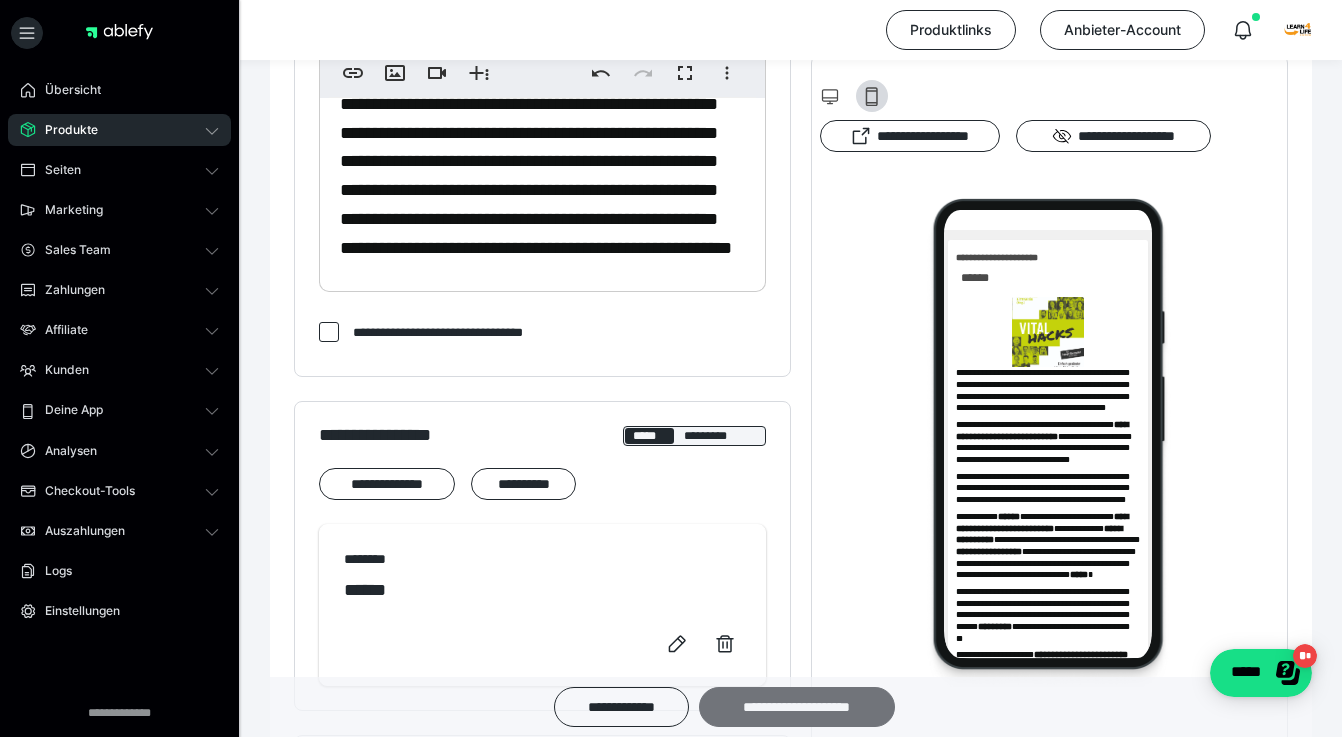 click on "**********" at bounding box center (797, 707) 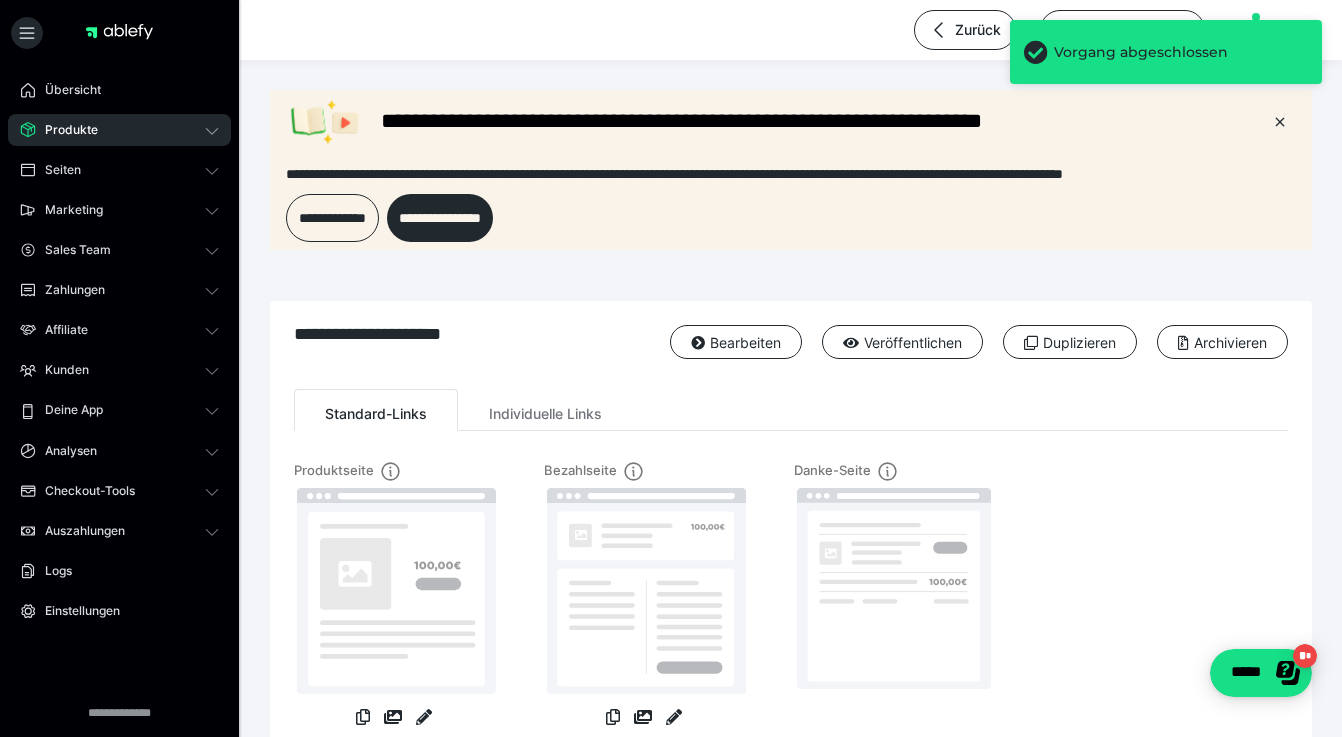 scroll, scrollTop: 0, scrollLeft: 0, axis: both 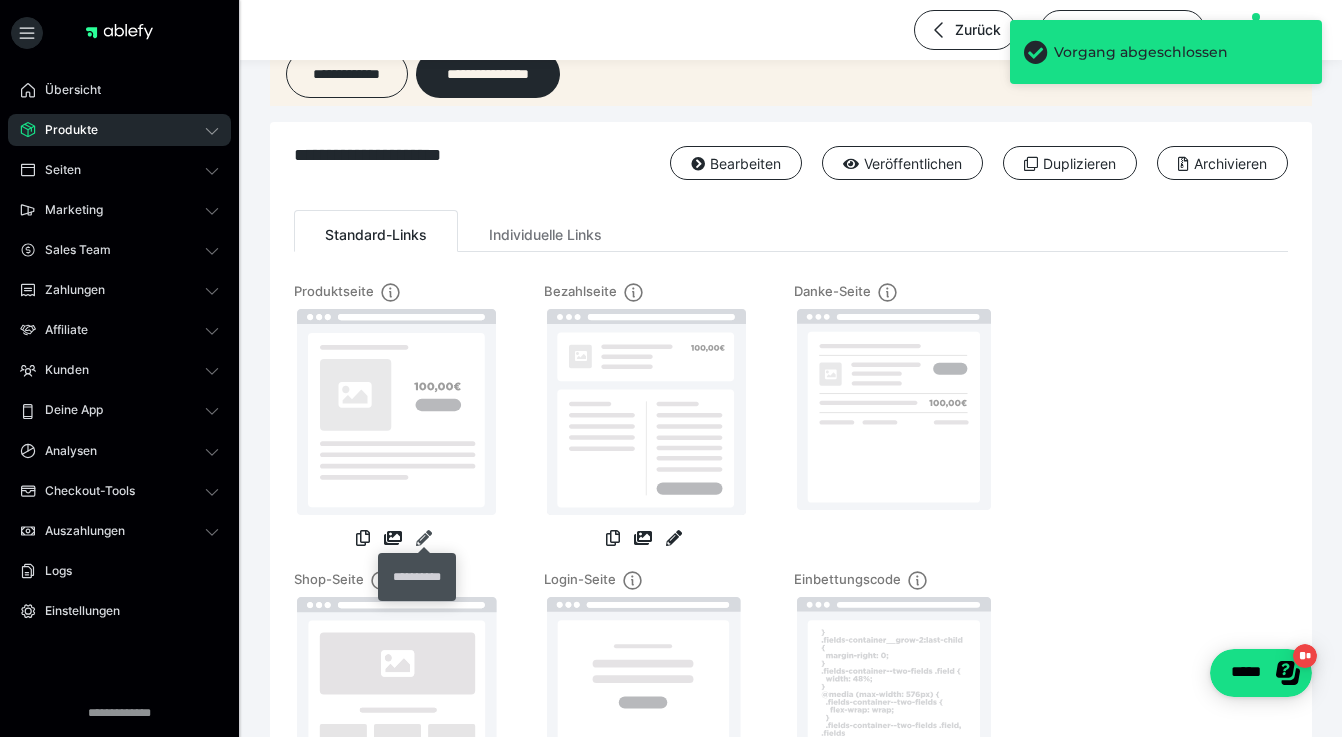 click at bounding box center (424, 538) 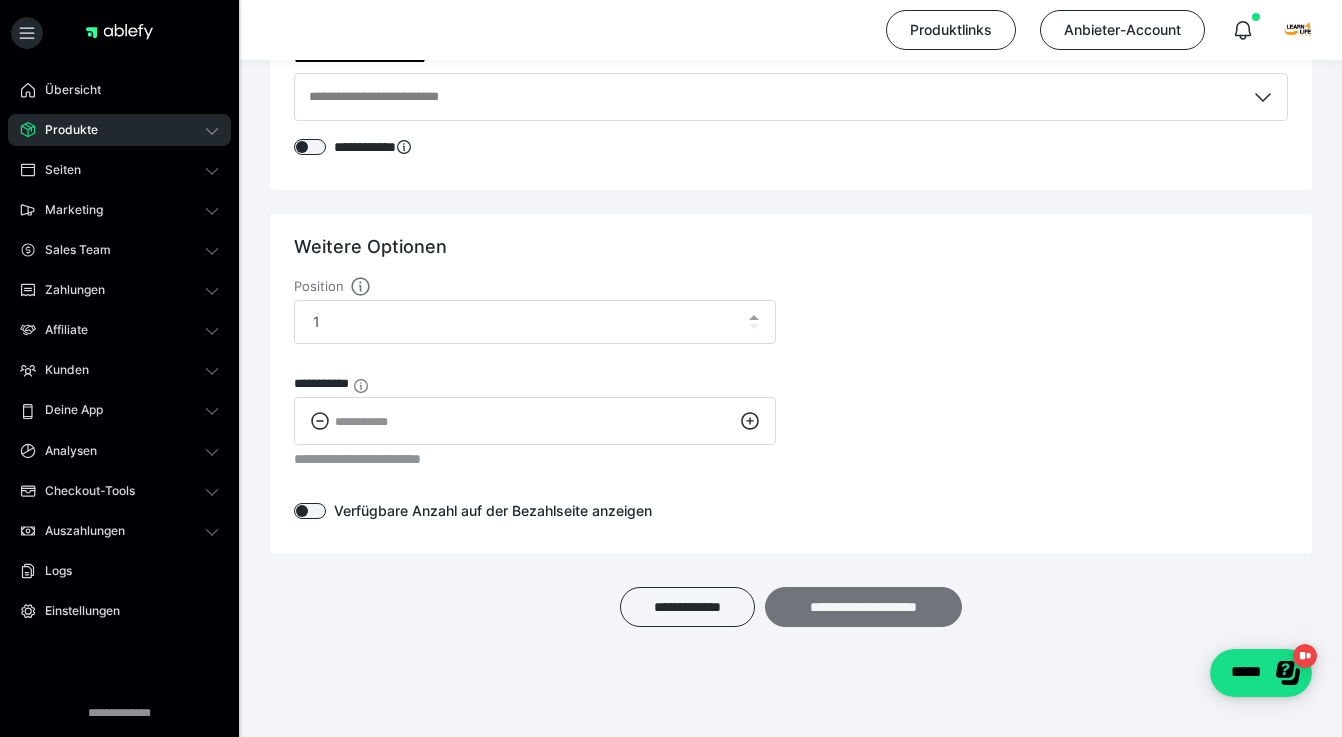 click on "**********" at bounding box center (863, 607) 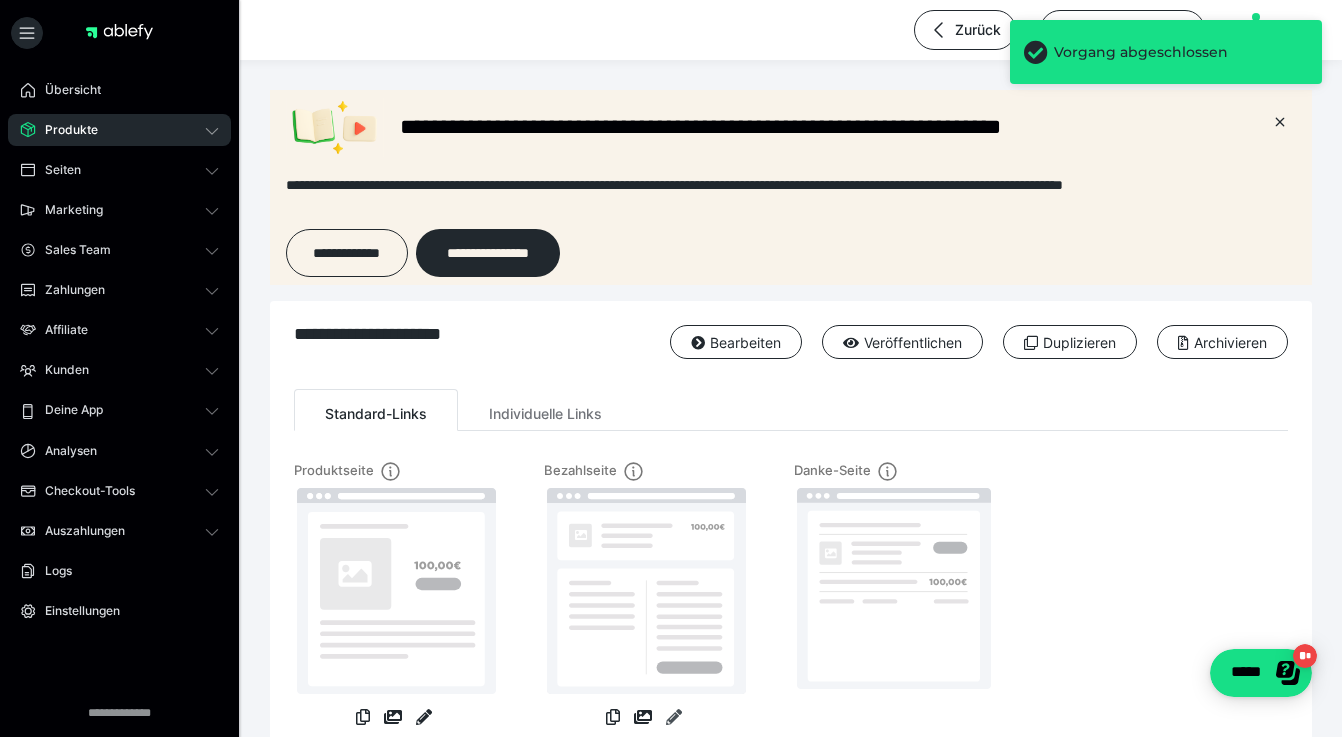 click at bounding box center (674, 717) 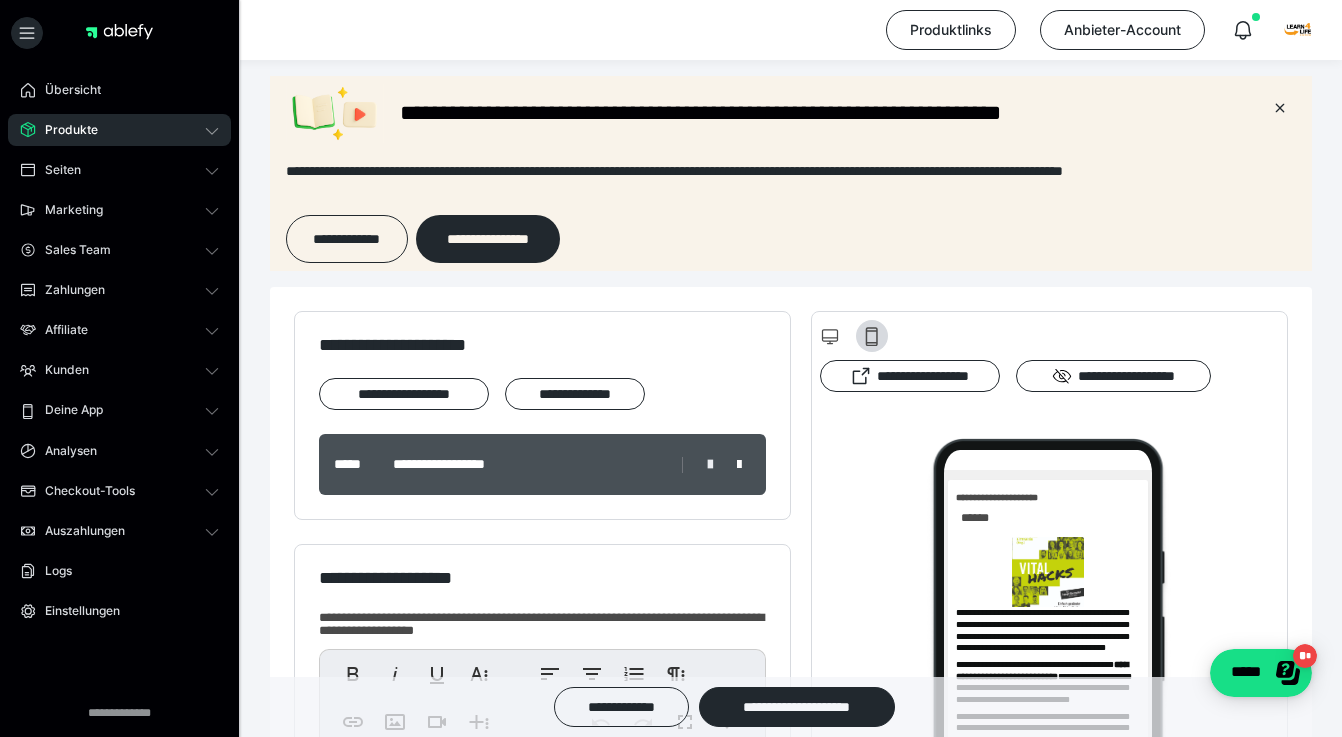 click at bounding box center (710, 465) 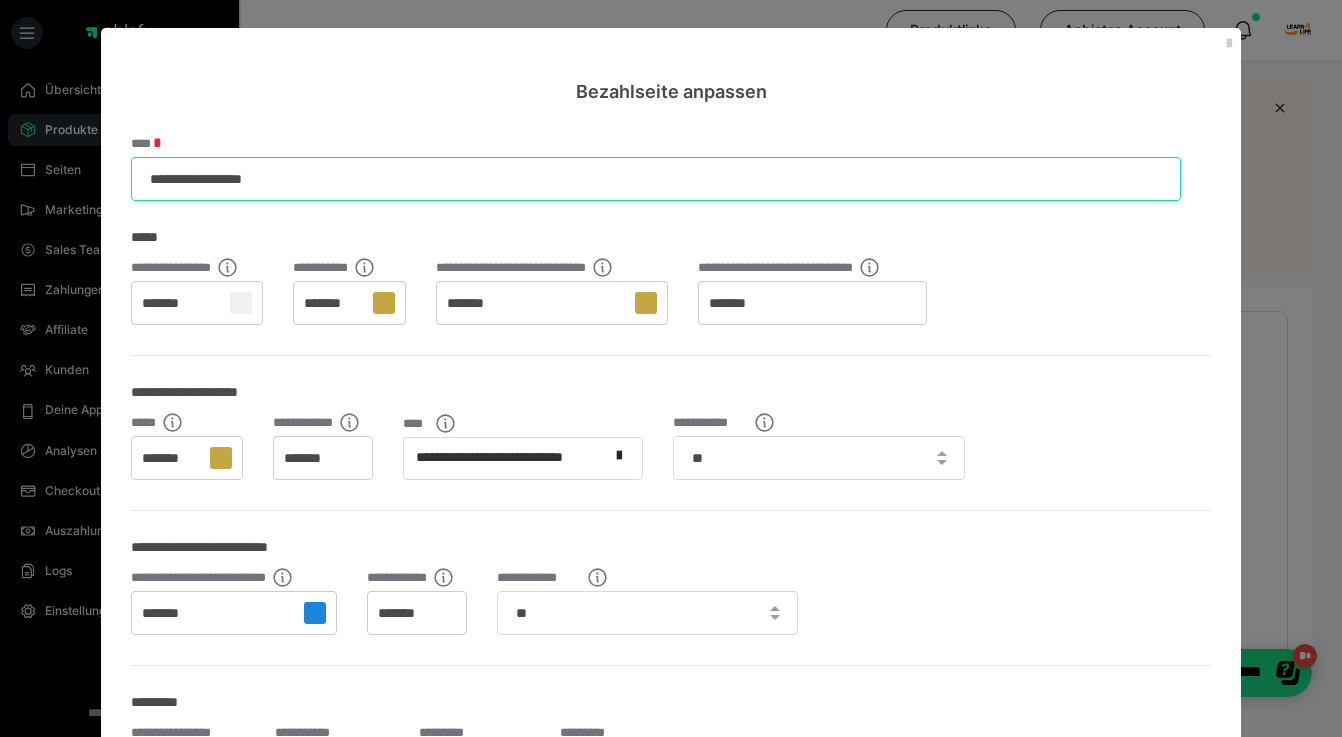 click on "**********" at bounding box center [656, 179] 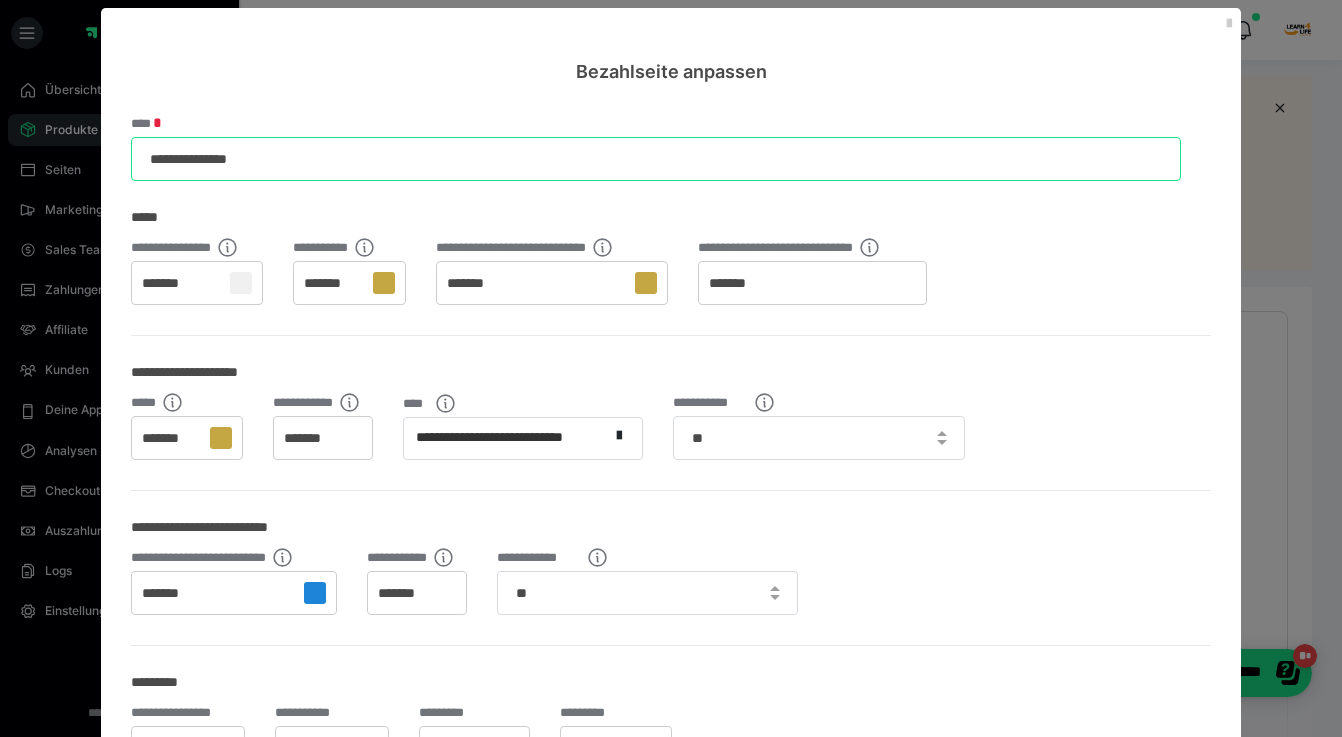 scroll, scrollTop: 16, scrollLeft: 0, axis: vertical 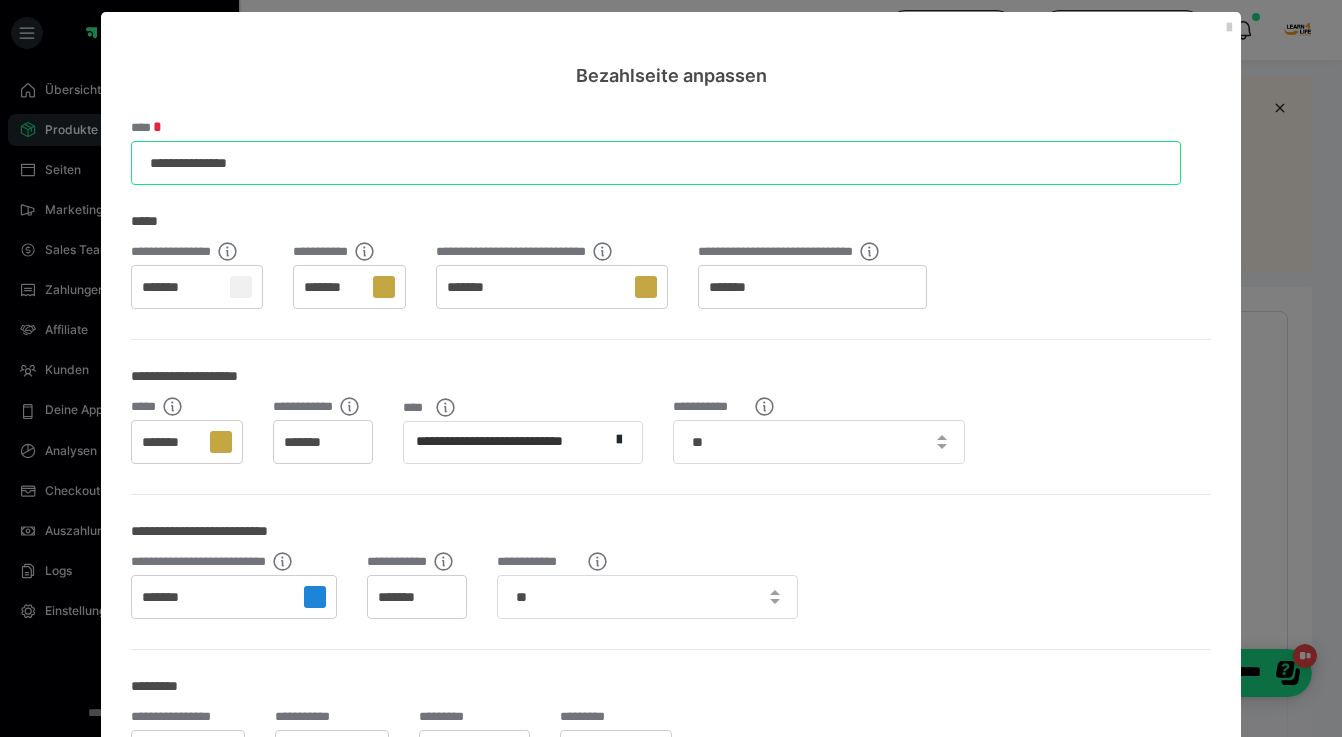 type on "**********" 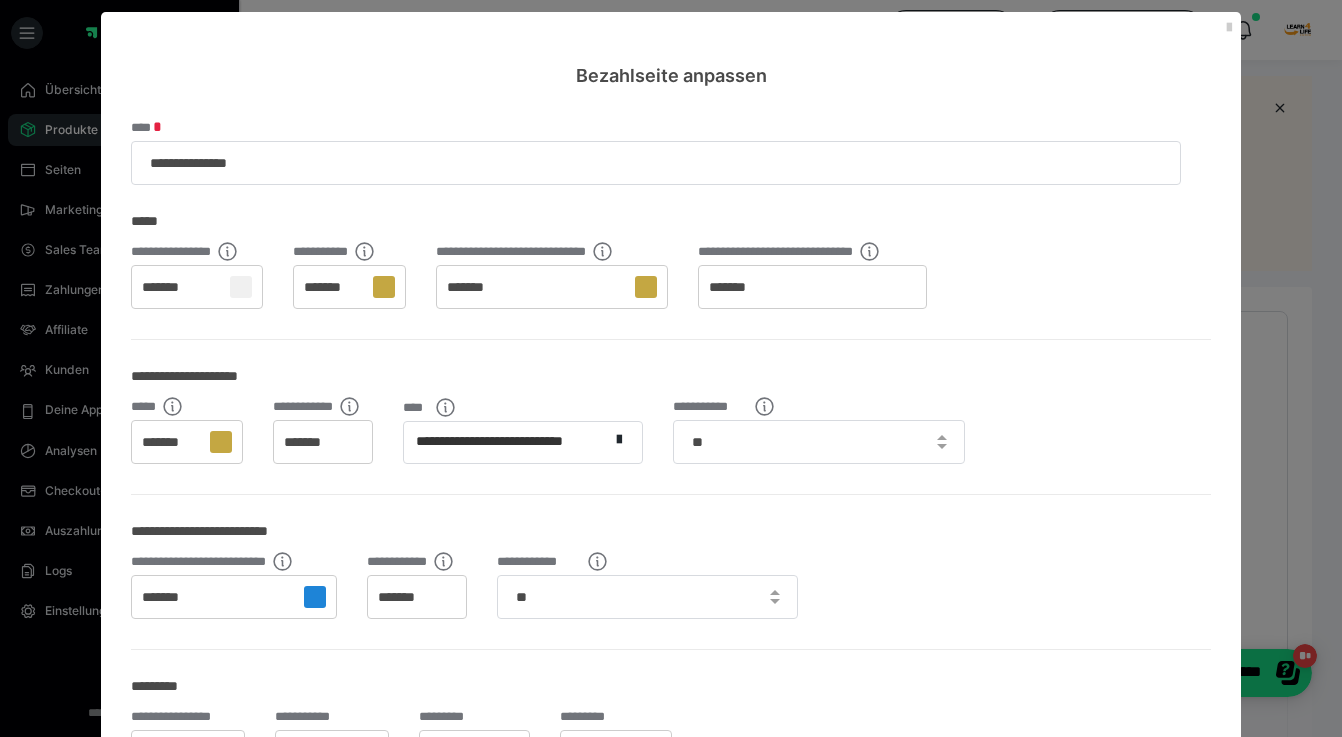click on "*******" at bounding box center (333, 288) 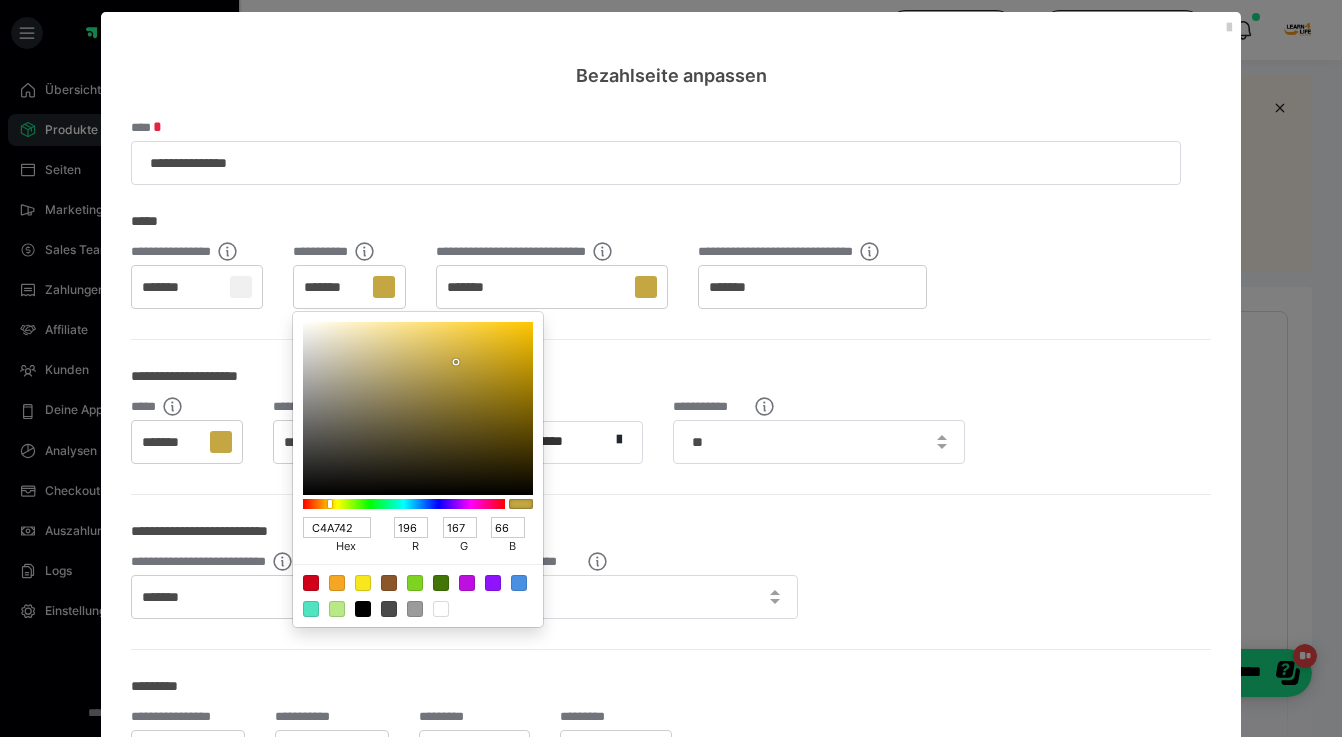 click at bounding box center (671, 368) 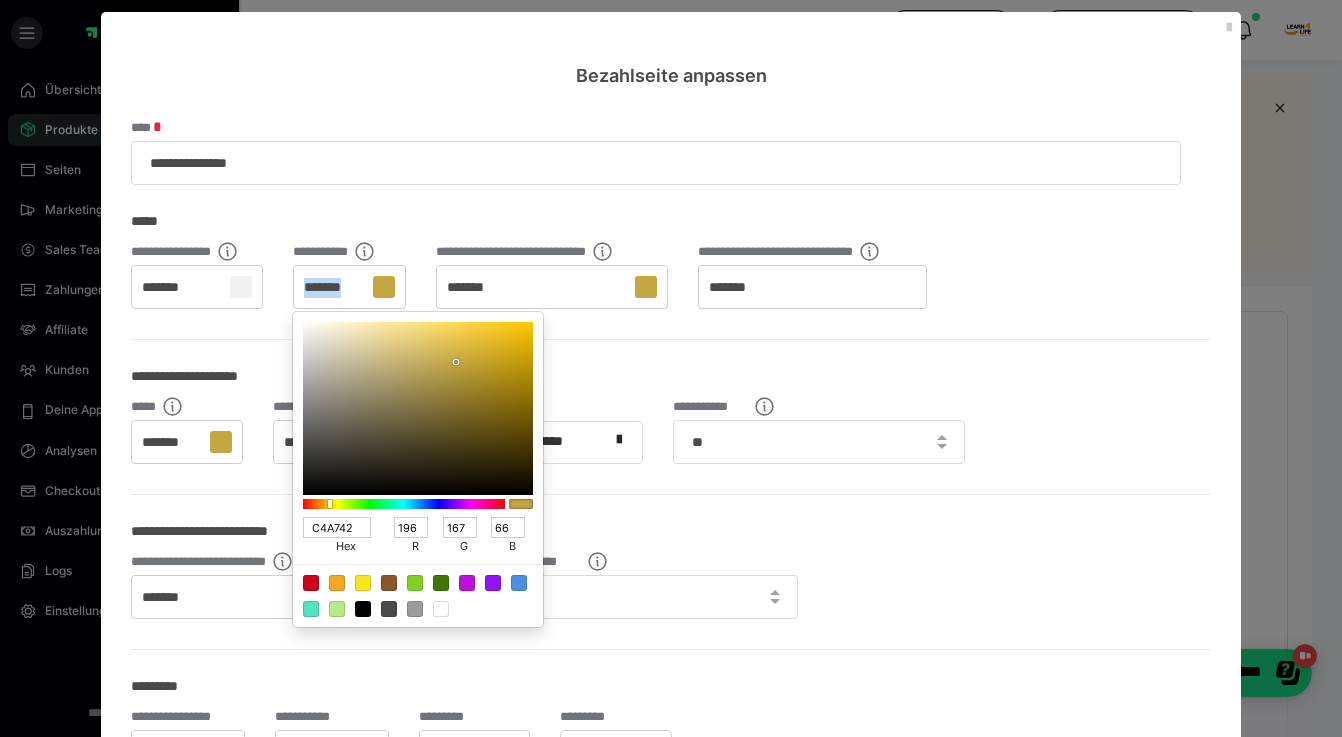click on "*******" at bounding box center [333, 288] 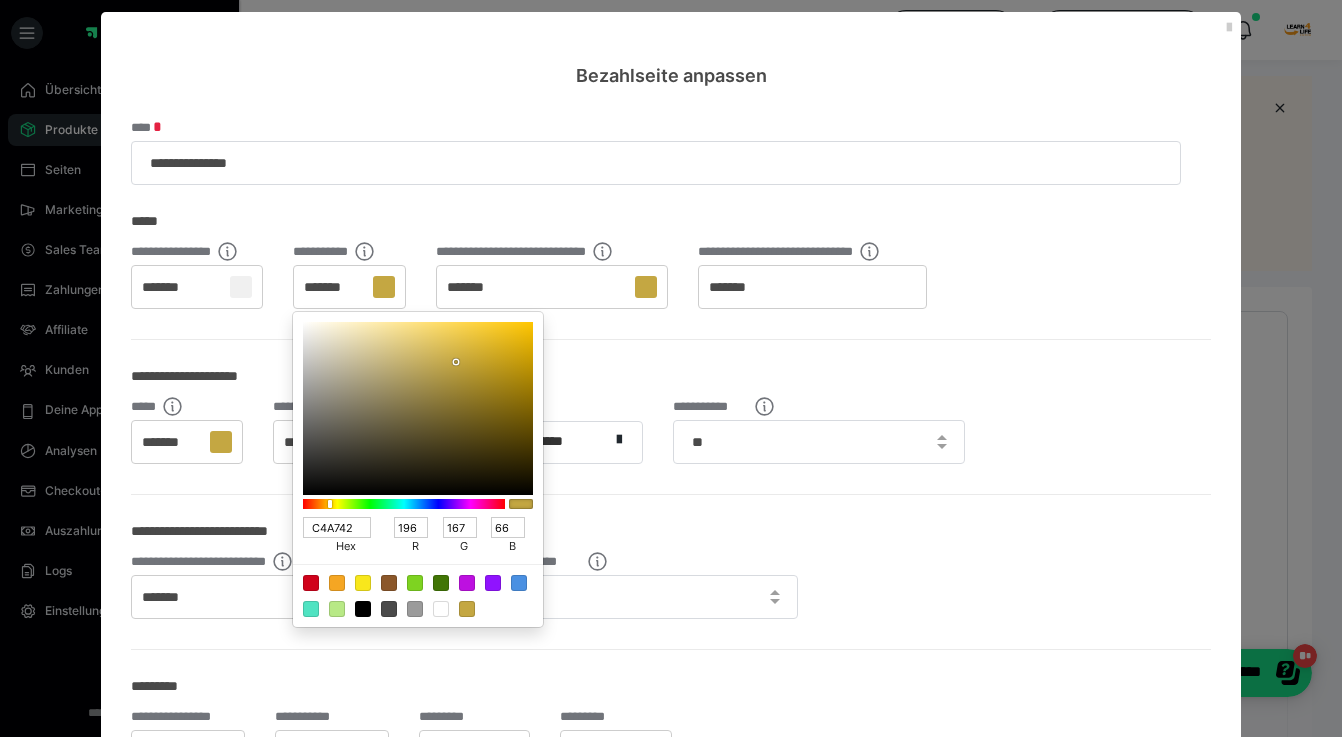 click at bounding box center [671, 368] 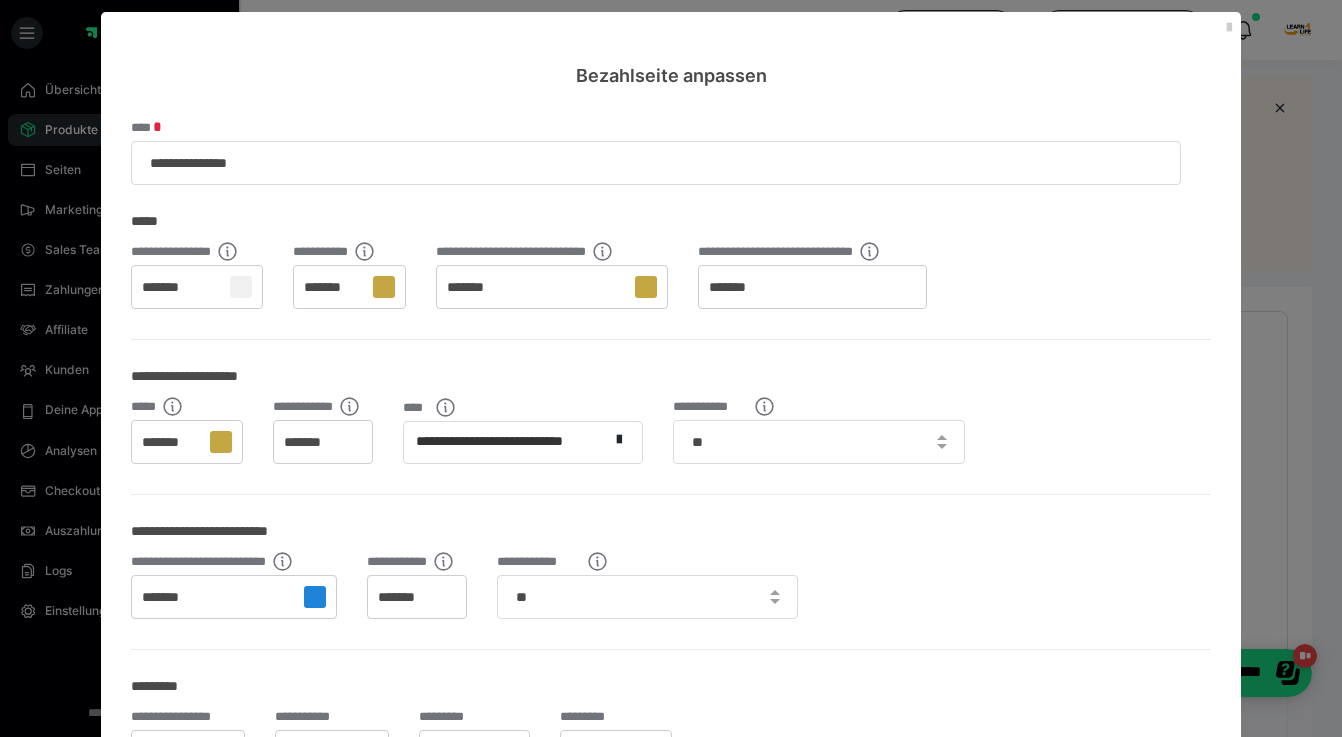 click on "*******" at bounding box center (333, 288) 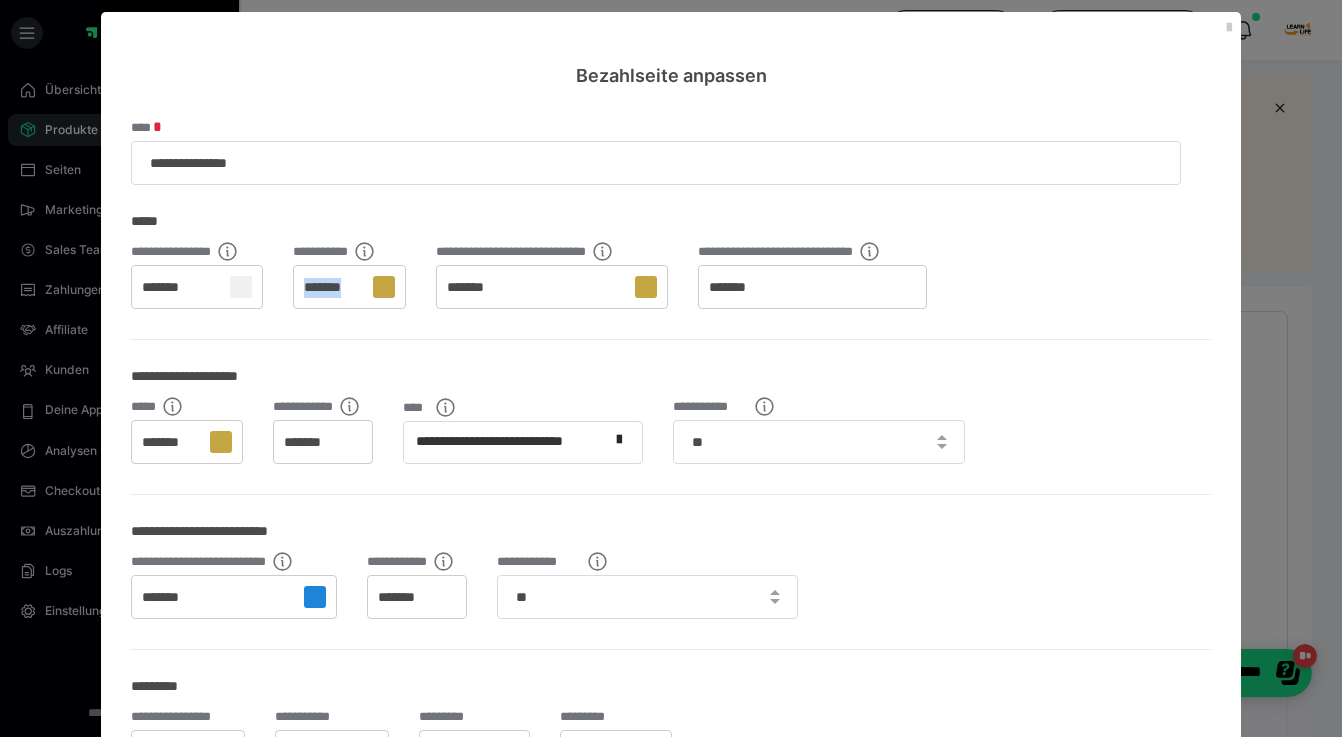 click on "*******" at bounding box center (333, 288) 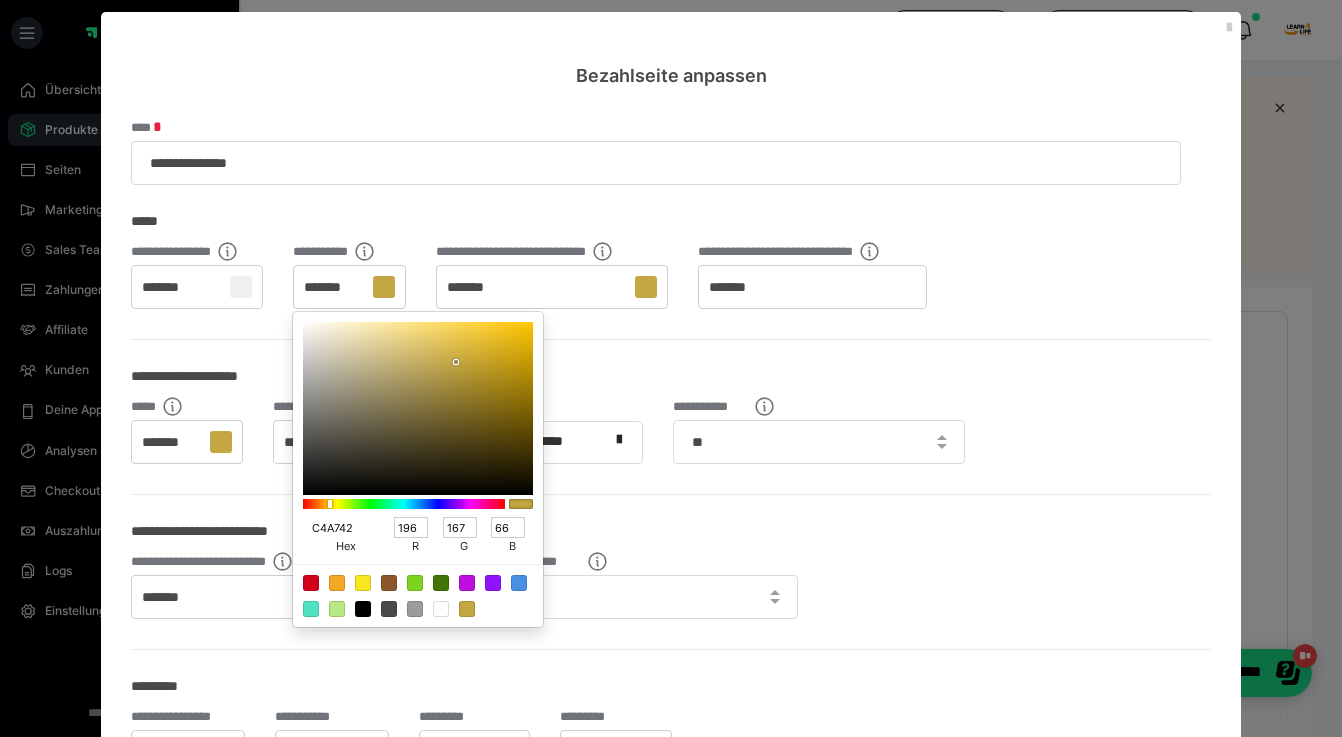 click on "C4A742" at bounding box center (337, 527) 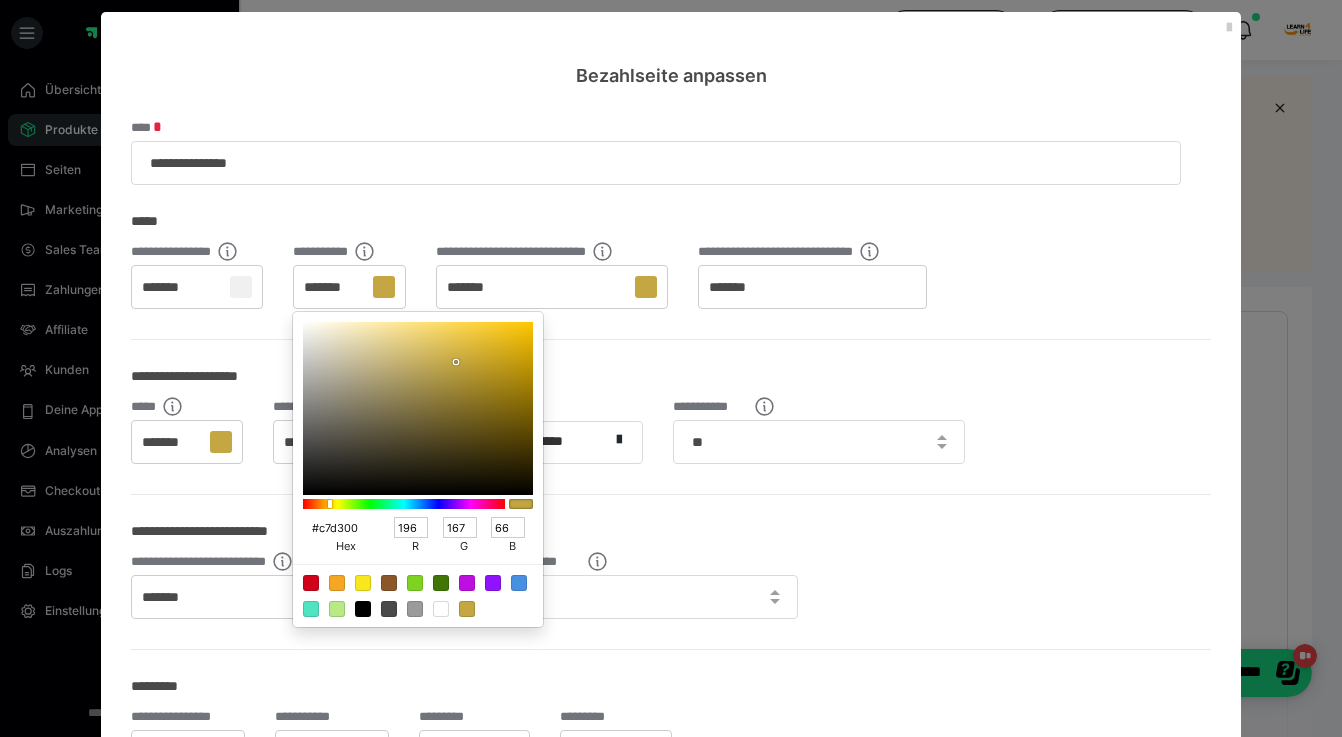 type on "199" 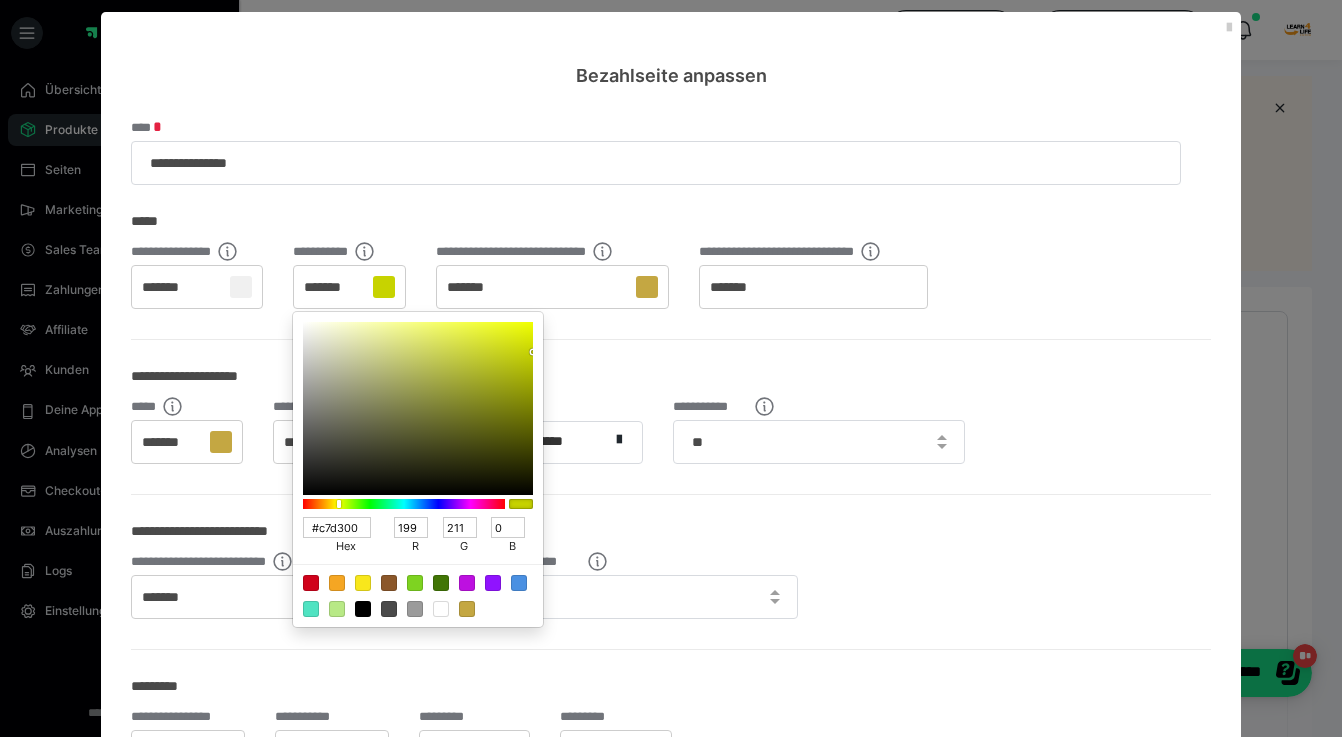 type on "C7D300" 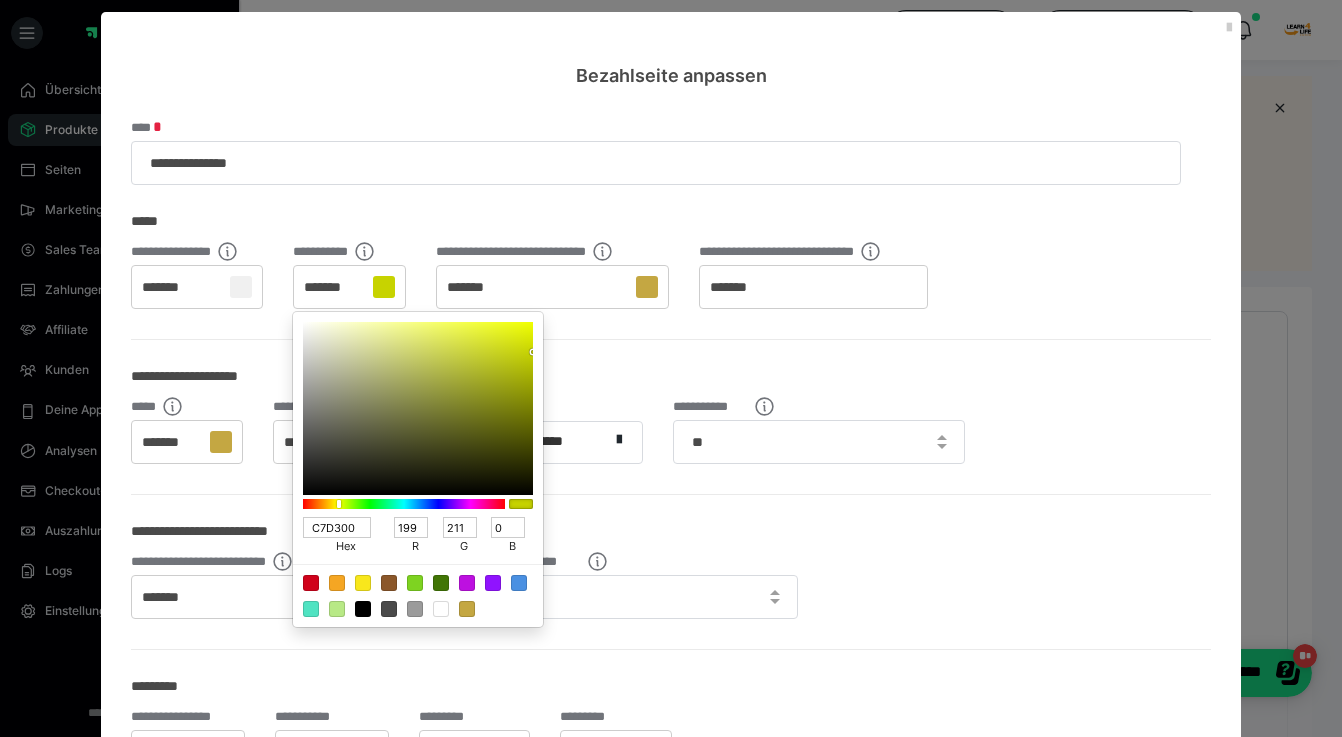 click at bounding box center (221, 442) 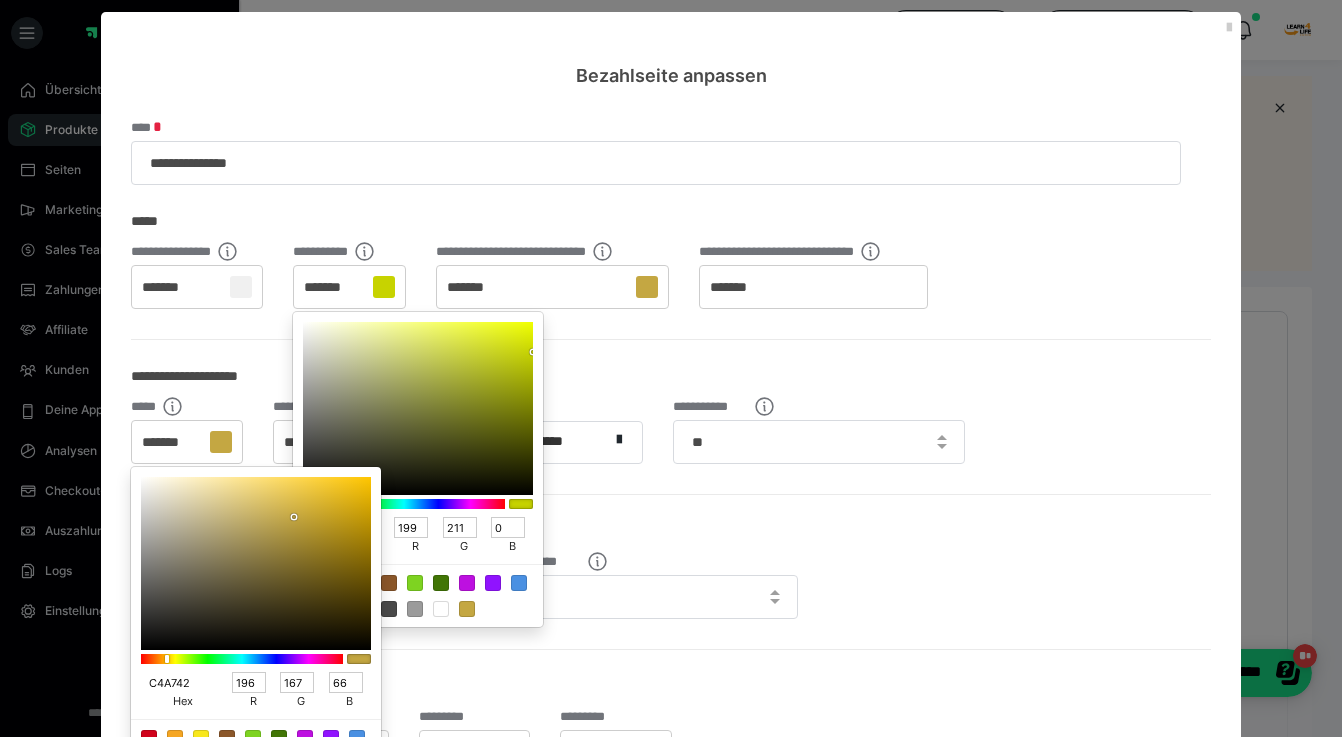 click on "C4A742" at bounding box center [175, 682] 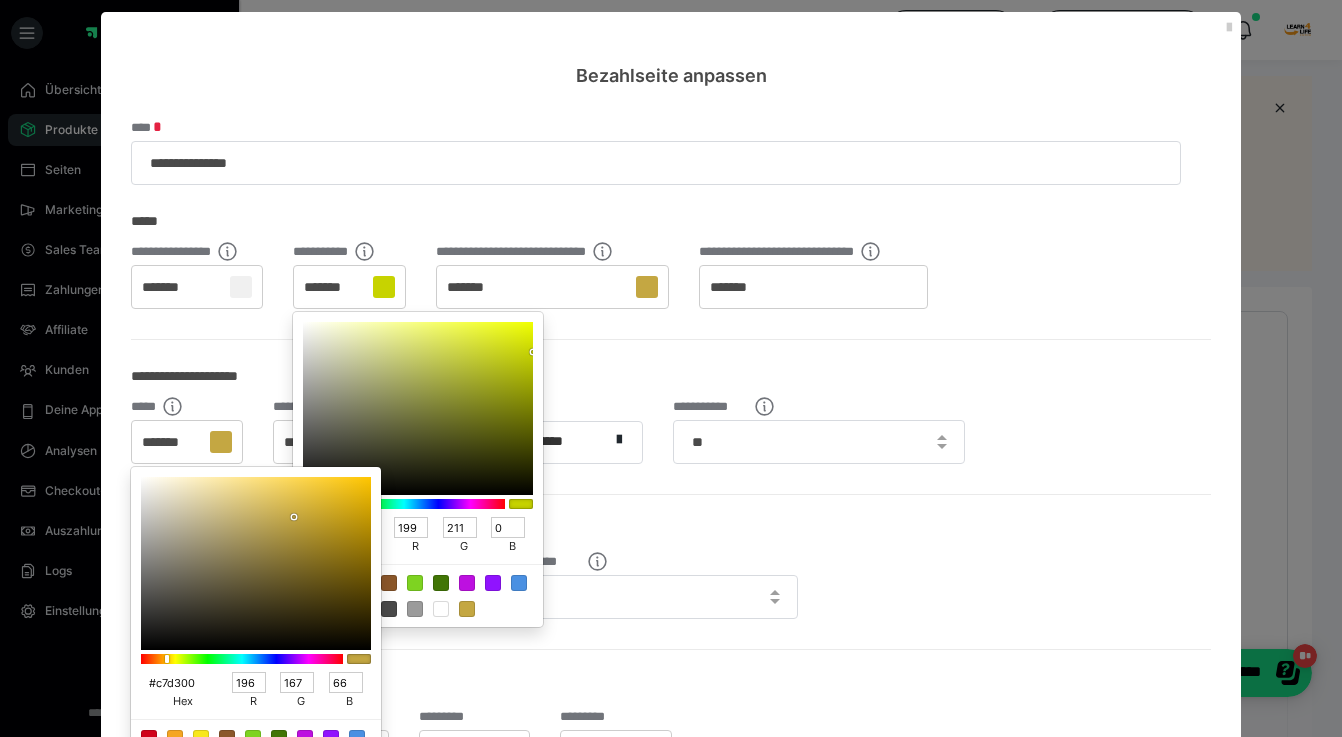 type on "199" 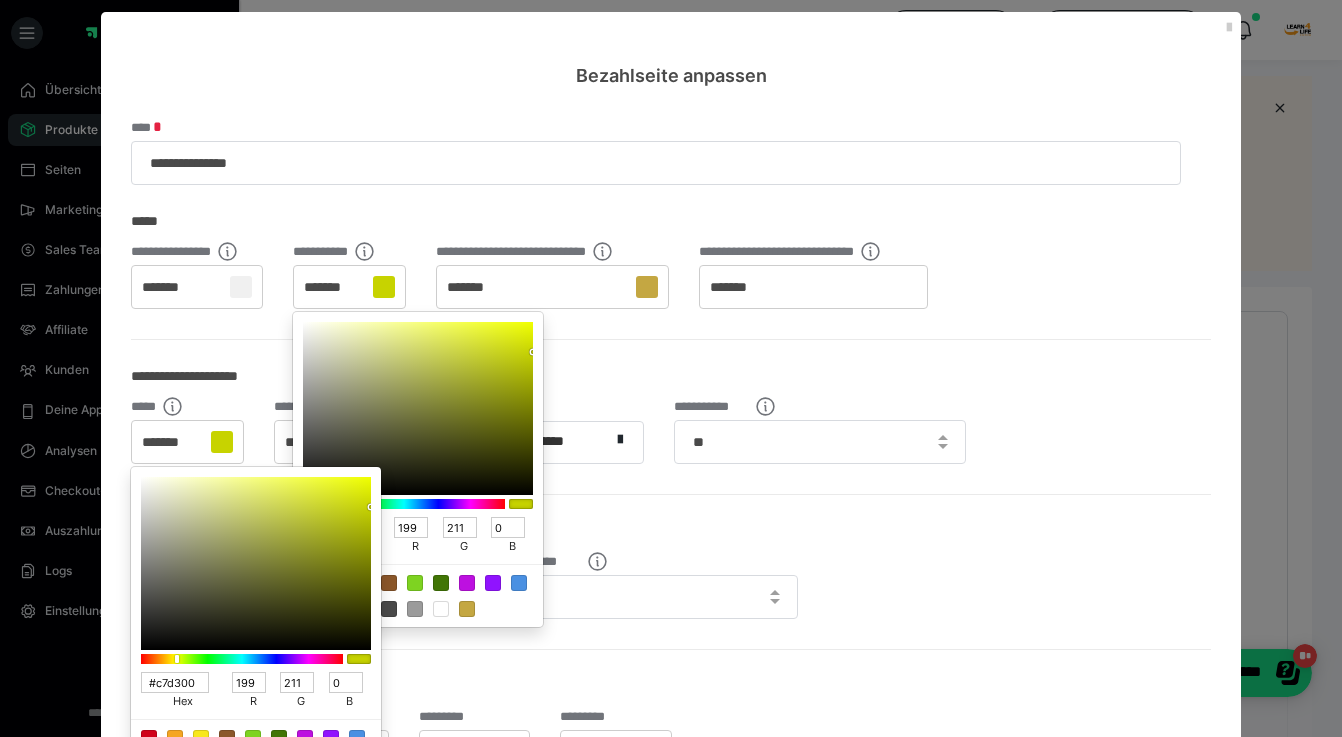 type on "C7D300" 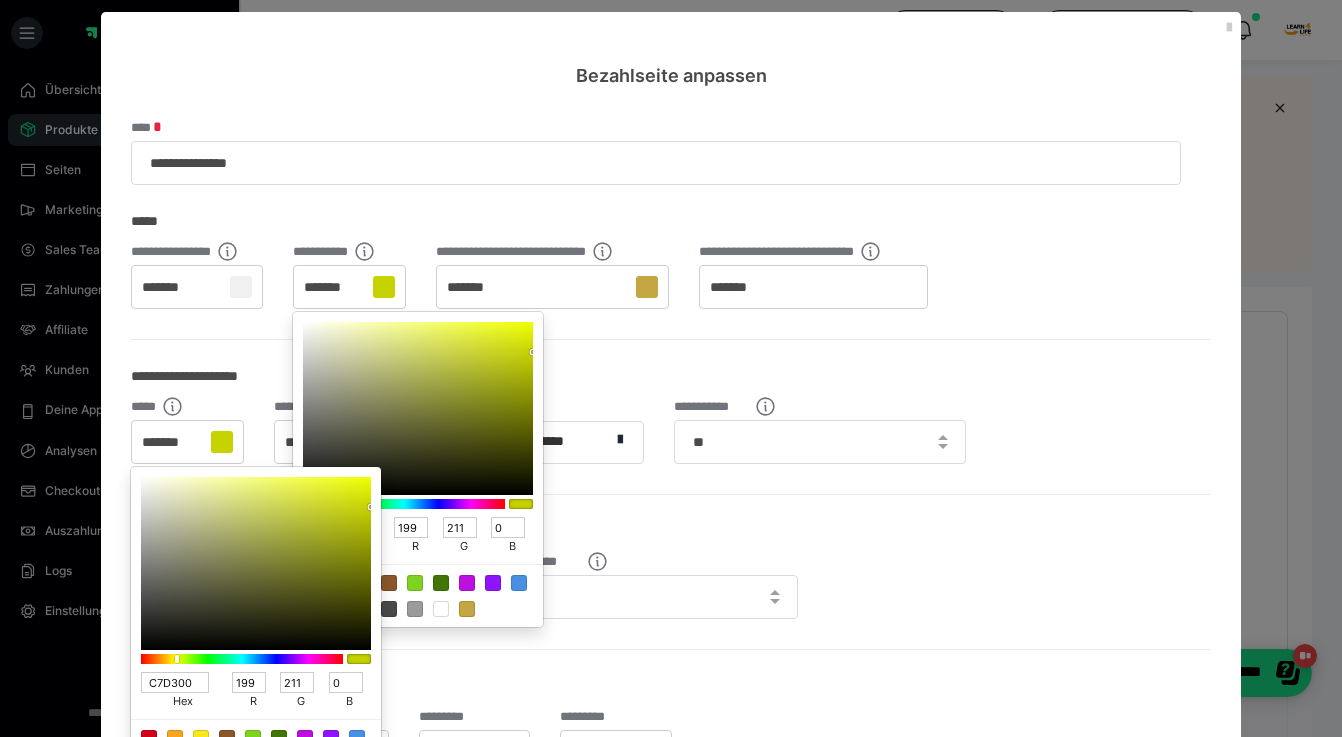 click at bounding box center [671, 368] 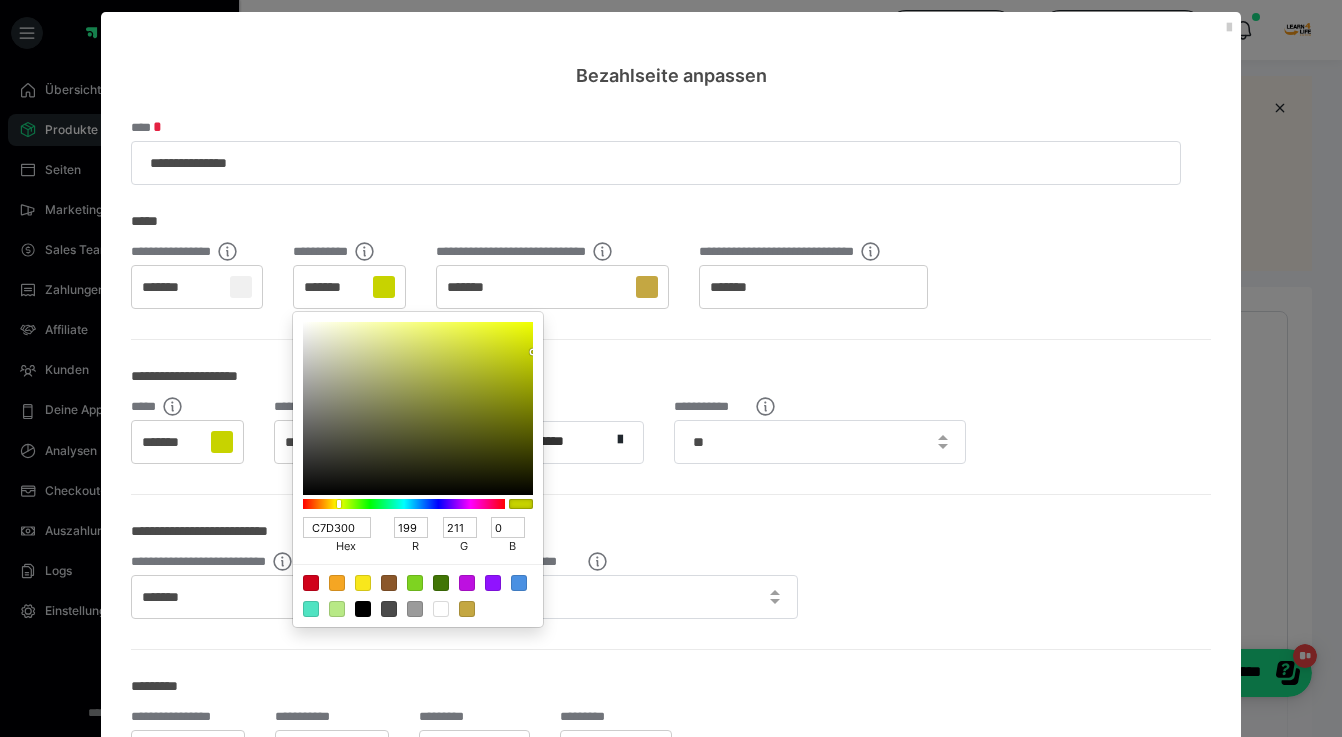 click at bounding box center [671, 368] 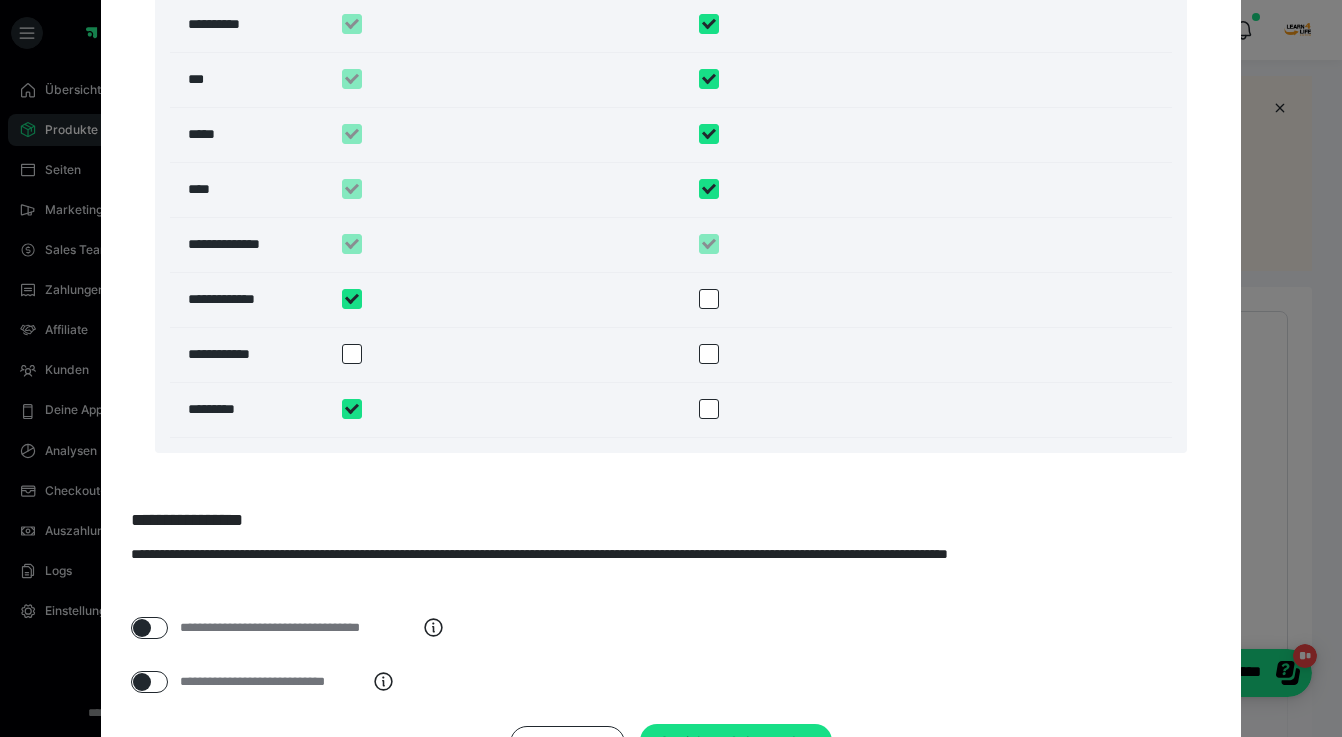scroll, scrollTop: 3604, scrollLeft: 0, axis: vertical 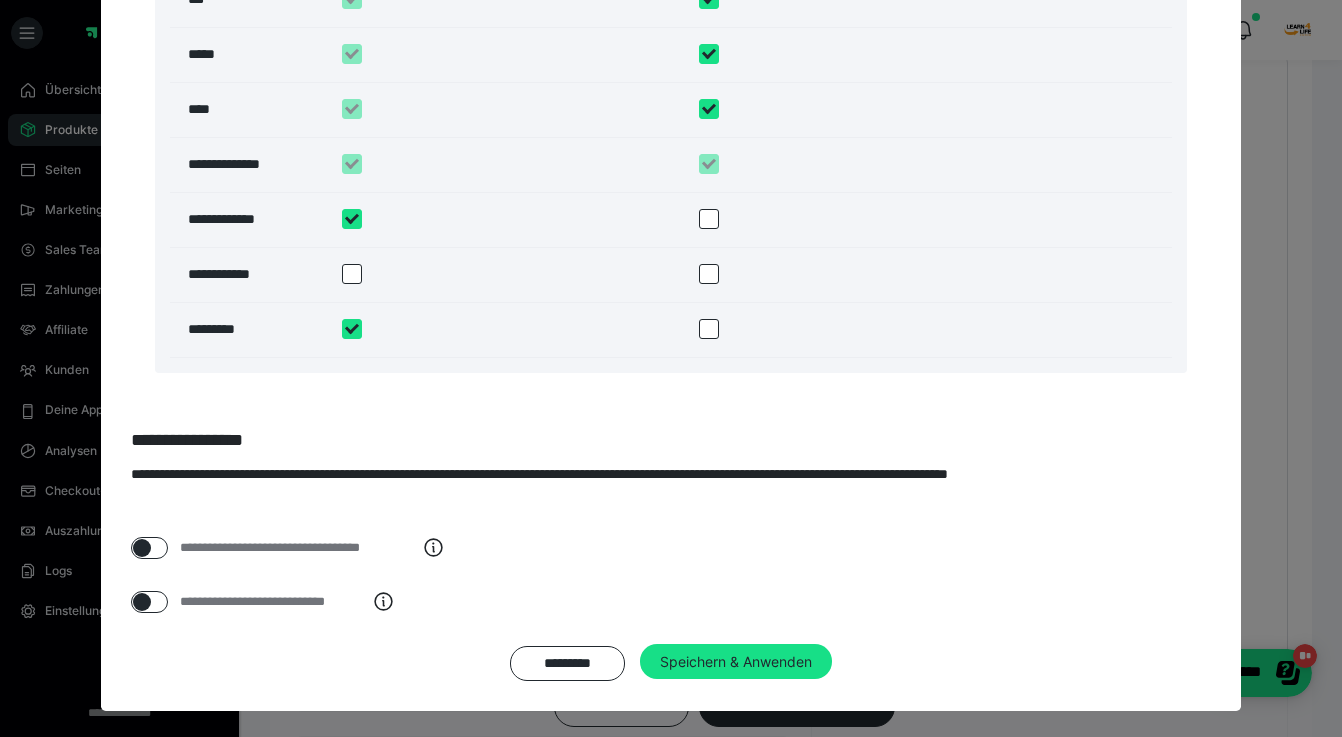 click on "**********" at bounding box center [671, -1394] 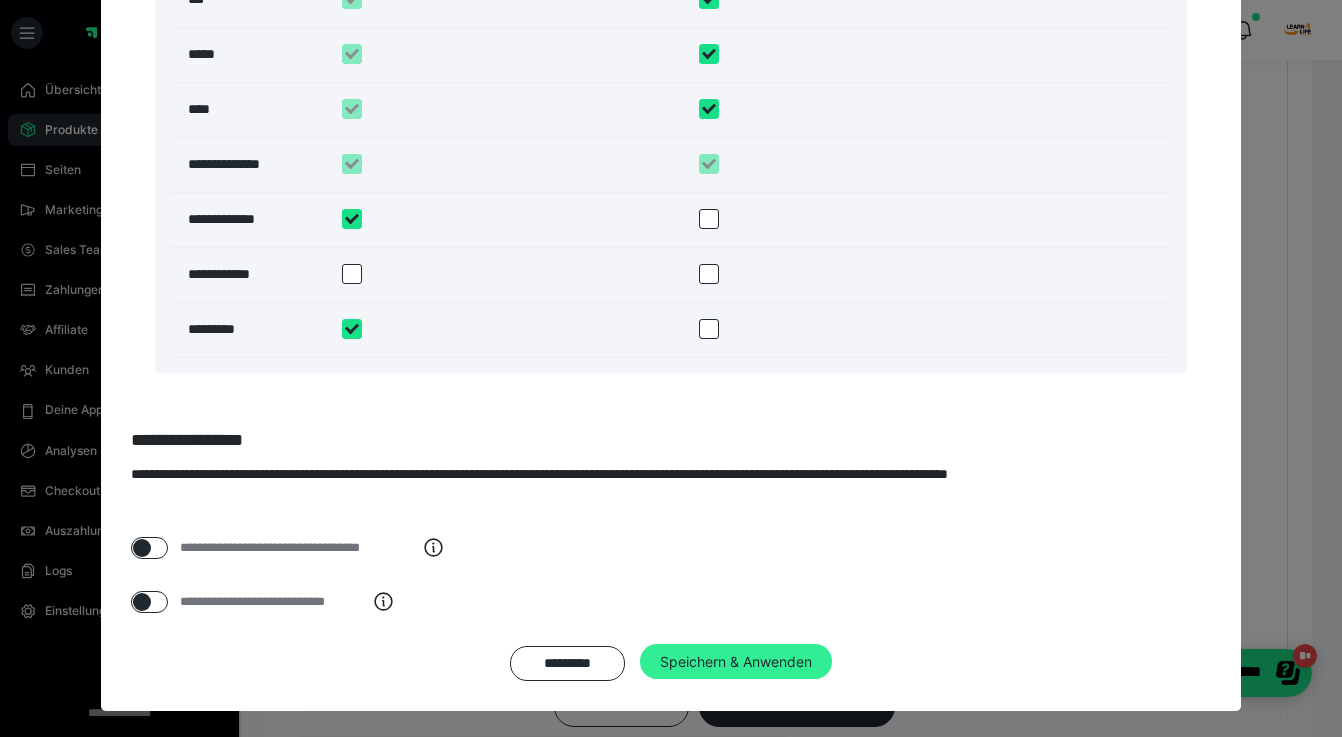 click on "Speichern & Anwenden" at bounding box center (736, 662) 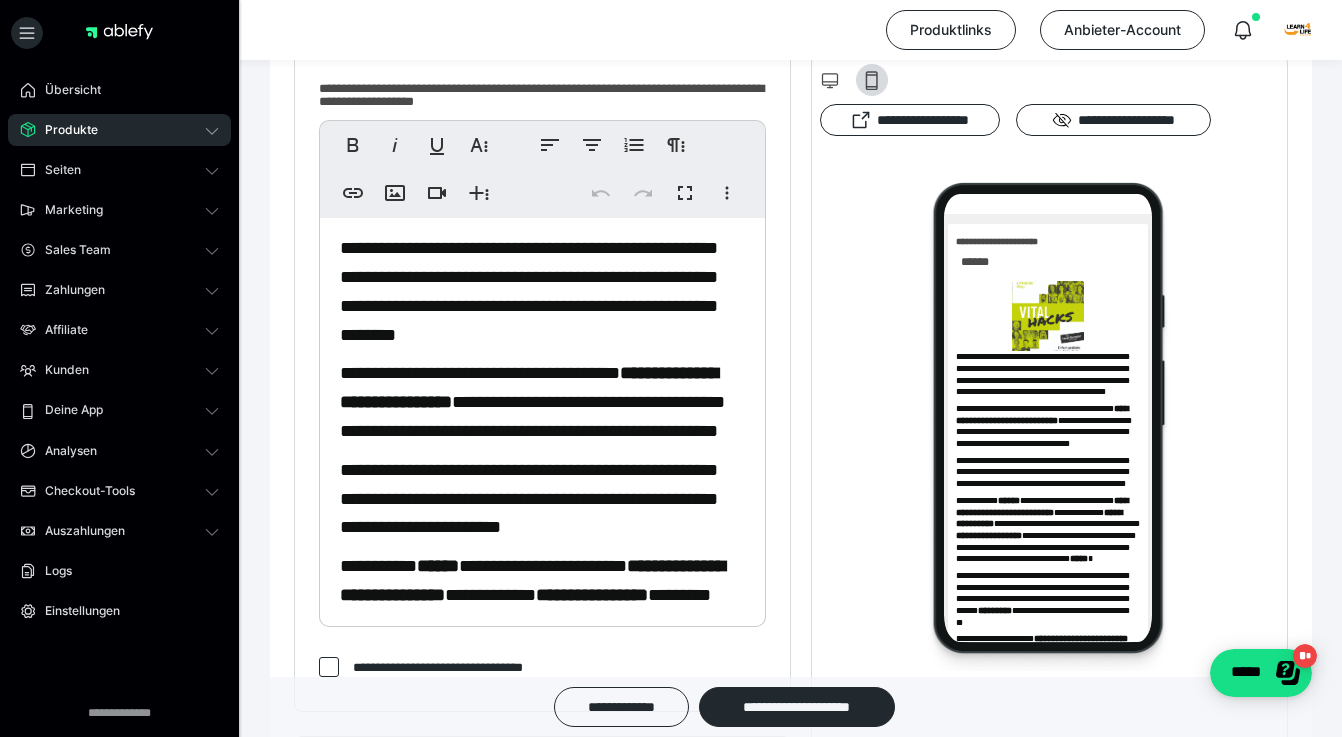 scroll, scrollTop: 810, scrollLeft: 0, axis: vertical 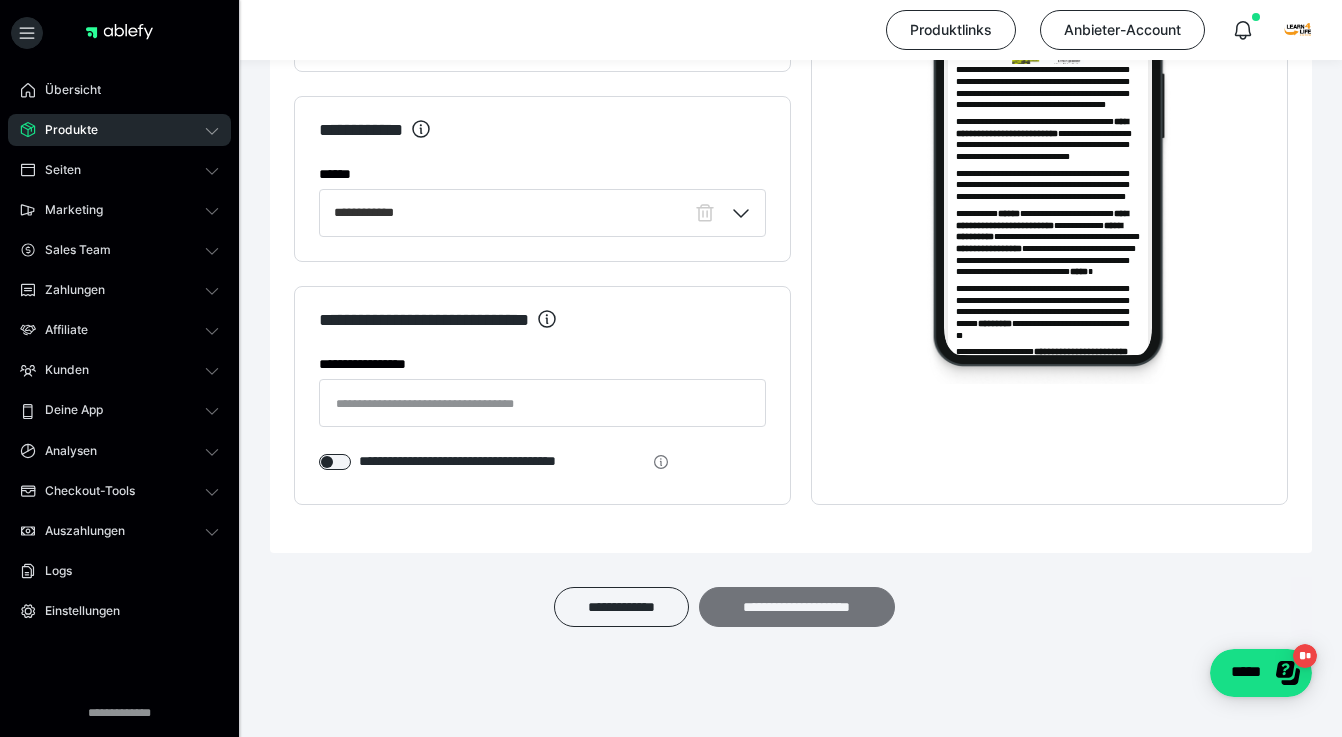 click on "**********" at bounding box center [797, 607] 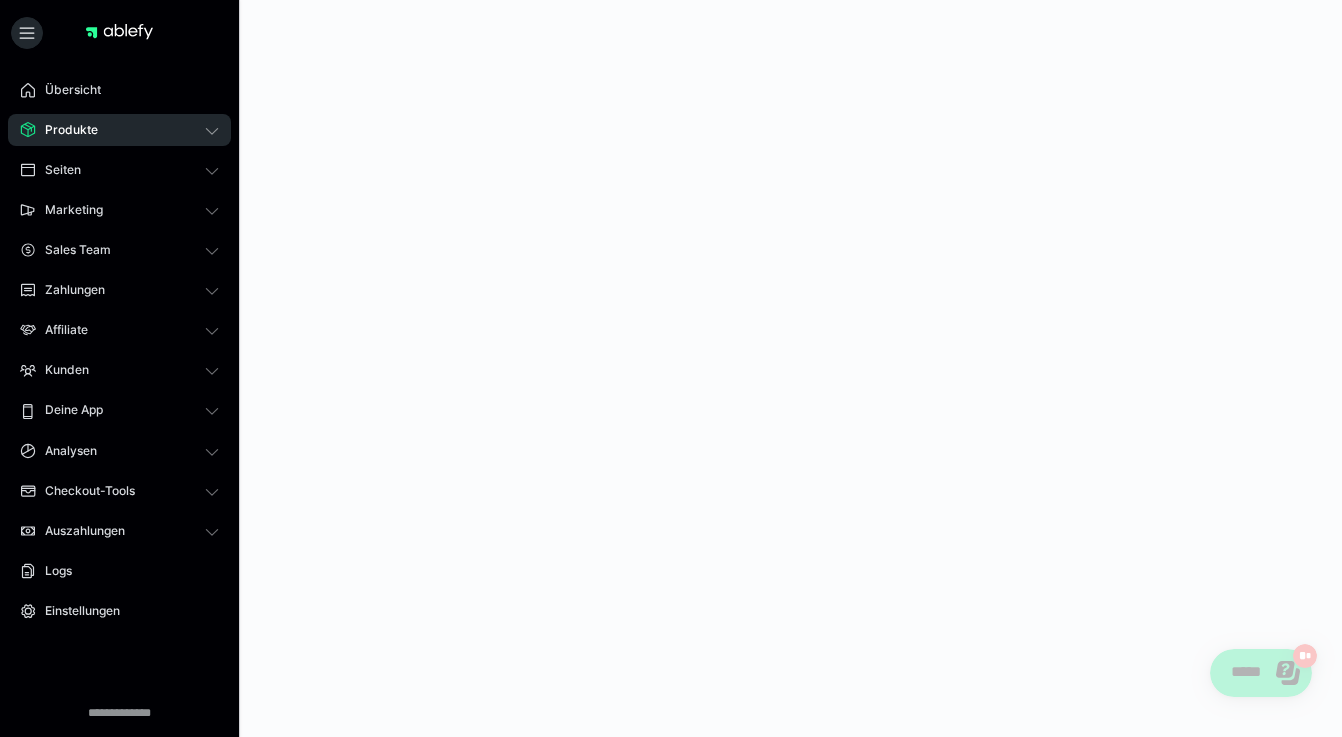 scroll, scrollTop: 0, scrollLeft: 0, axis: both 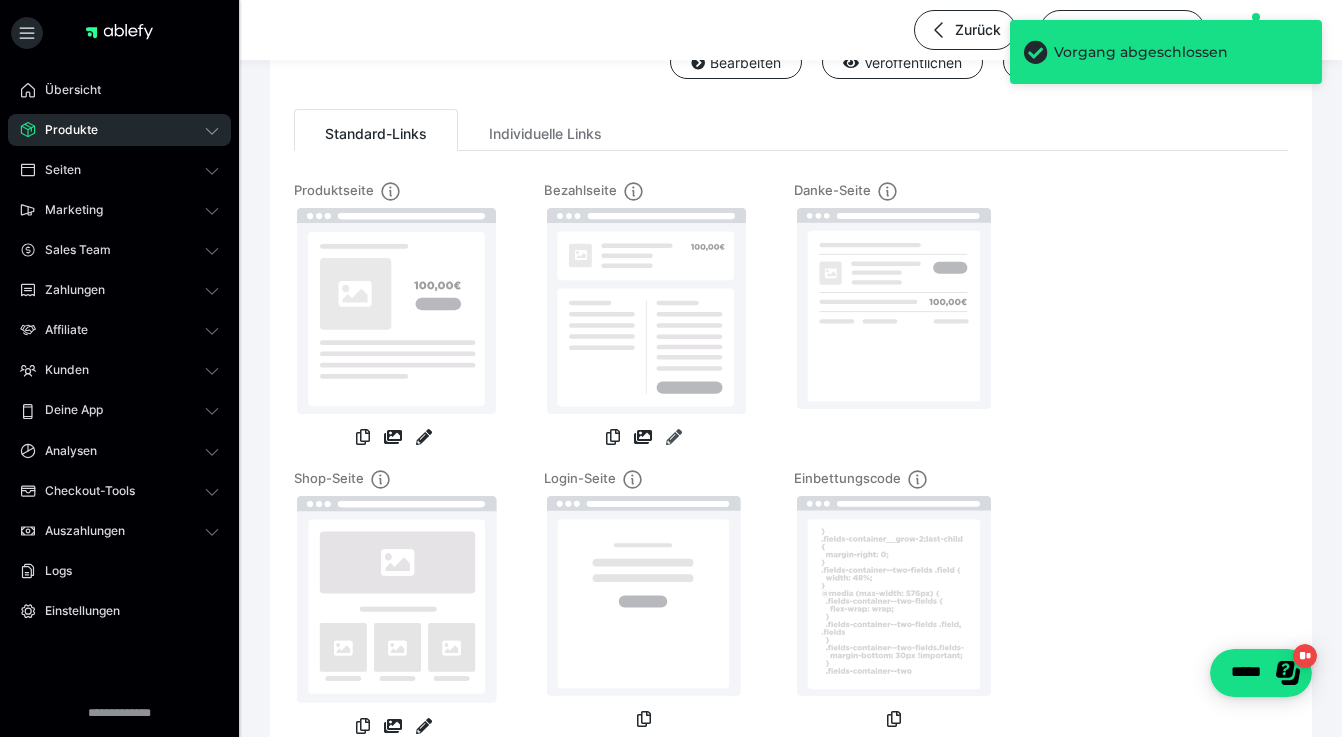 click at bounding box center [674, 437] 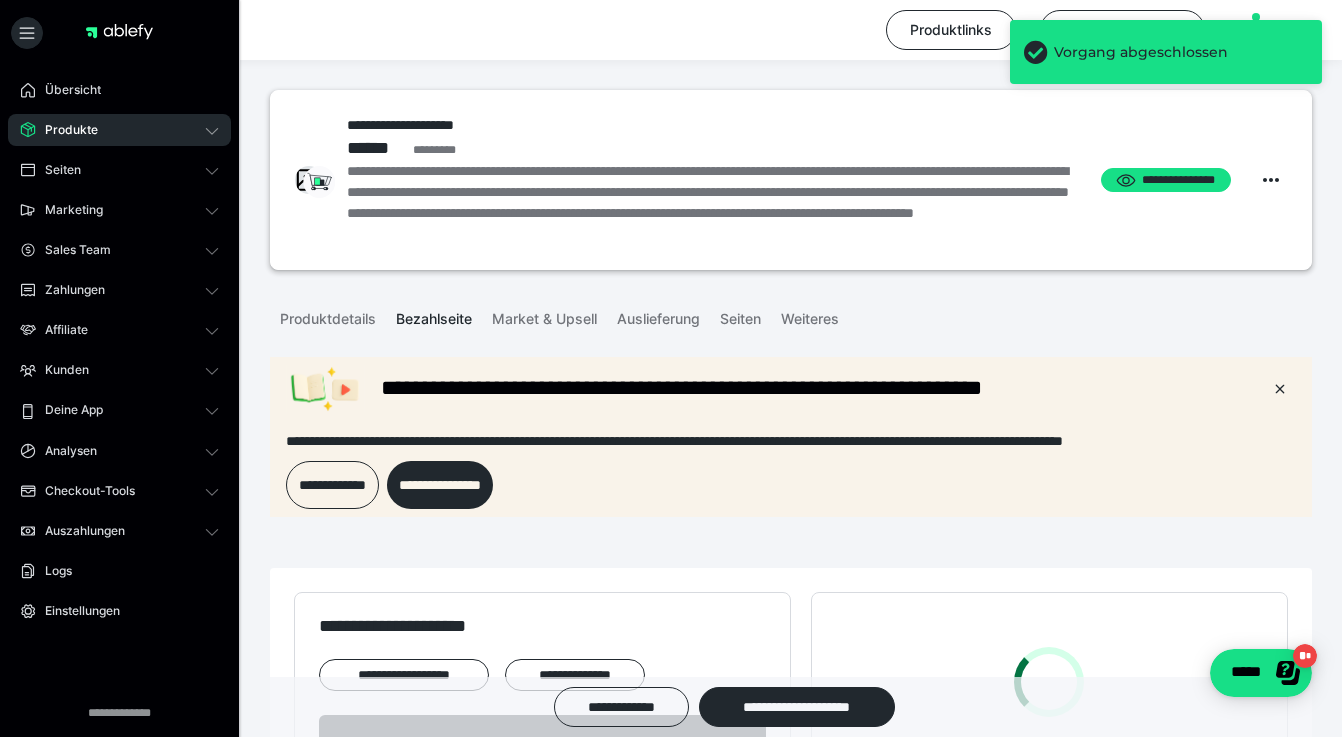 scroll, scrollTop: 0, scrollLeft: 0, axis: both 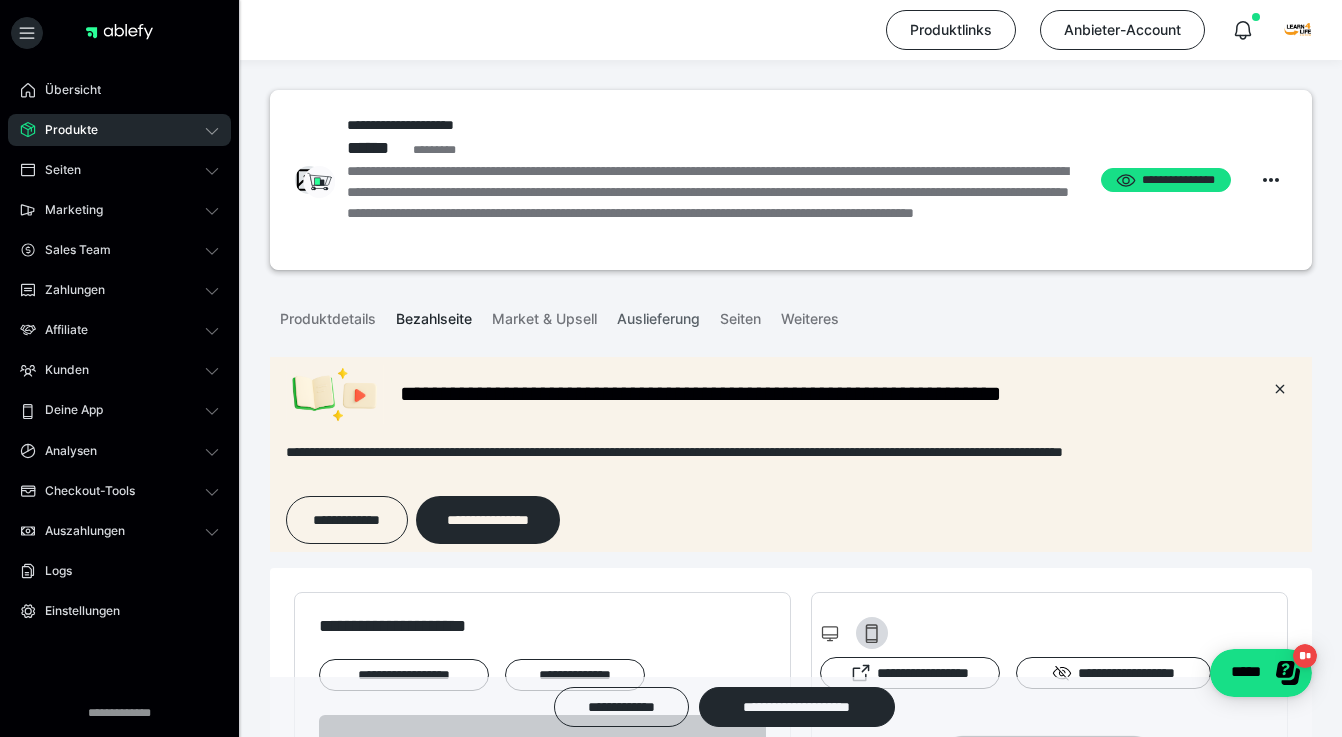 click on "Auslieferung" at bounding box center [658, 315] 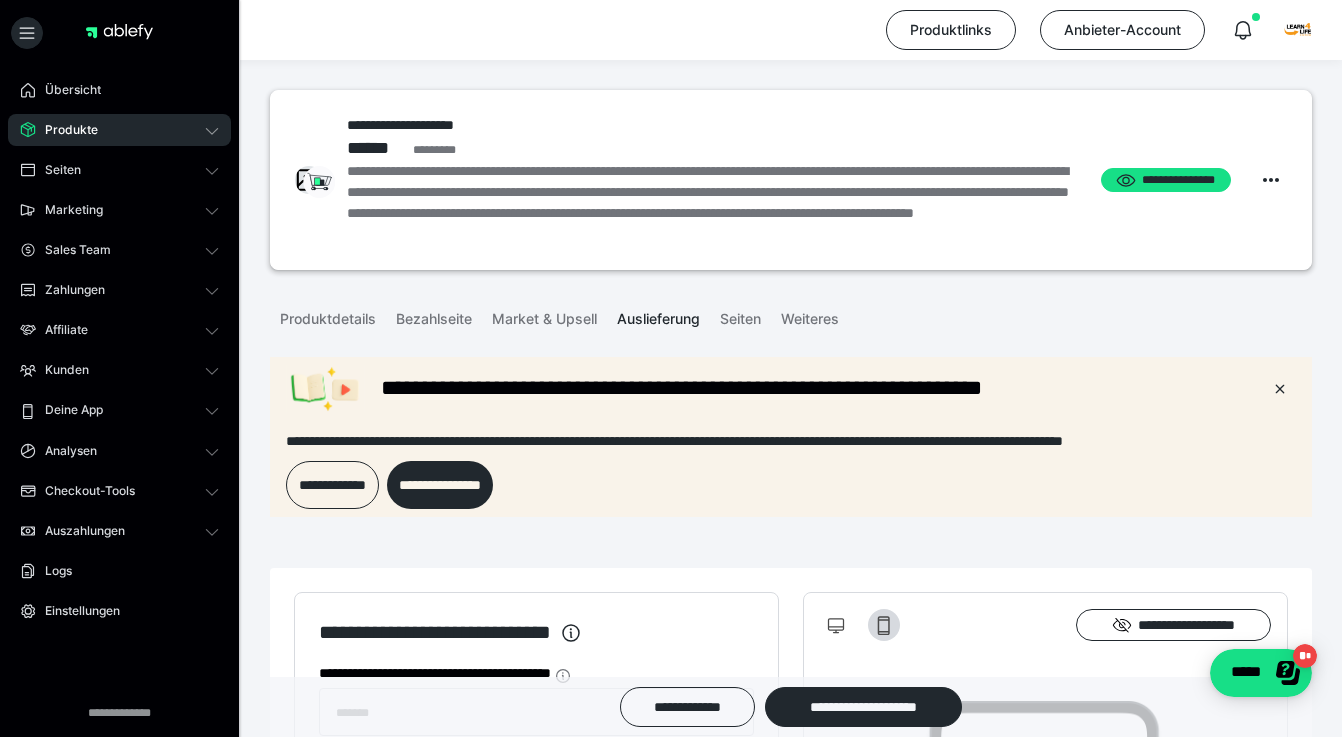 scroll, scrollTop: 0, scrollLeft: 0, axis: both 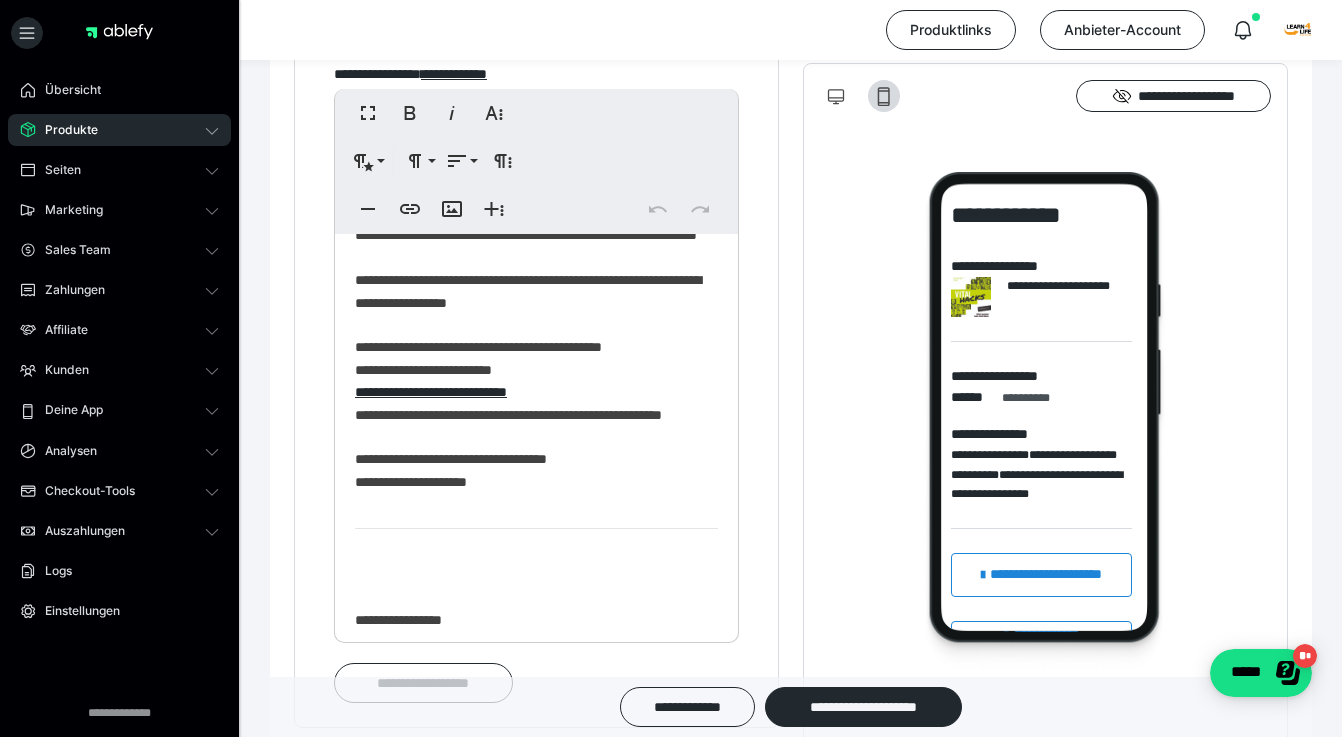 click on "**********" at bounding box center [536, 489] 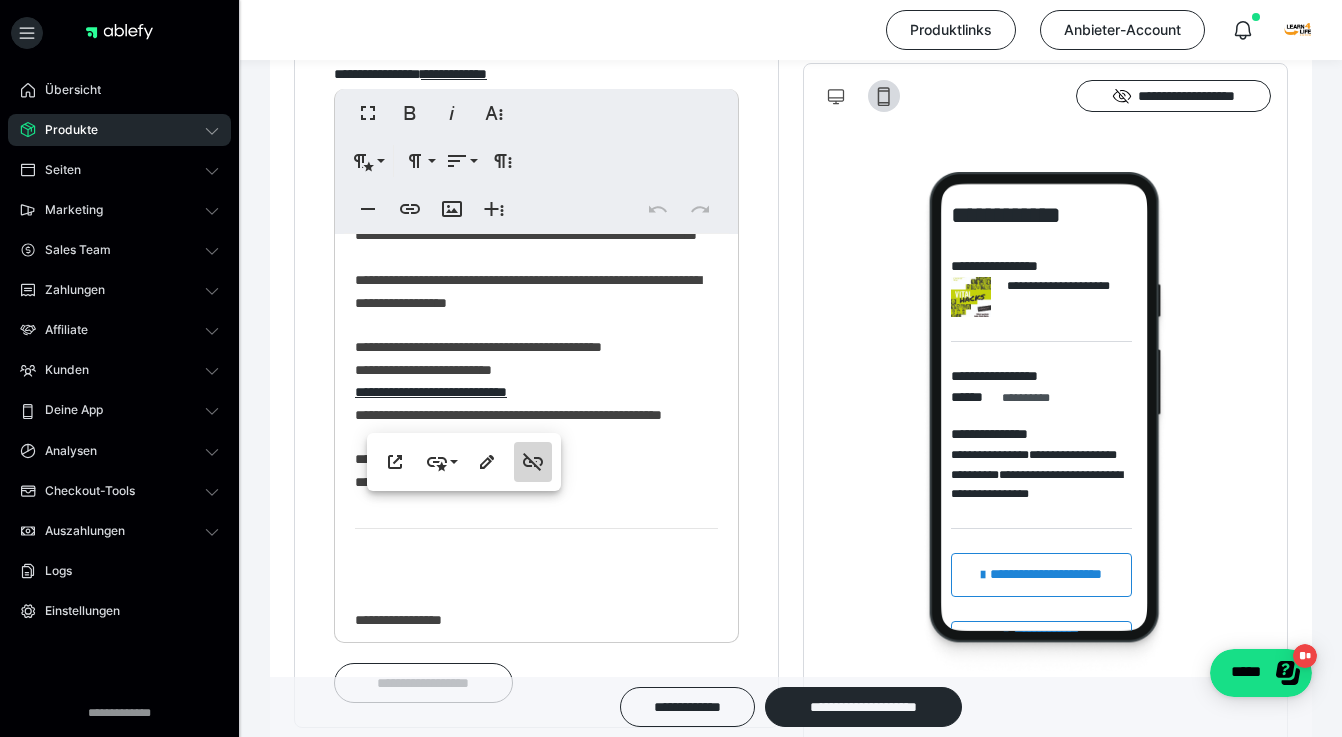click 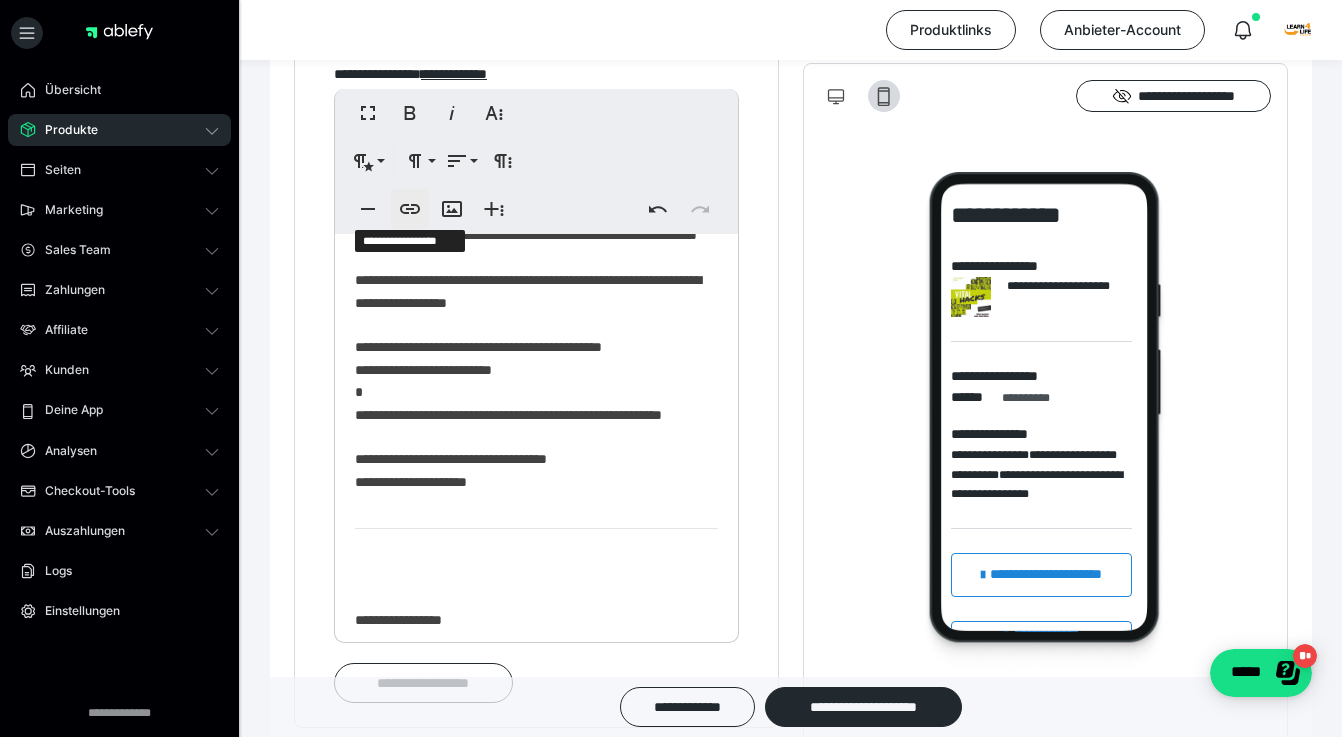 click 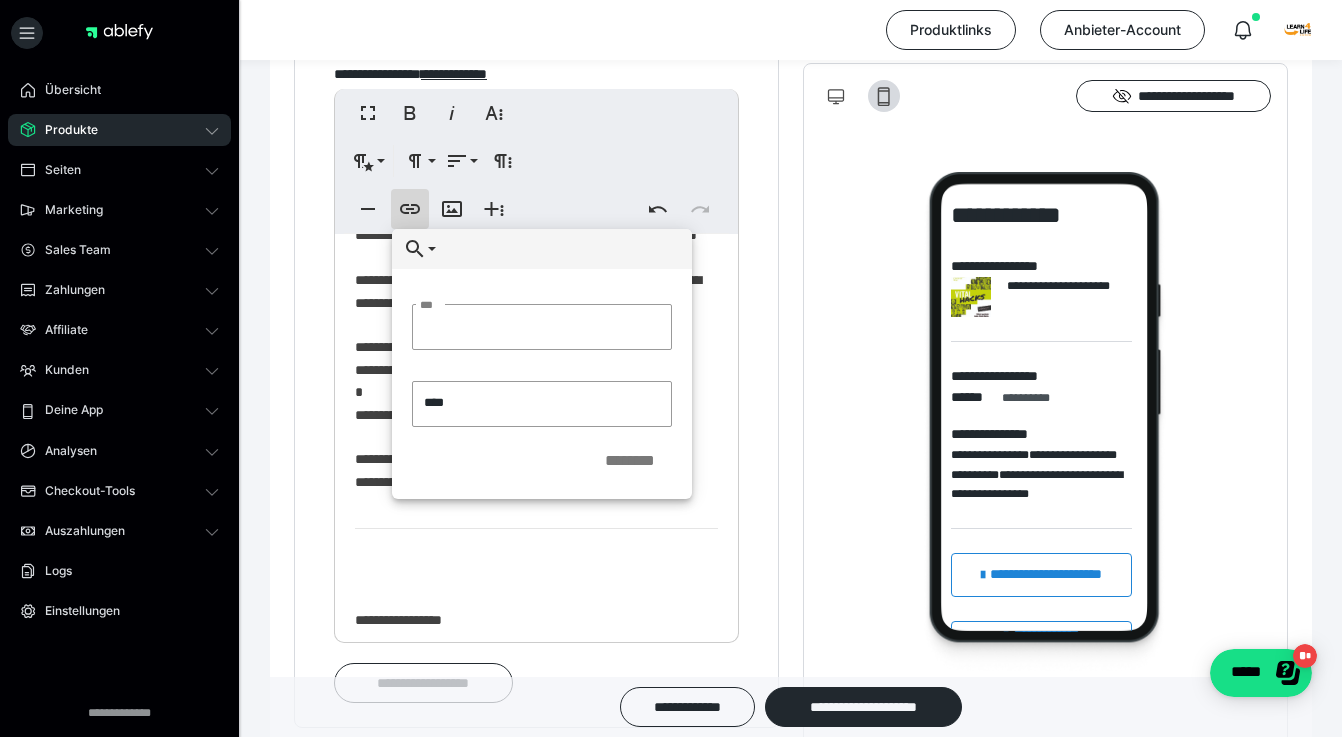 click on "**********" at bounding box center [536, 489] 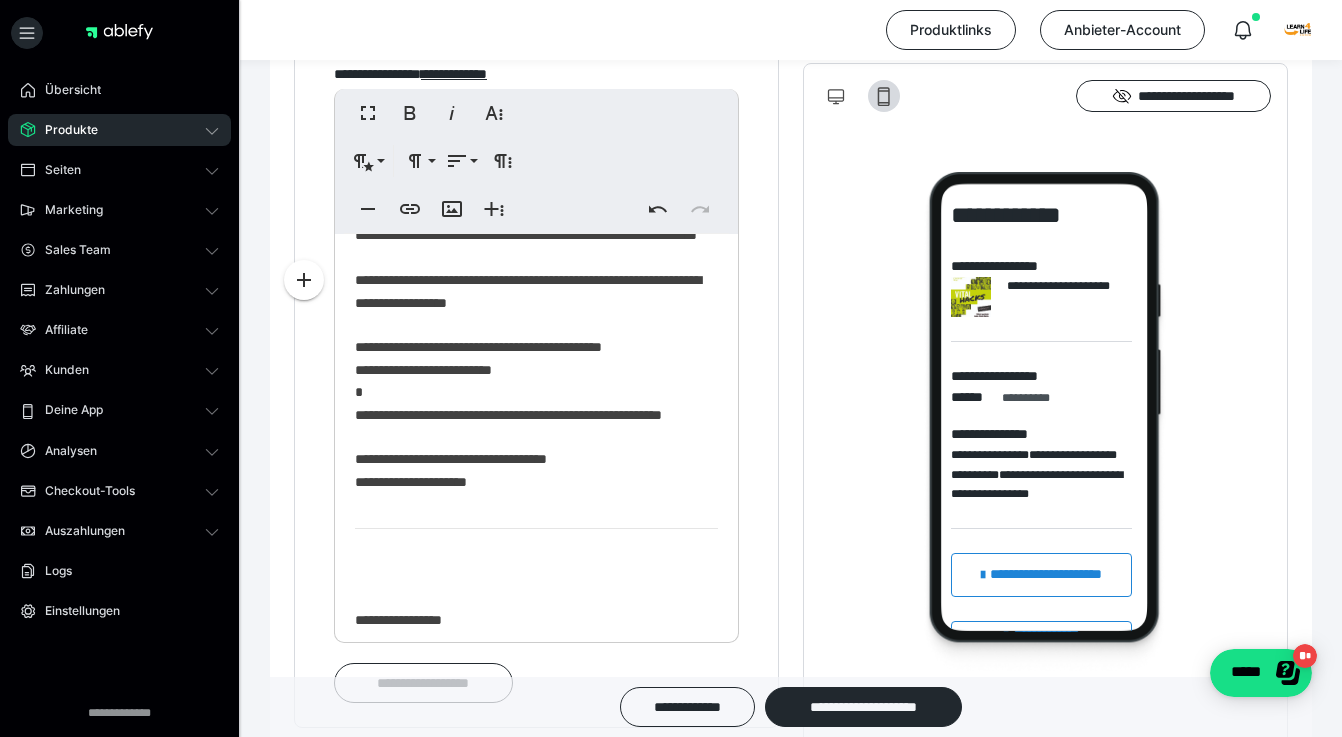 click on "**********" at bounding box center [536, 489] 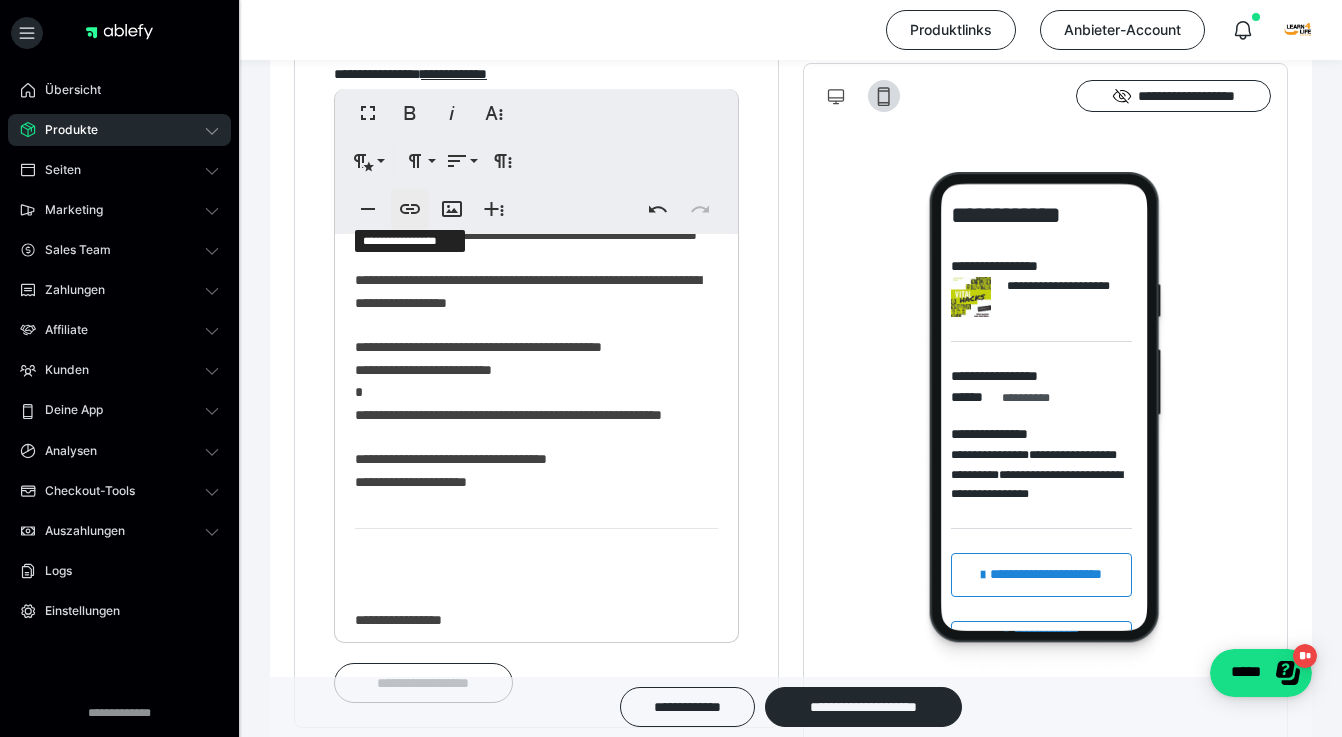 click 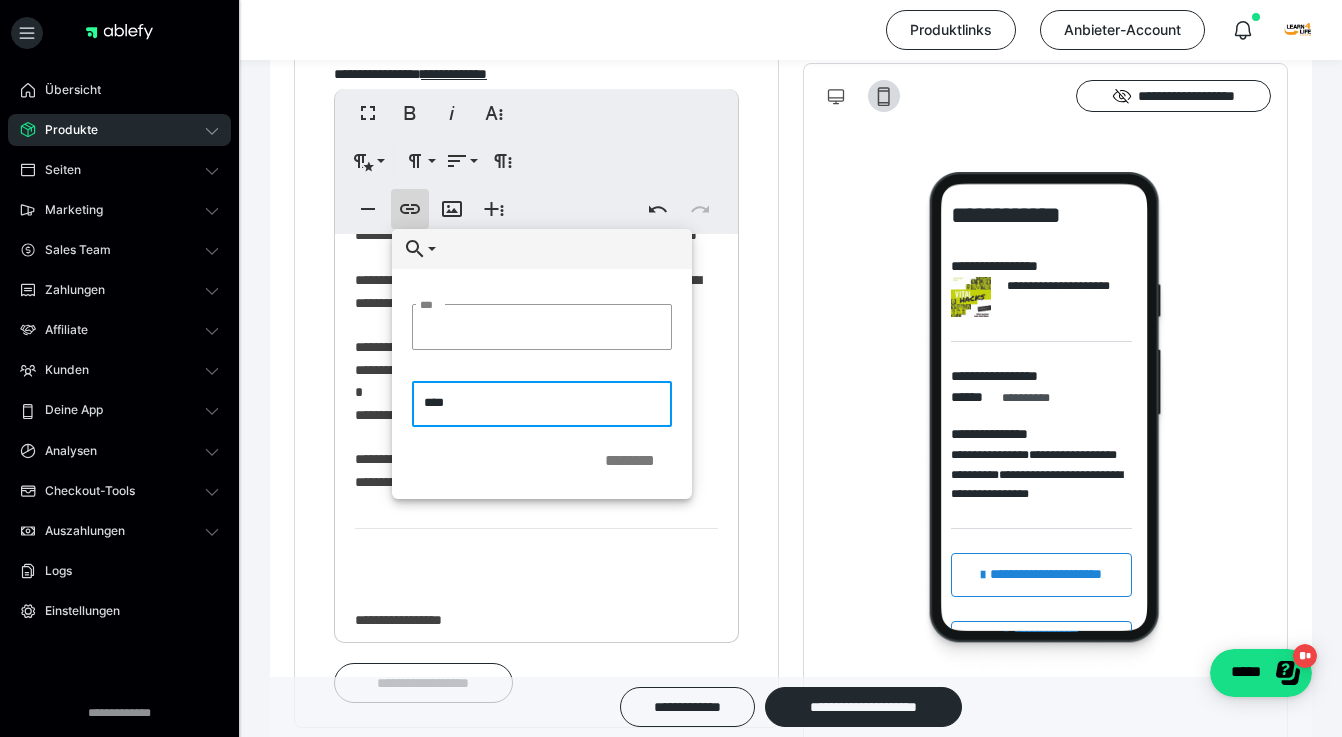 click on "****" at bounding box center (542, 404) 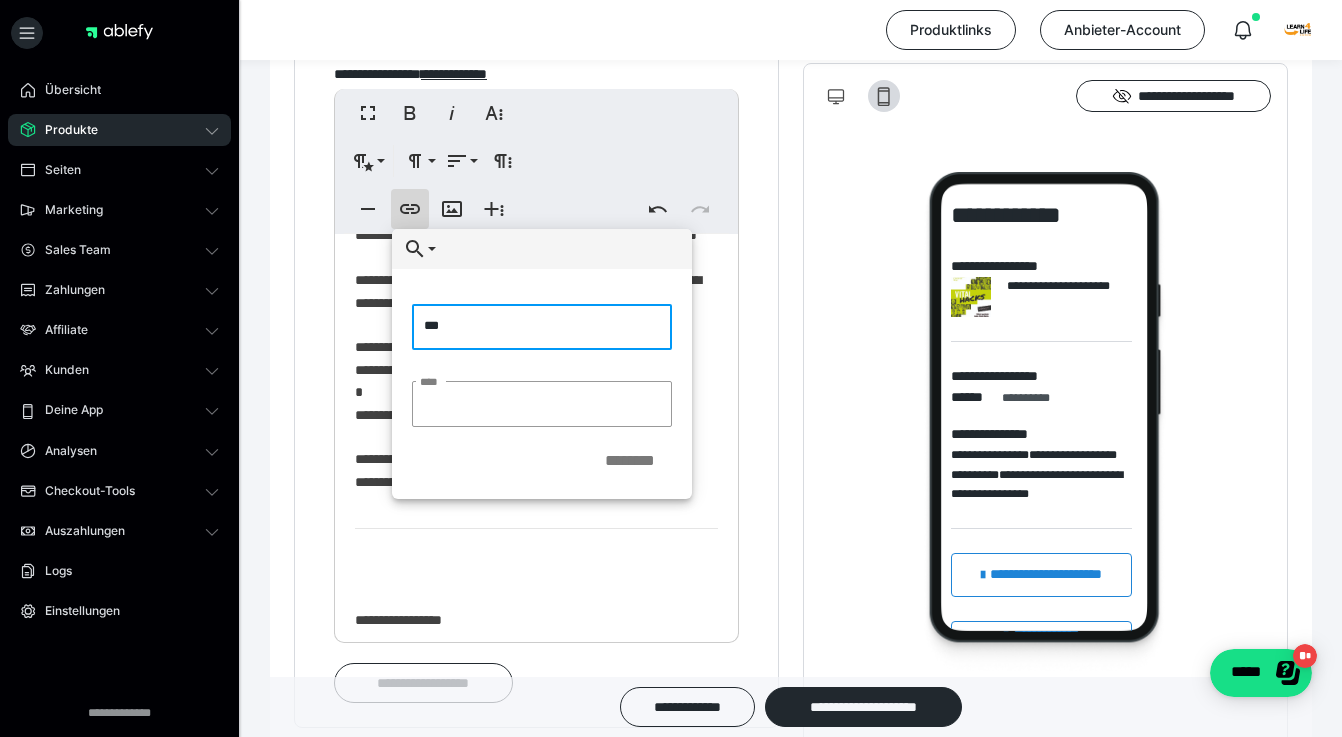 click on "***" at bounding box center (542, 327) 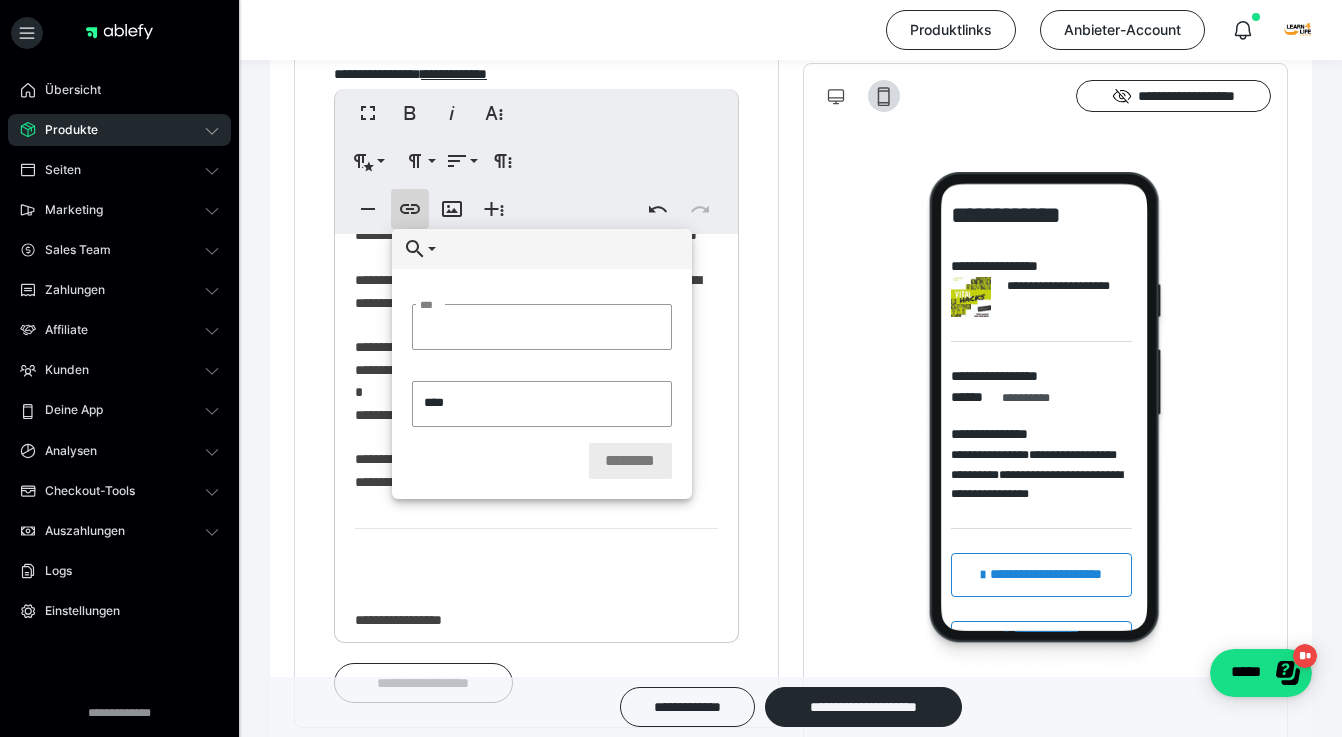 click on "********" at bounding box center [630, 461] 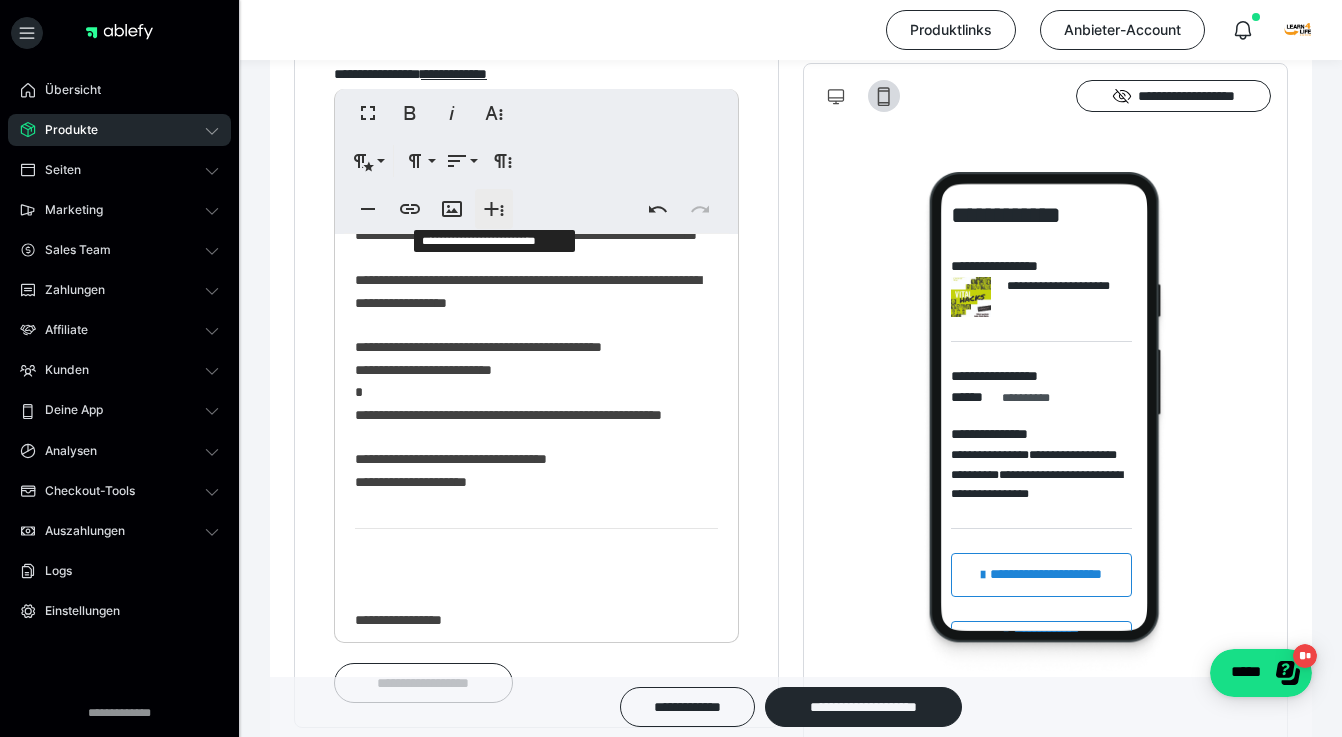 click 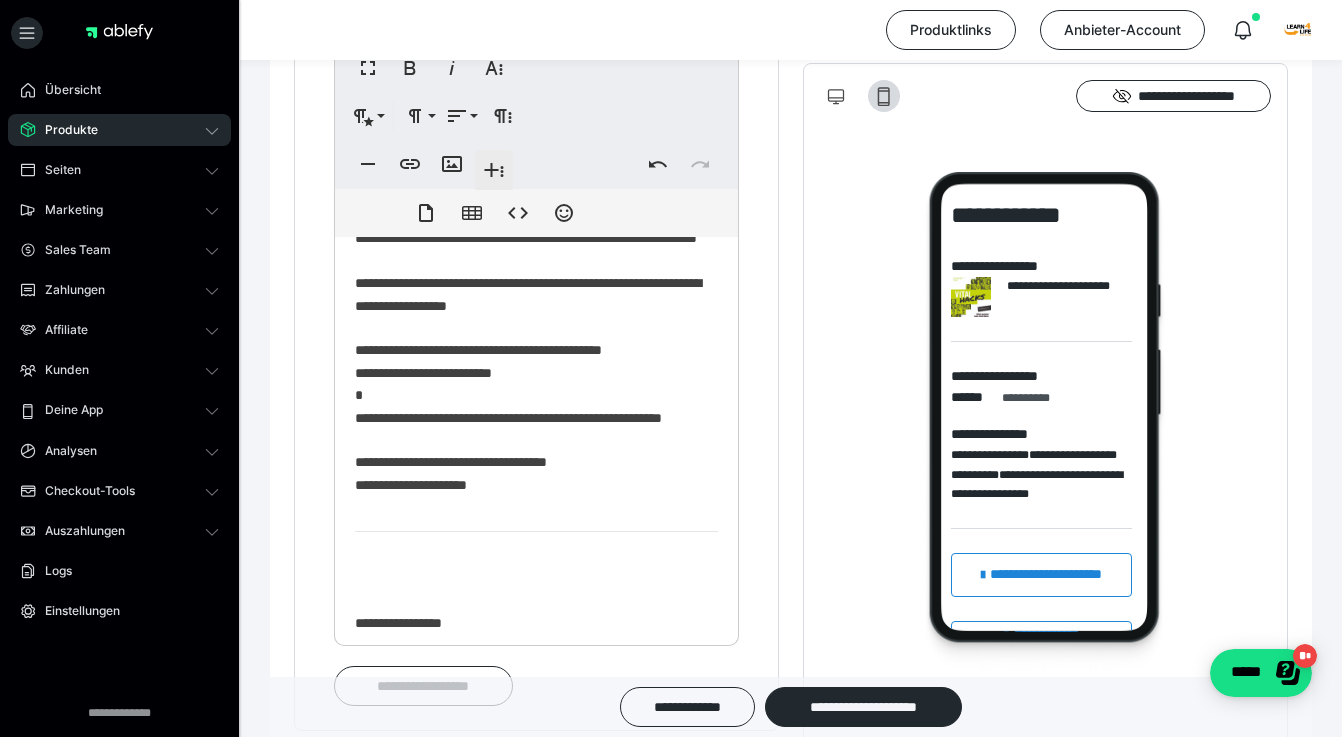 scroll, scrollTop: 1520, scrollLeft: 0, axis: vertical 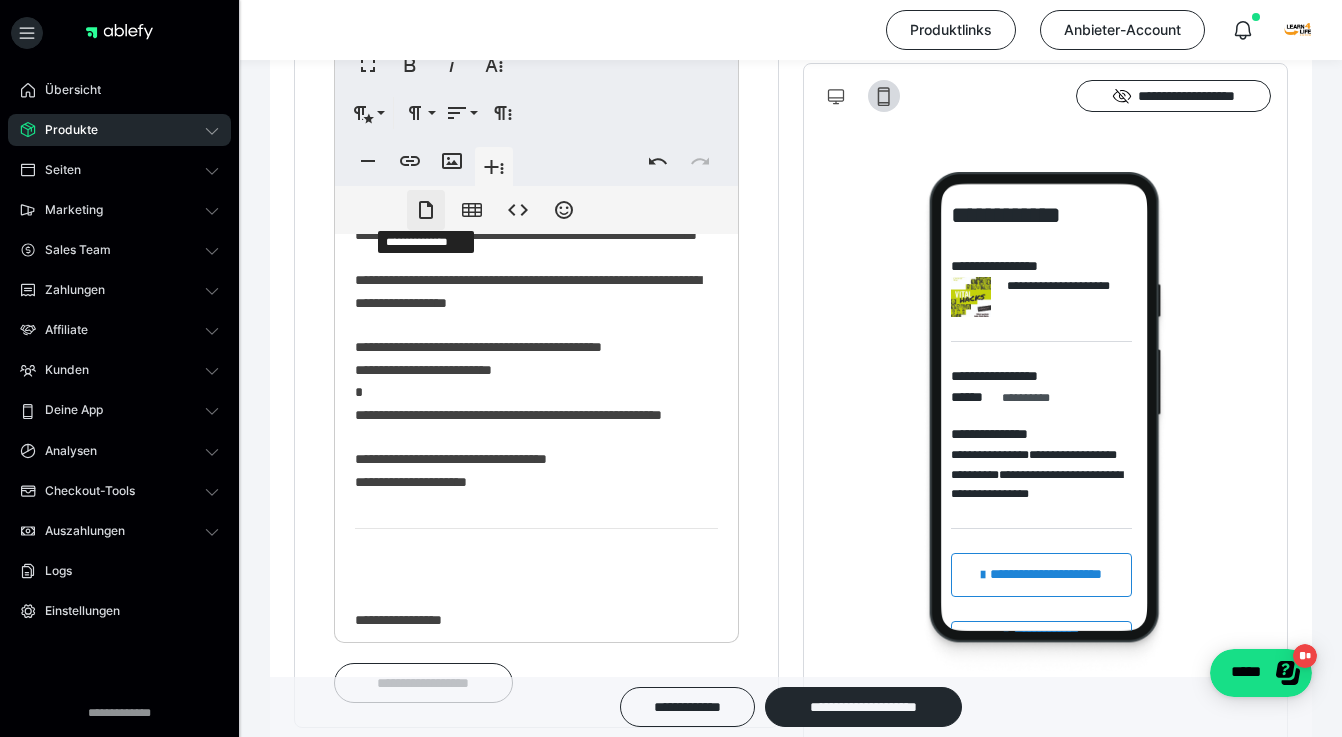 click 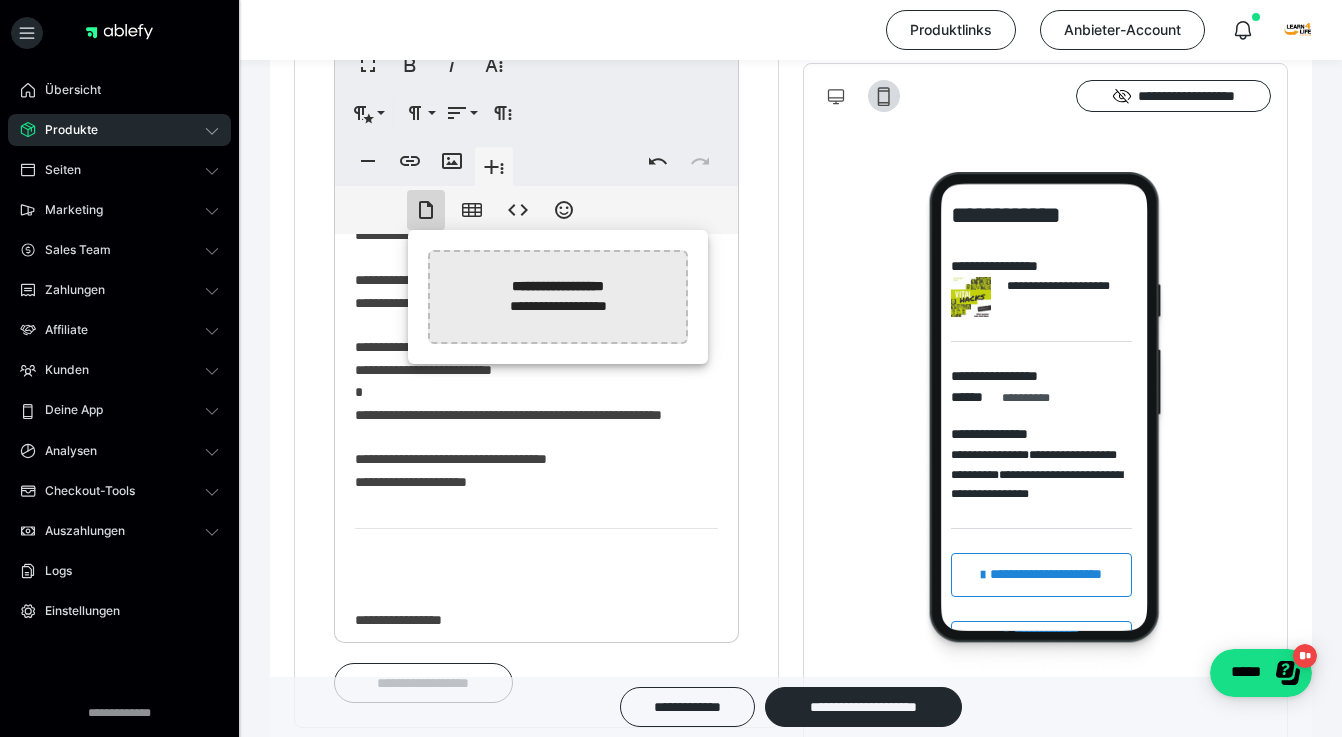 click at bounding box center [46, 296] 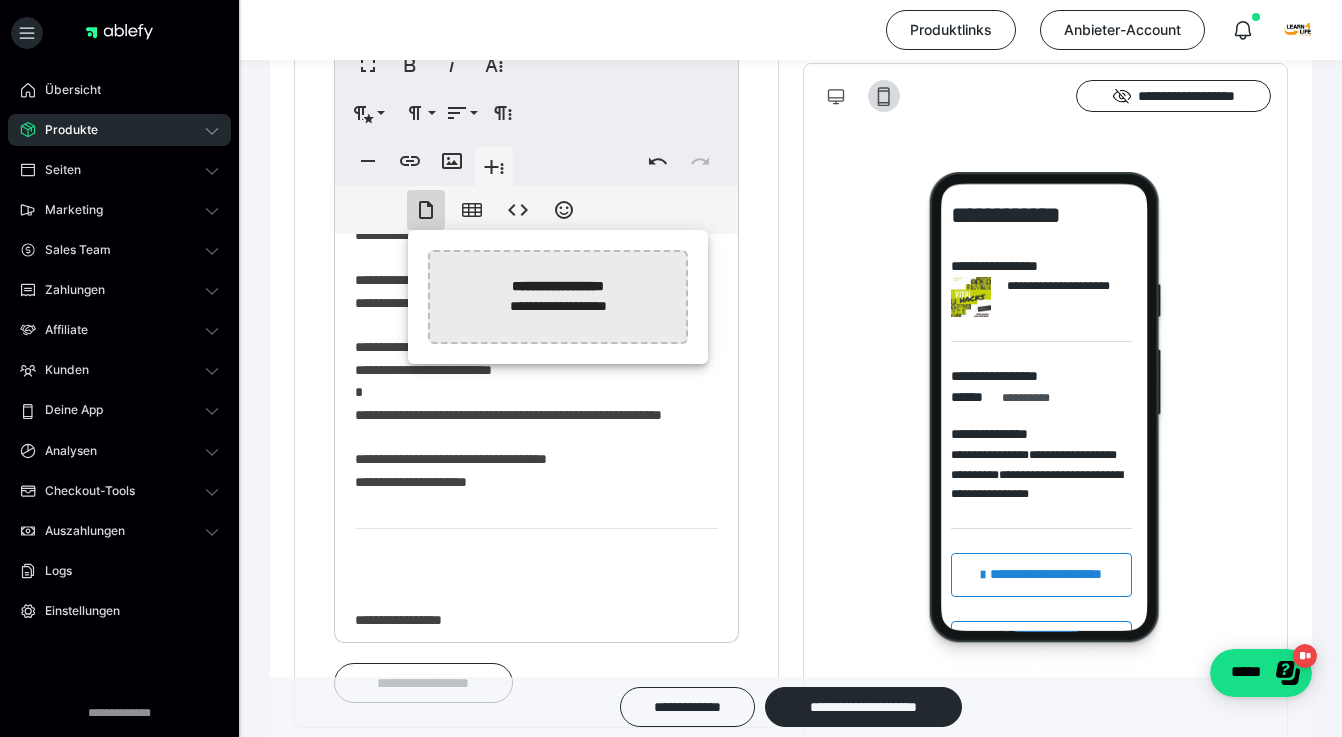 click at bounding box center [46, 296] 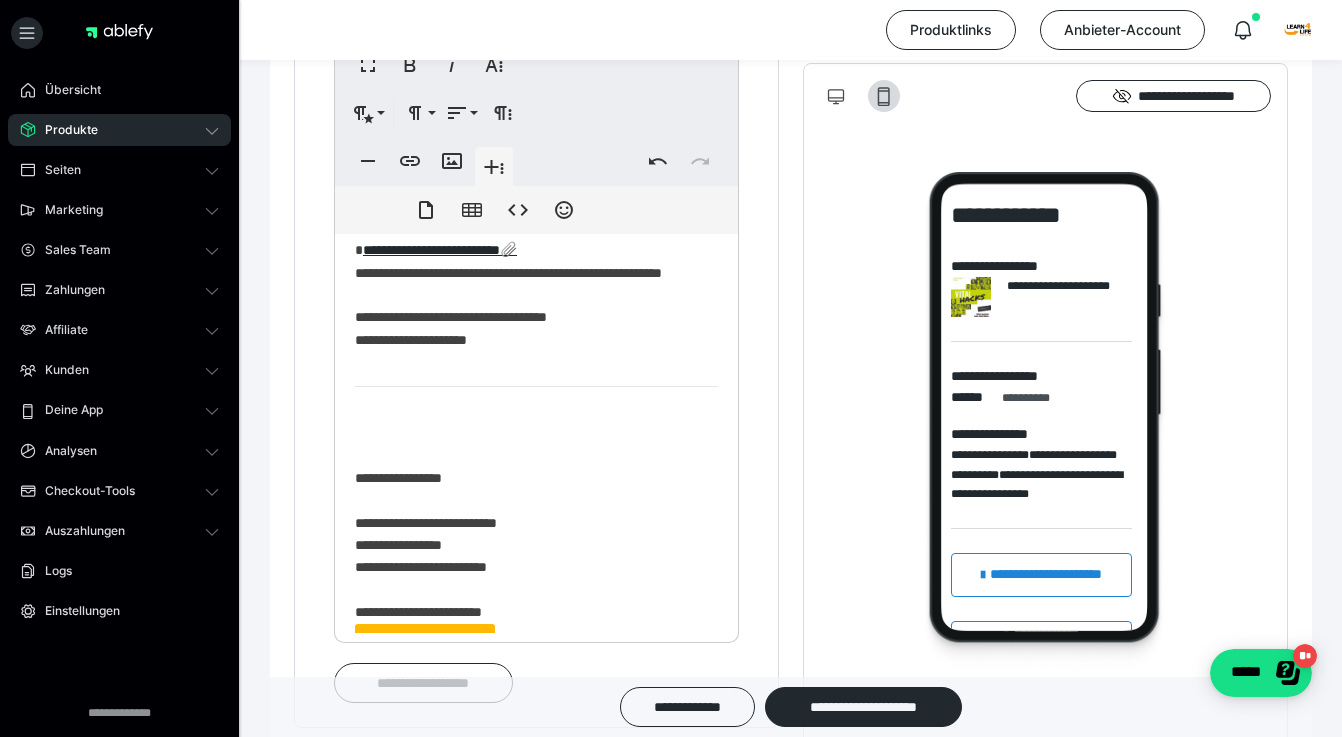 scroll, scrollTop: 472, scrollLeft: 0, axis: vertical 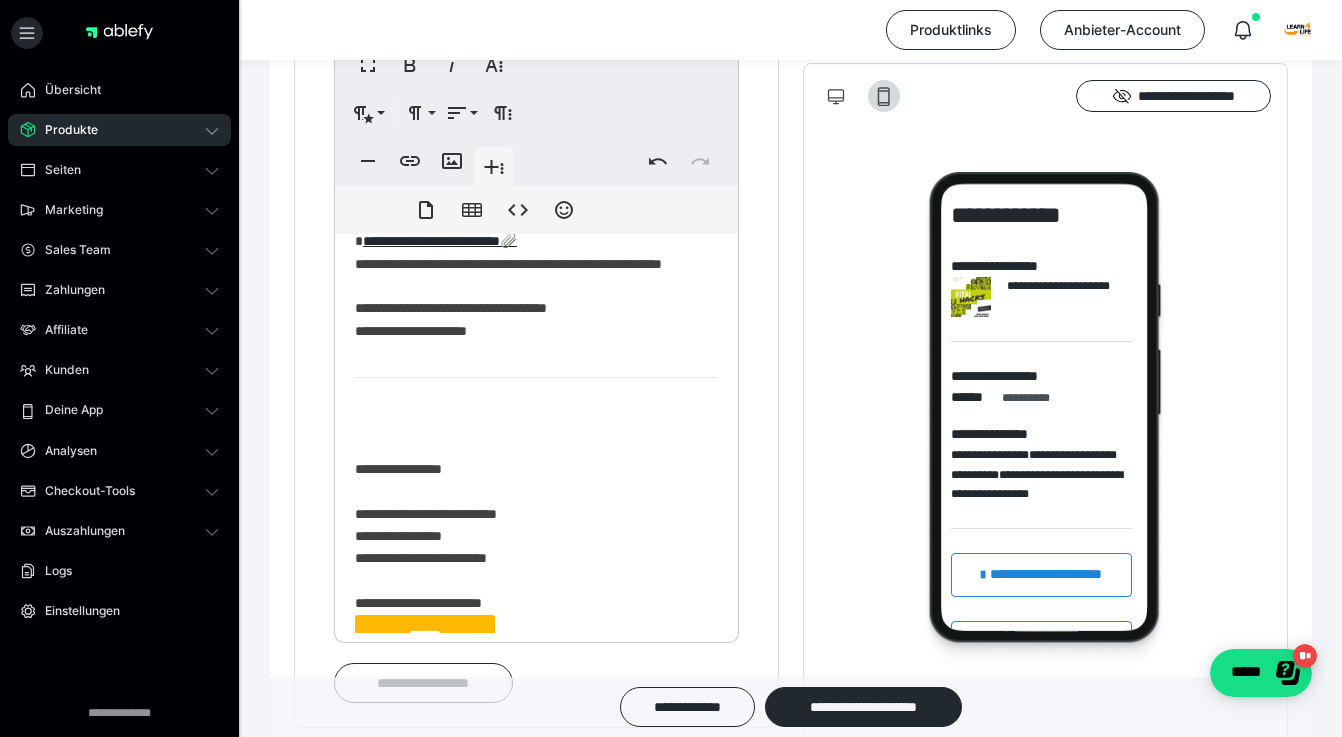 click on "**********" at bounding box center [536, 338] 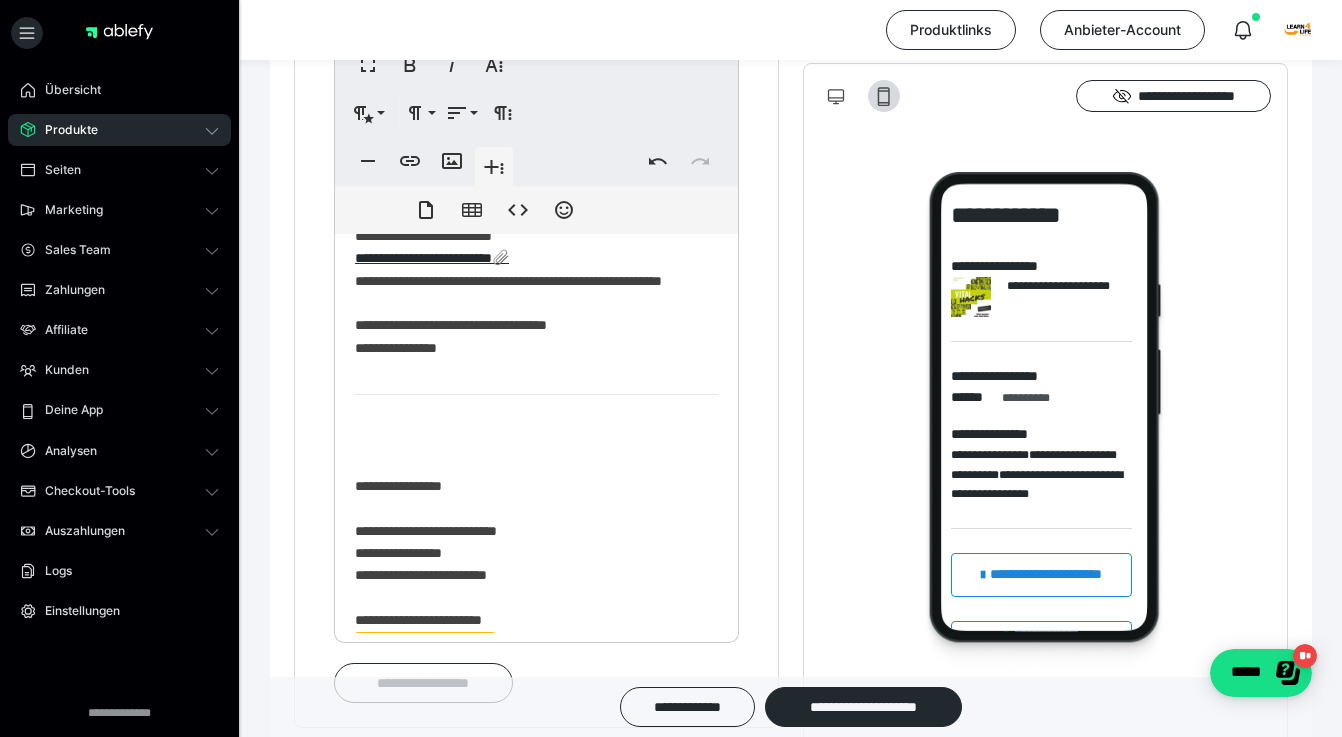 scroll, scrollTop: 460, scrollLeft: 0, axis: vertical 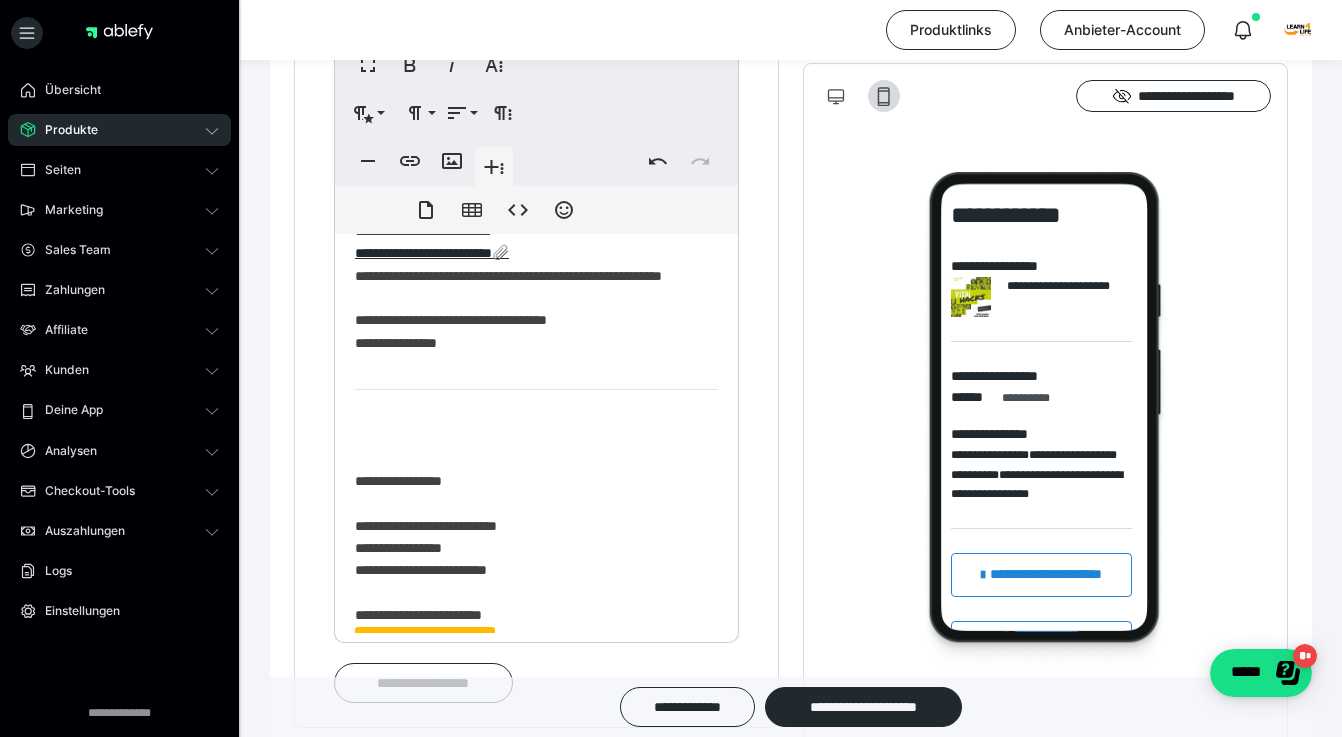 click on "**********" at bounding box center [536, 350] 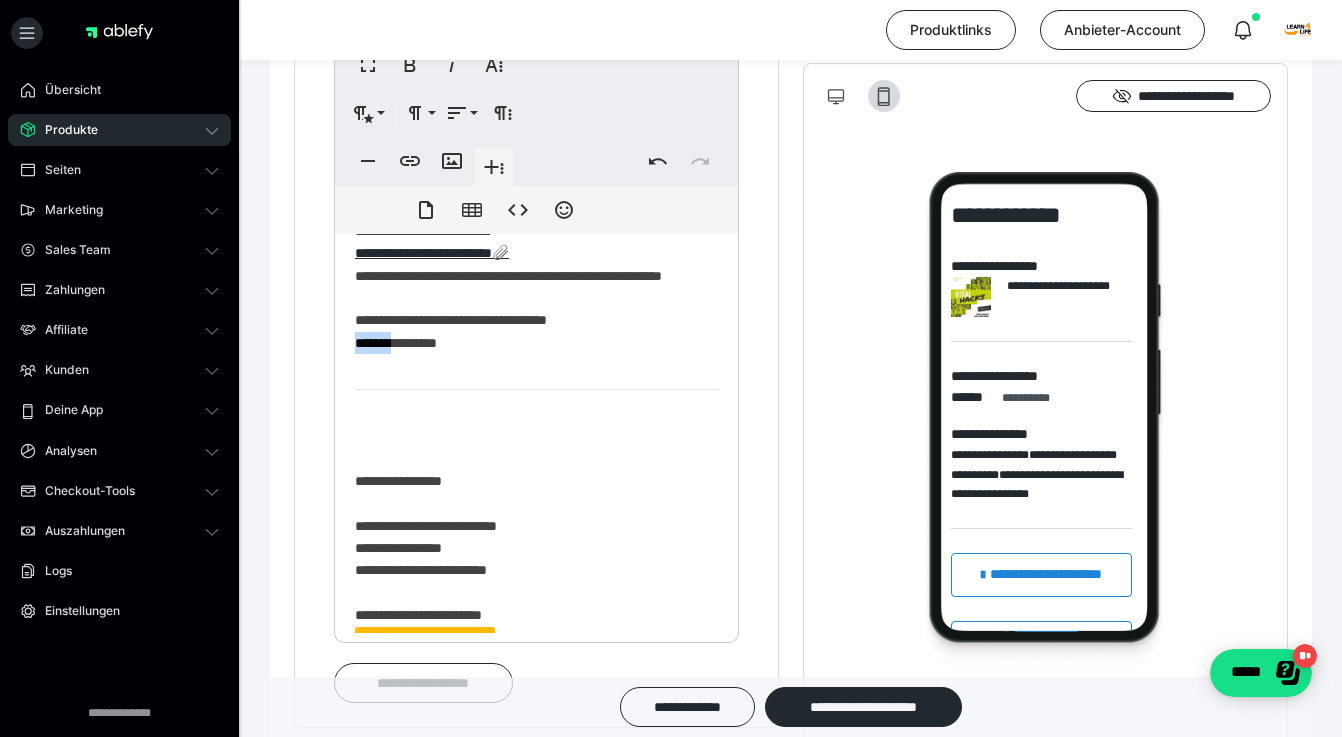 click on "**********" at bounding box center (536, 350) 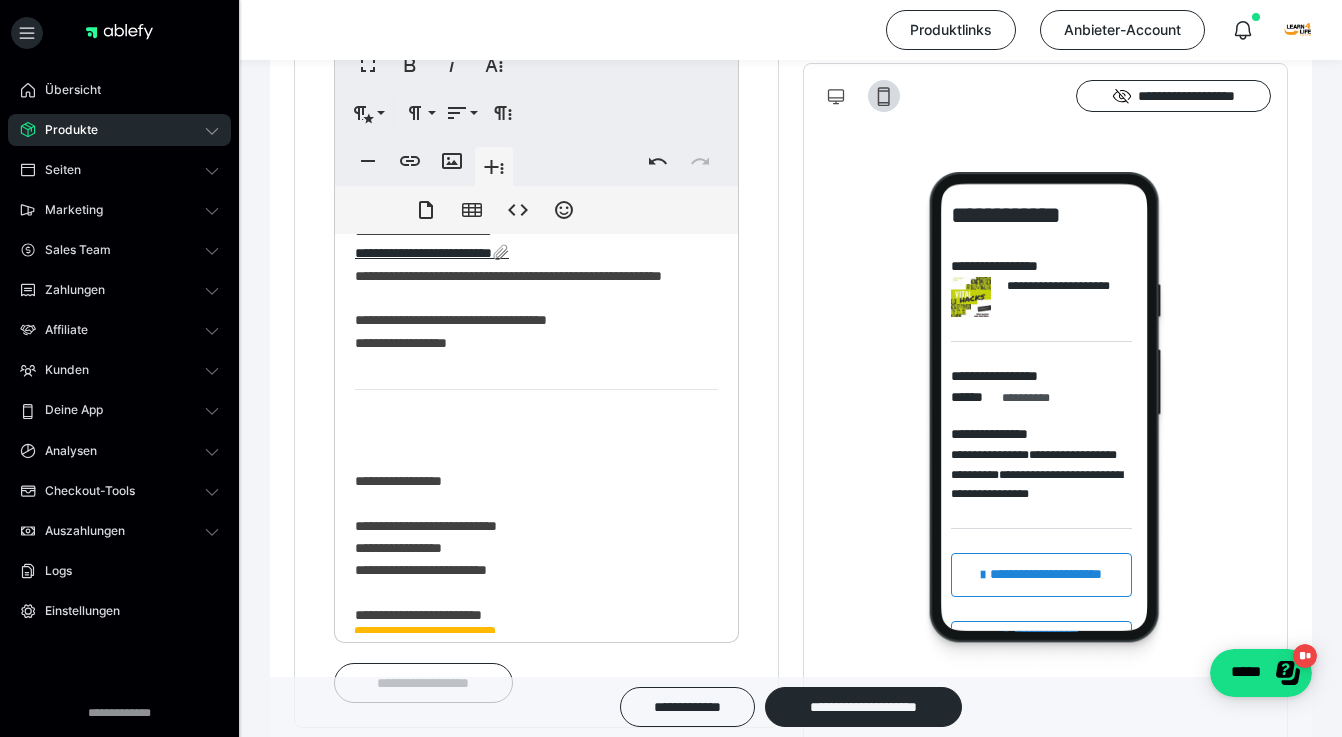 click on "**********" at bounding box center [536, 350] 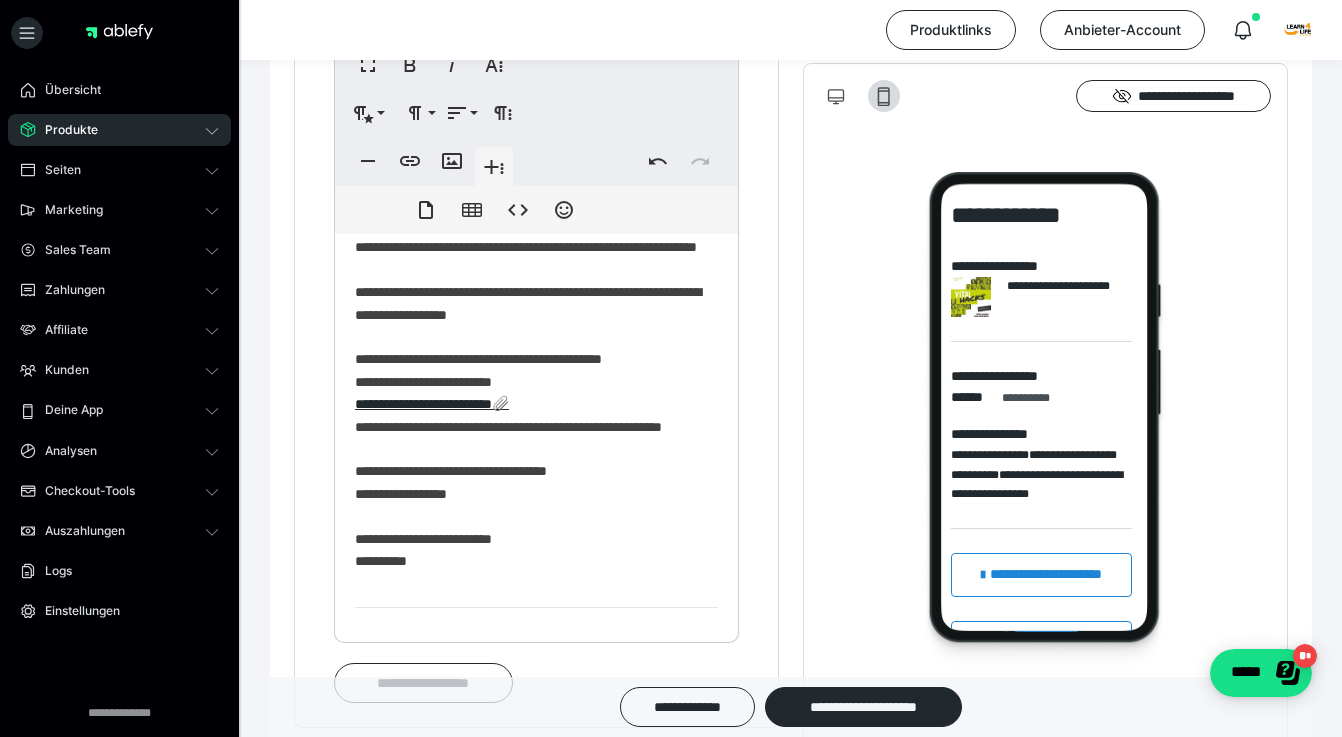 scroll, scrollTop: 329, scrollLeft: 0, axis: vertical 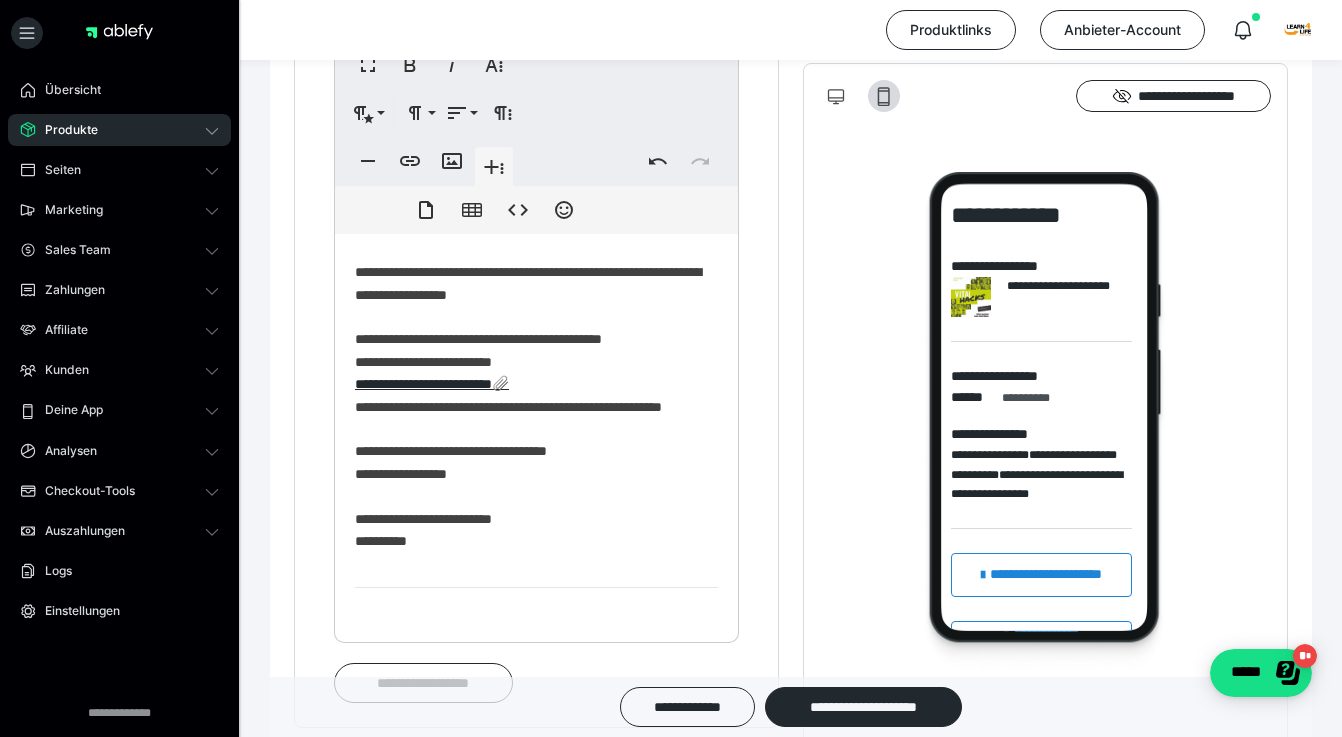 click on "**********" at bounding box center [536, 515] 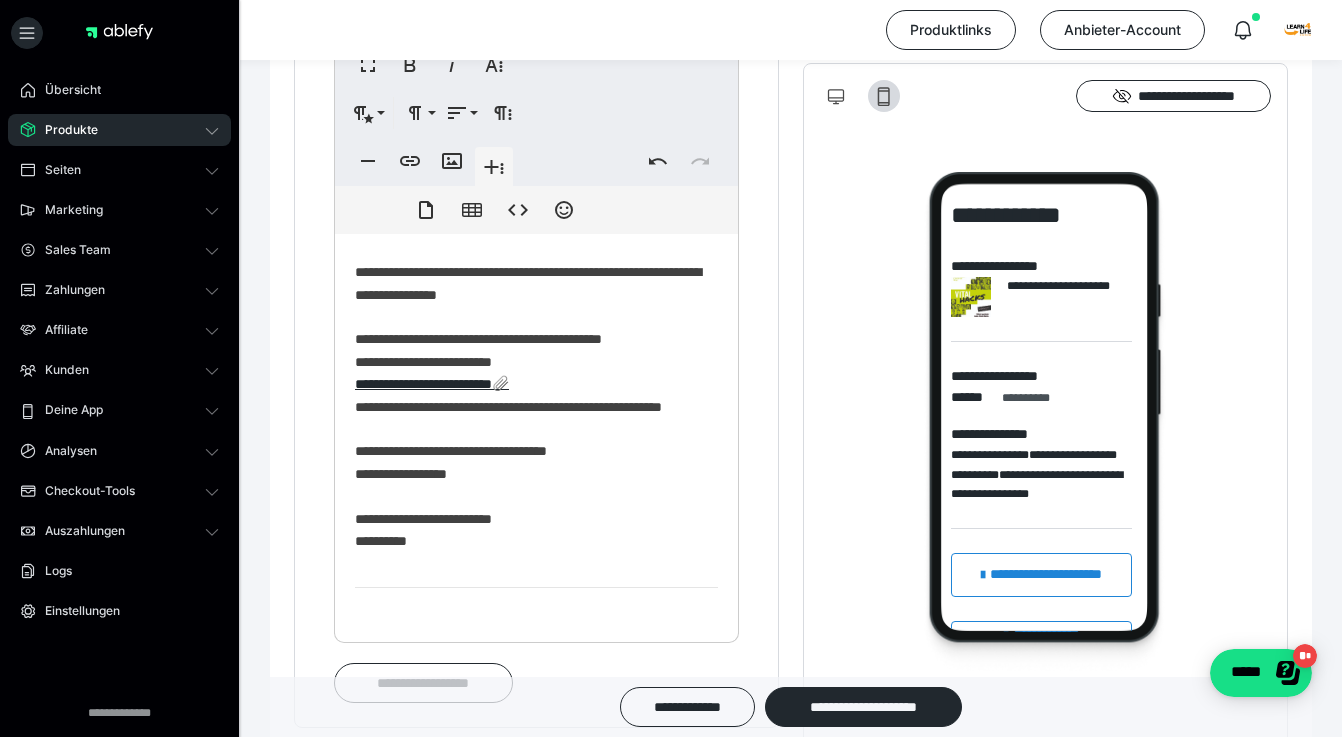 click on "**********" at bounding box center [536, 515] 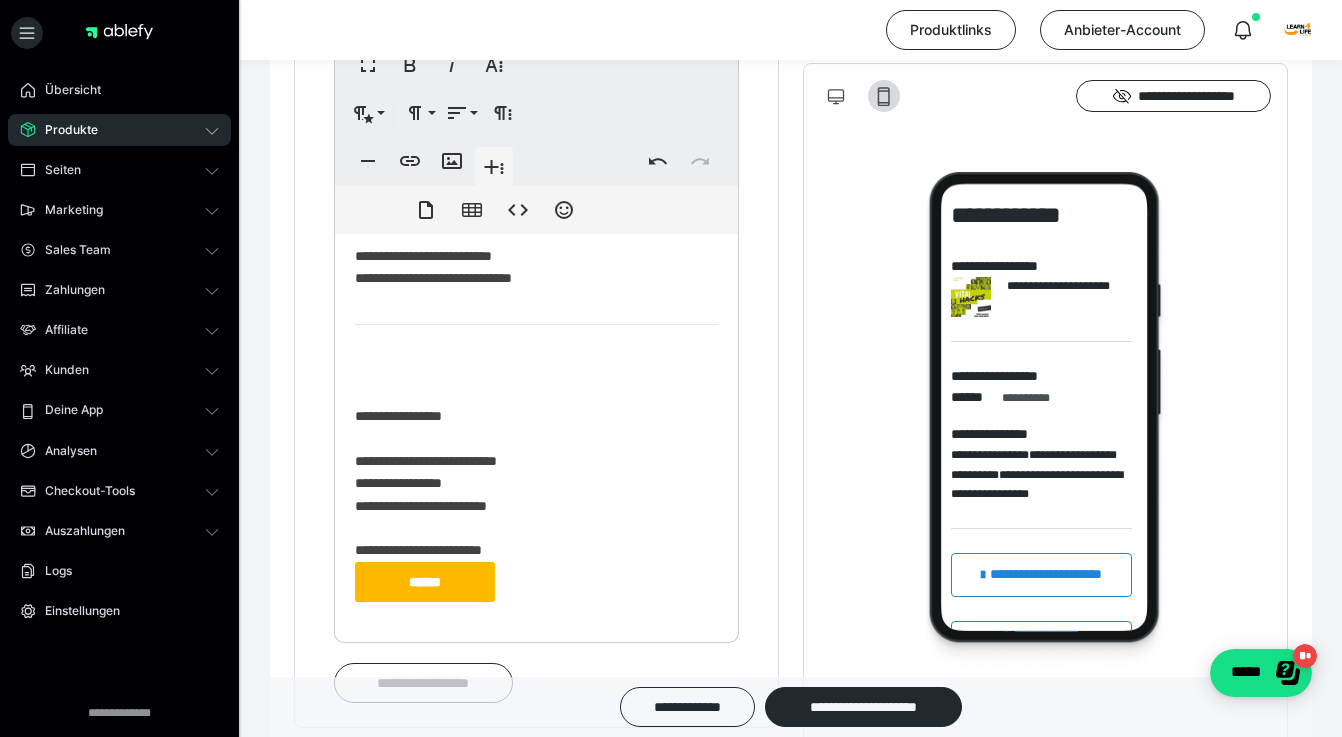 scroll, scrollTop: 351, scrollLeft: 0, axis: vertical 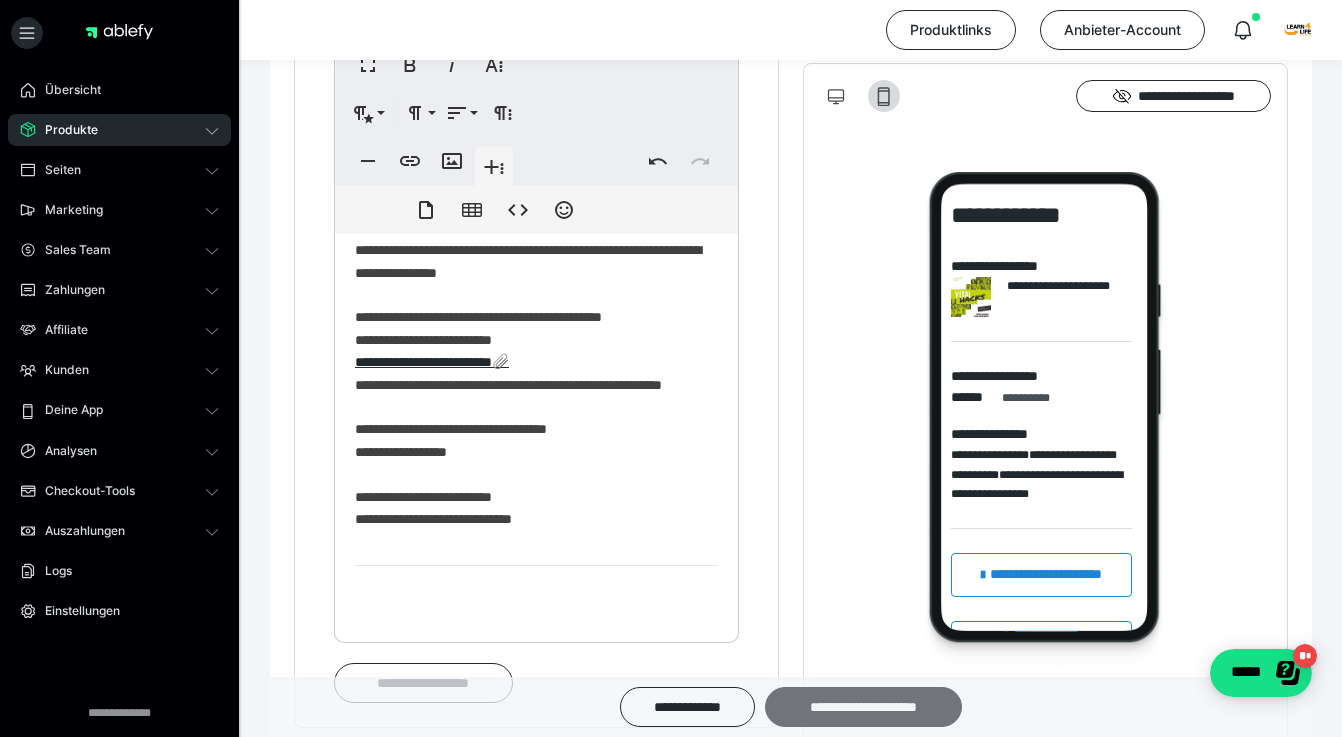 click on "**********" at bounding box center [863, 707] 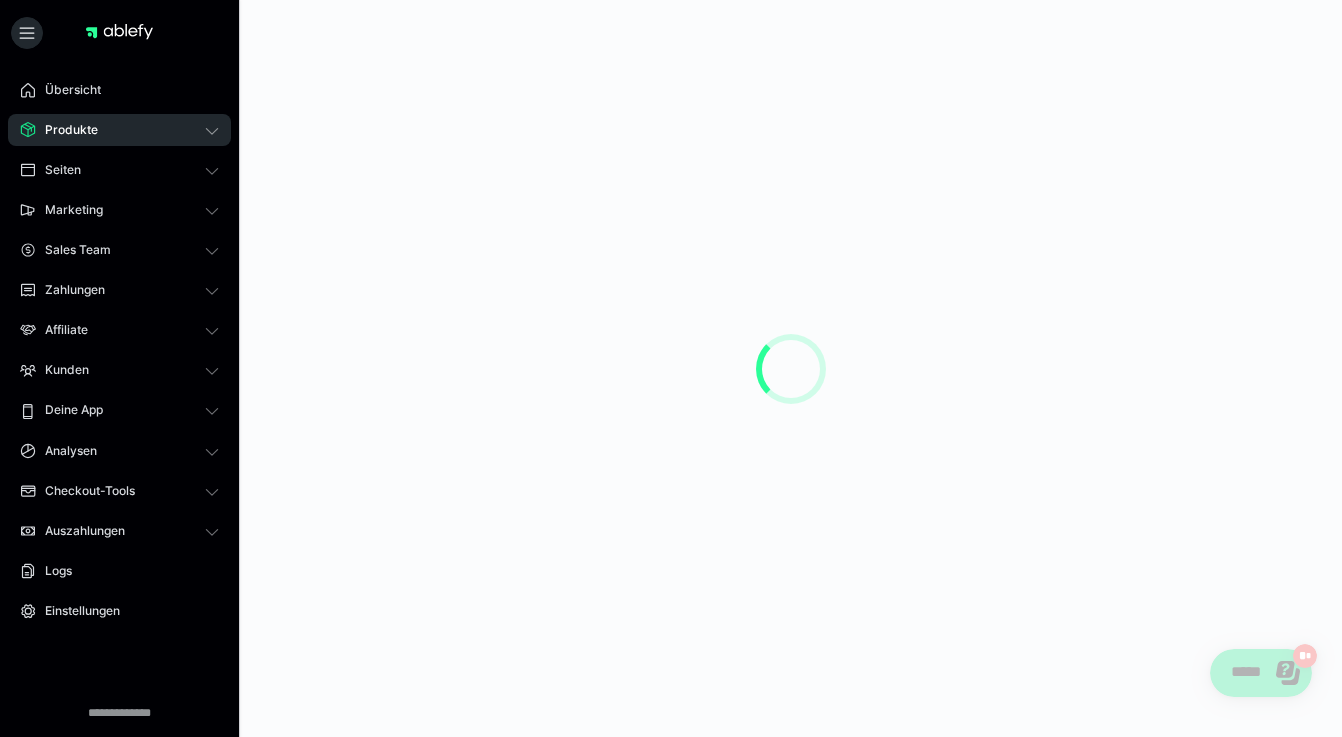 scroll, scrollTop: 0, scrollLeft: 0, axis: both 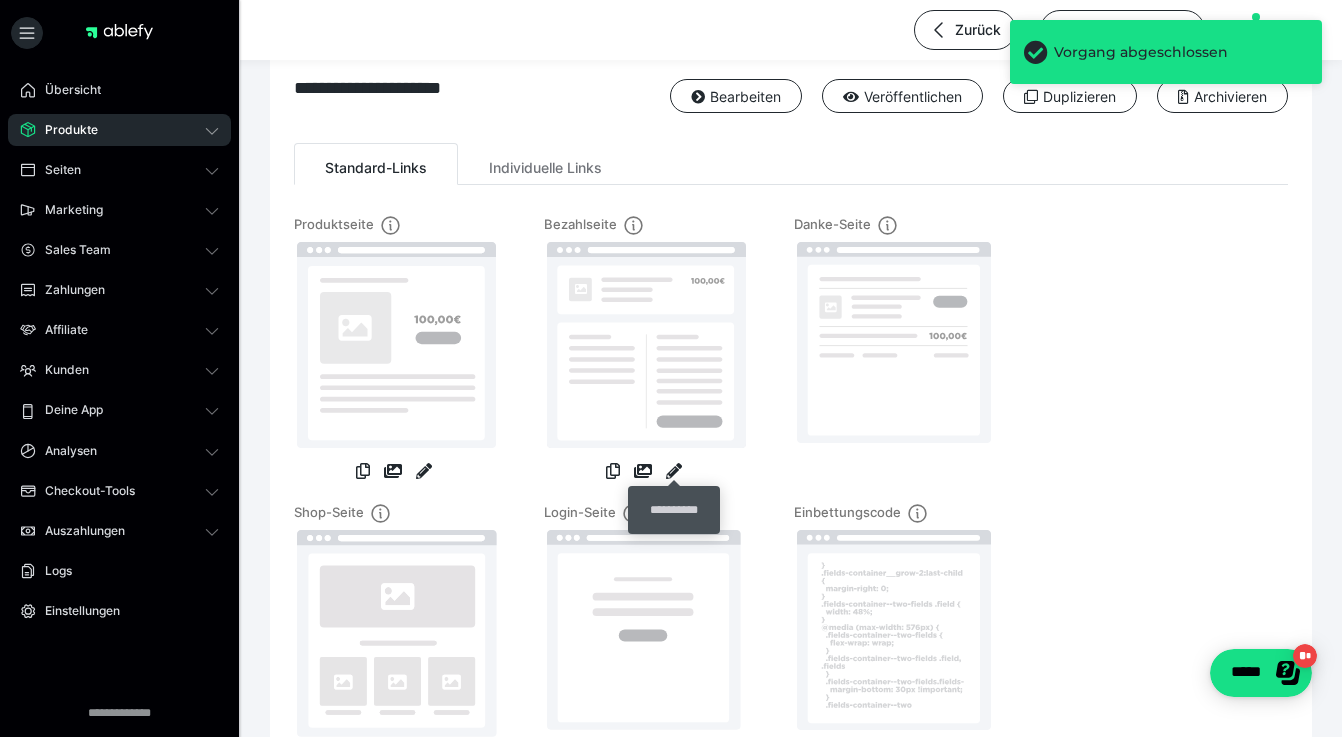 click at bounding box center (674, 473) 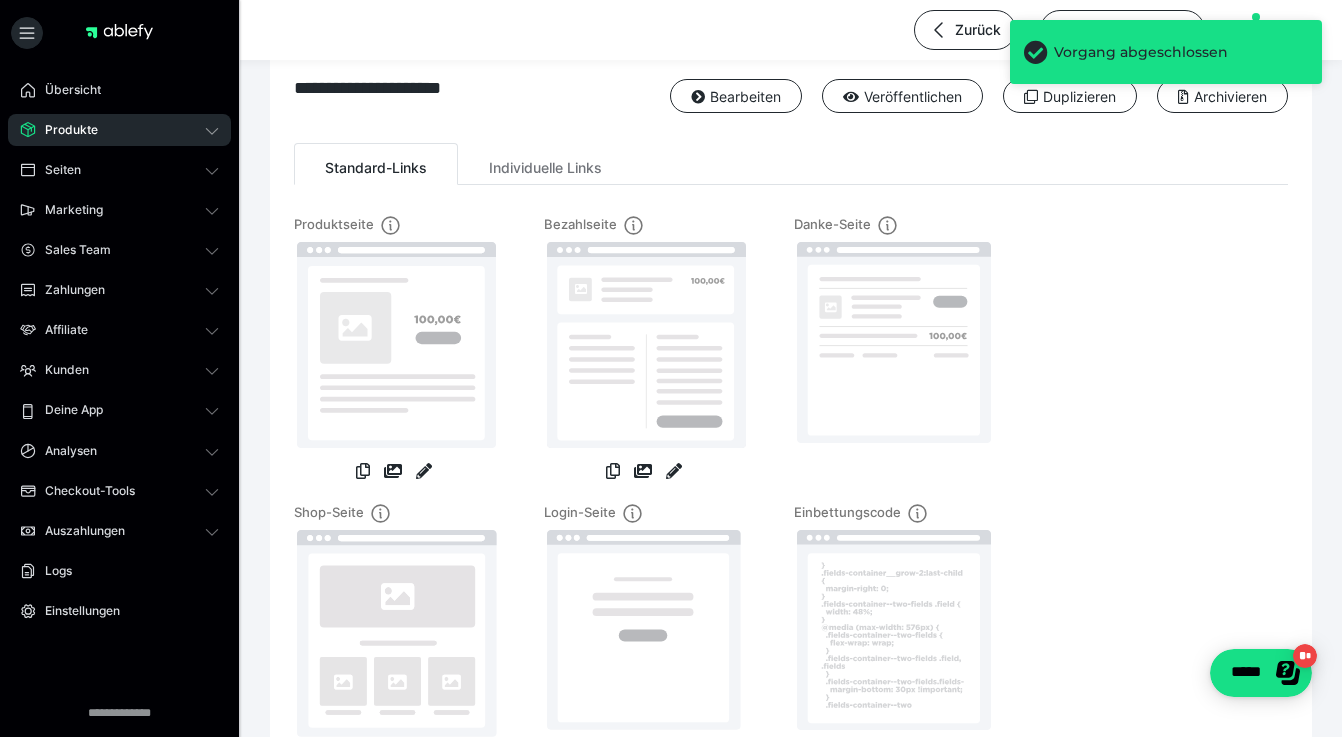 click at bounding box center [674, 473] 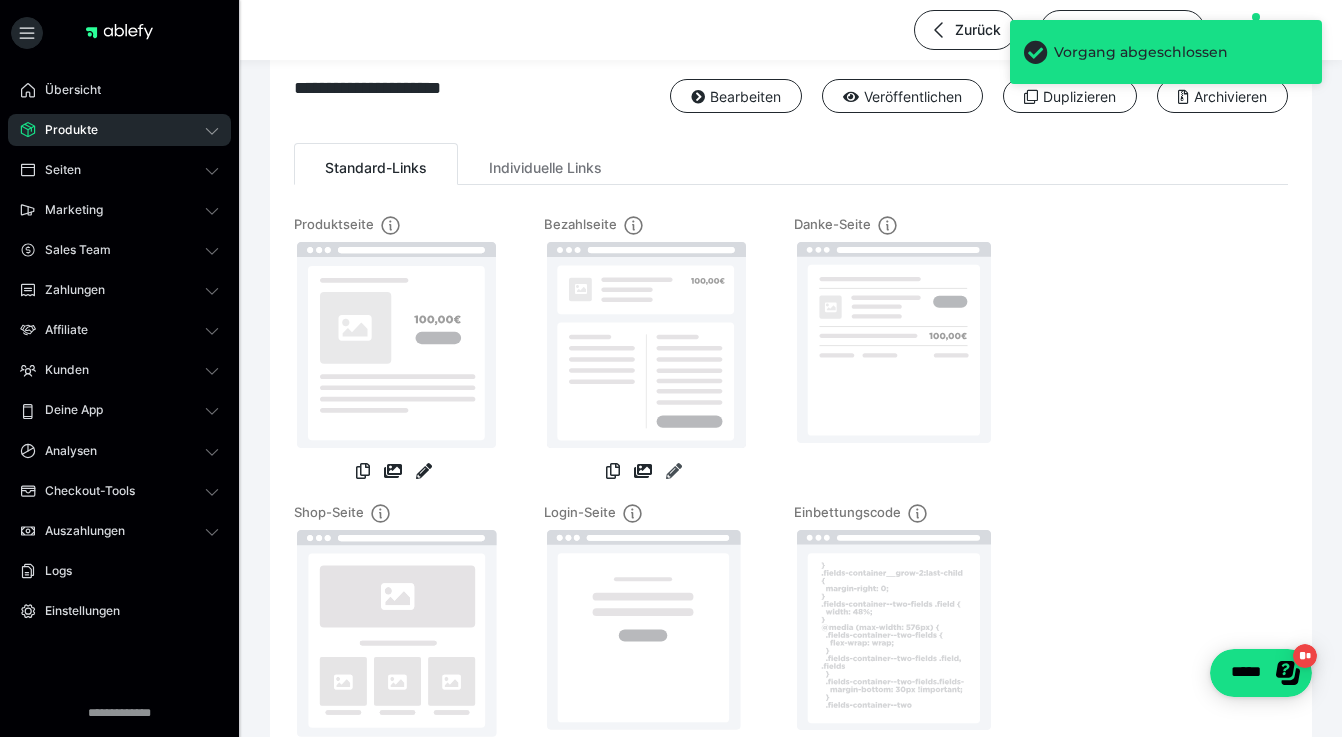 click at bounding box center [674, 471] 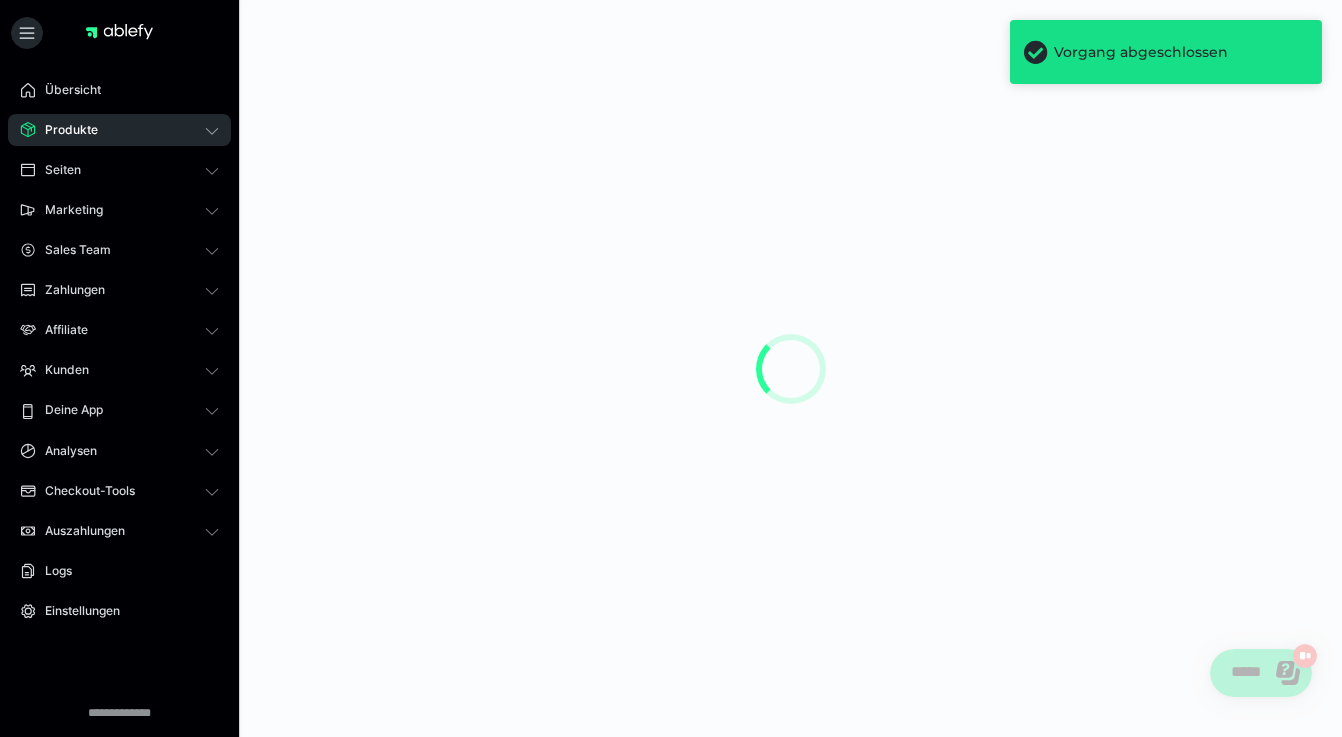 scroll, scrollTop: 0, scrollLeft: 0, axis: both 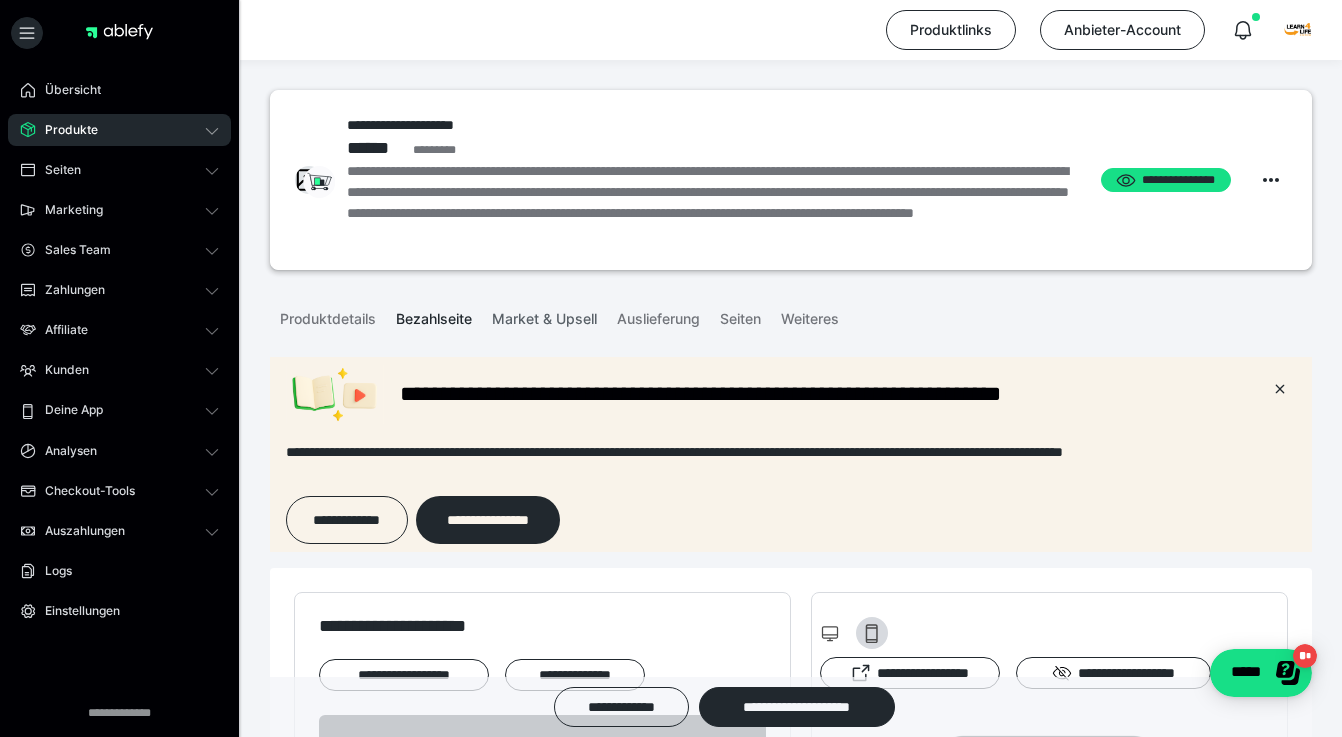 click on "Market & Upsell" at bounding box center [544, 315] 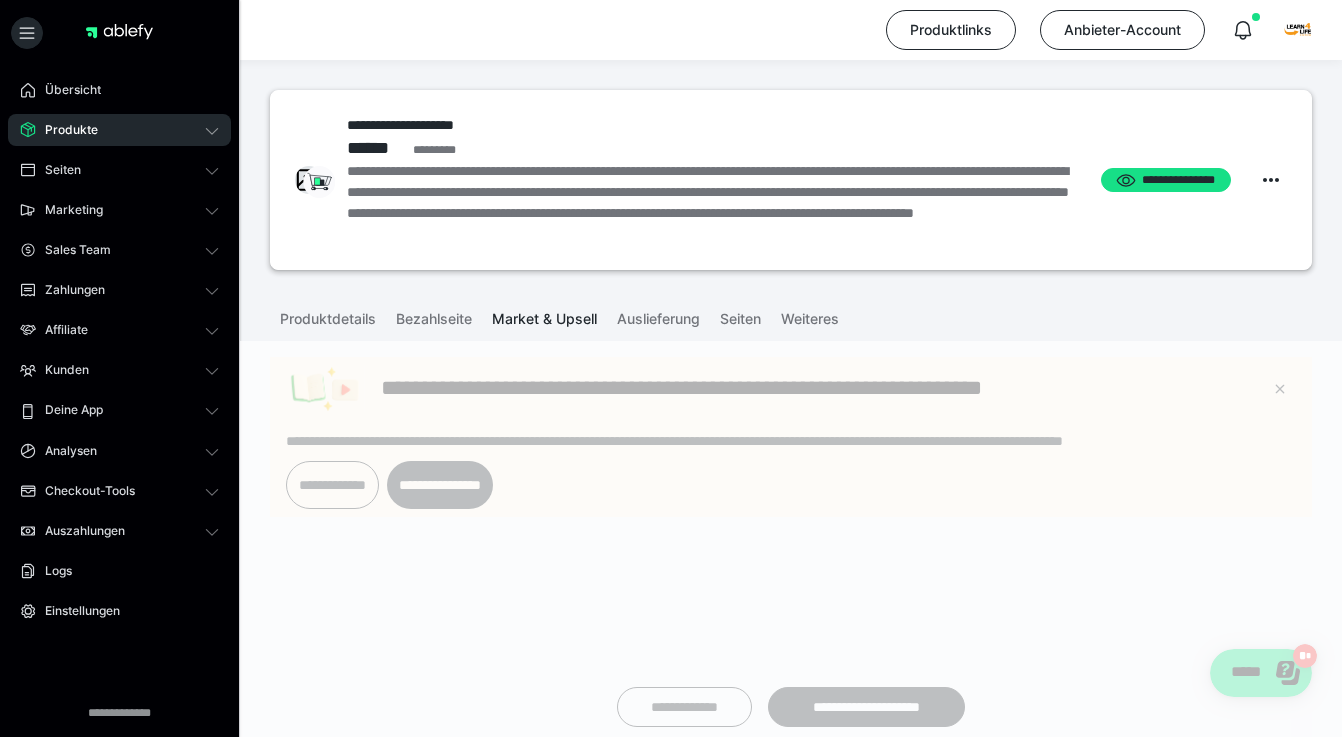 scroll, scrollTop: 0, scrollLeft: 0, axis: both 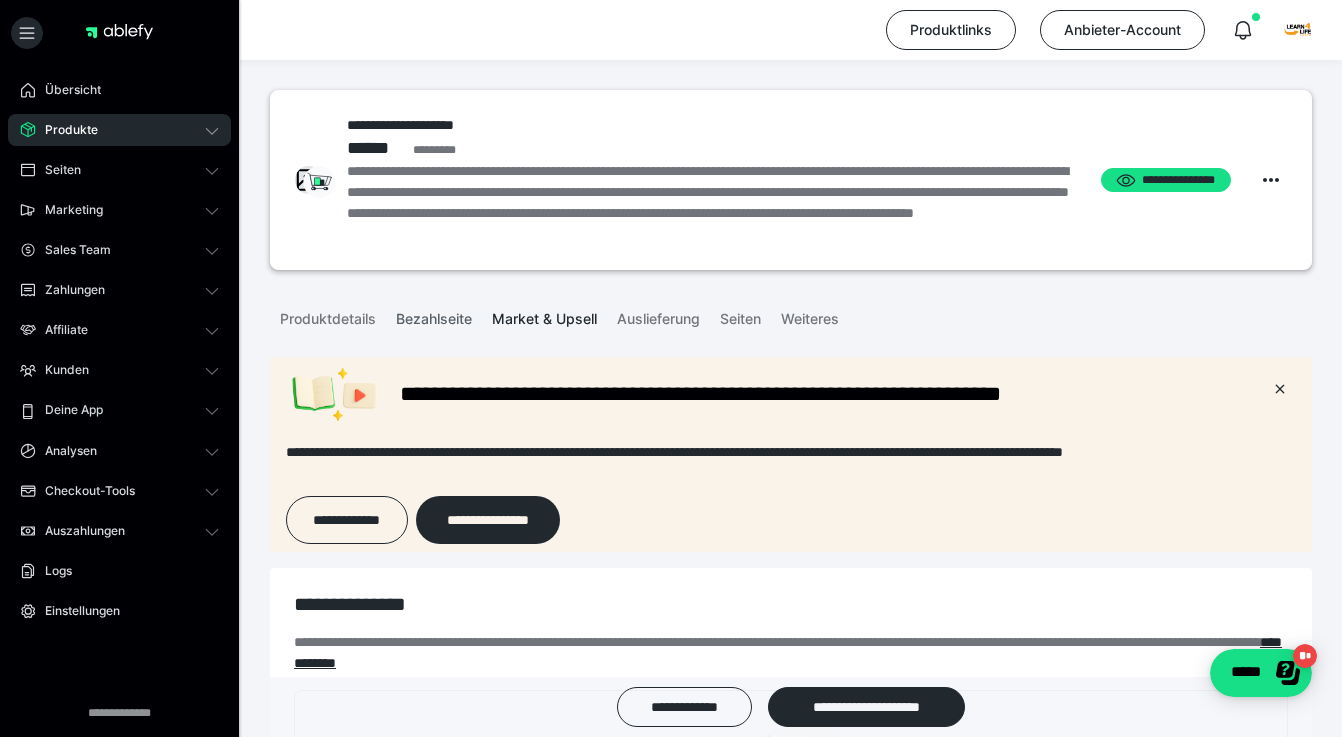 click on "Bezahlseite" at bounding box center [434, 315] 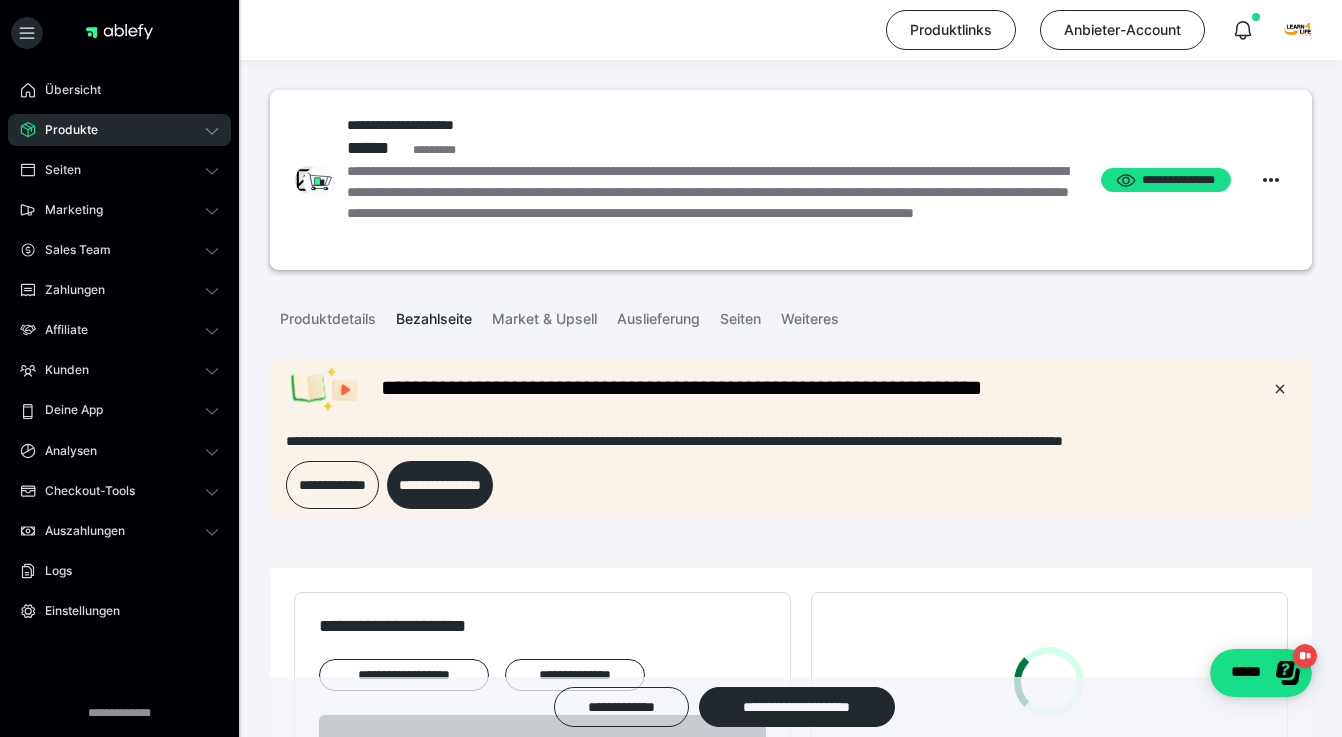 scroll, scrollTop: 0, scrollLeft: 0, axis: both 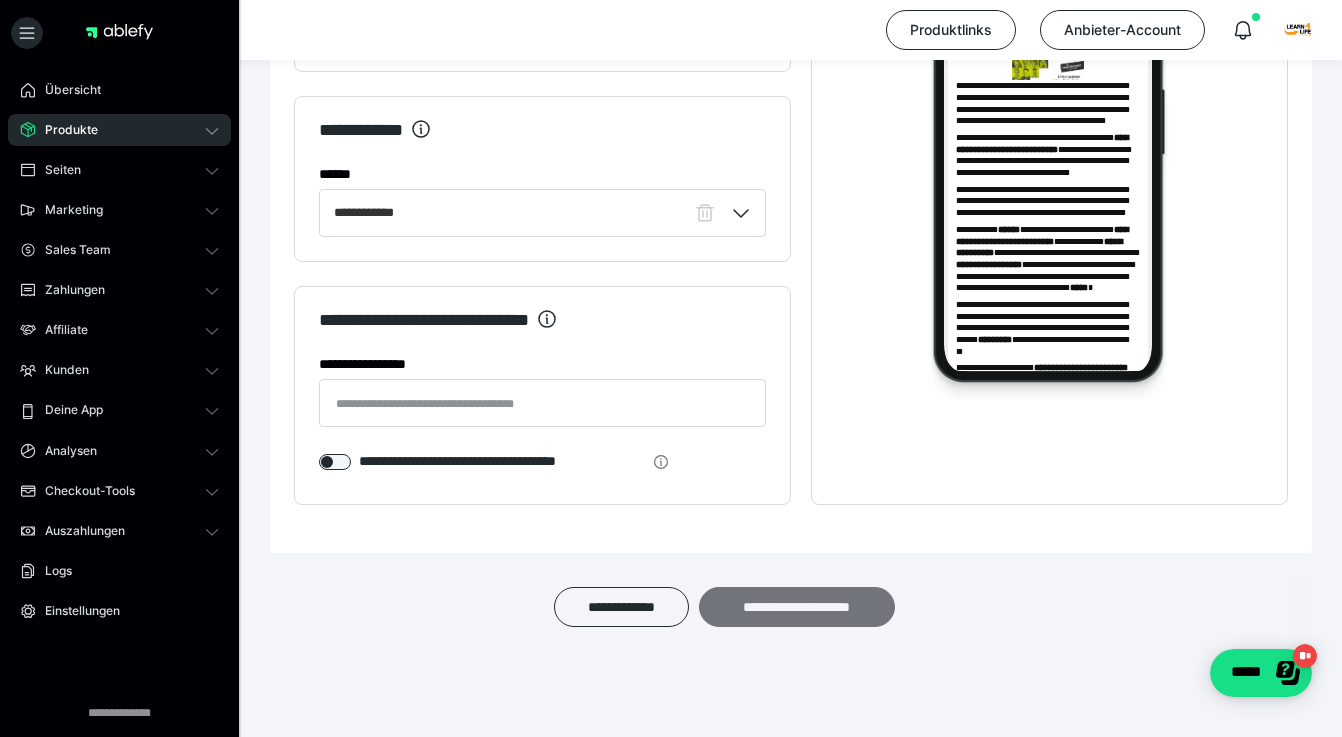 click on "**********" at bounding box center (797, 607) 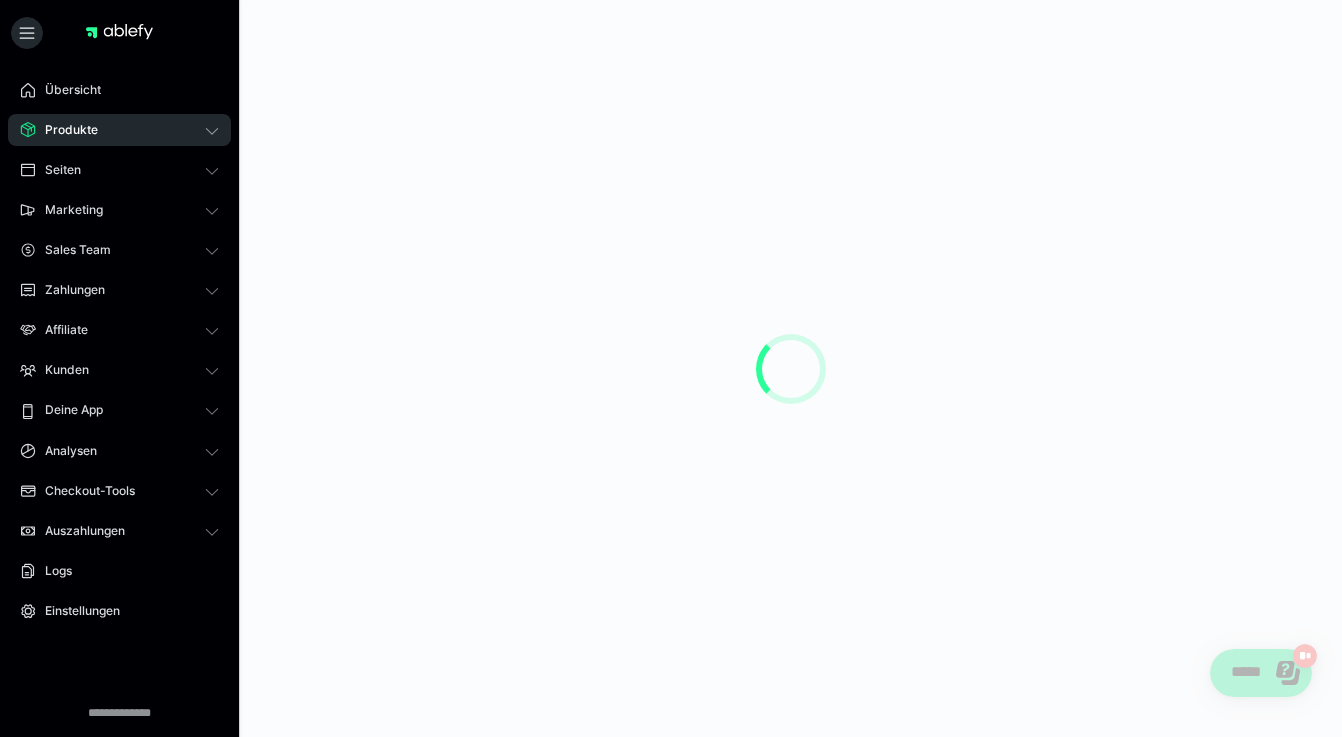 scroll, scrollTop: 0, scrollLeft: 0, axis: both 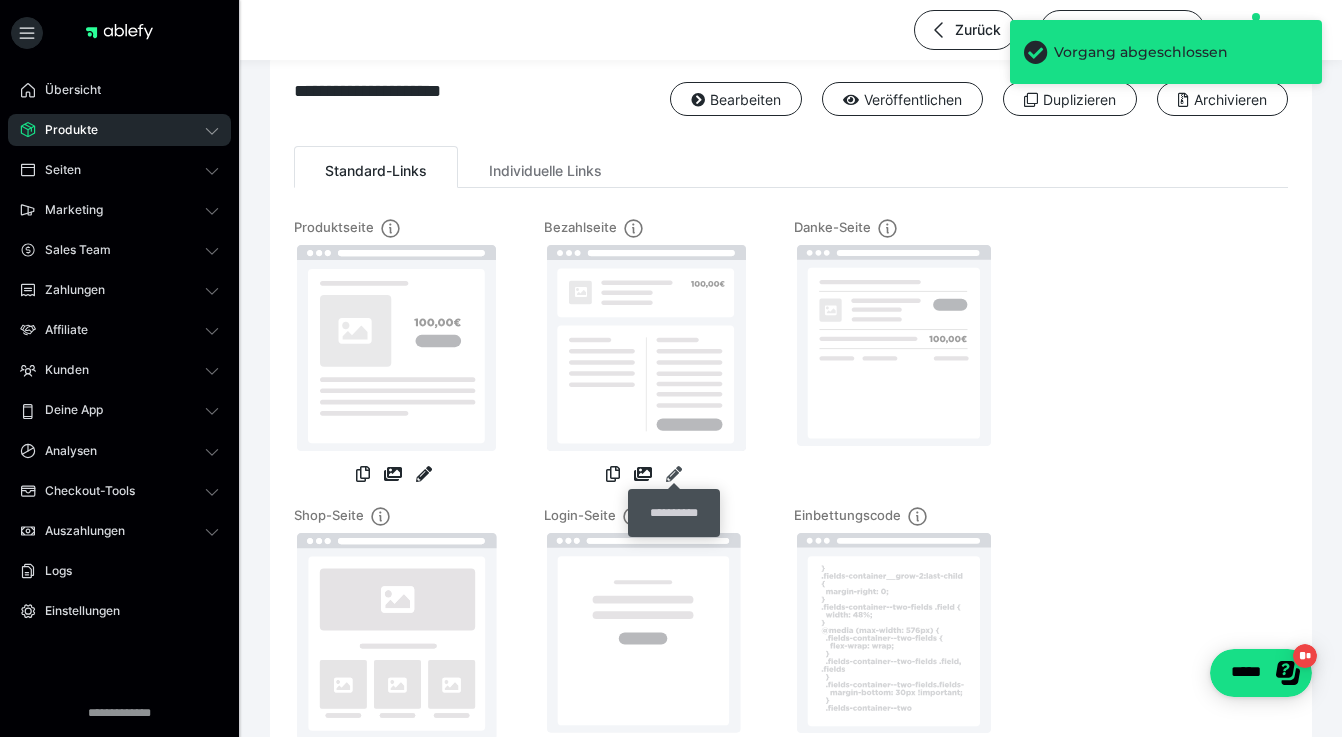 click at bounding box center [674, 474] 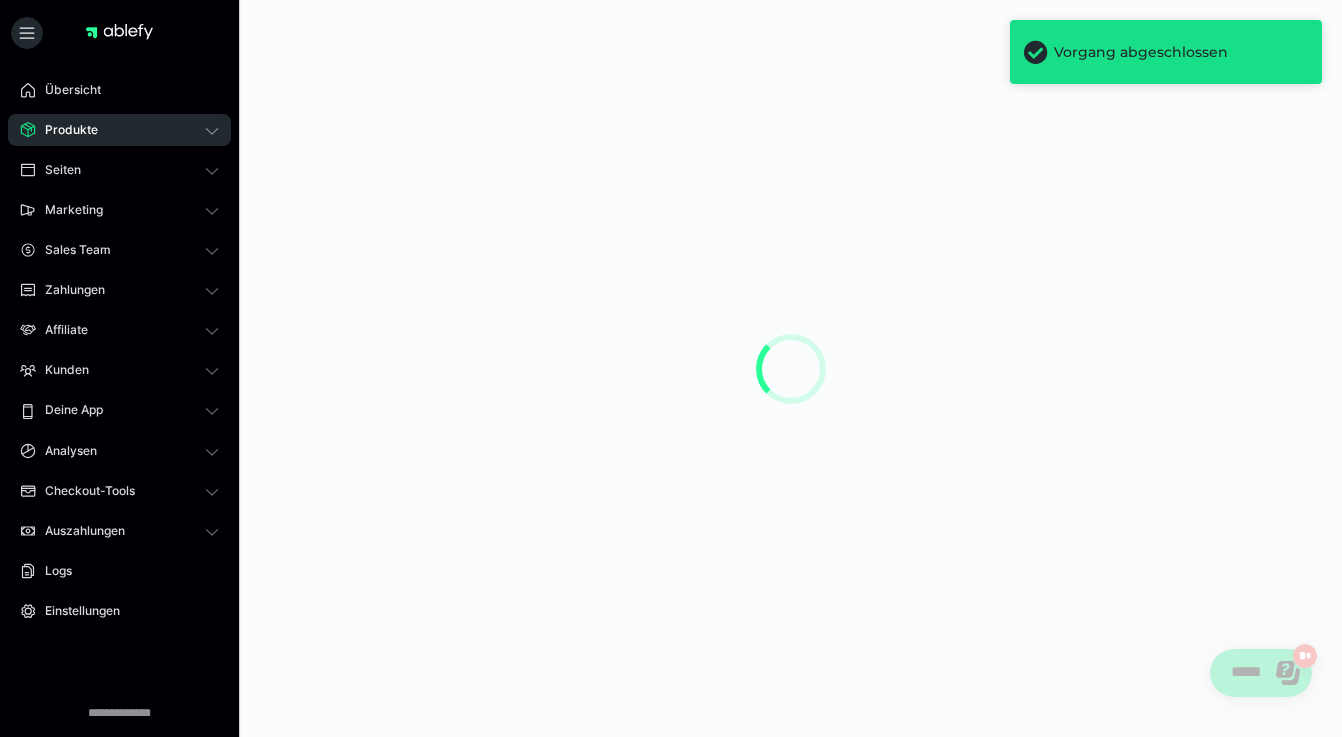 scroll, scrollTop: 0, scrollLeft: 0, axis: both 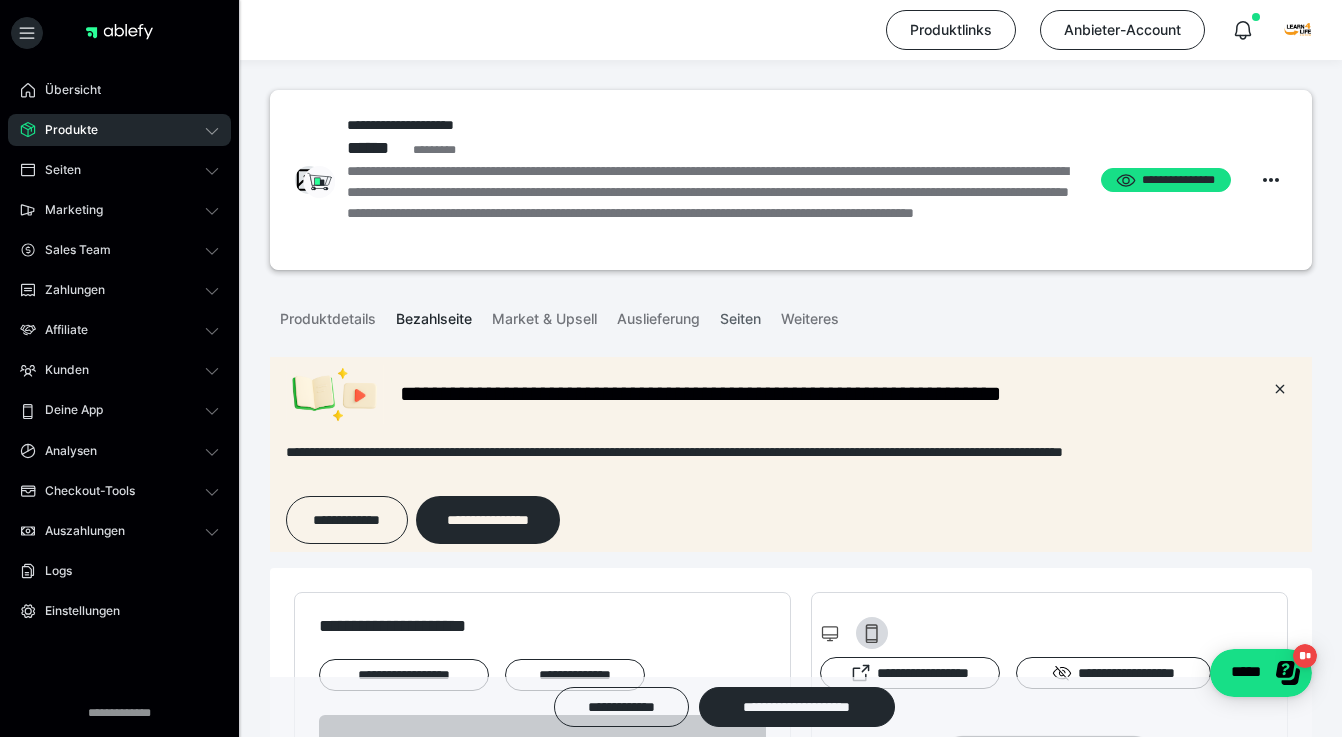 click on "Seiten" at bounding box center (740, 315) 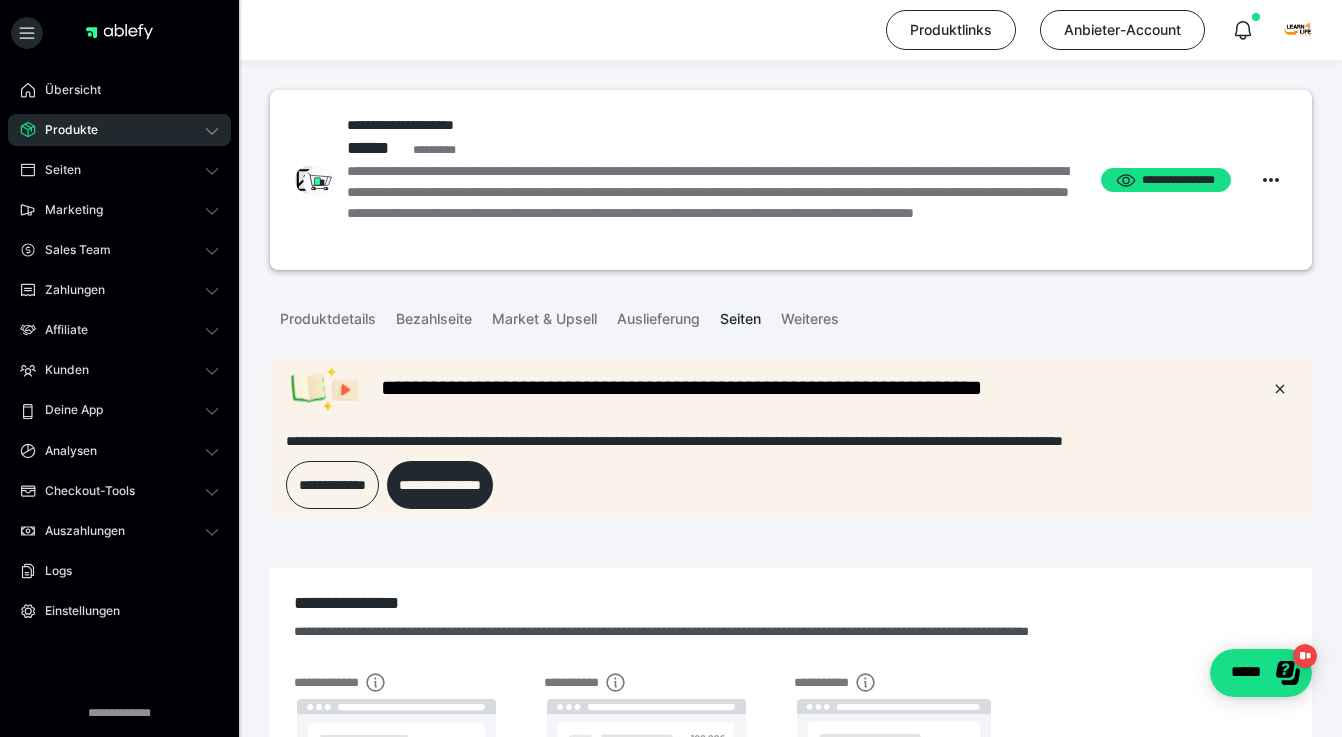scroll, scrollTop: 0, scrollLeft: 0, axis: both 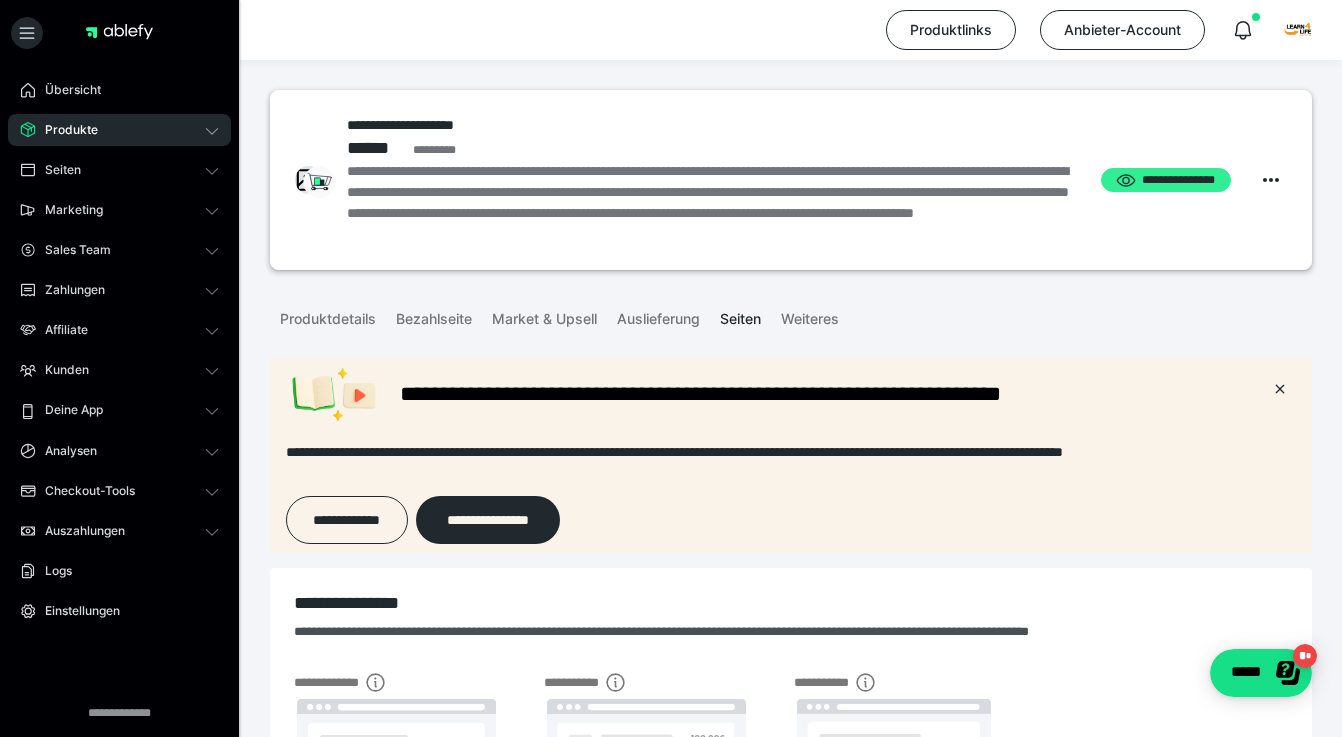 click on "**********" at bounding box center (1166, 180) 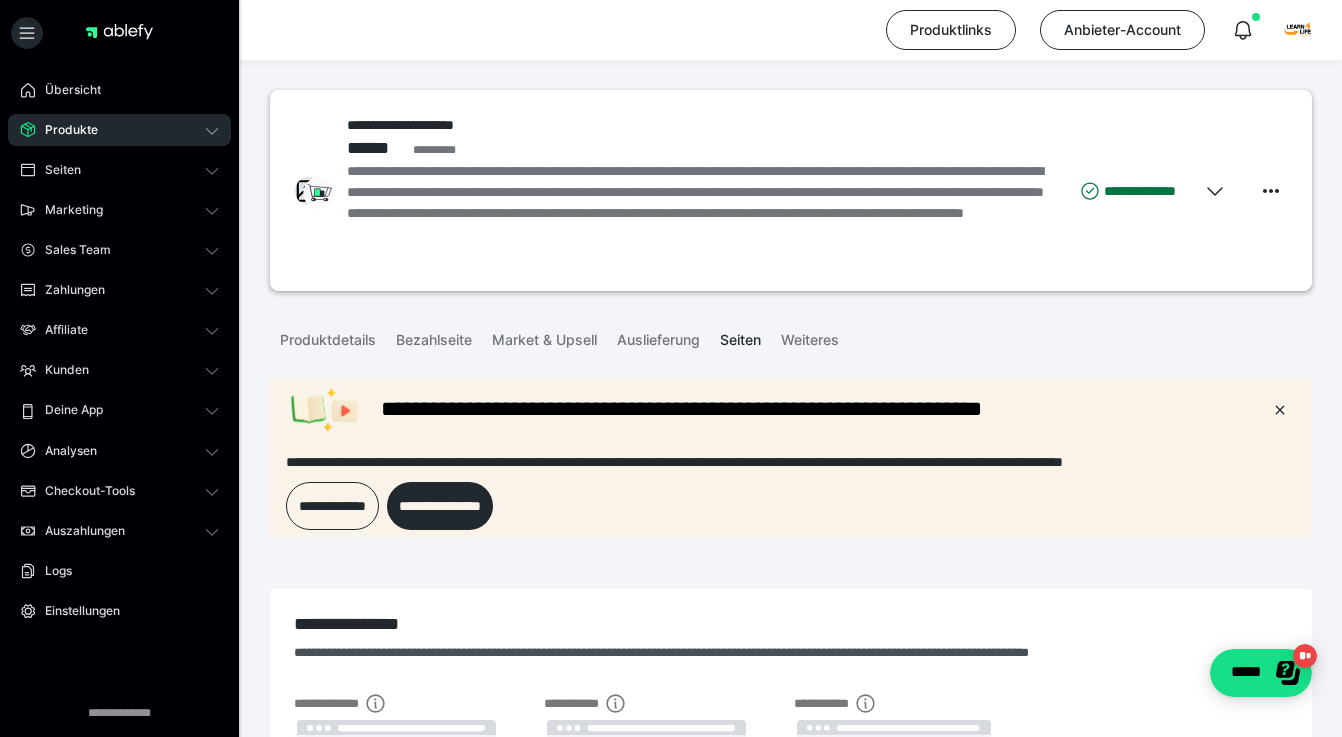 scroll, scrollTop: 0, scrollLeft: 0, axis: both 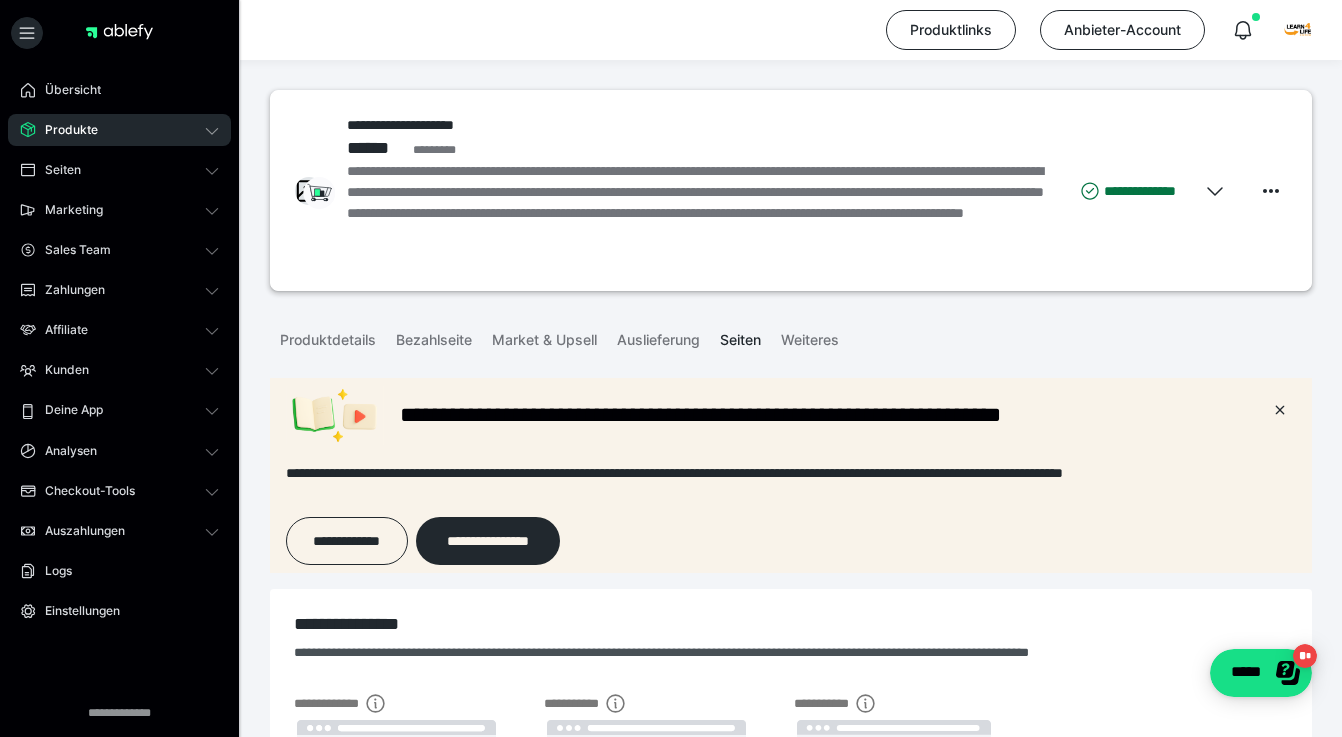 click on "Produkte" at bounding box center [64, 130] 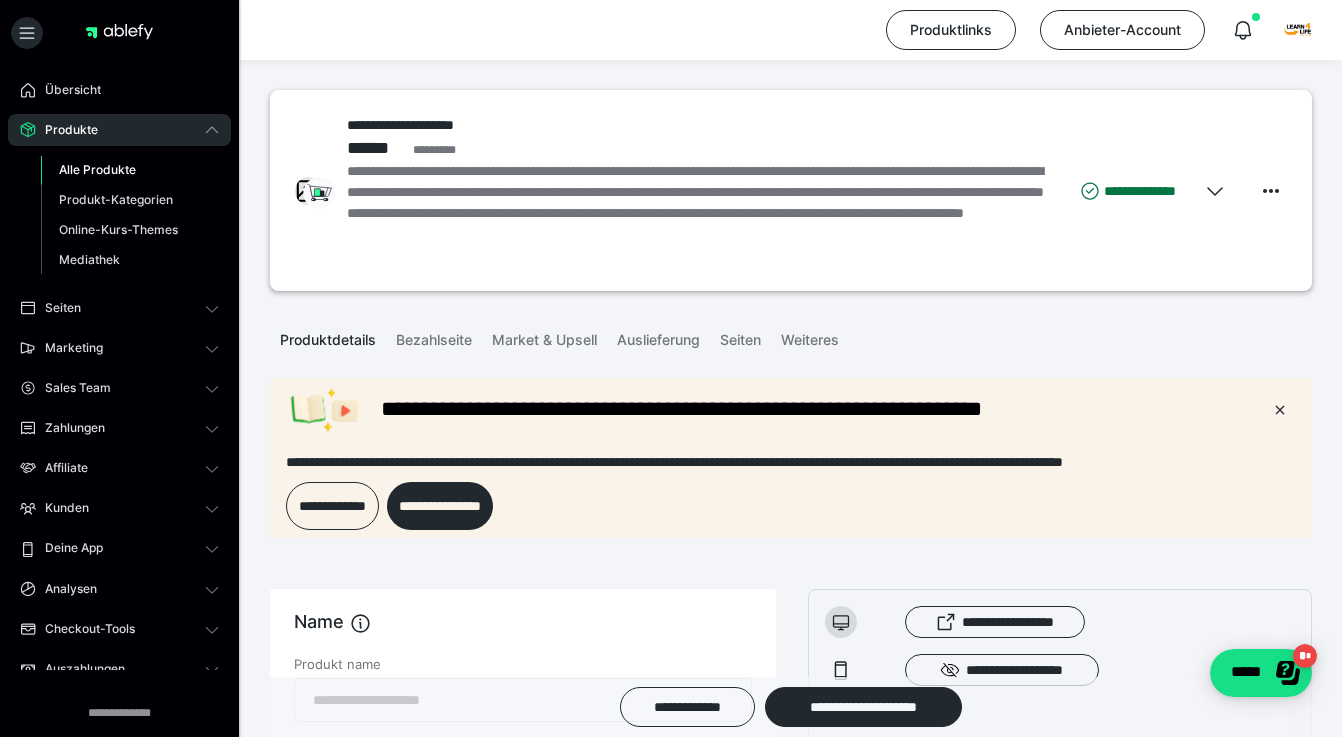 scroll, scrollTop: 0, scrollLeft: 0, axis: both 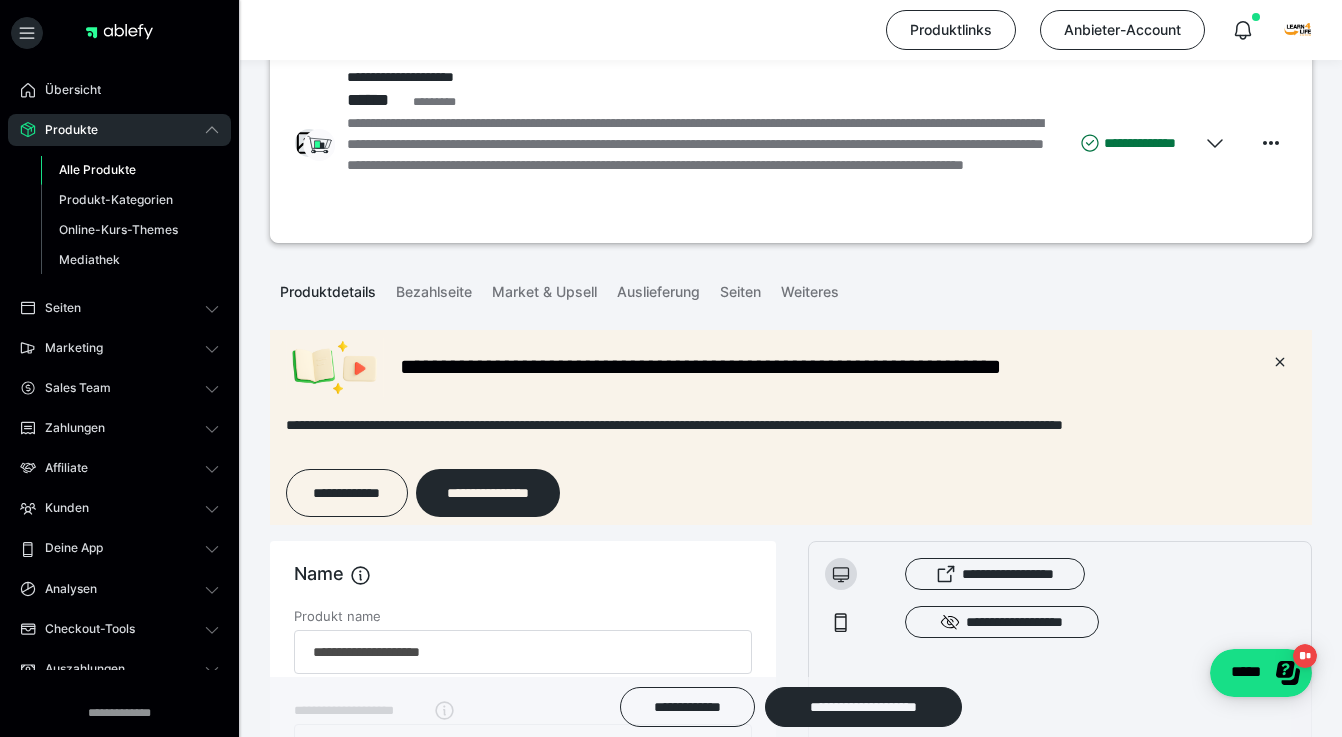click on "Alle Produkte" at bounding box center [97, 169] 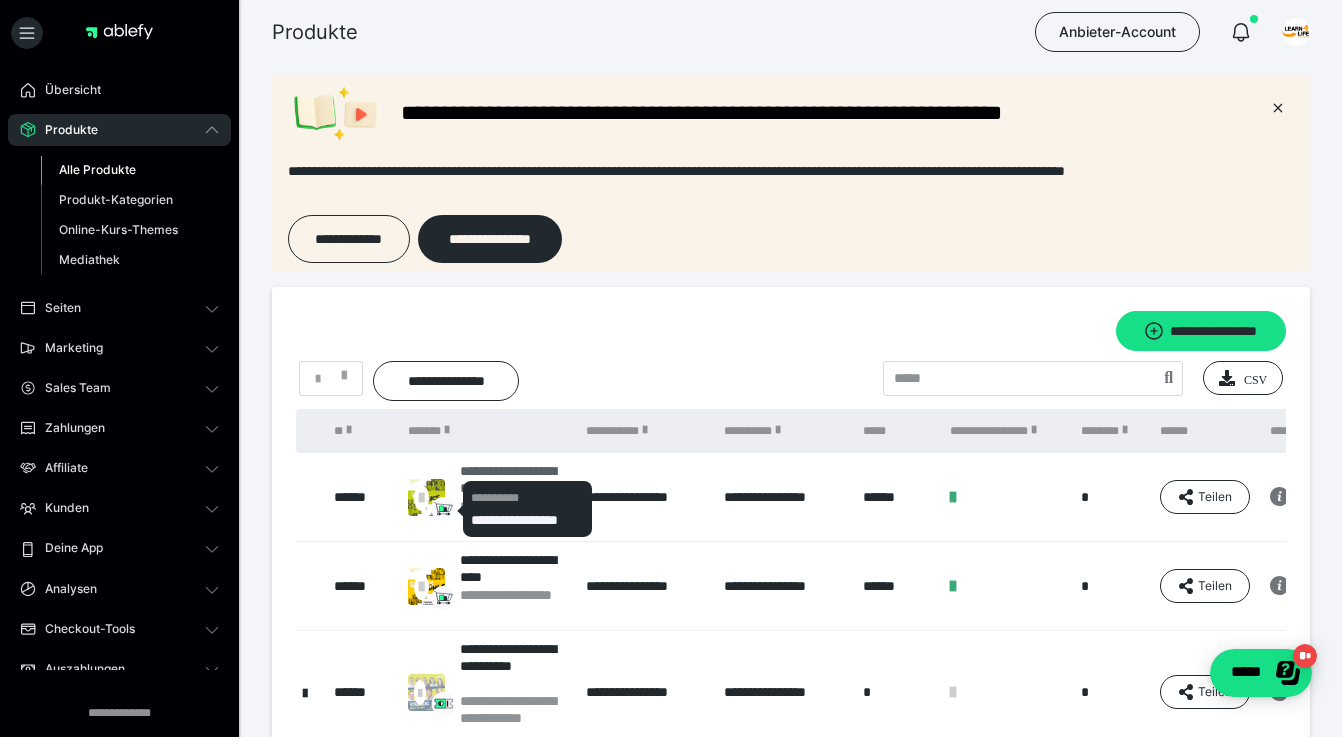 click at bounding box center [421, 498] 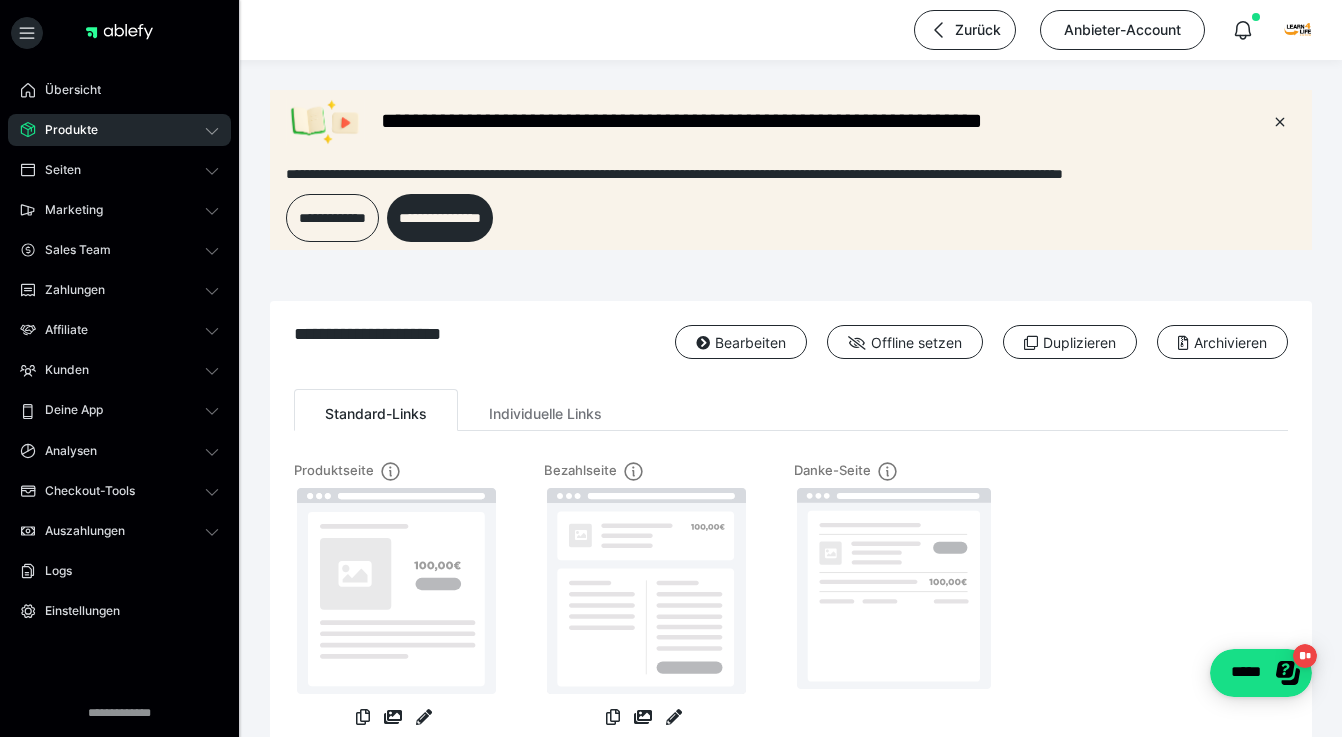 scroll, scrollTop: 0, scrollLeft: 0, axis: both 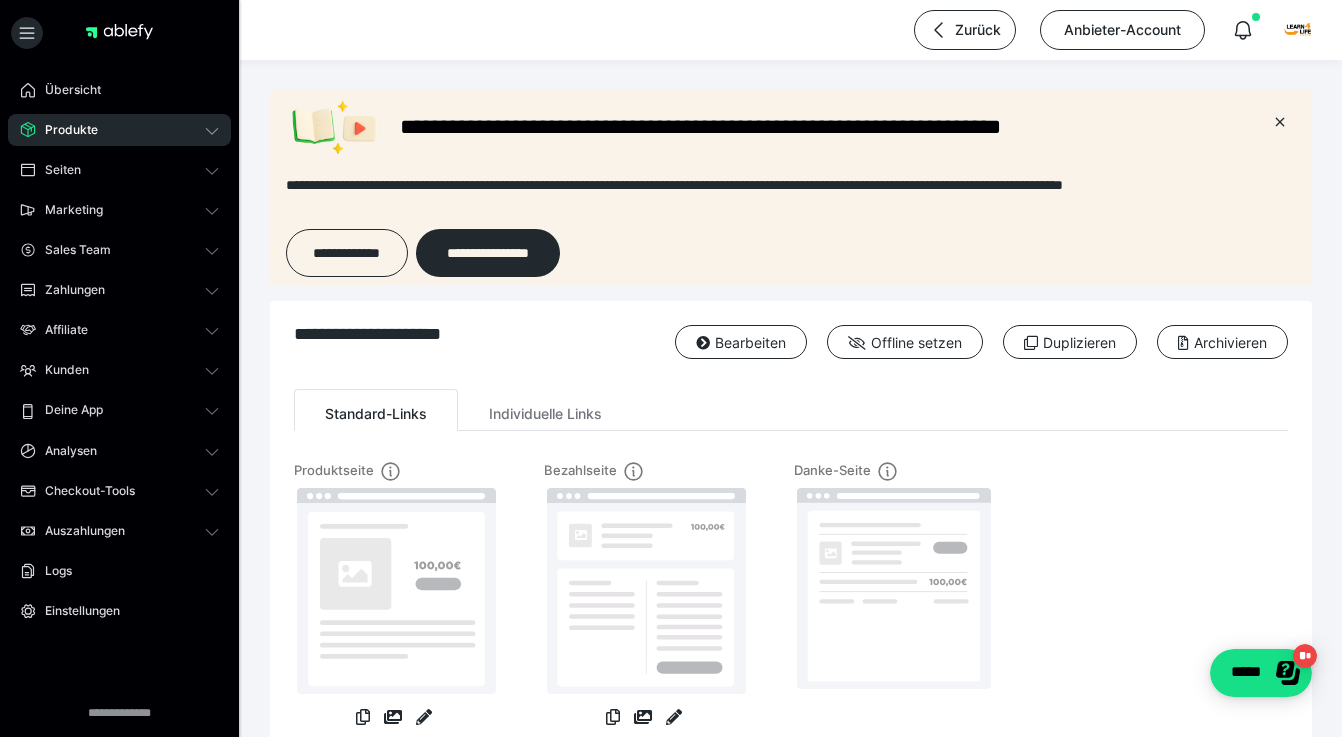 click on "Produkte" at bounding box center [64, 130] 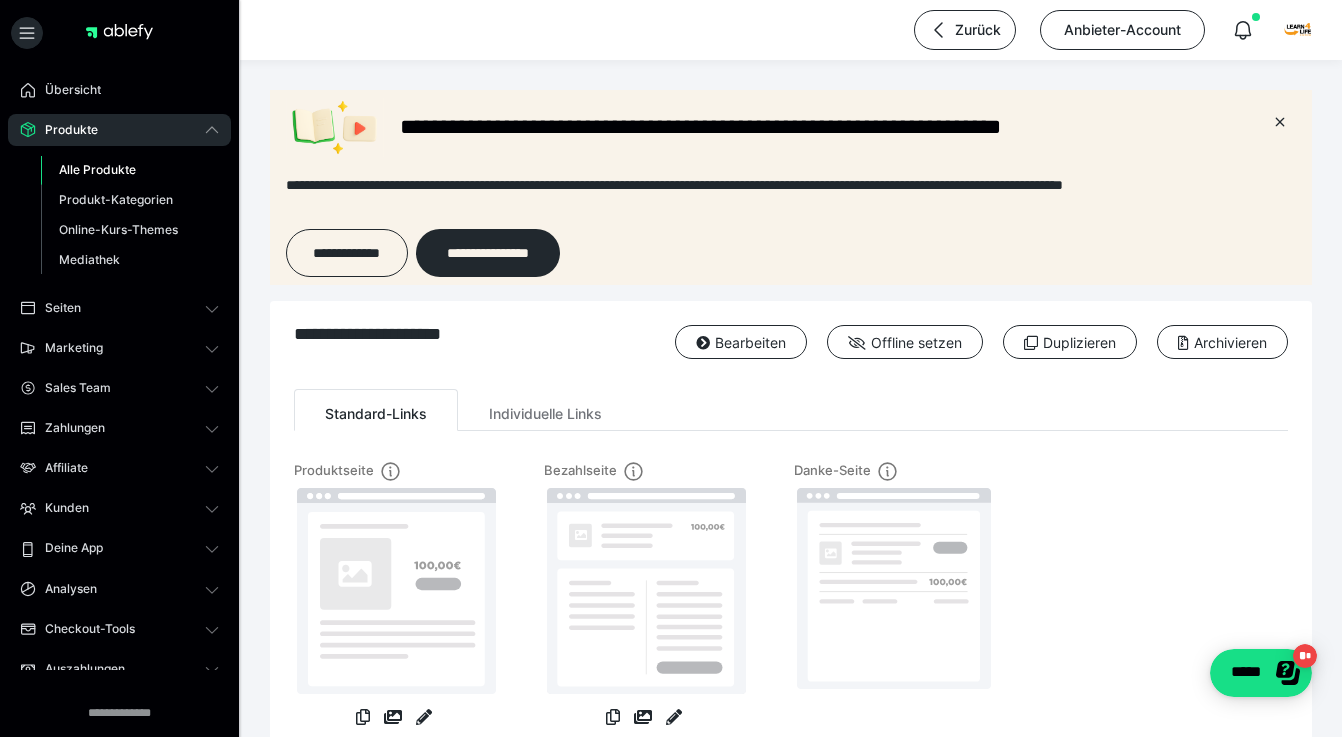 click on "Alle Produkte" at bounding box center (97, 169) 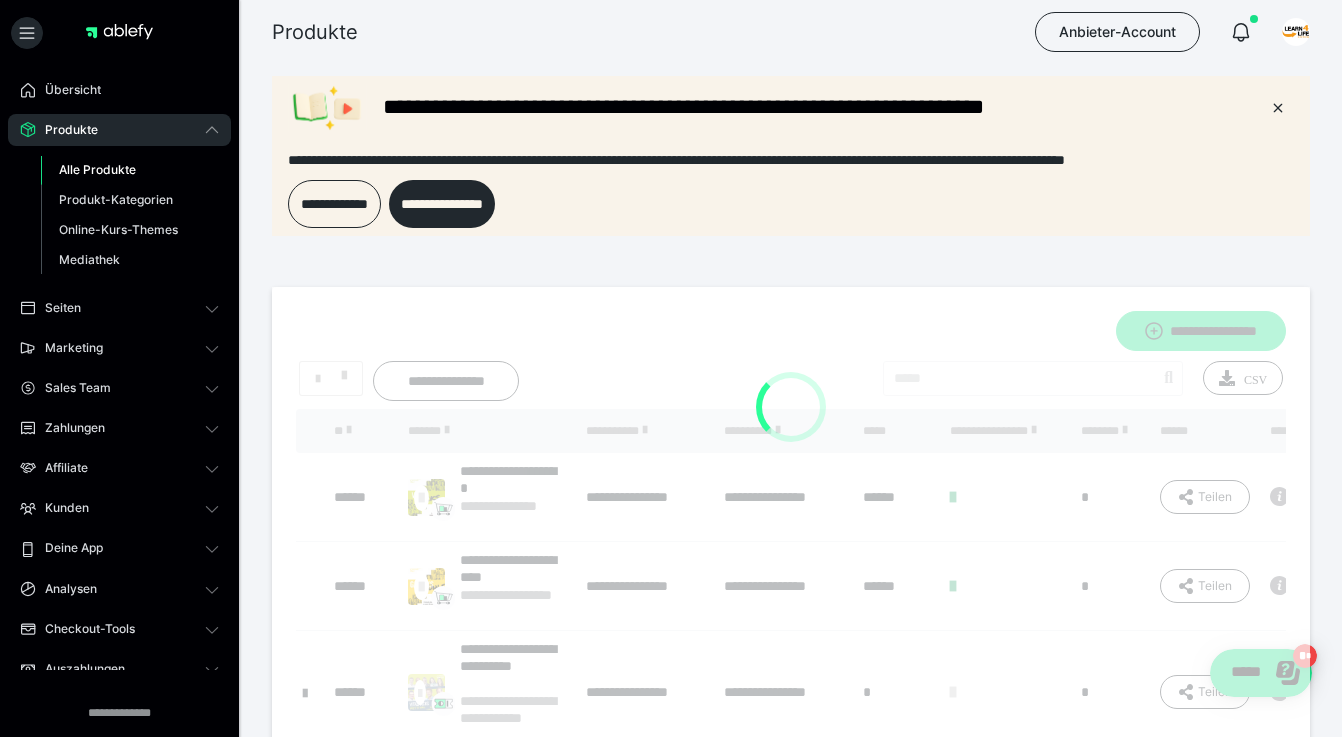 scroll, scrollTop: 0, scrollLeft: 0, axis: both 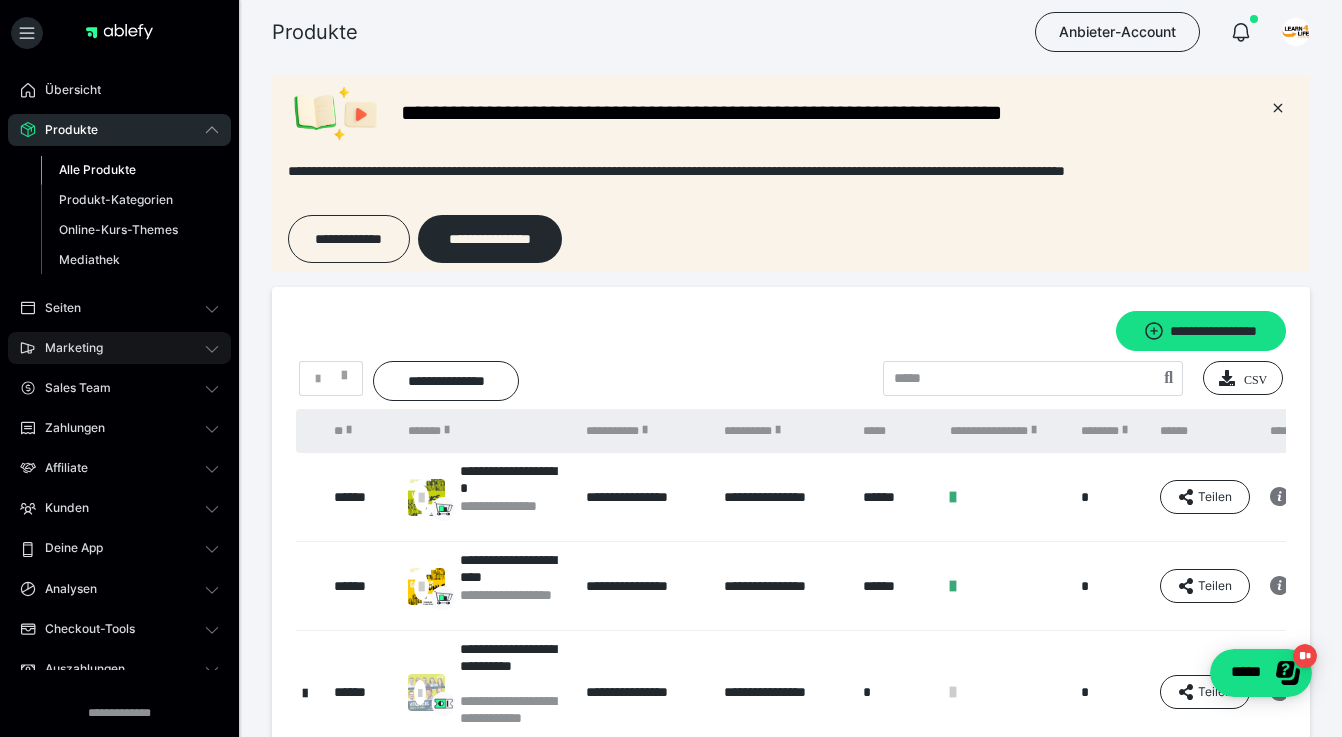 click on "Marketing" at bounding box center [67, 348] 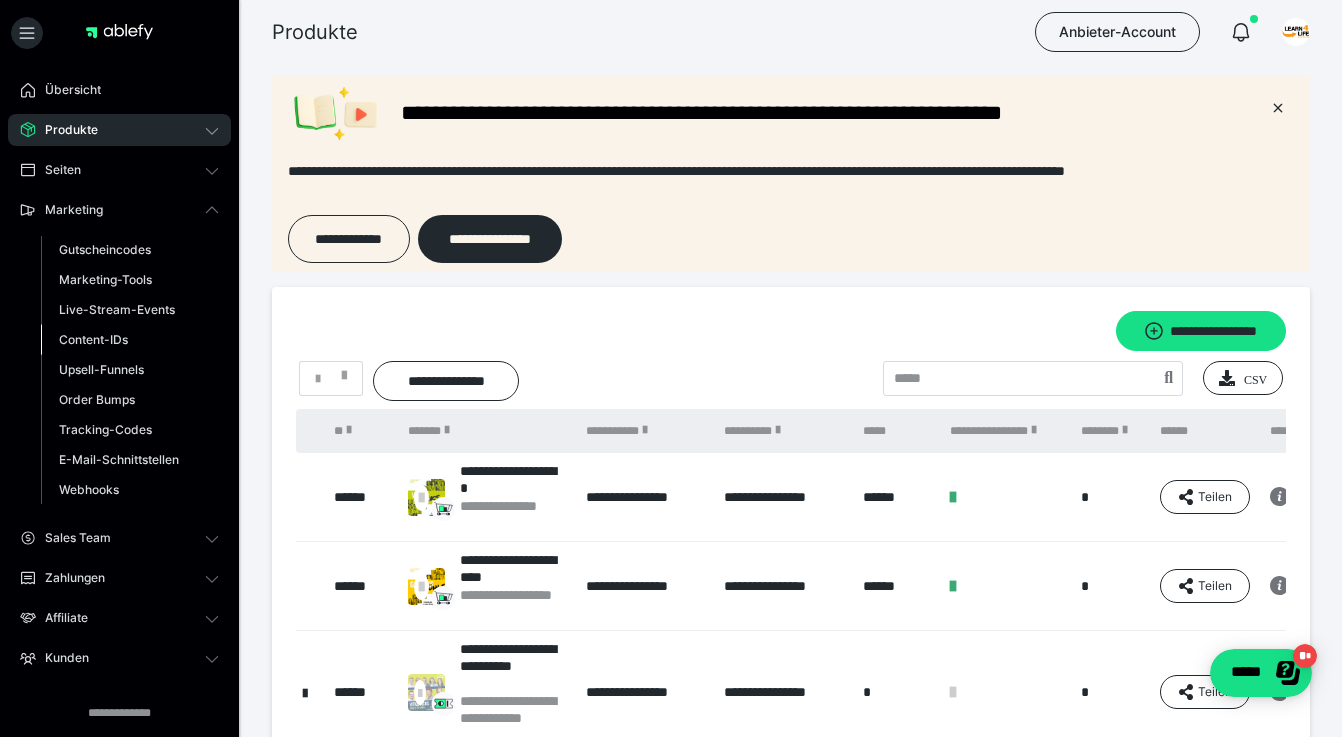 click on "Content-IDs" at bounding box center (93, 339) 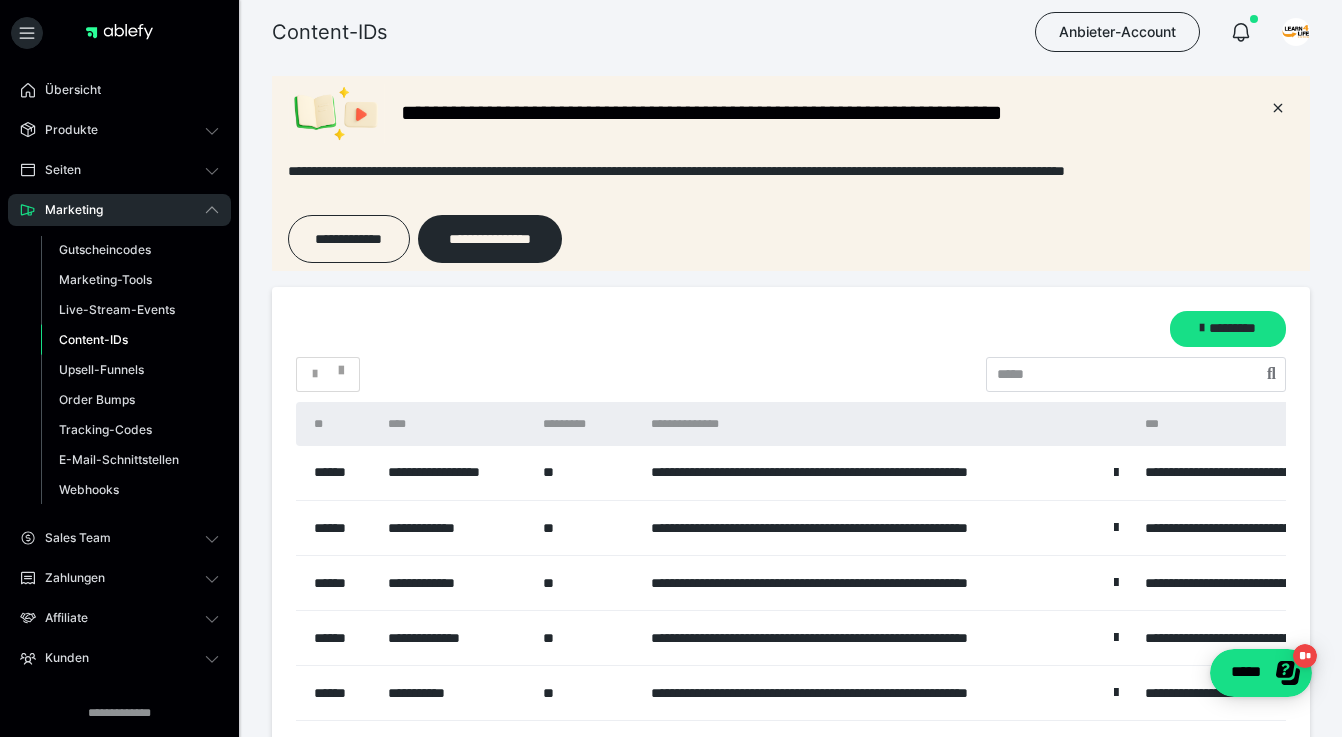 scroll, scrollTop: 0, scrollLeft: 0, axis: both 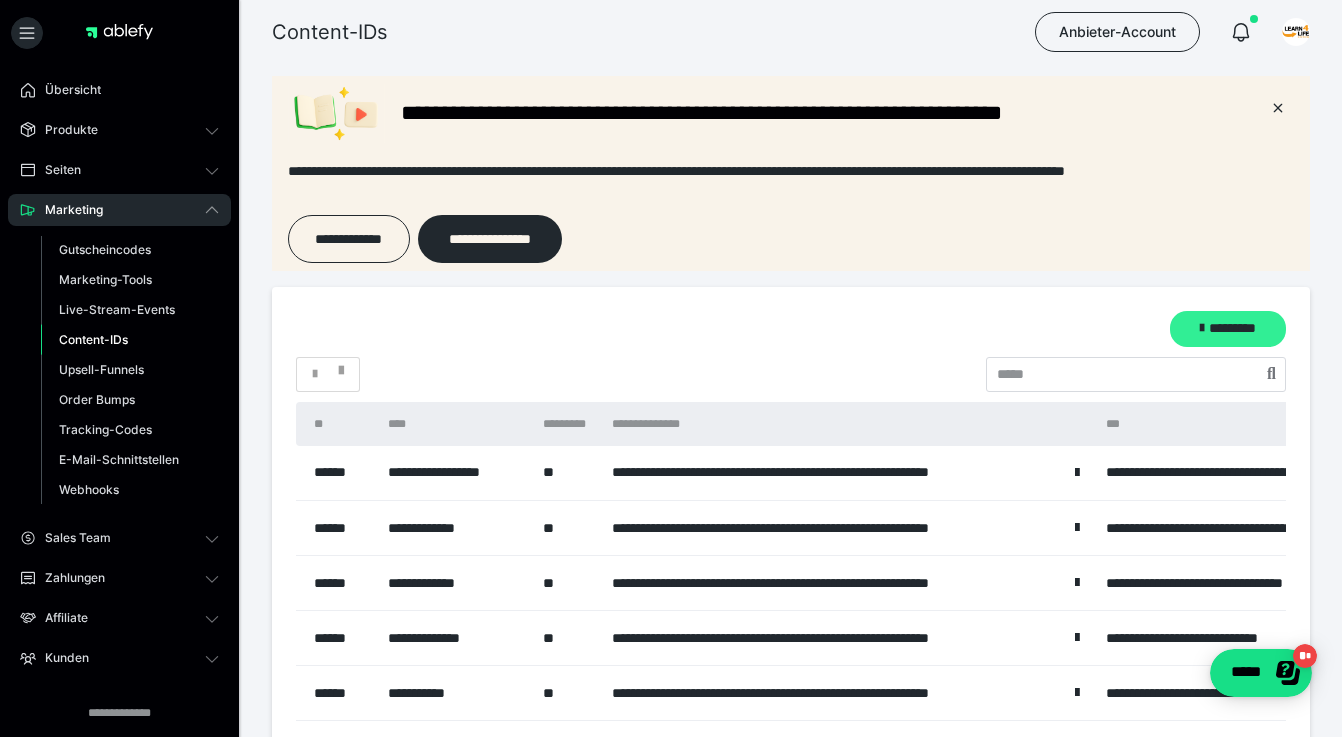 click on "*********" at bounding box center (1228, 329) 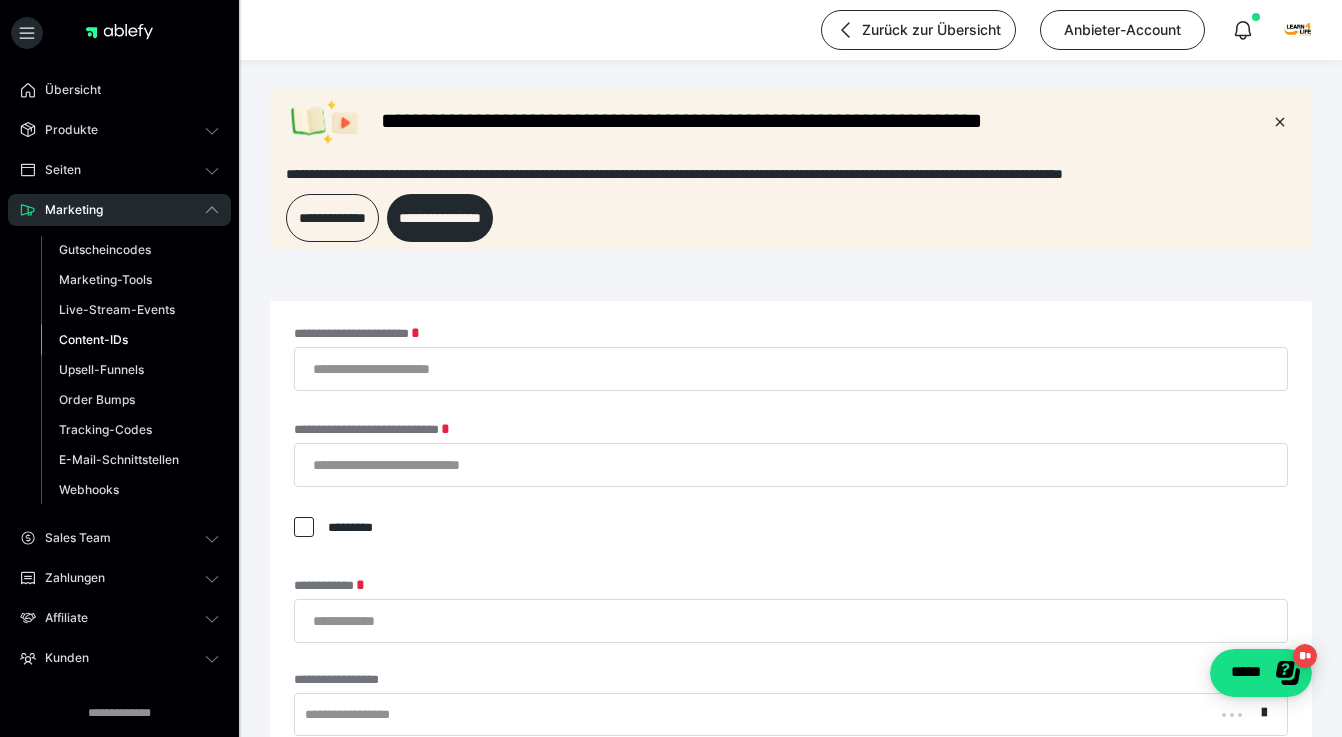 scroll, scrollTop: 0, scrollLeft: 0, axis: both 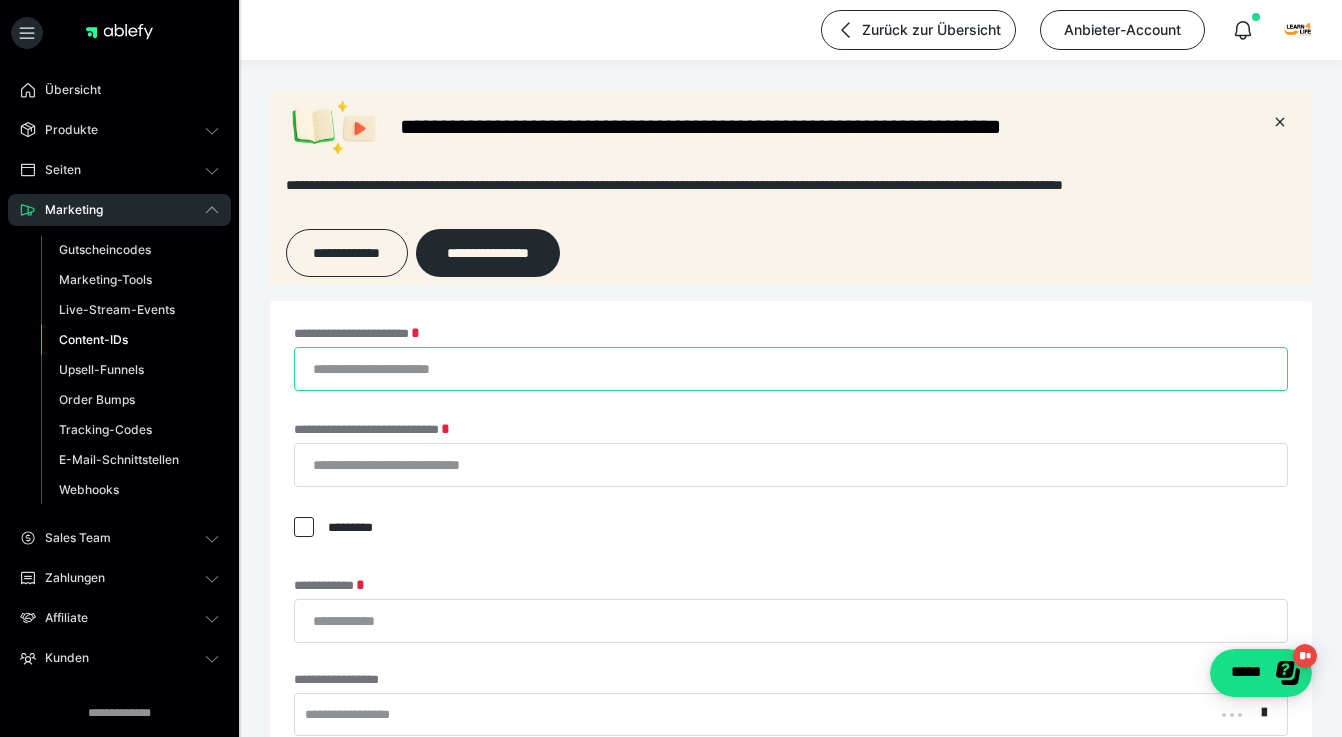 click on "**********" at bounding box center (791, 369) 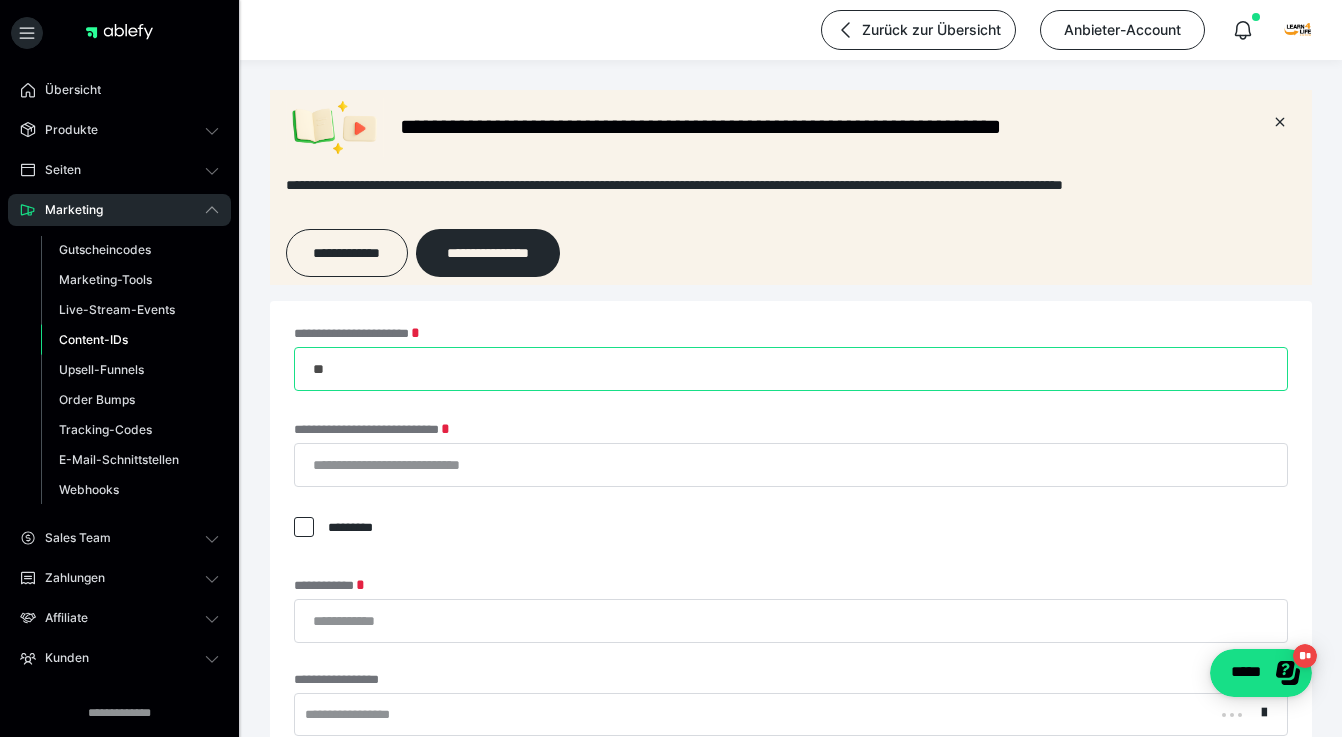 type on "*" 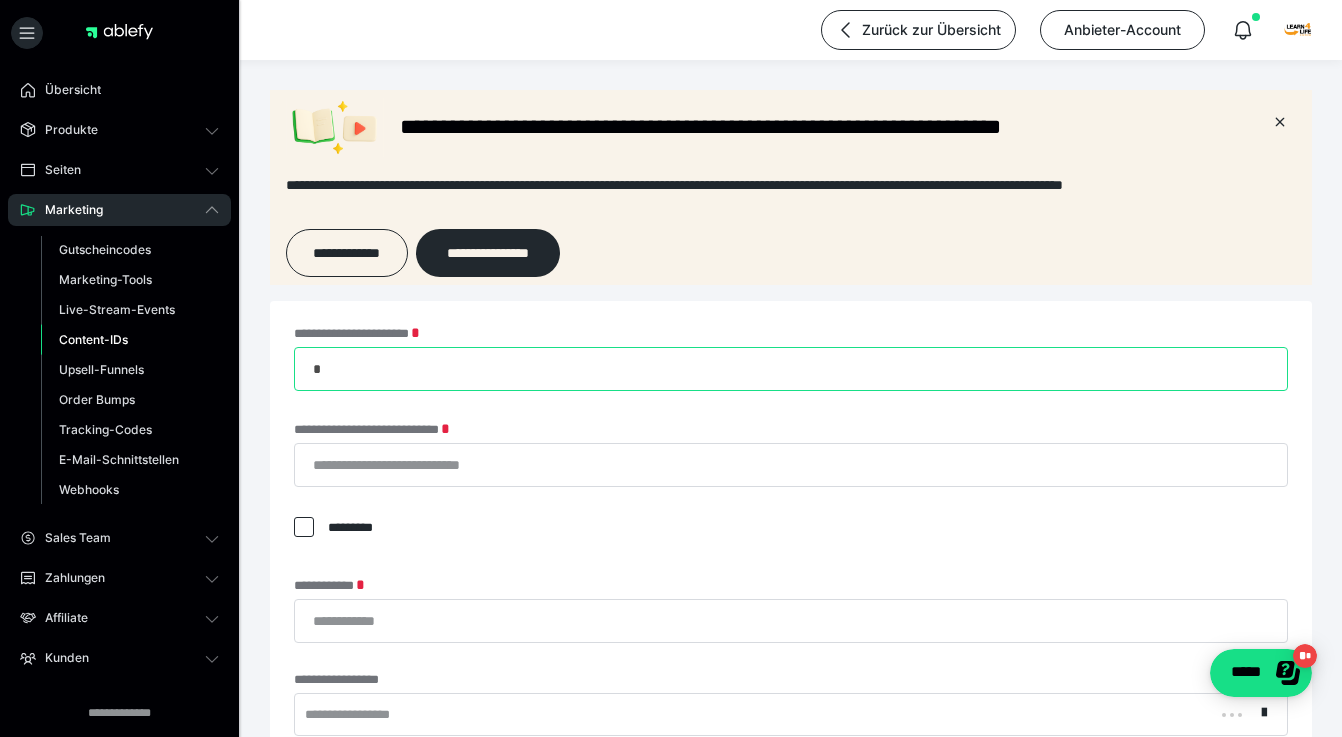 type 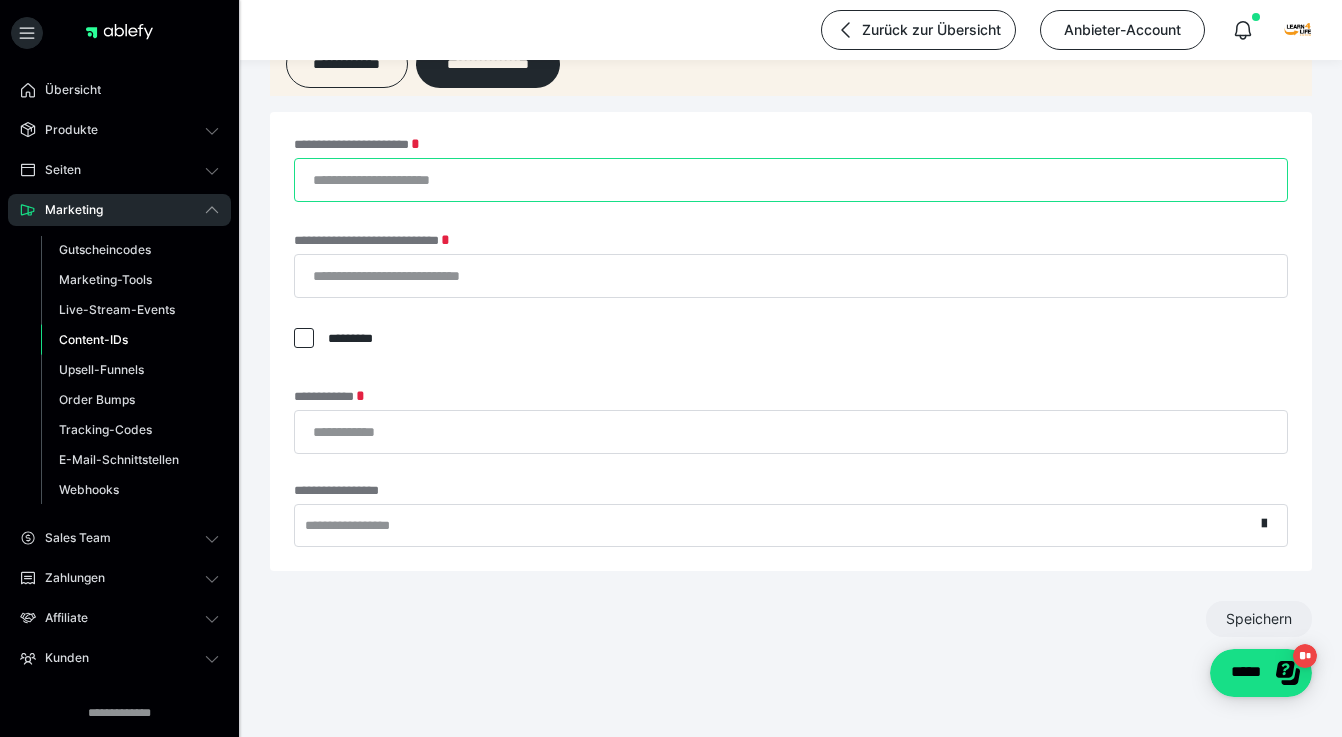 scroll, scrollTop: 168, scrollLeft: 0, axis: vertical 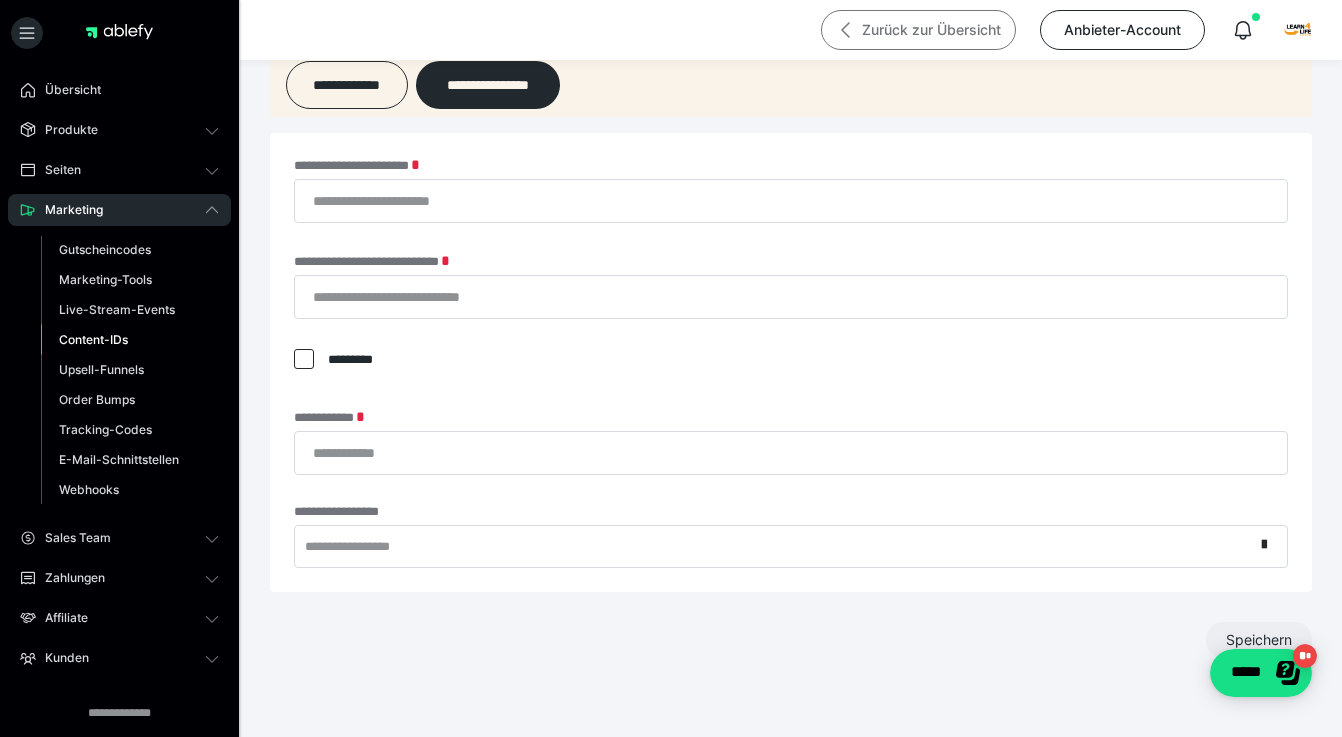 click on "Zurück zur Übersicht" at bounding box center (918, 30) 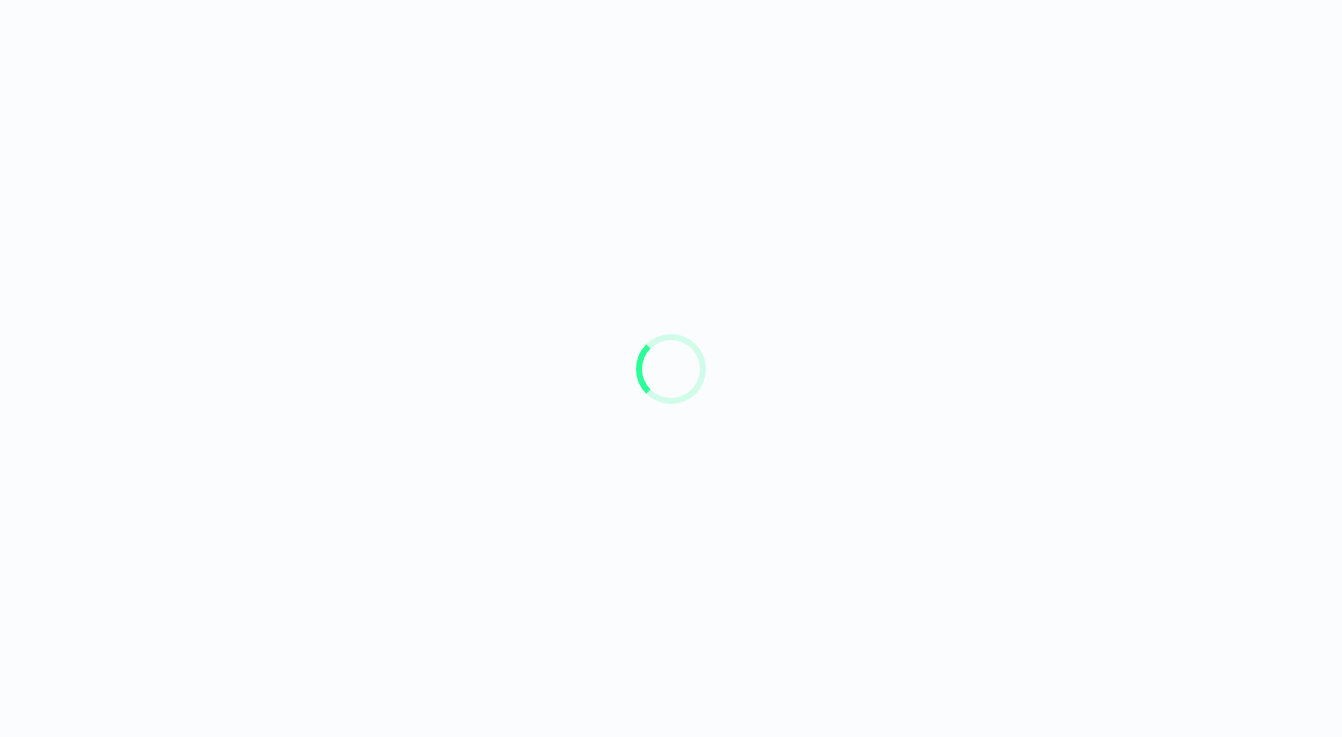 scroll, scrollTop: 0, scrollLeft: 0, axis: both 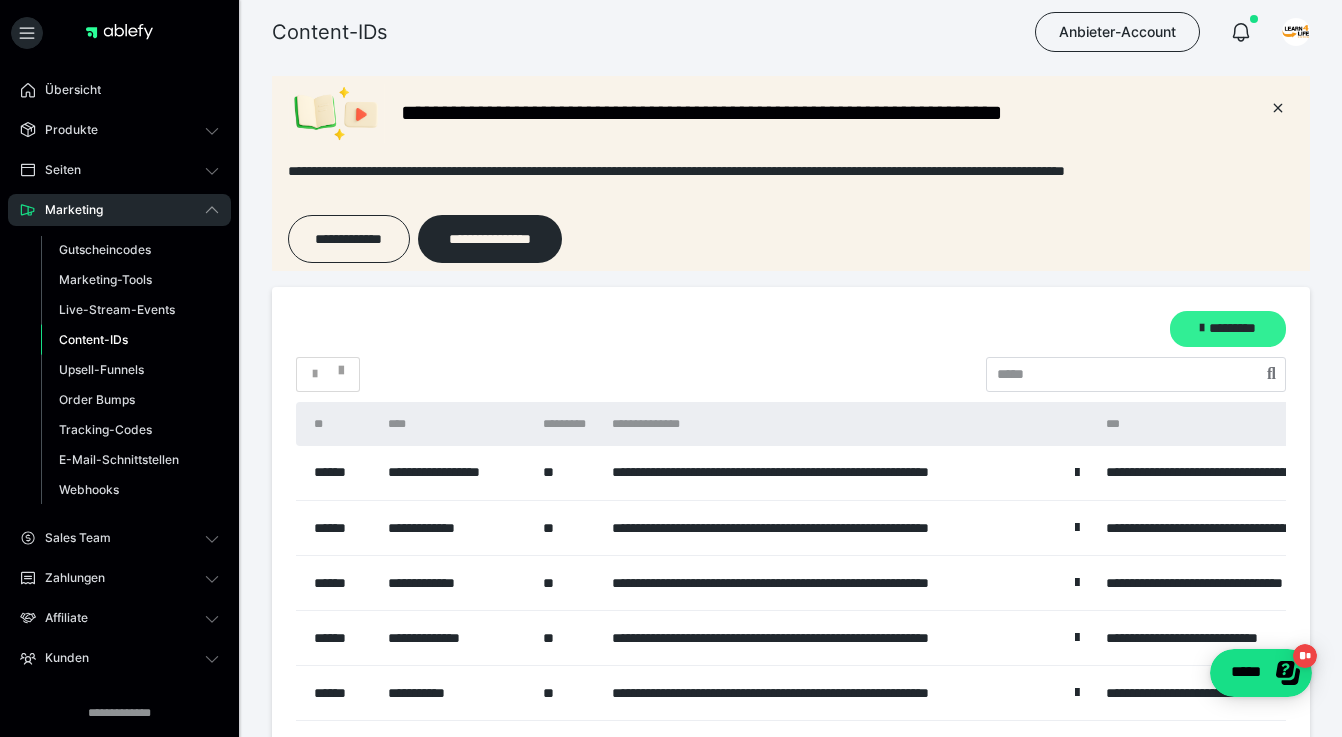 click on "*********" at bounding box center [1228, 329] 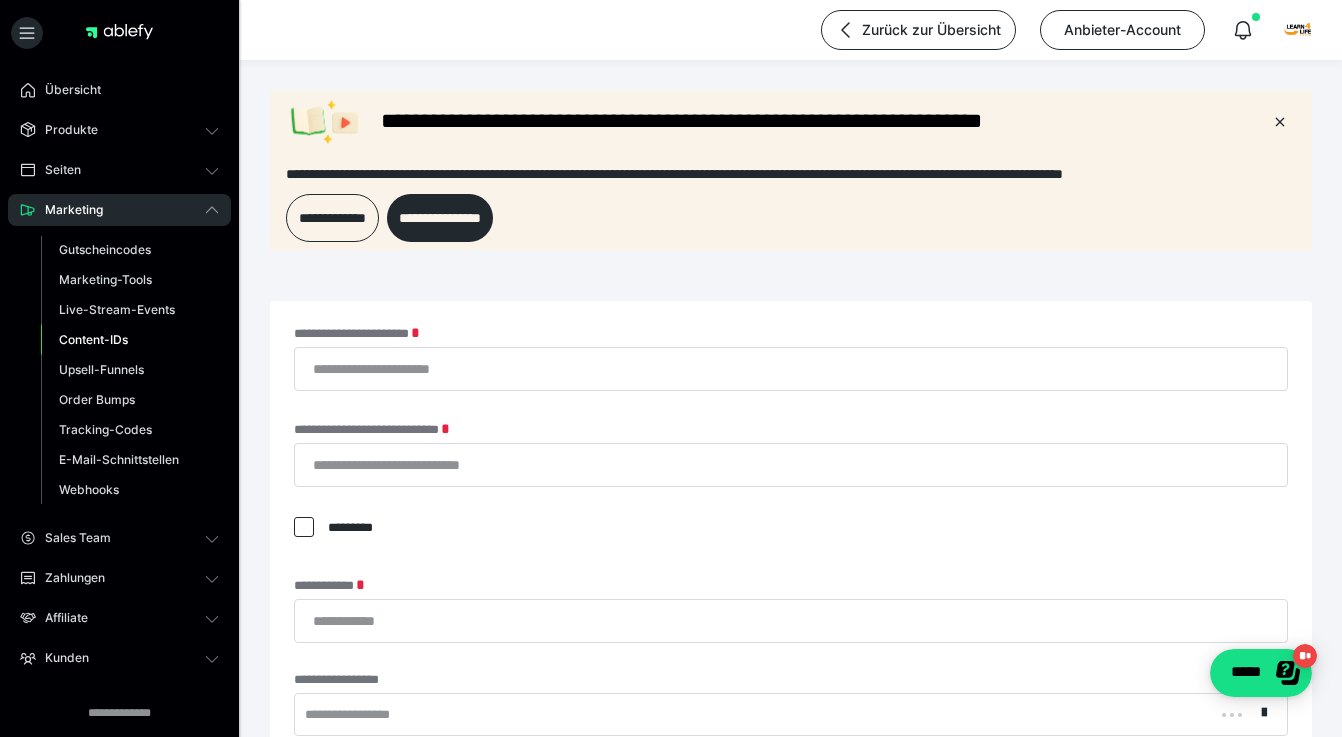 scroll, scrollTop: 0, scrollLeft: 0, axis: both 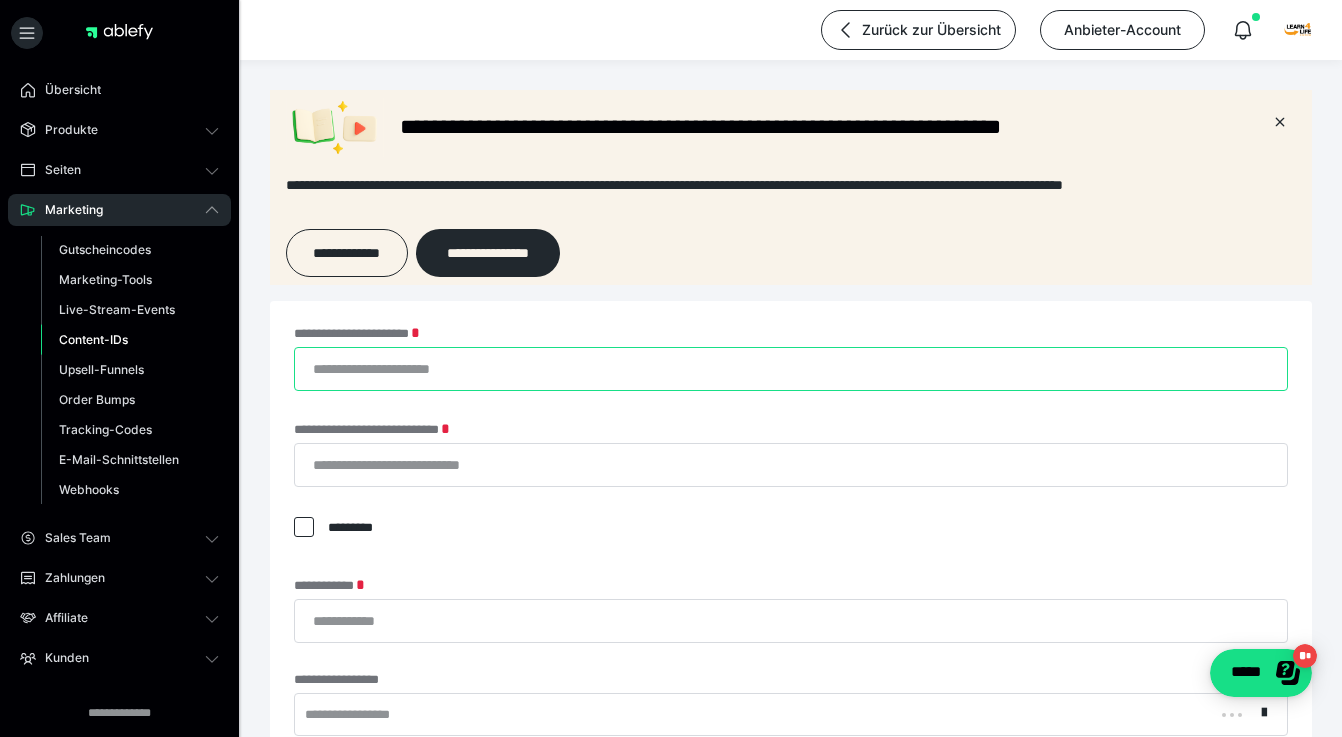 click on "**********" at bounding box center (791, 369) 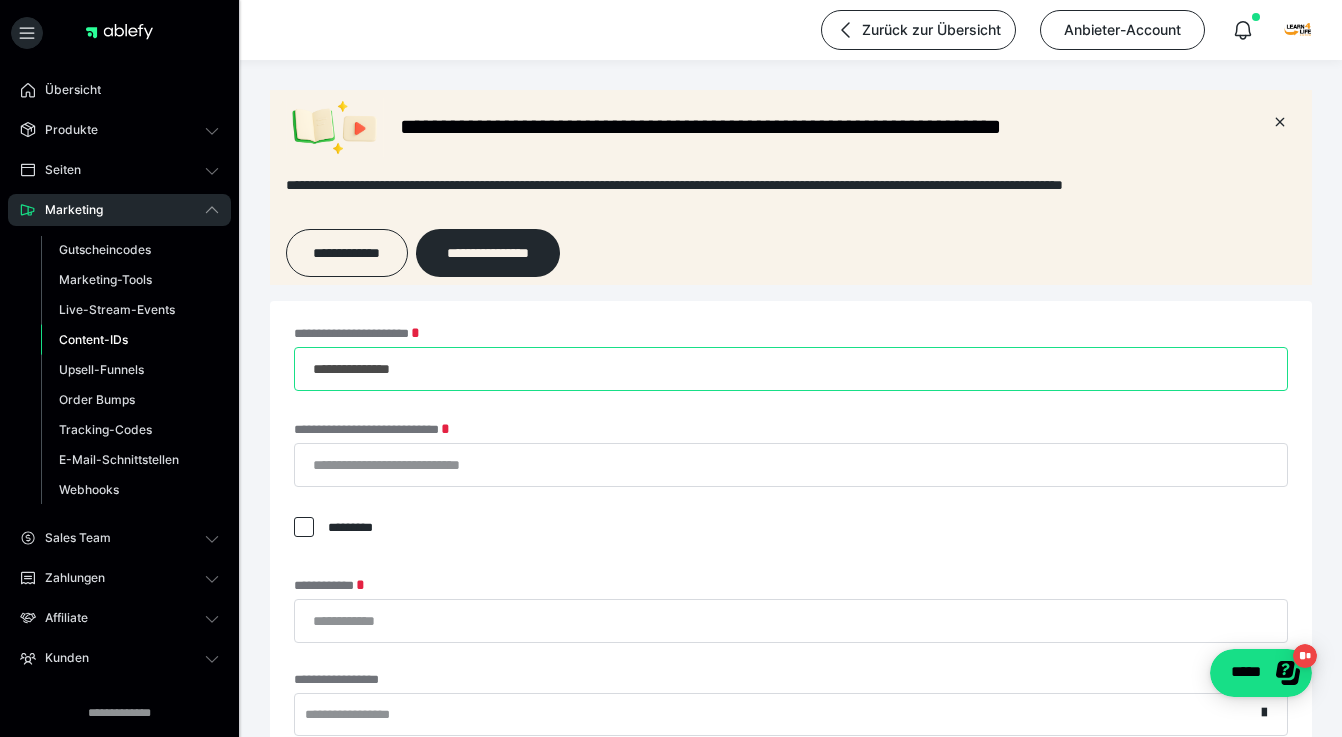 type on "**********" 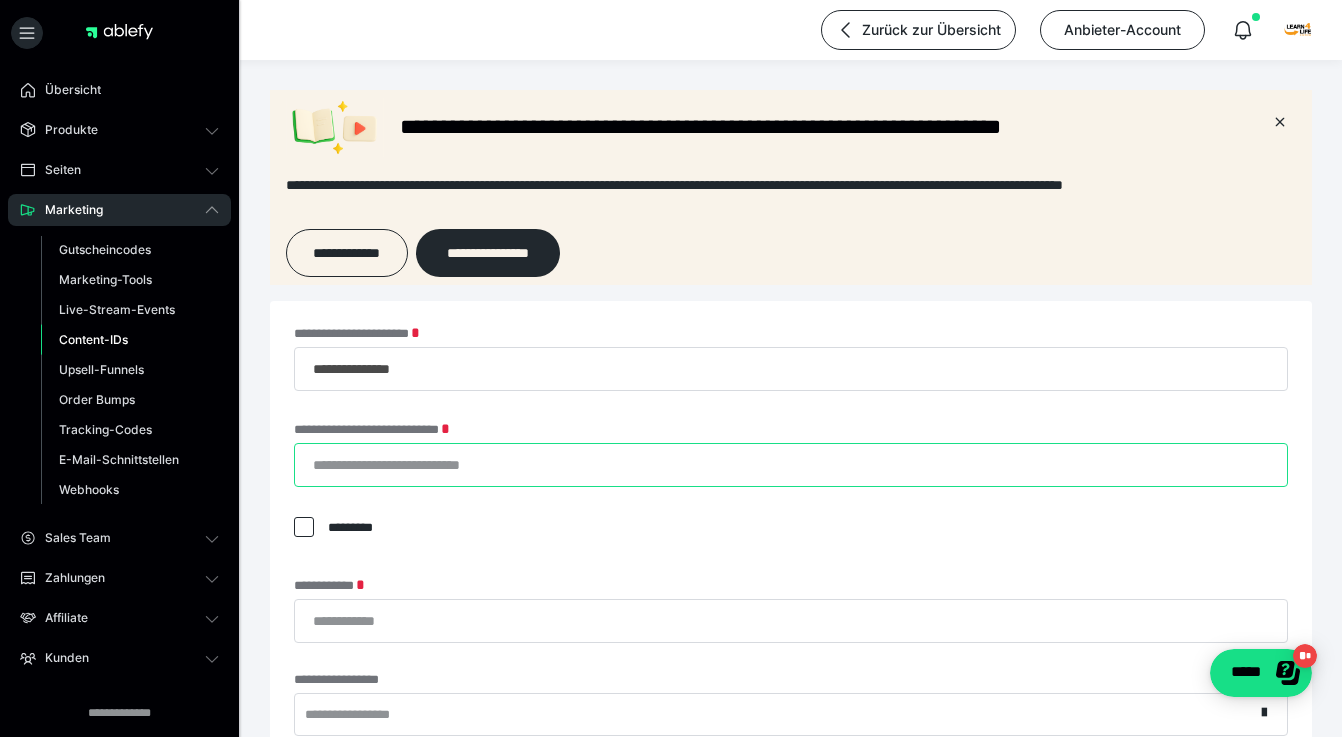 click on "**********" at bounding box center [791, 465] 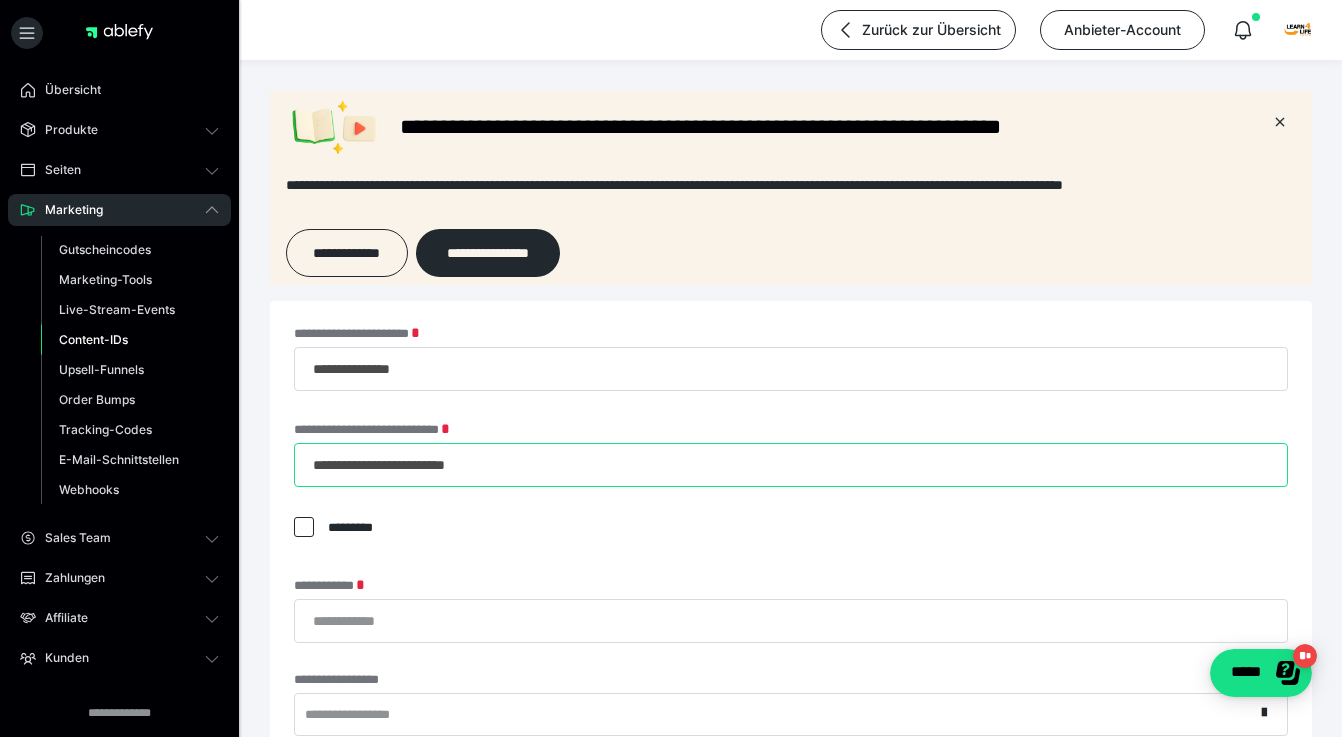 type on "**********" 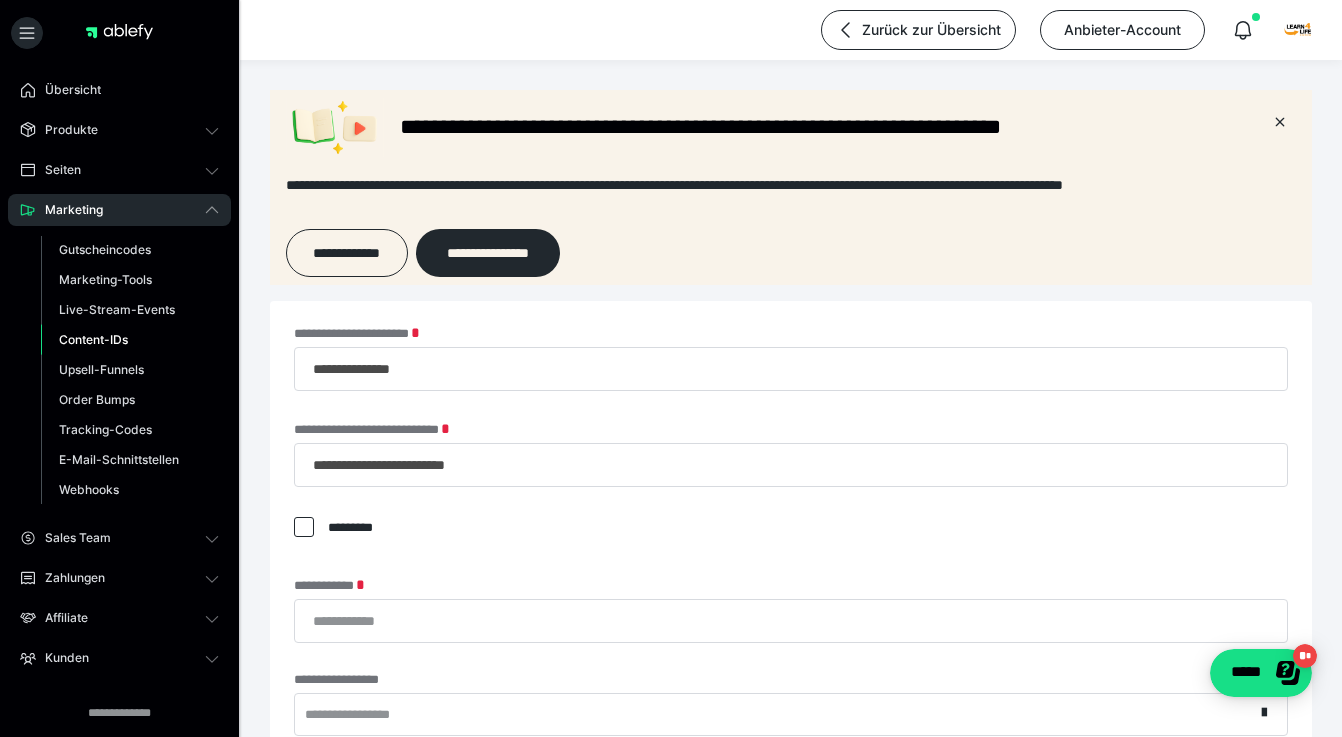 click at bounding box center [304, 527] 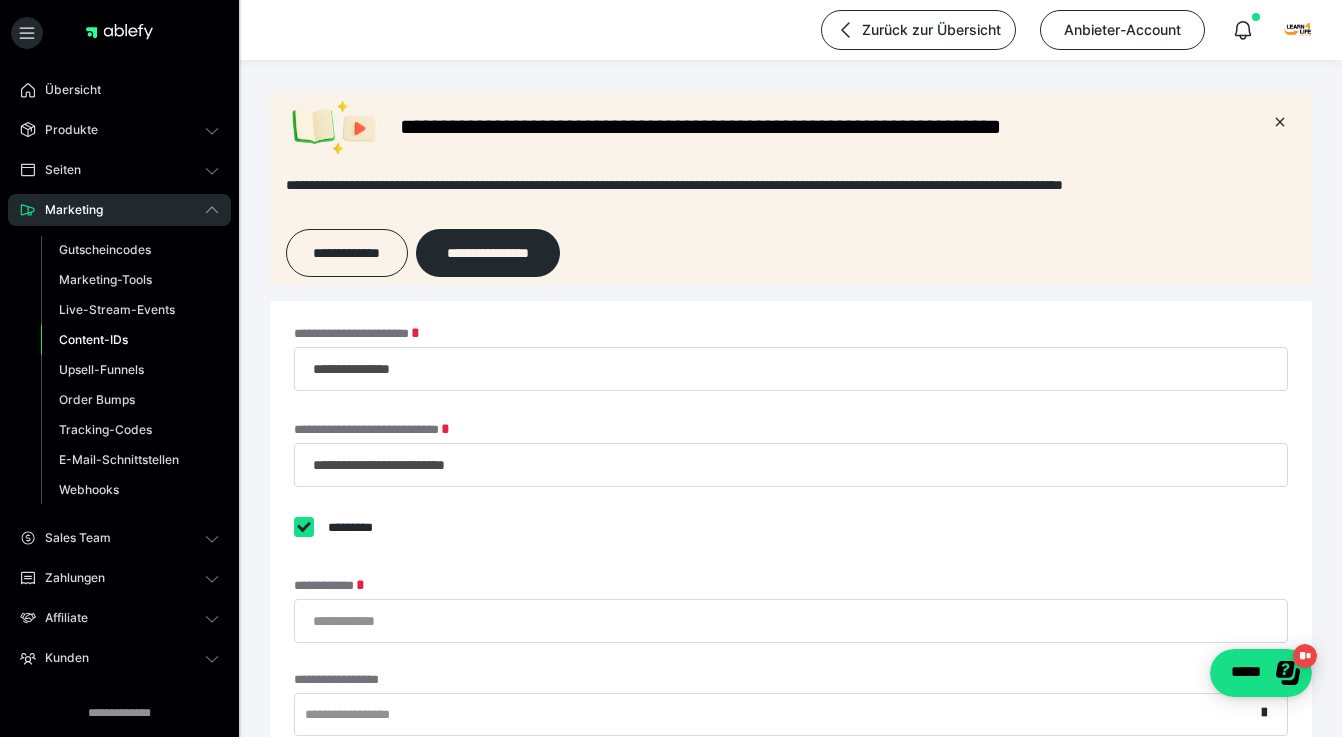 checkbox on "****" 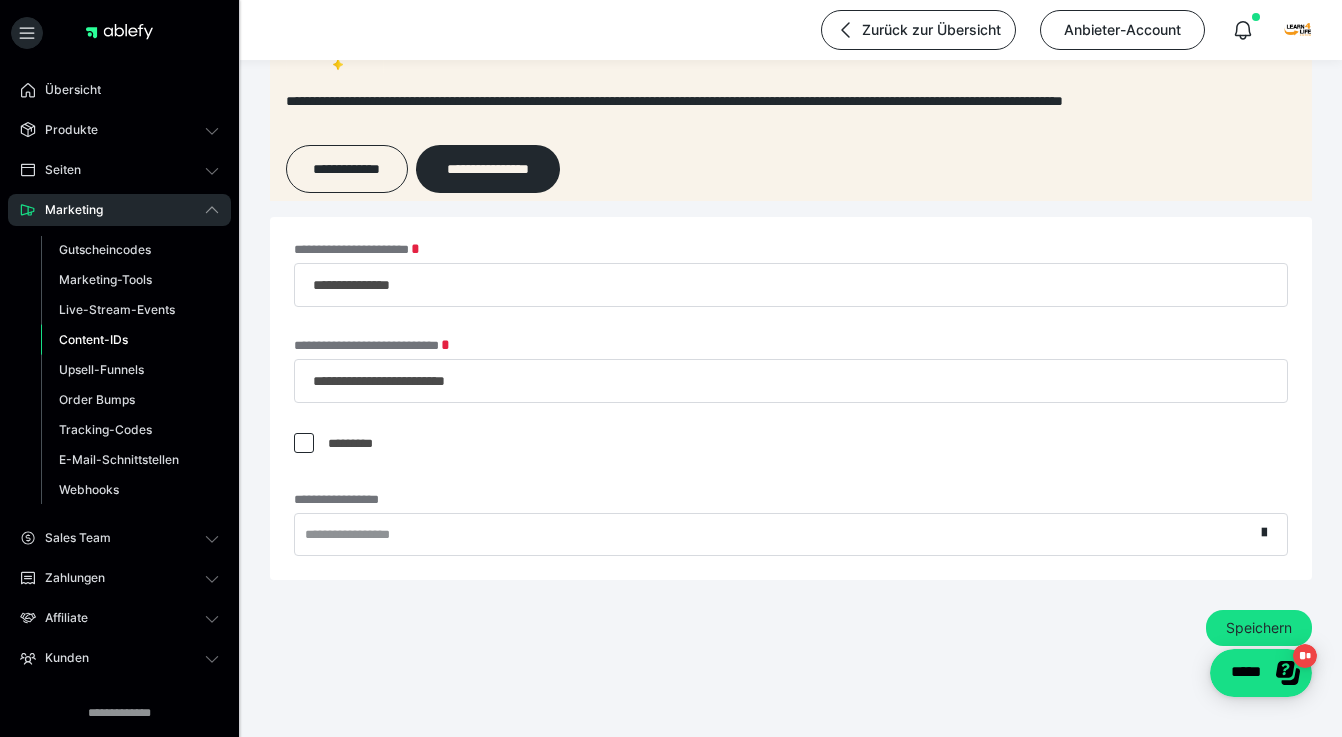 scroll, scrollTop: 93, scrollLeft: 0, axis: vertical 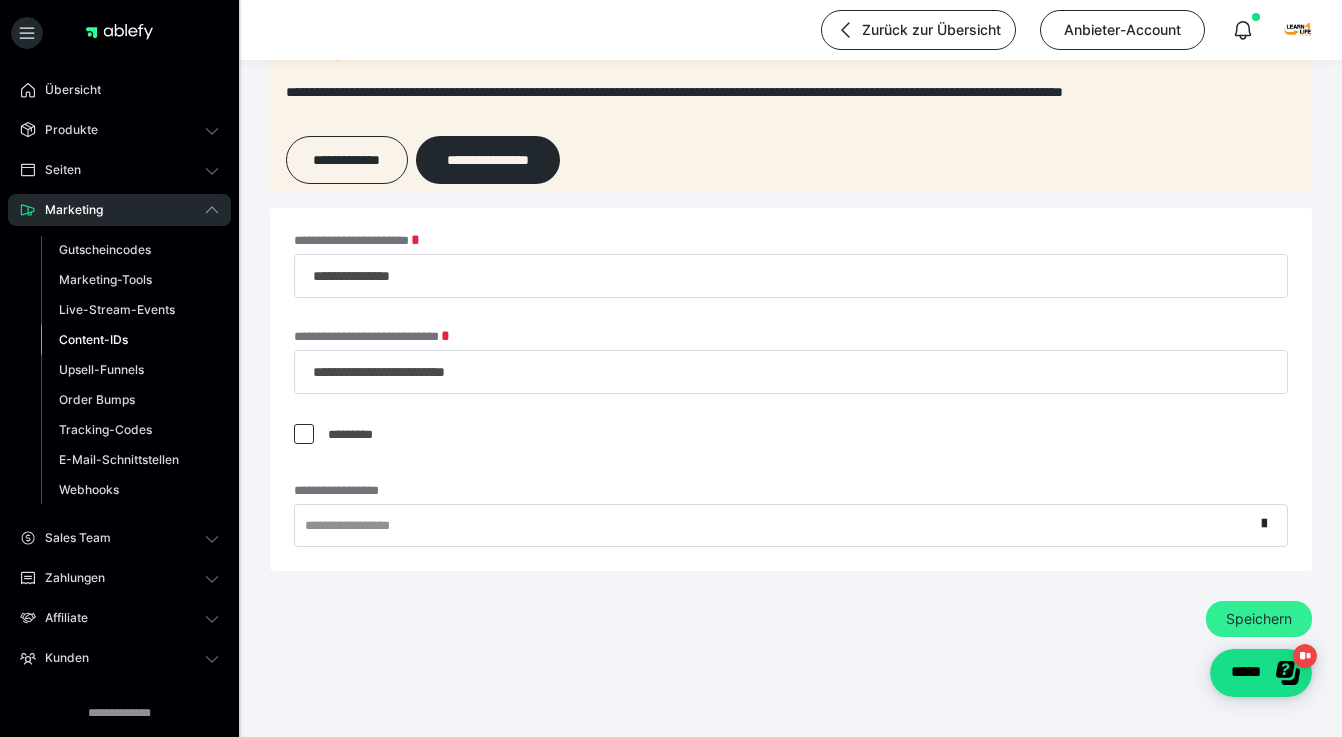 click on "Speichern" at bounding box center (1259, 619) 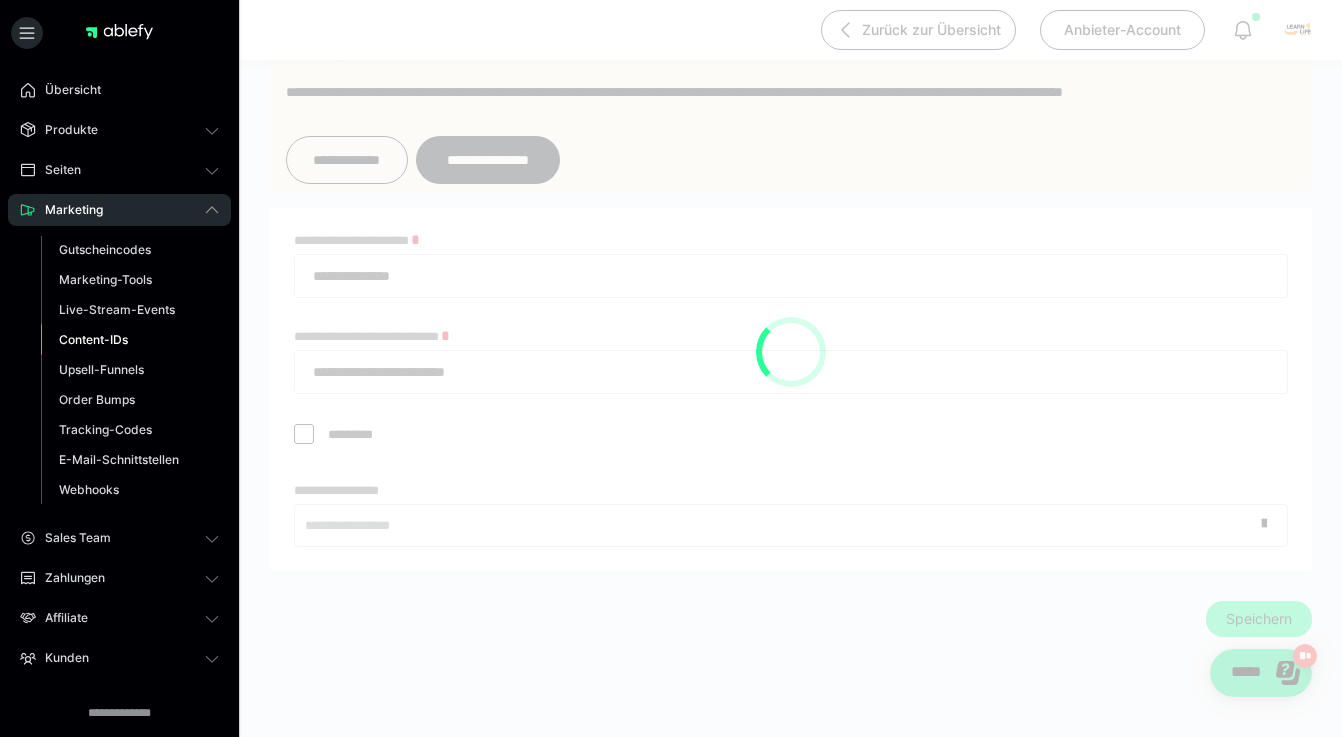scroll, scrollTop: 0, scrollLeft: 0, axis: both 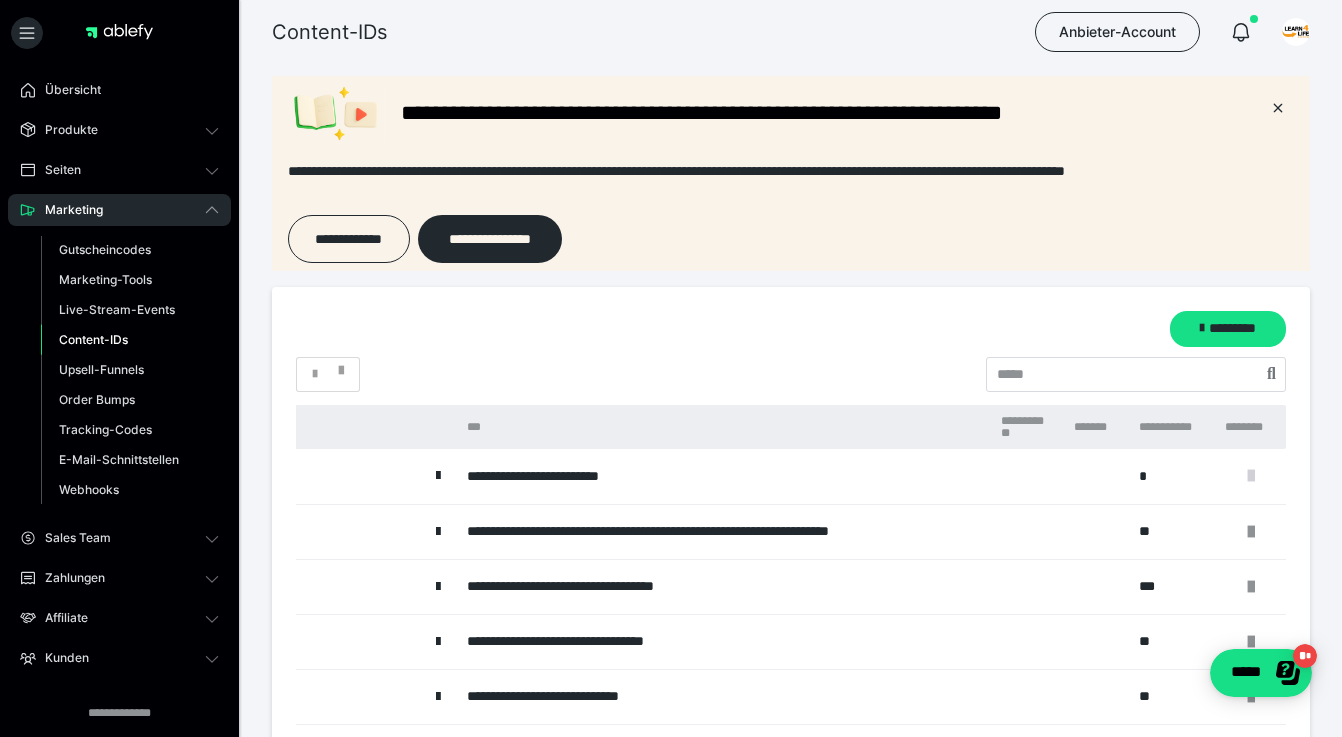 click at bounding box center [1251, 476] 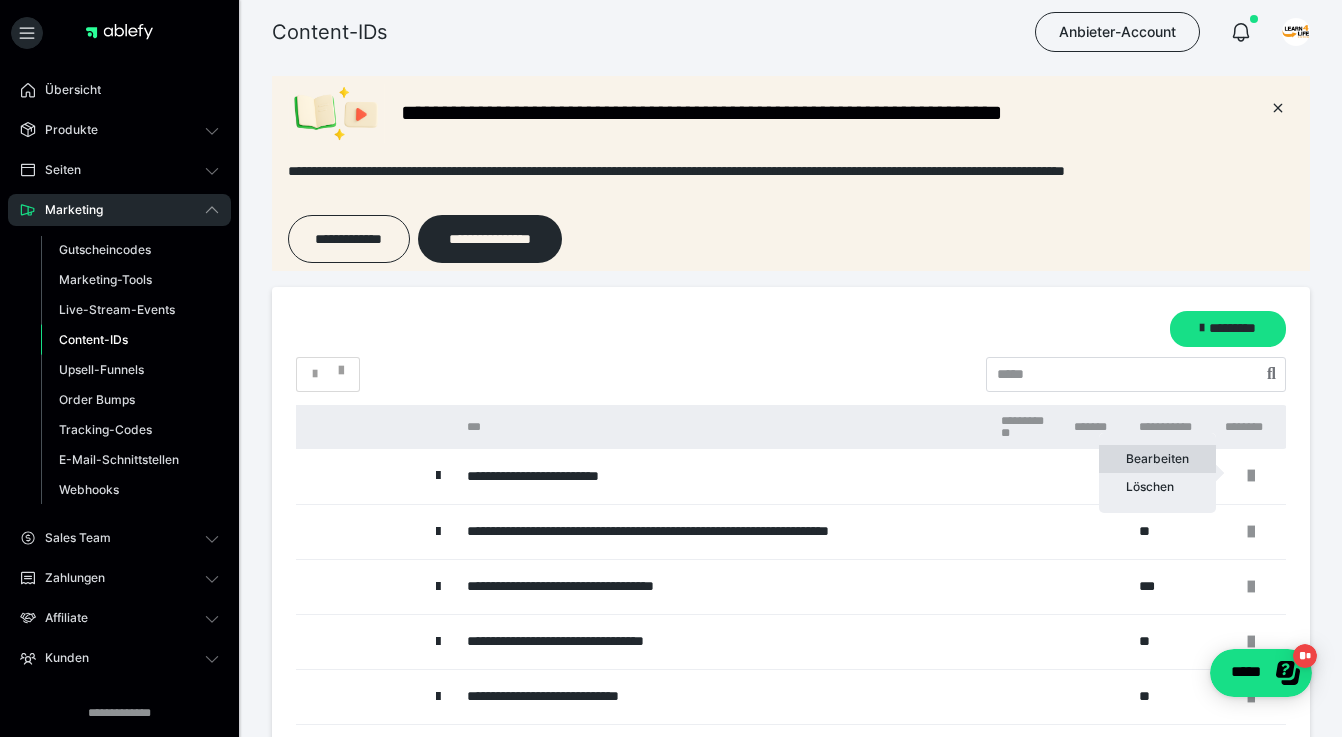 click on "Bearbeiten" at bounding box center (1157, 459) 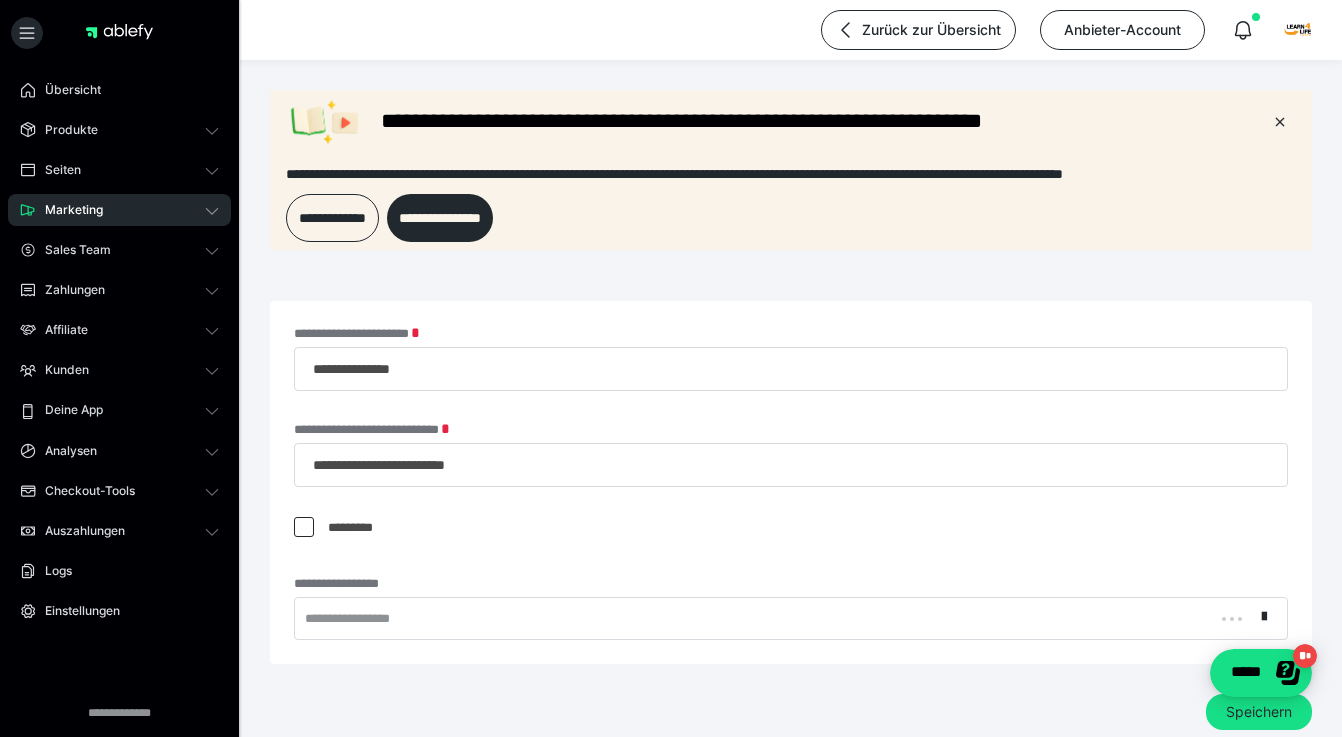 scroll, scrollTop: 0, scrollLeft: 0, axis: both 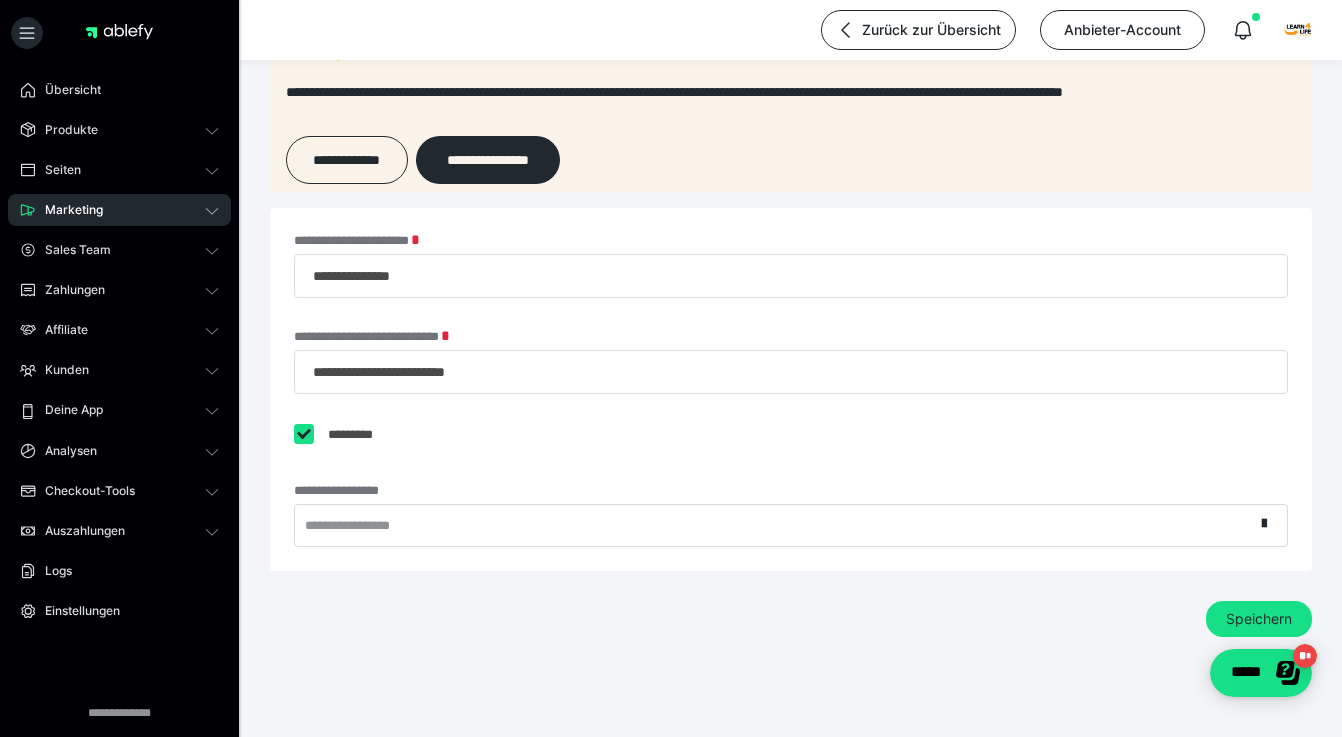 click on "**********" at bounding box center [774, 525] 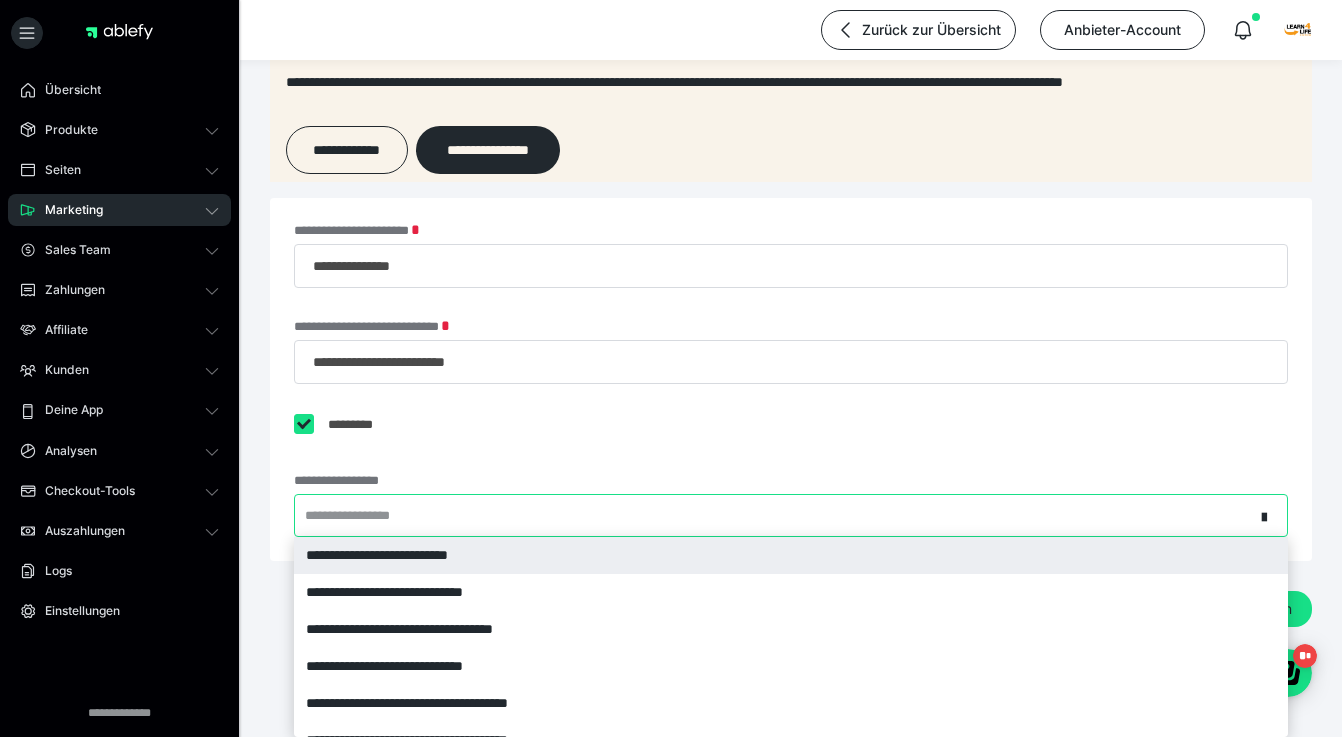 click on "**********" at bounding box center [791, 555] 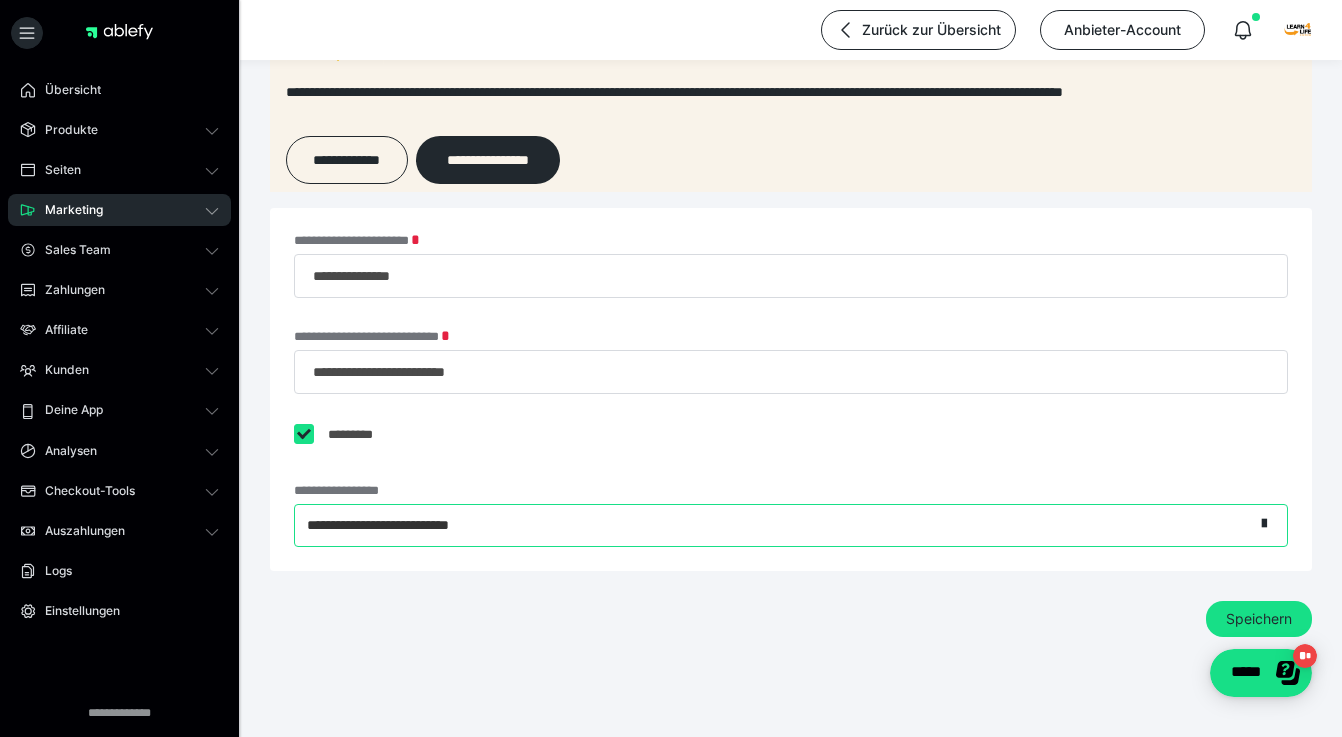 scroll, scrollTop: 93, scrollLeft: 0, axis: vertical 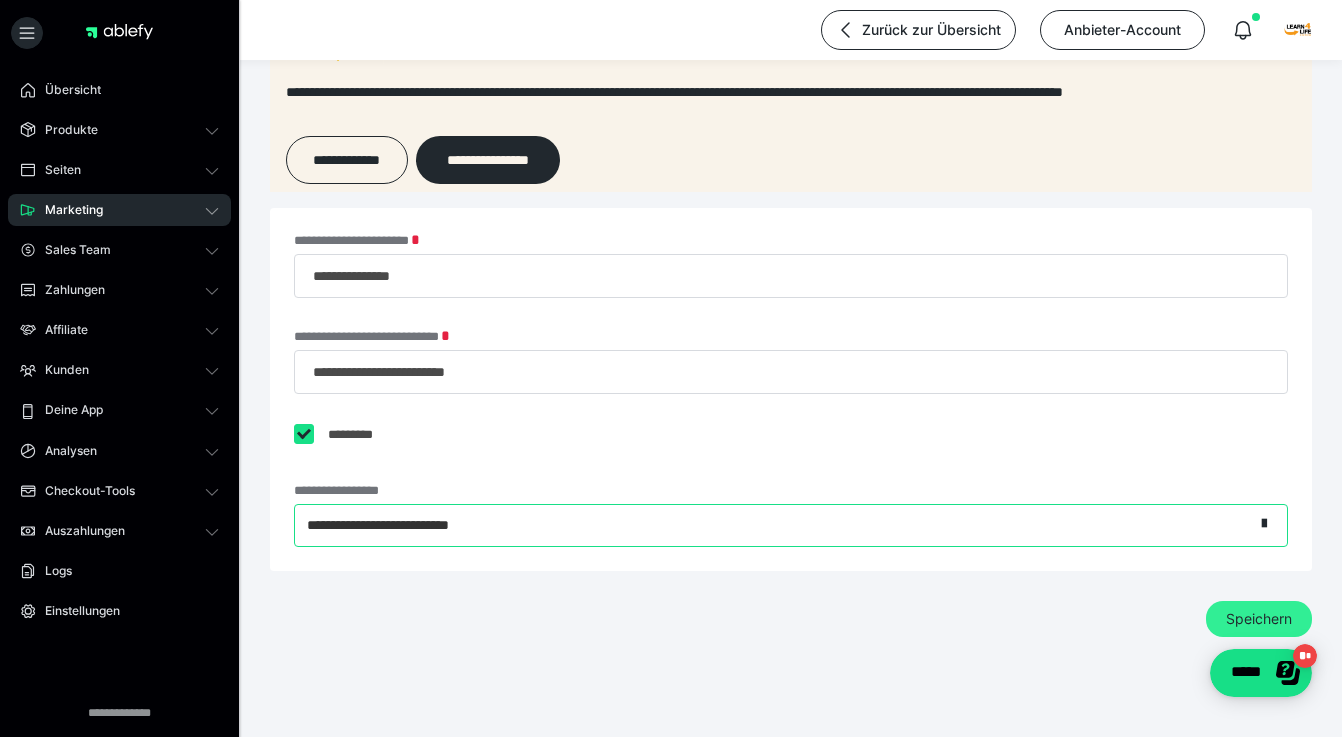click on "Speichern" at bounding box center [1259, 619] 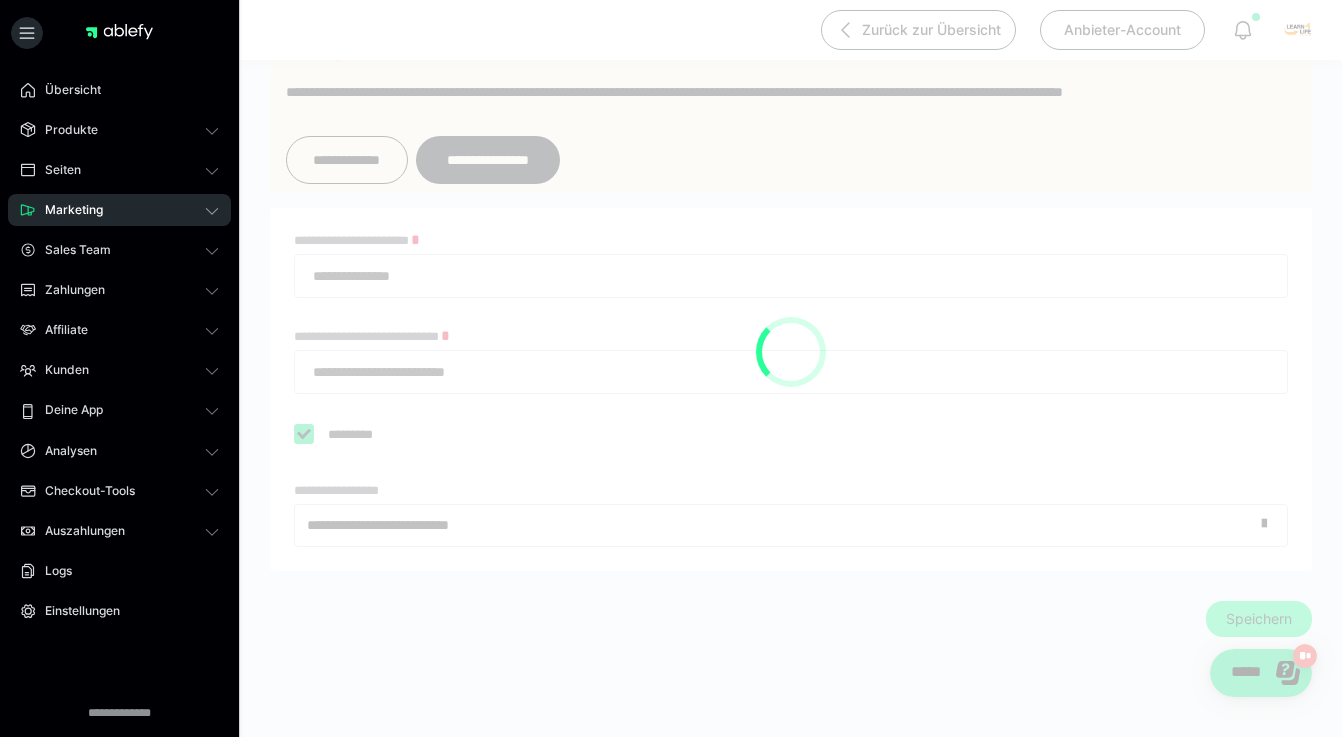 scroll, scrollTop: 0, scrollLeft: 0, axis: both 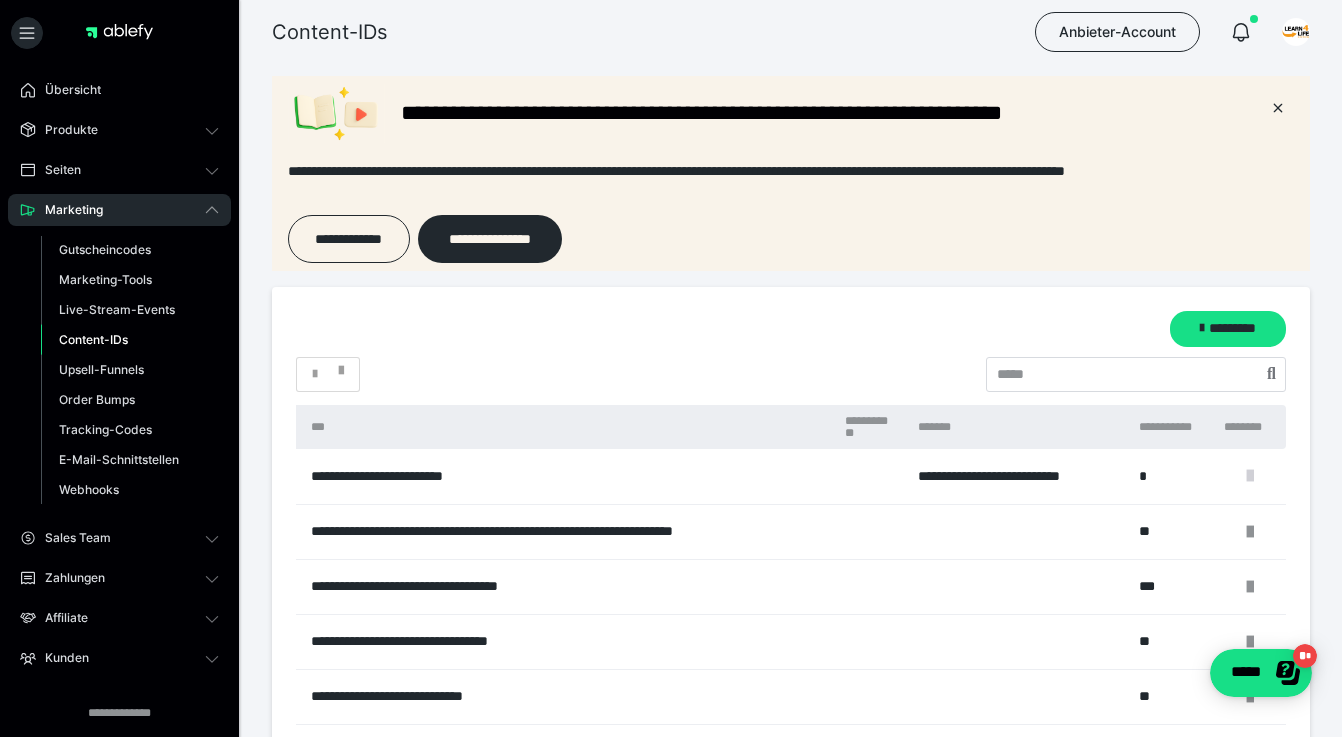 click at bounding box center (1250, 476) 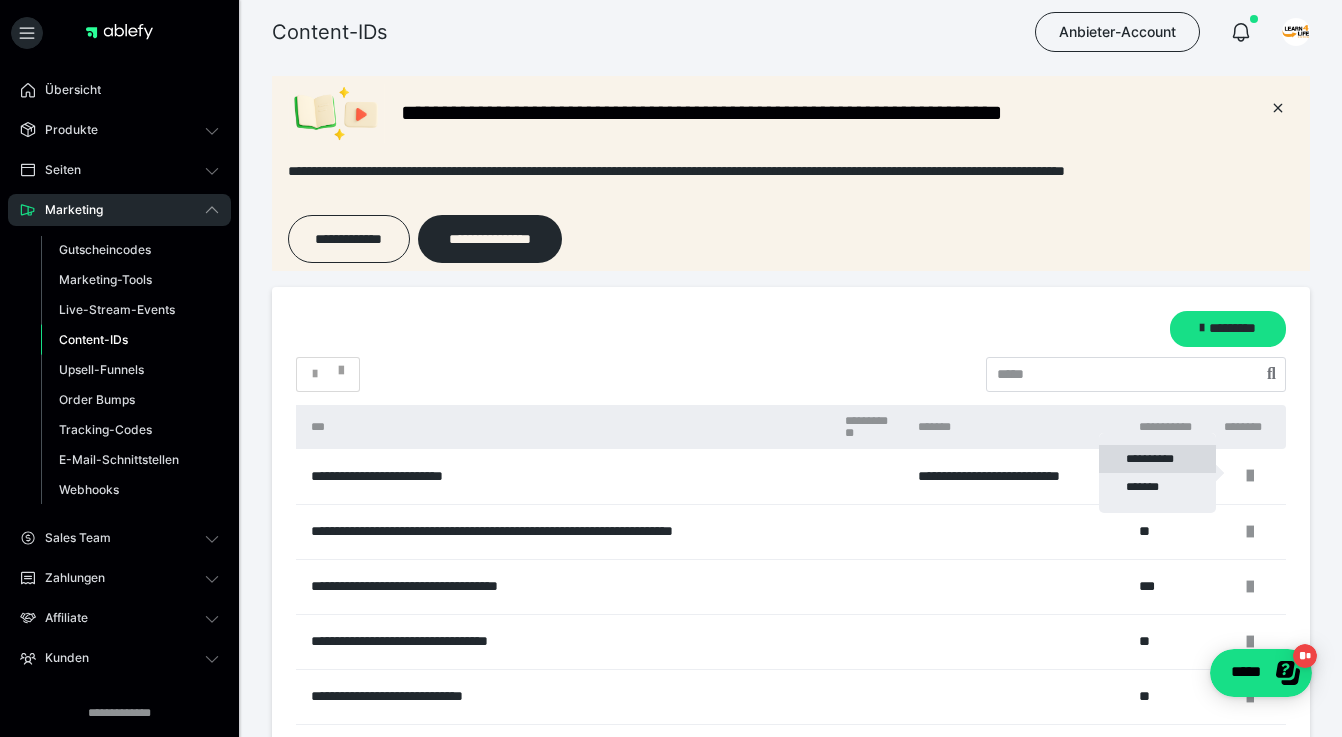 click on "**********" at bounding box center [1157, 459] 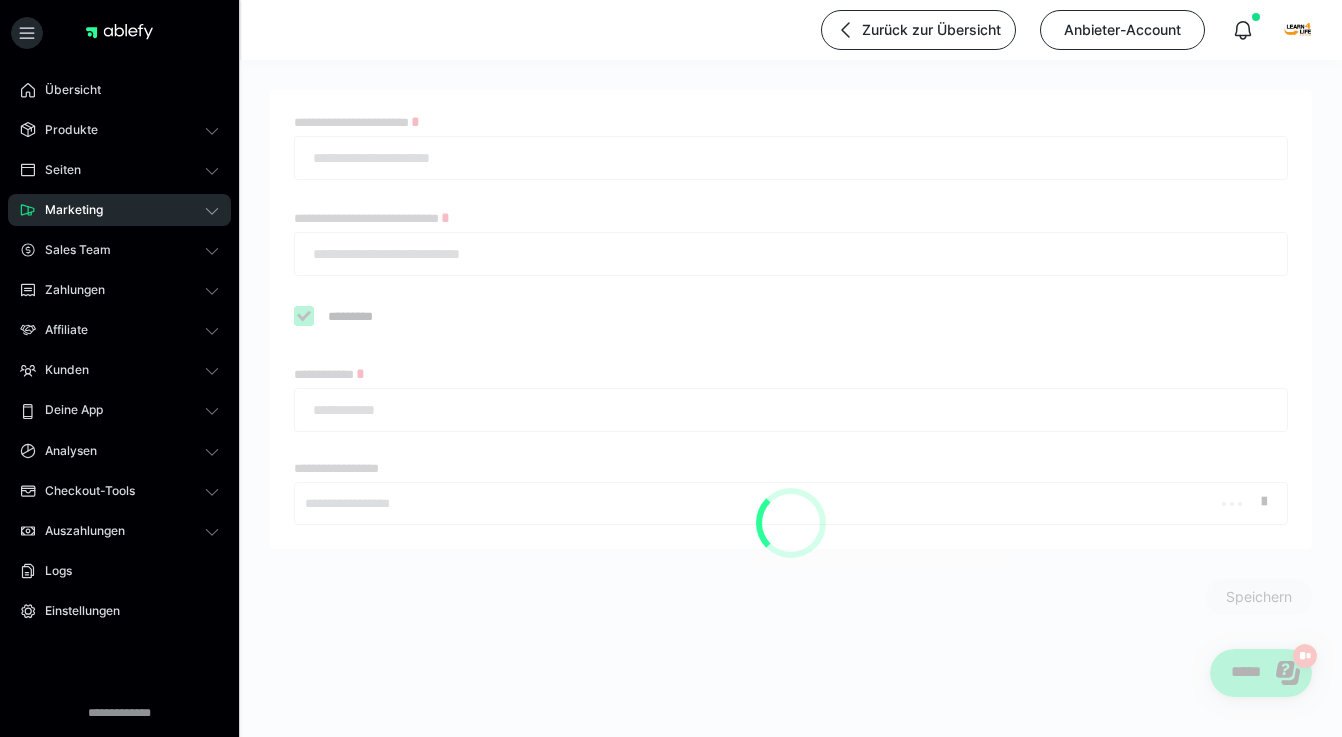 type on "**********" 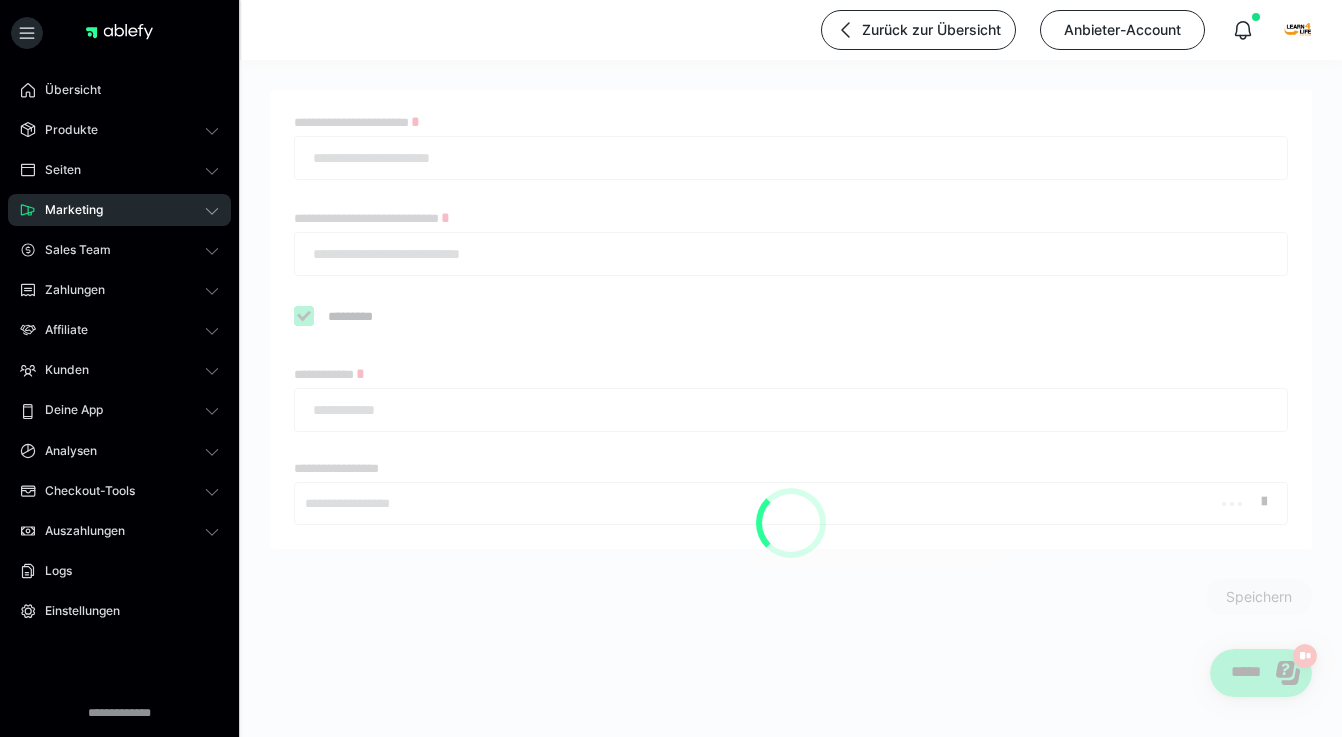 type on "**********" 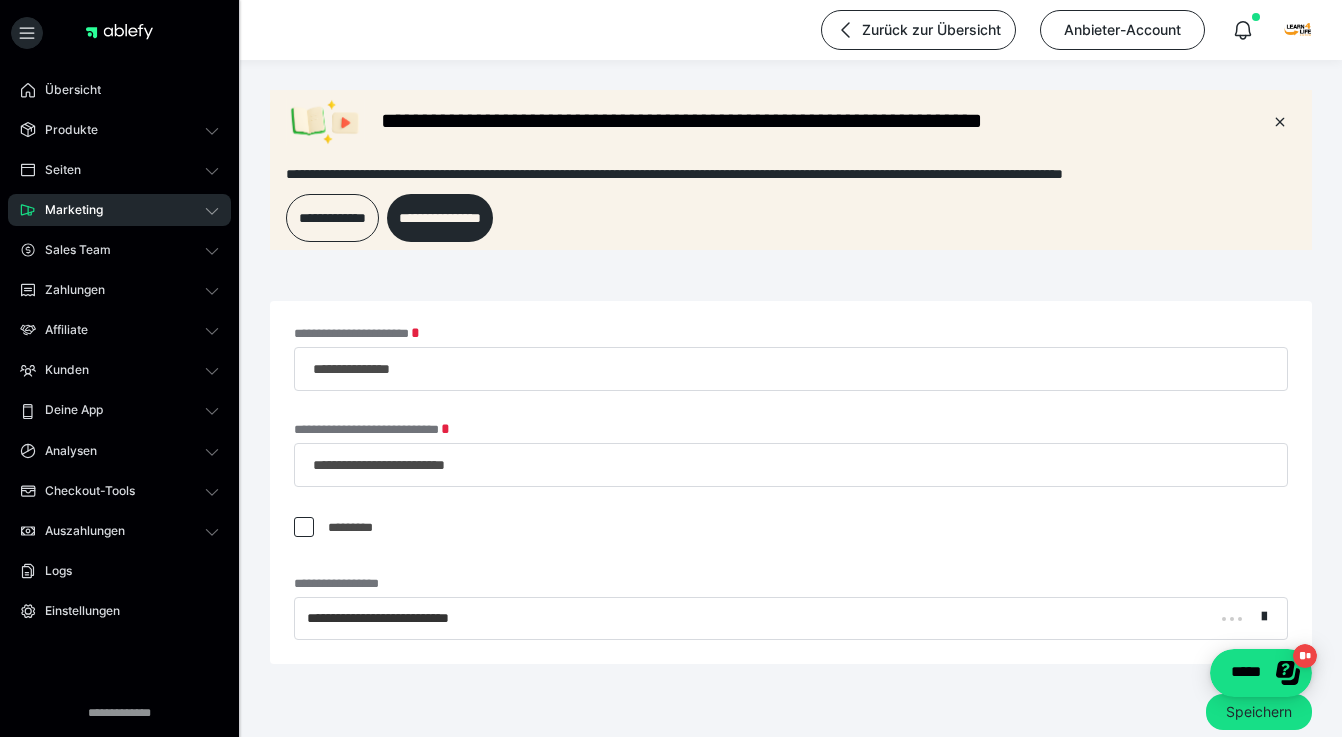 scroll, scrollTop: 0, scrollLeft: 0, axis: both 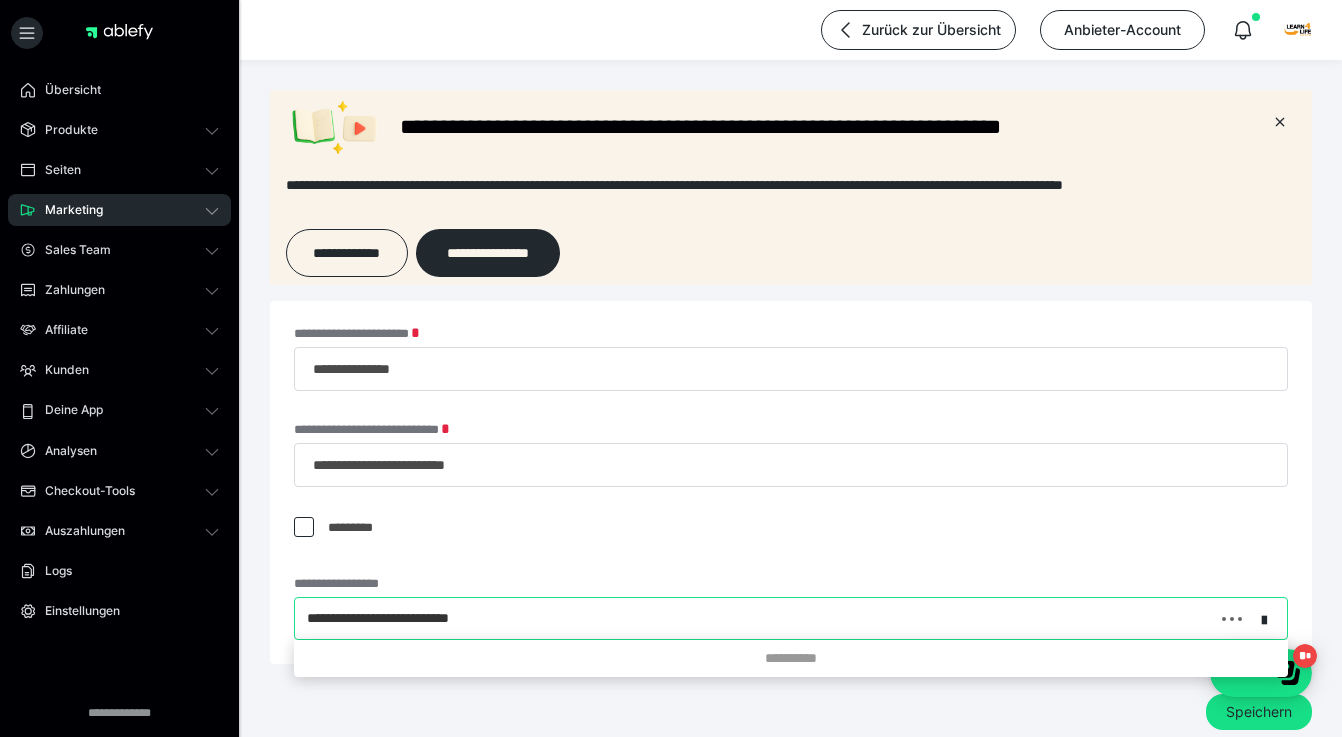 click on "**********" at bounding box center [407, 618] 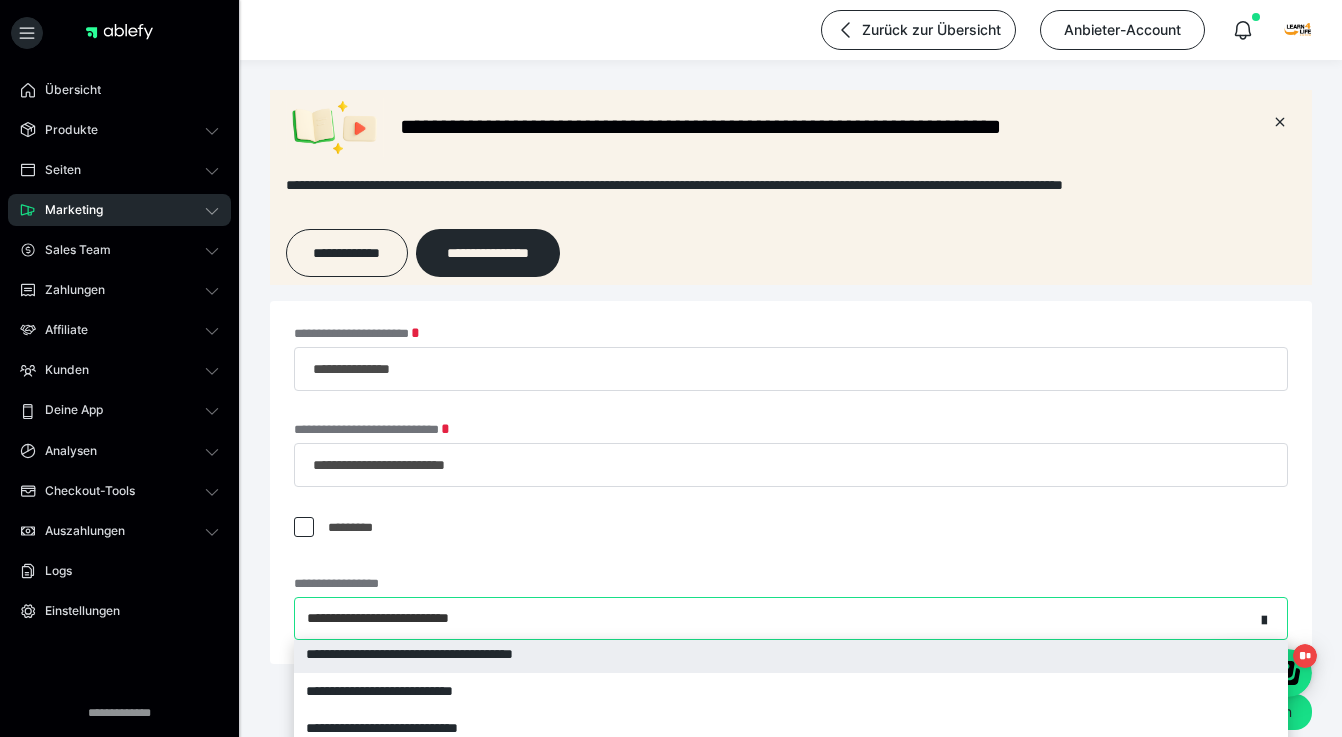 scroll, scrollTop: 276, scrollLeft: 0, axis: vertical 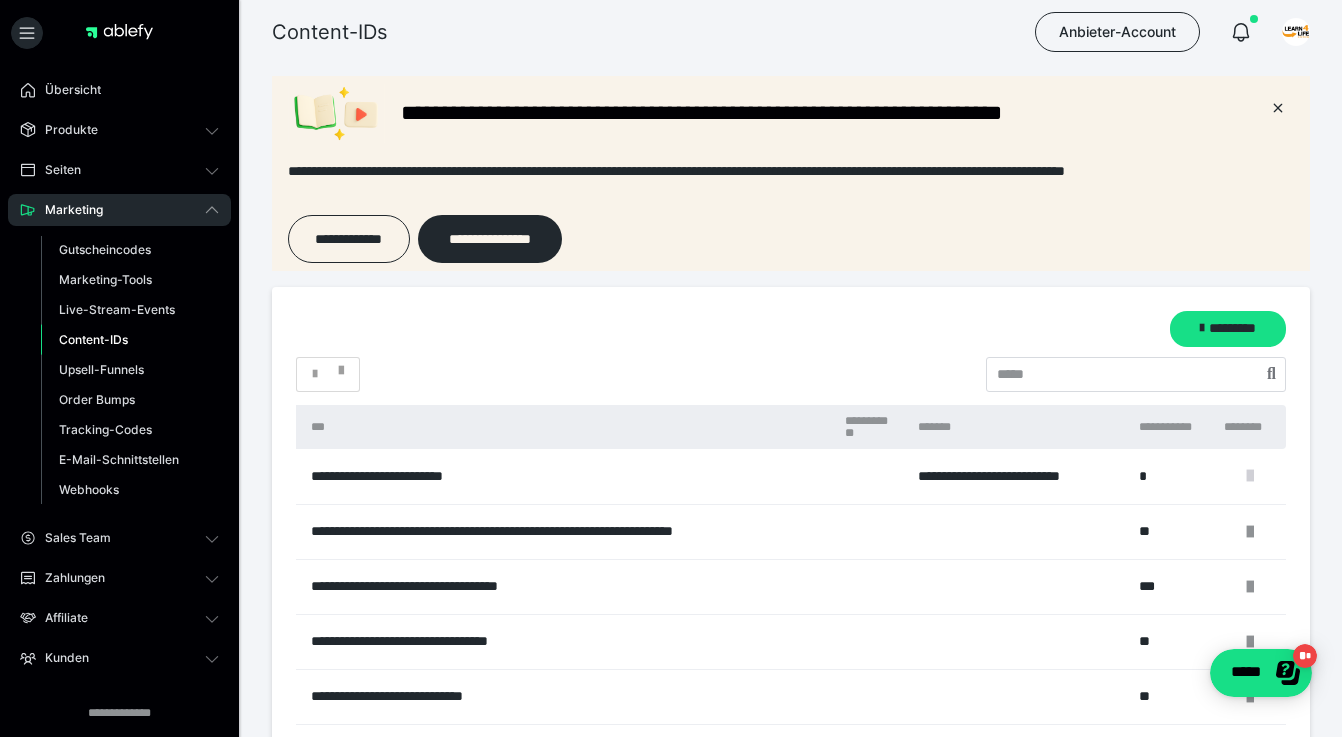 click at bounding box center [1250, 476] 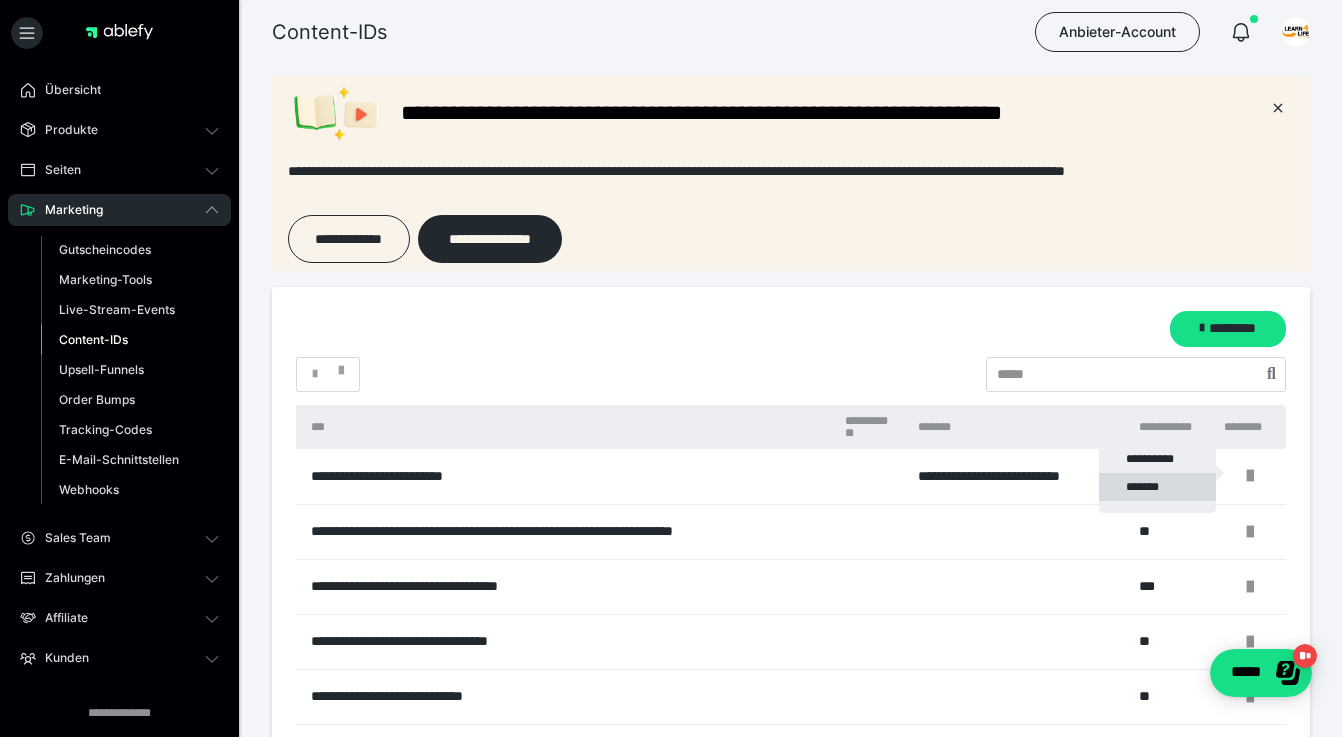 click on "*******" at bounding box center [1157, 487] 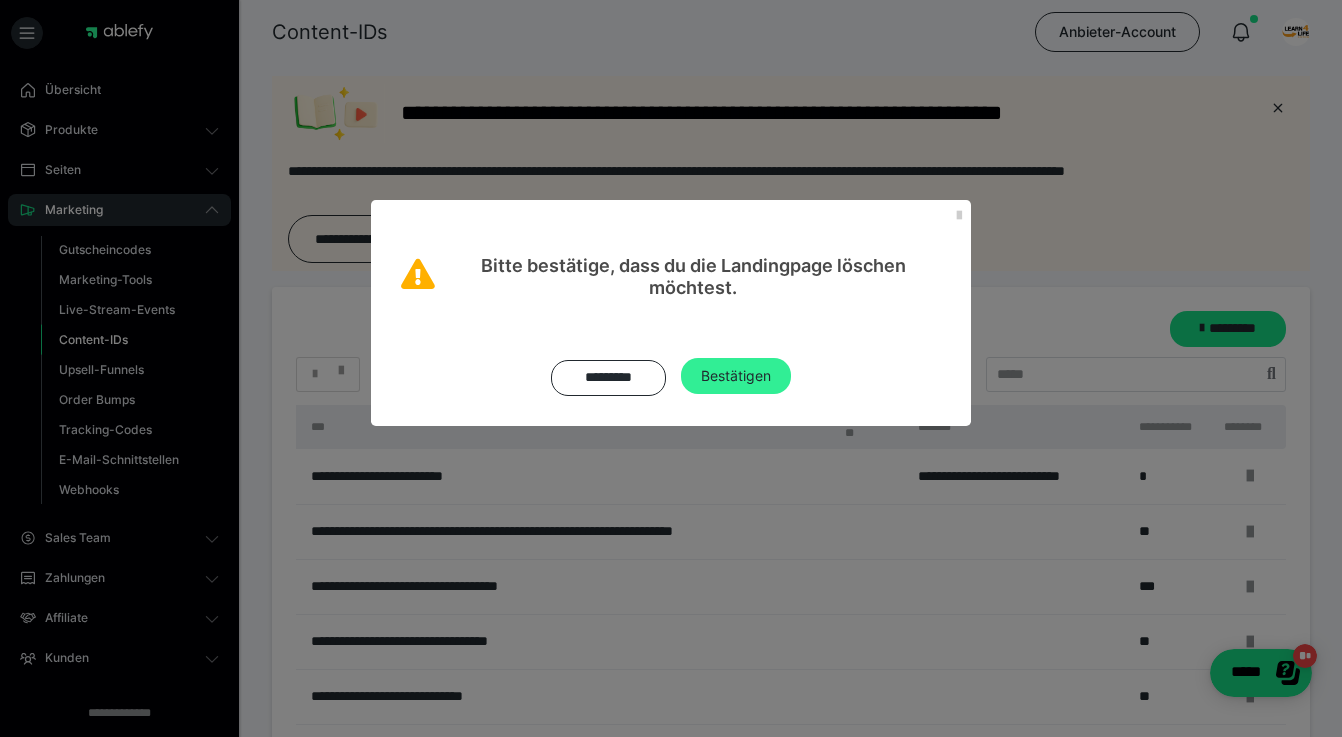 click on "Bestätigen" at bounding box center (736, 376) 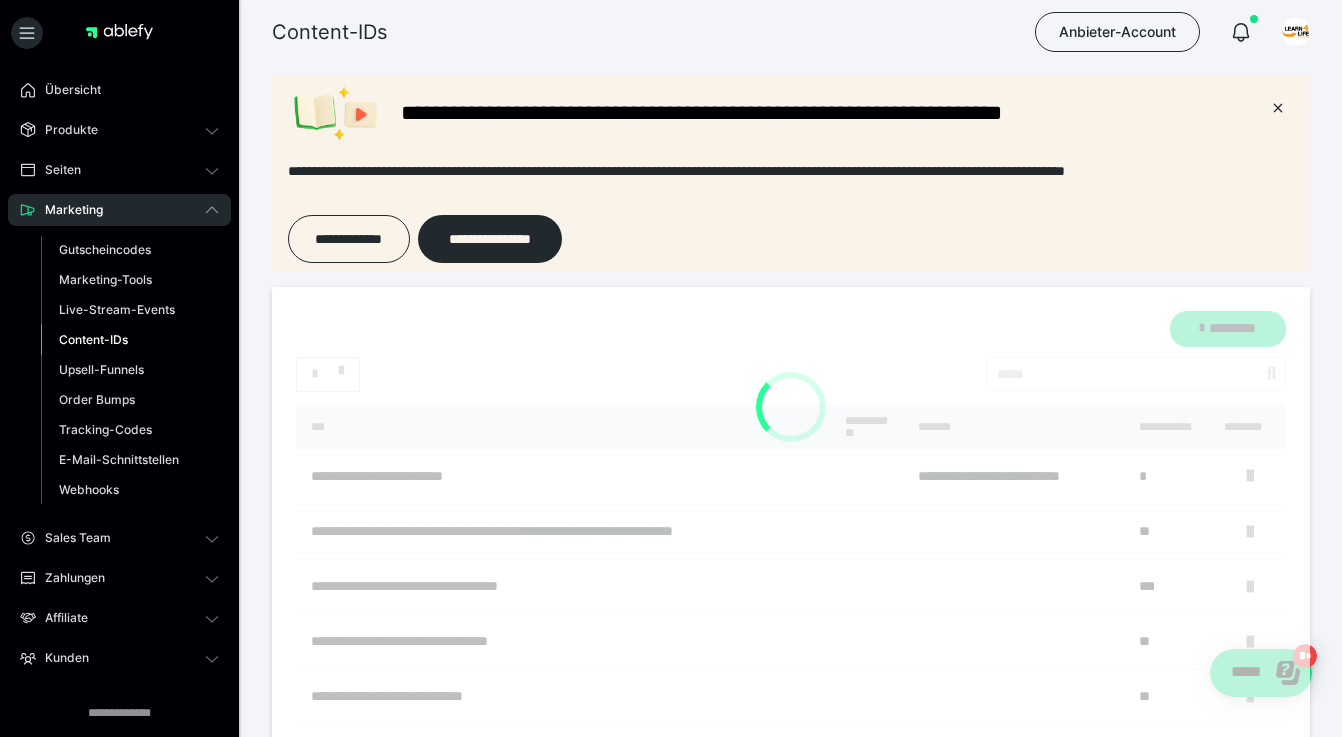 scroll, scrollTop: 0, scrollLeft: 639, axis: horizontal 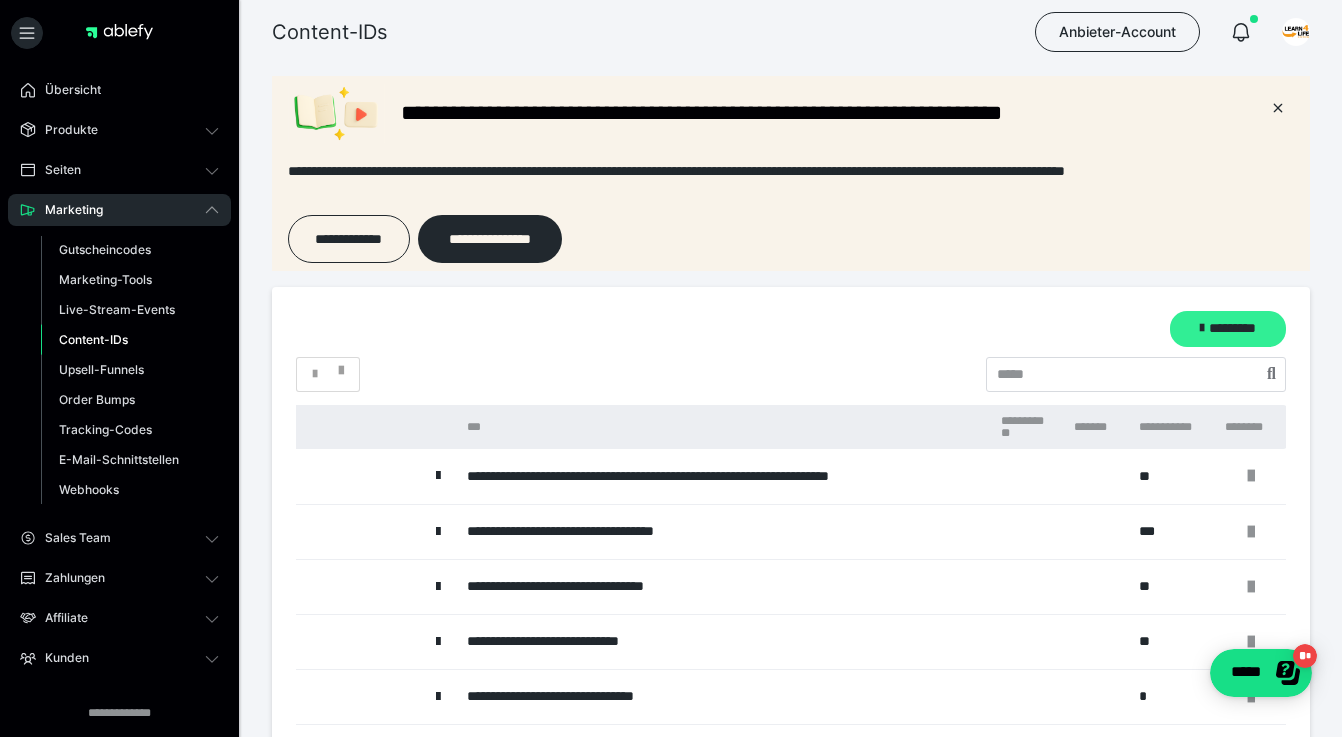 click on "*********" at bounding box center [1228, 329] 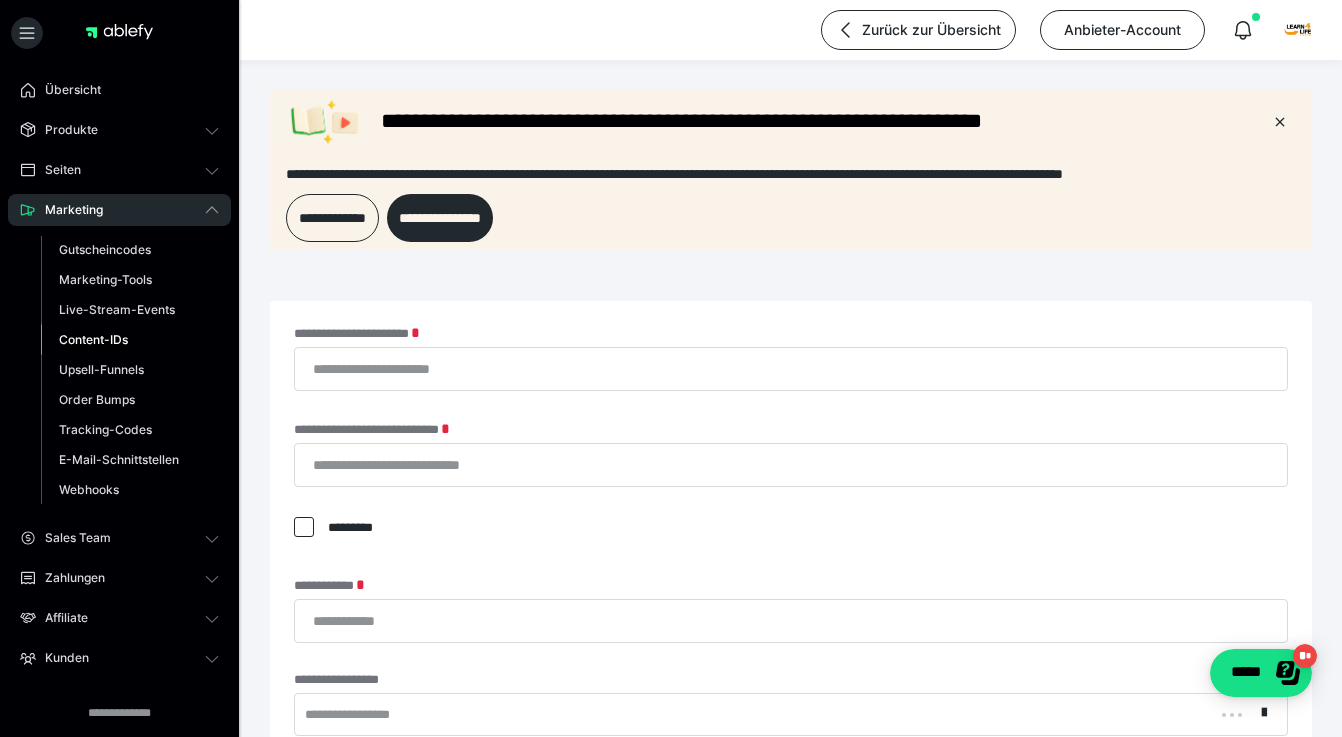 scroll, scrollTop: 0, scrollLeft: 0, axis: both 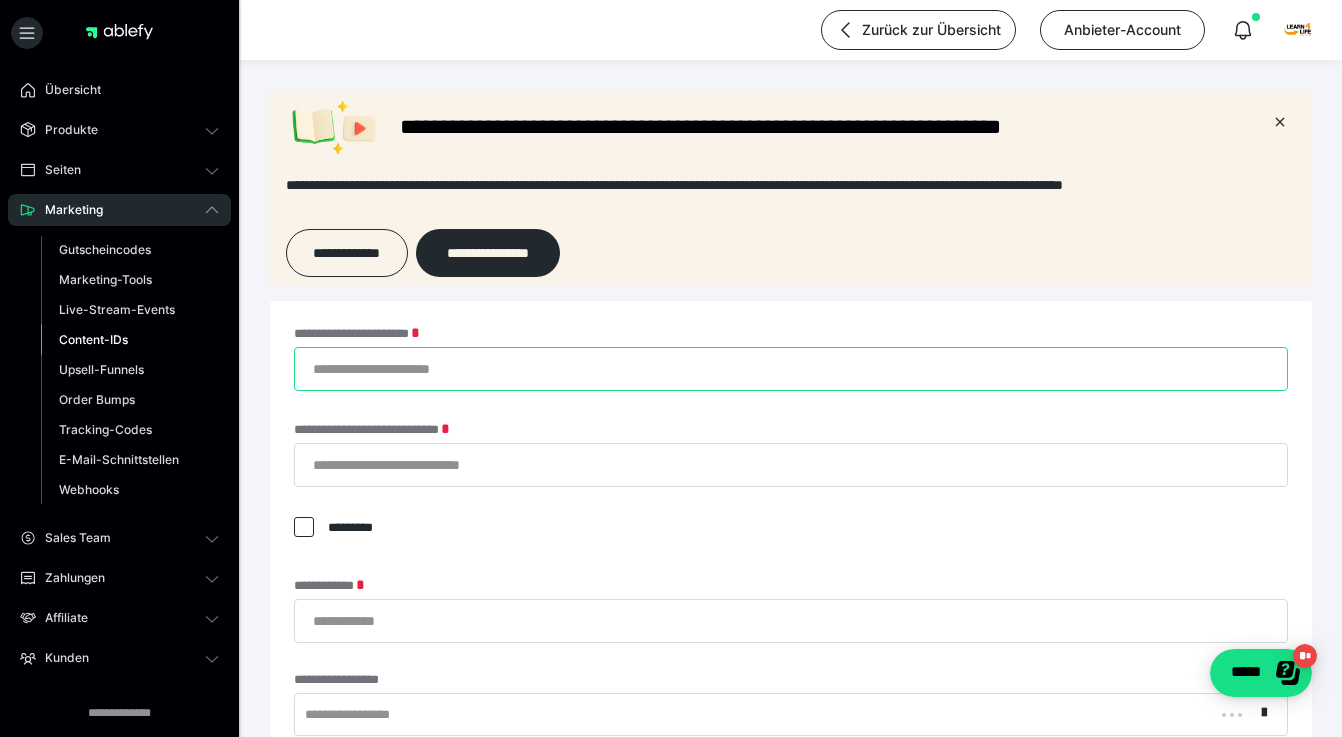 click on "**********" at bounding box center (791, 369) 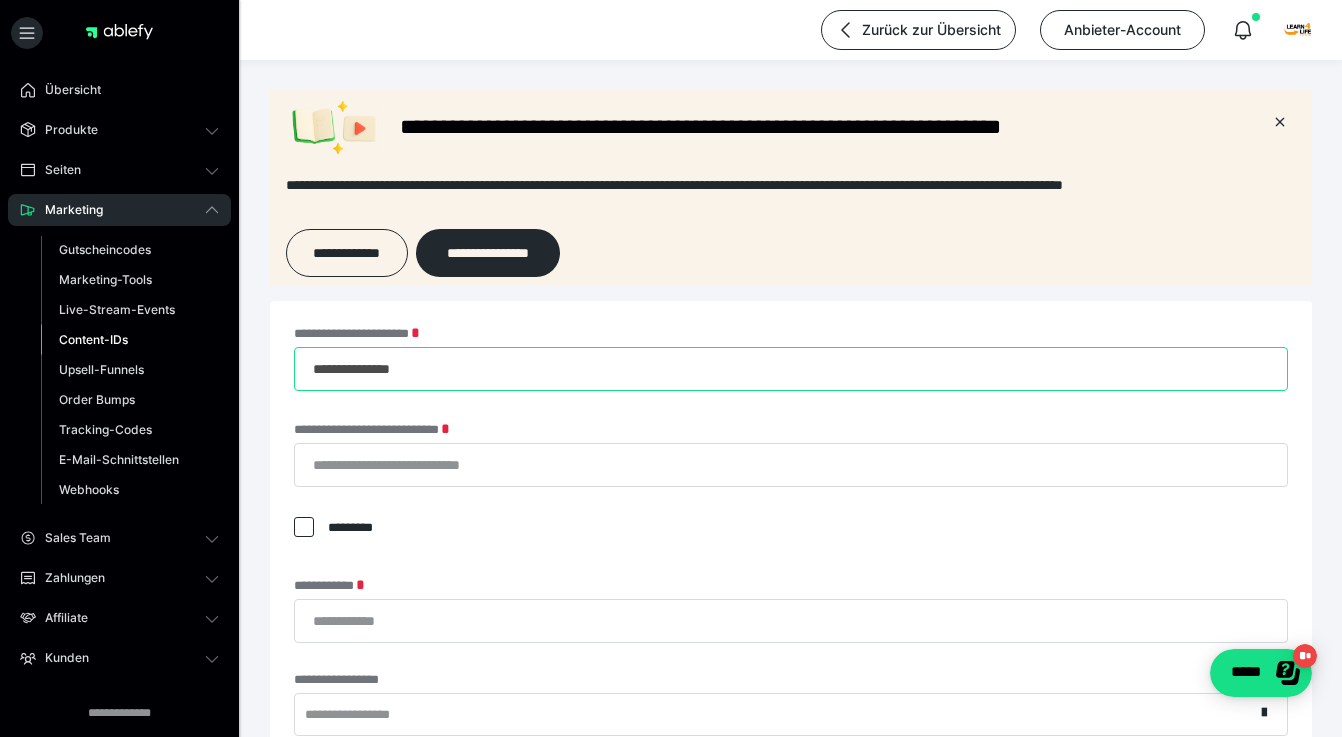 type on "**********" 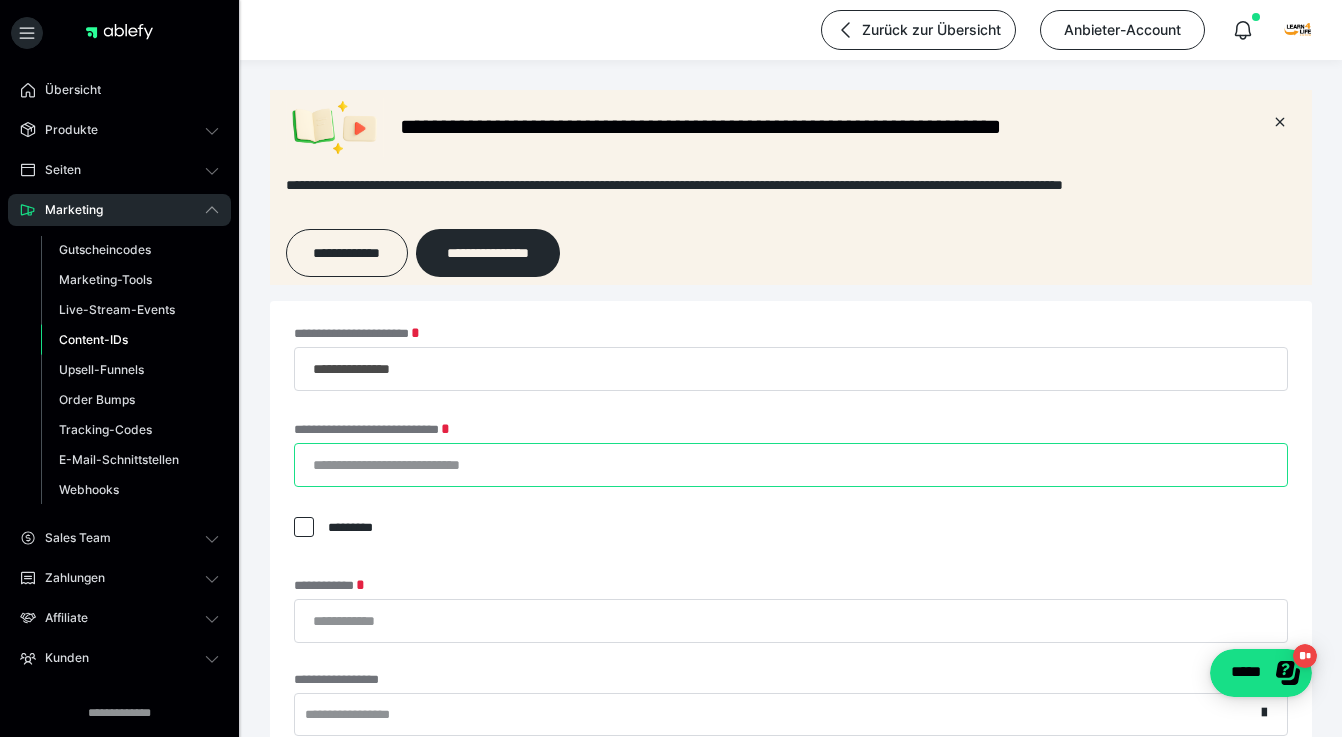 click on "**********" at bounding box center [791, 465] 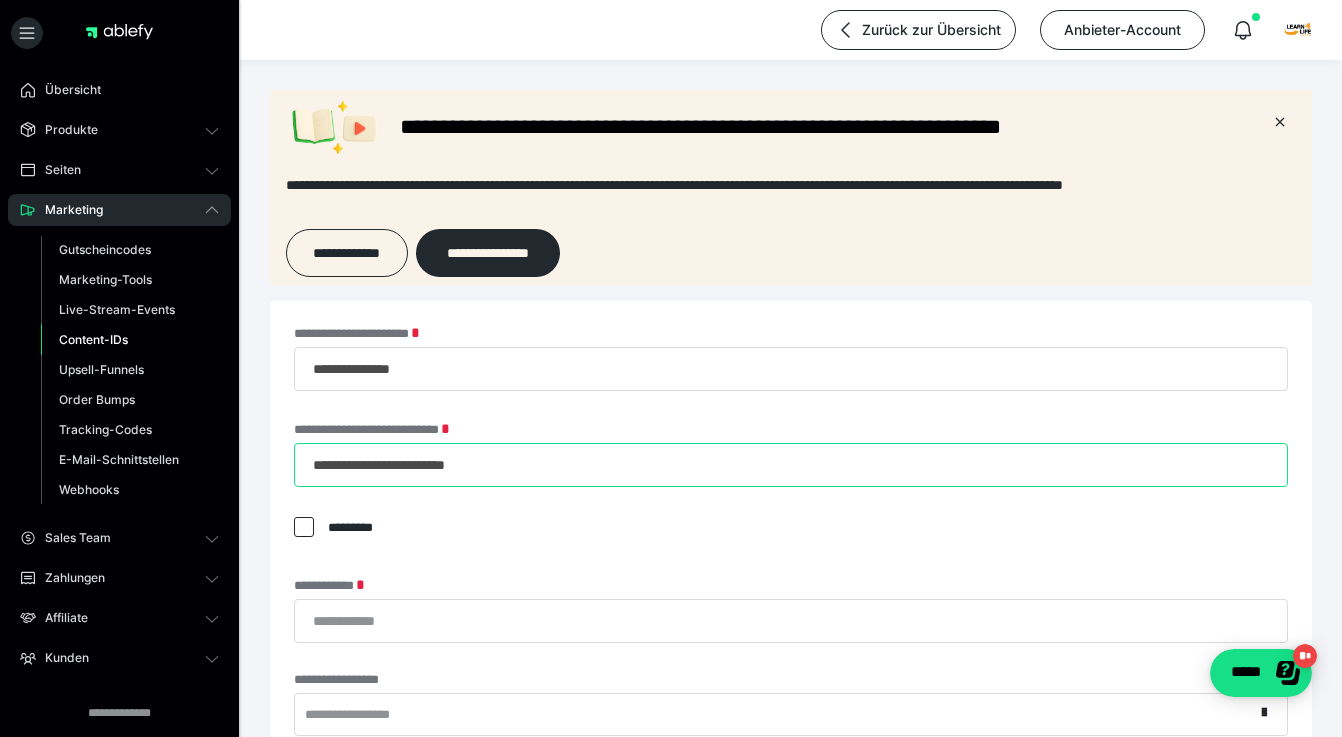 type on "**********" 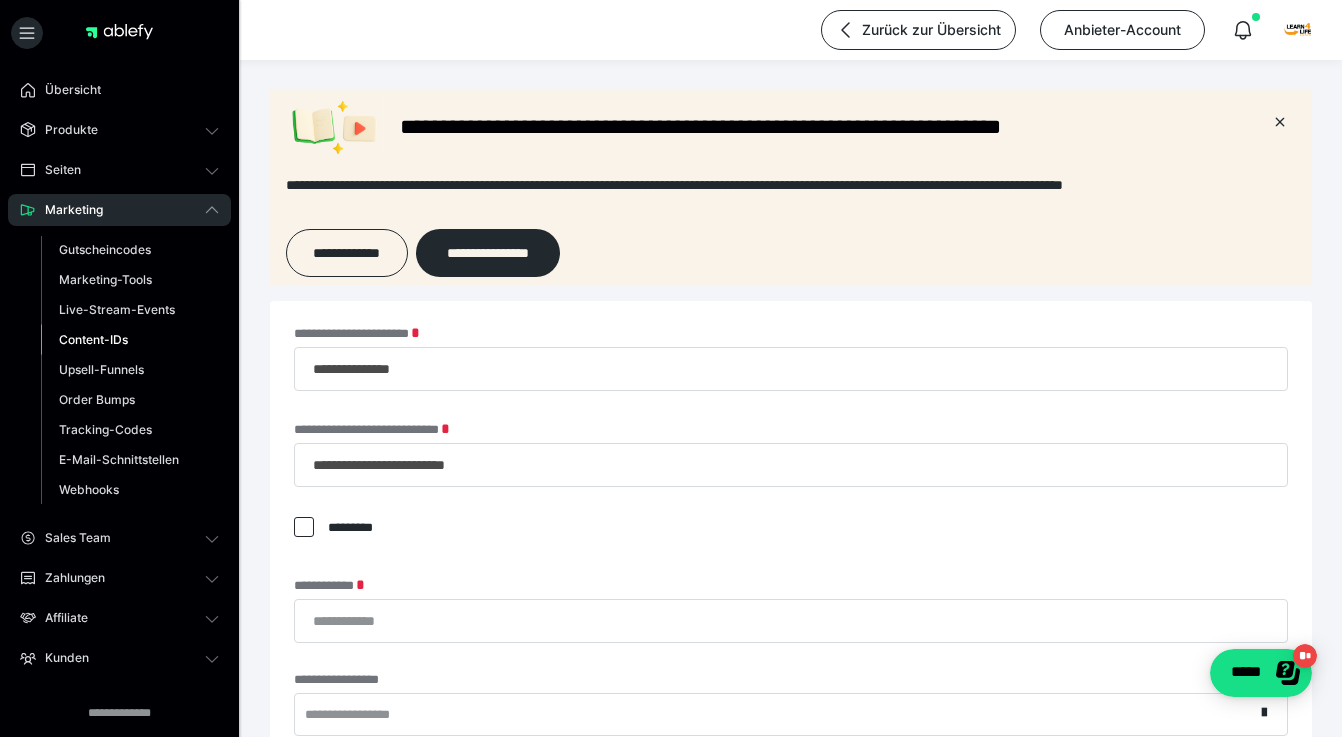 click at bounding box center [304, 527] 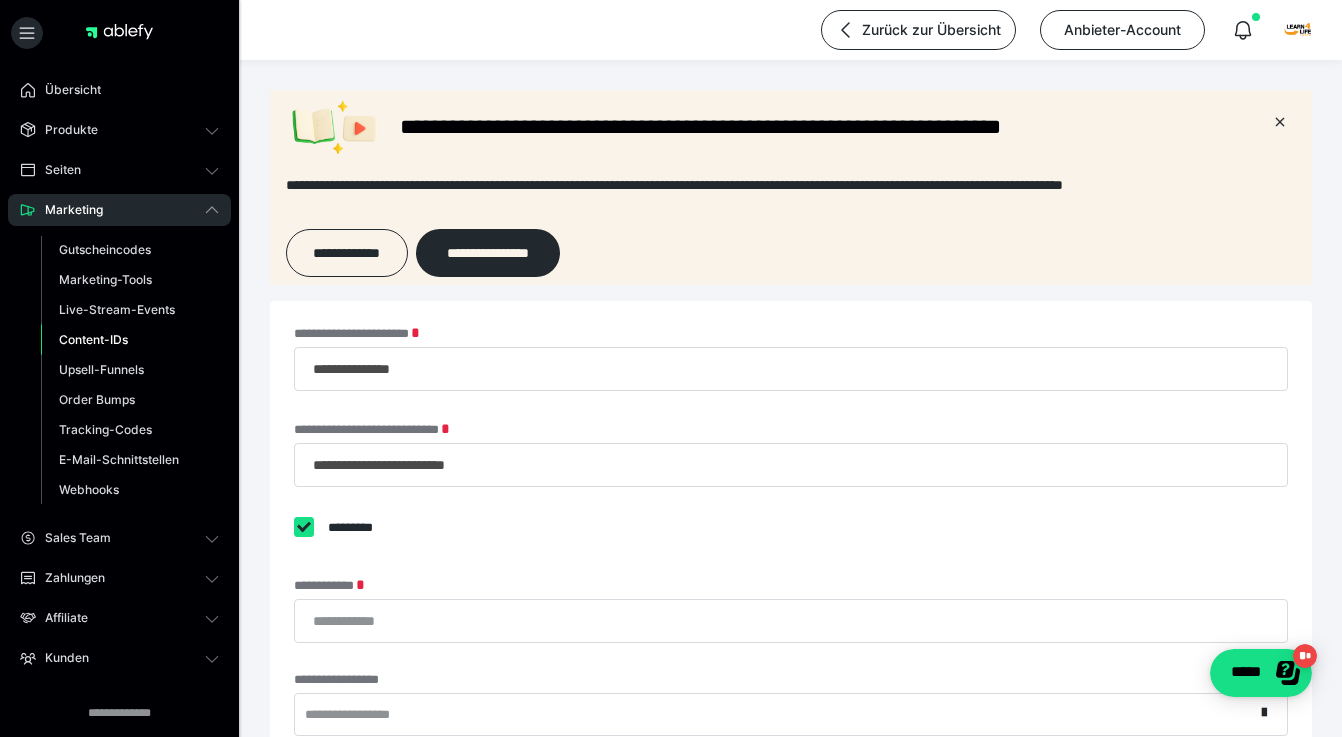 checkbox on "****" 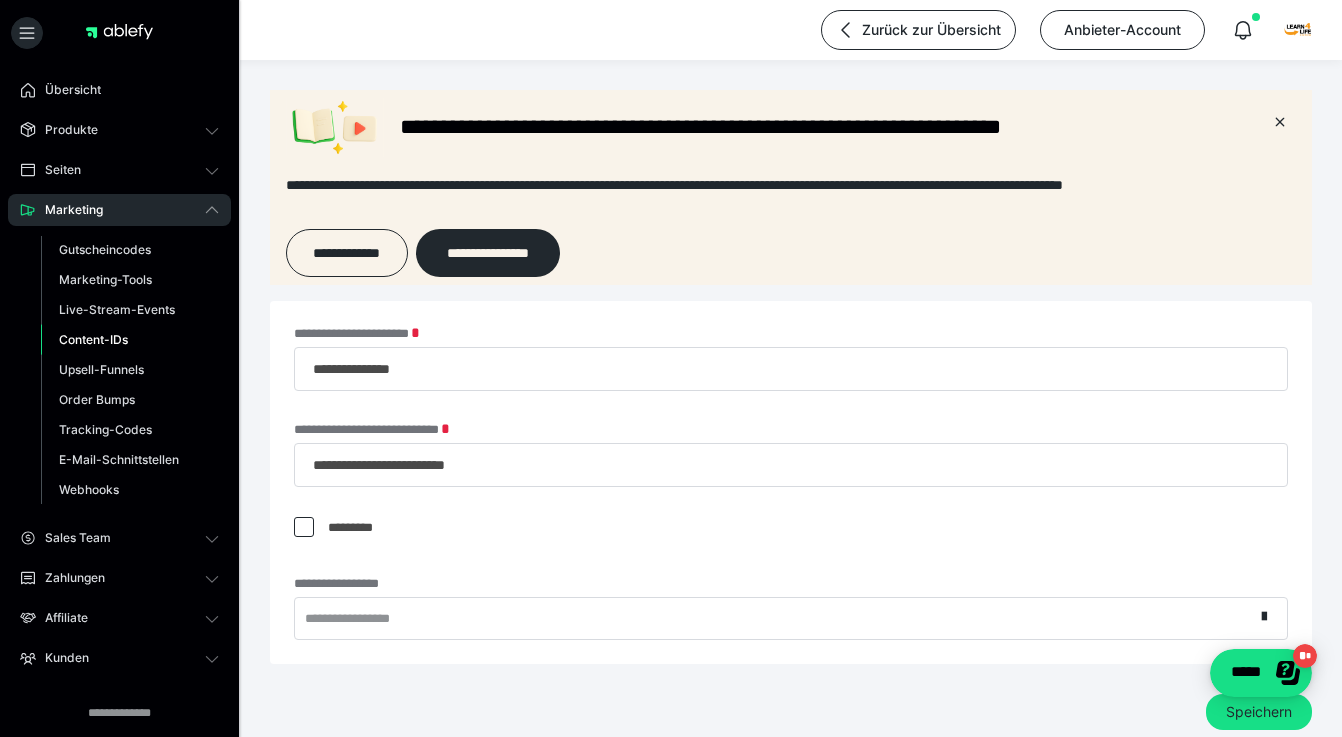 scroll, scrollTop: 93, scrollLeft: 0, axis: vertical 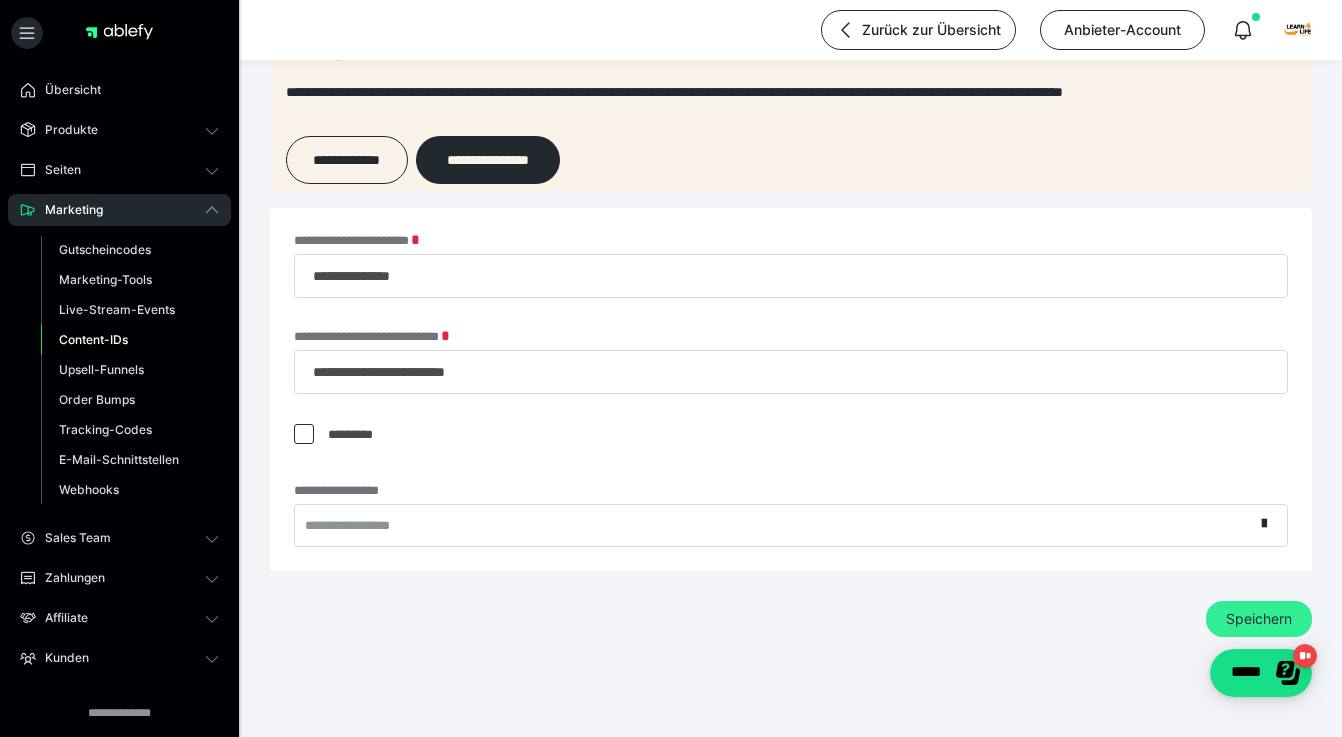 click on "Speichern" at bounding box center [1259, 619] 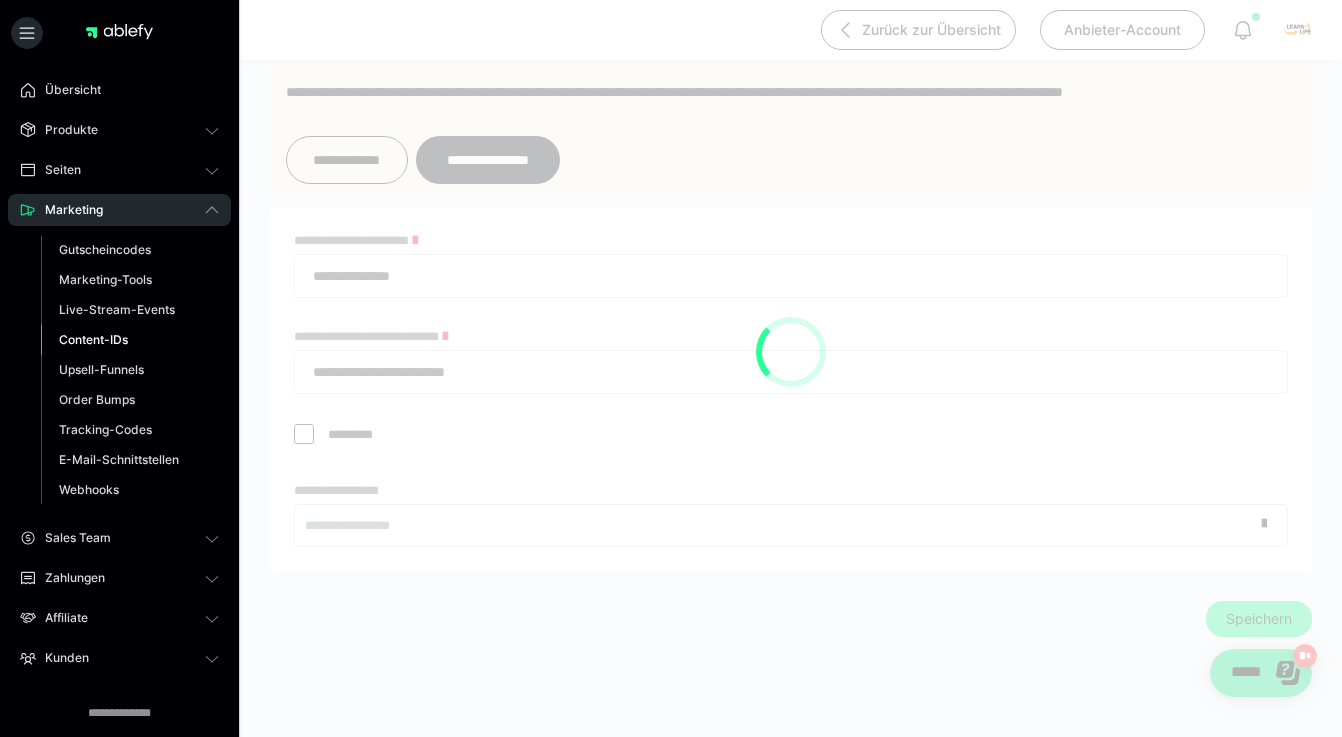 scroll, scrollTop: 0, scrollLeft: 0, axis: both 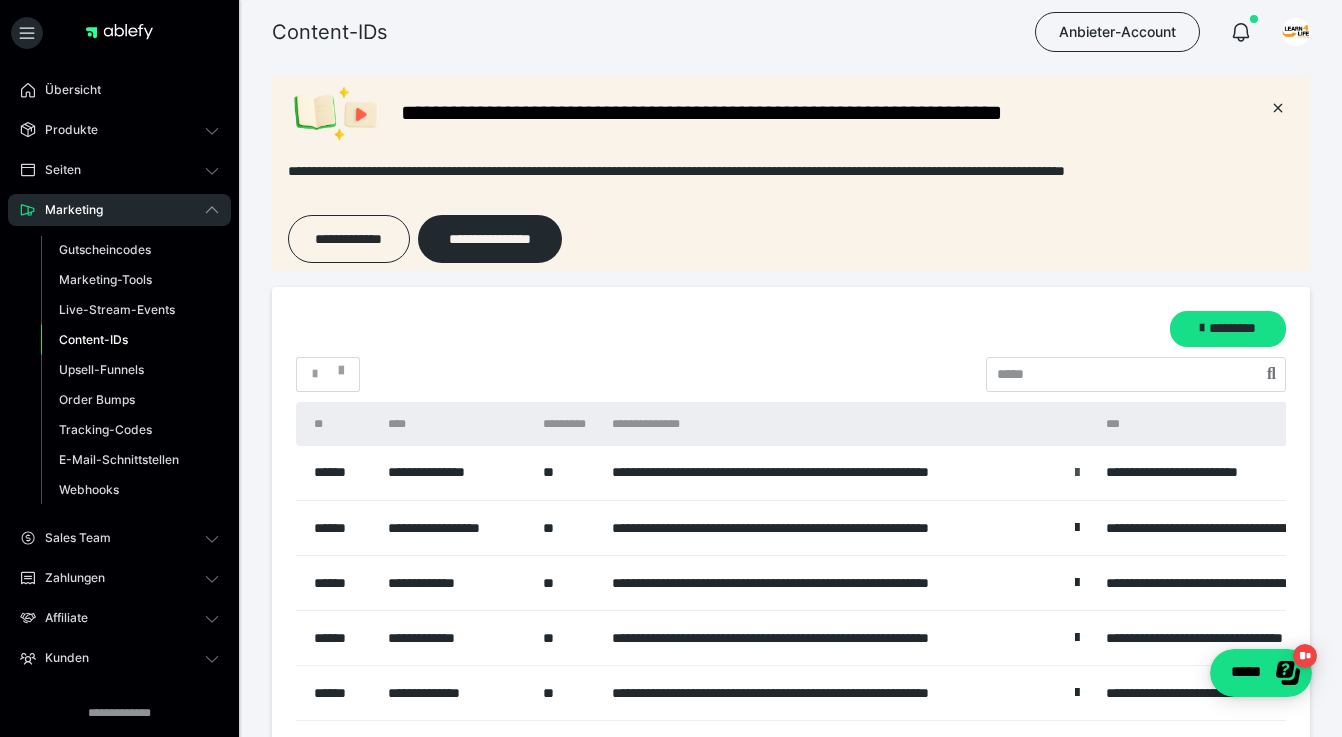 click at bounding box center [1077, 473] 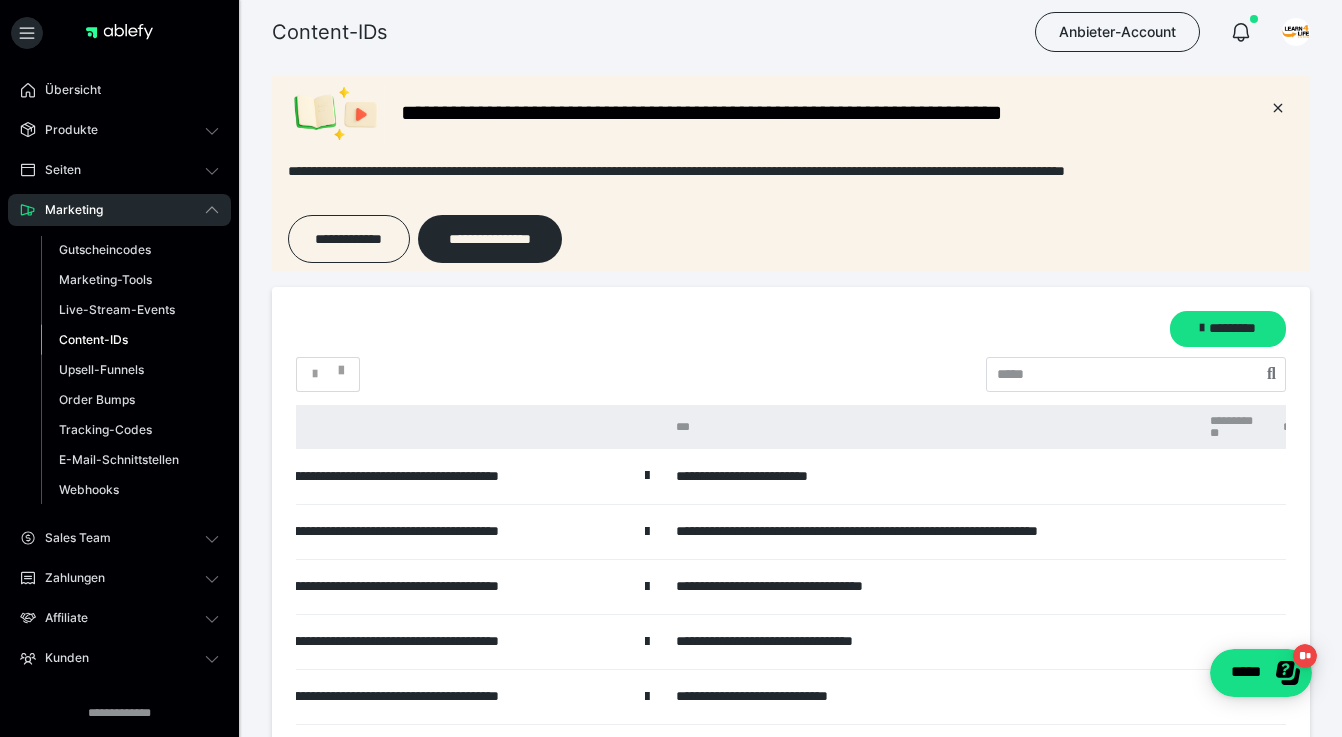 scroll, scrollTop: 0, scrollLeft: 639, axis: horizontal 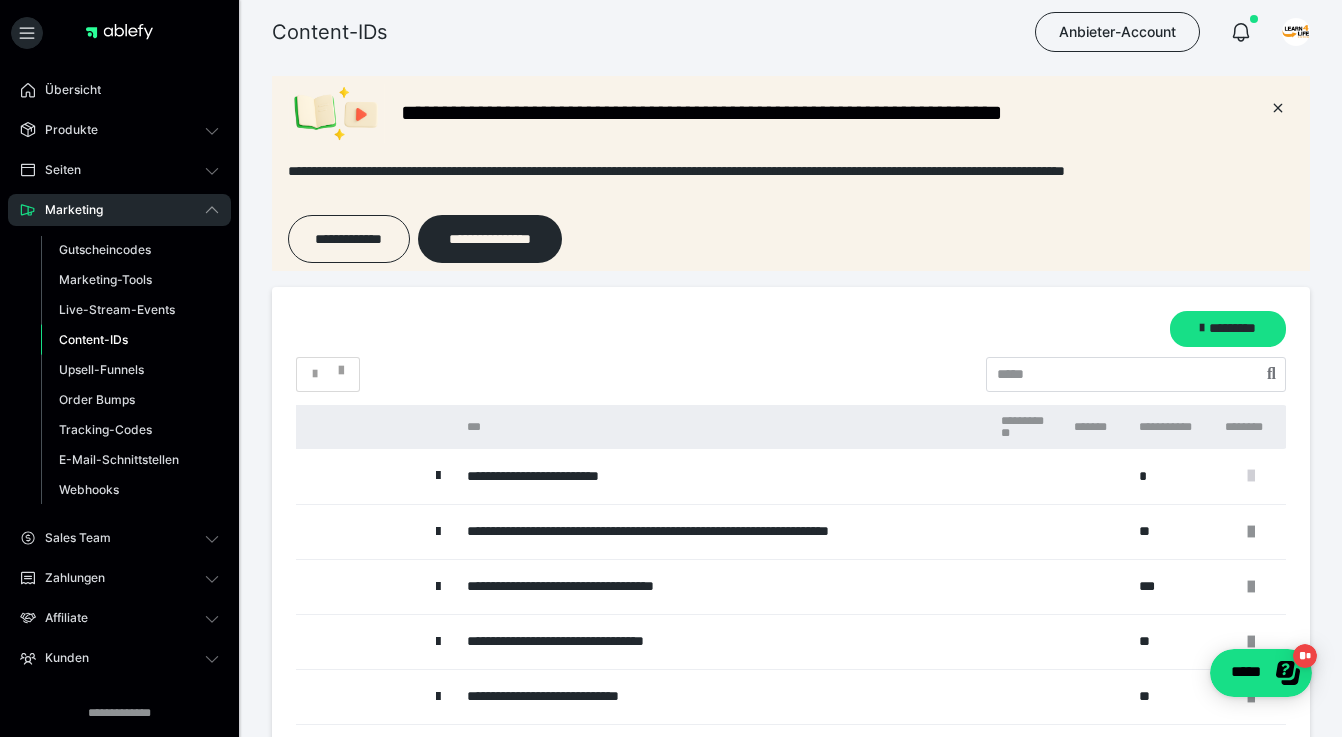 click at bounding box center [1251, 476] 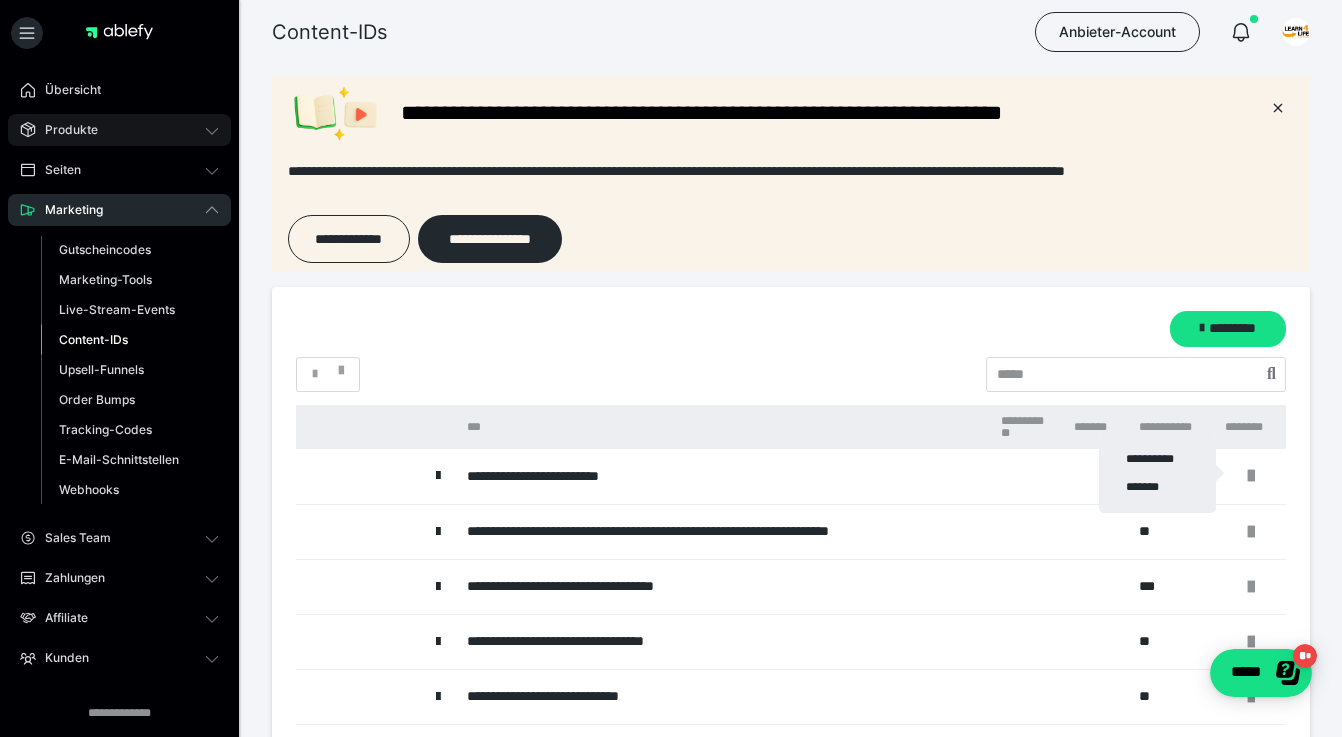click on "Produkte" at bounding box center [64, 130] 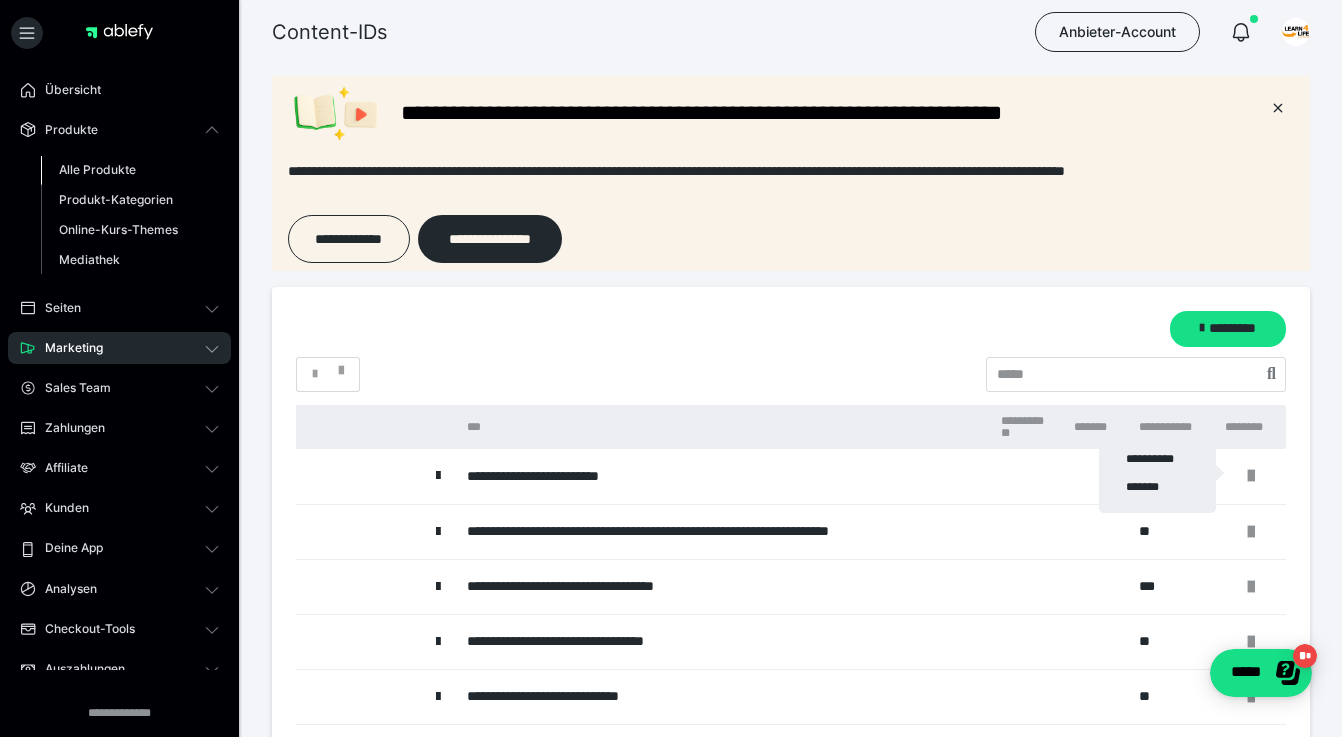 click on "Alle Produkte" at bounding box center (97, 169) 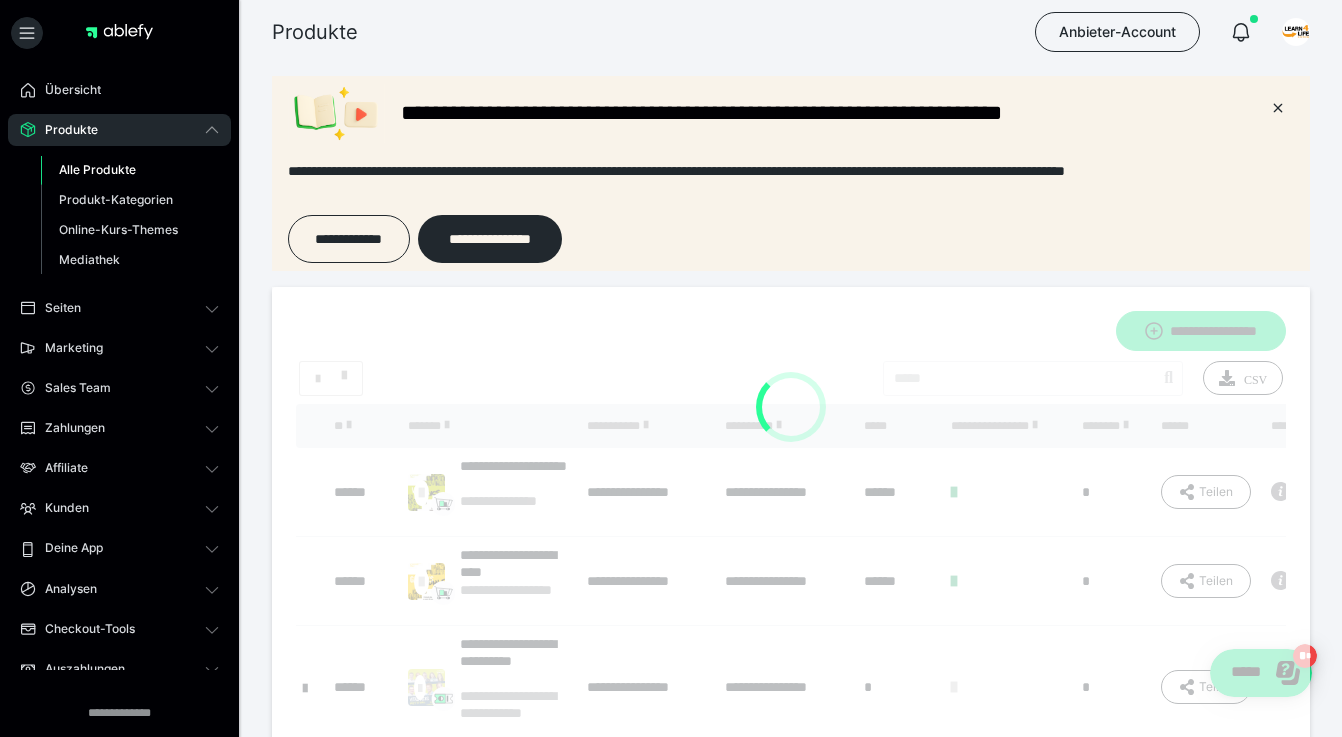 scroll, scrollTop: 0, scrollLeft: 0, axis: both 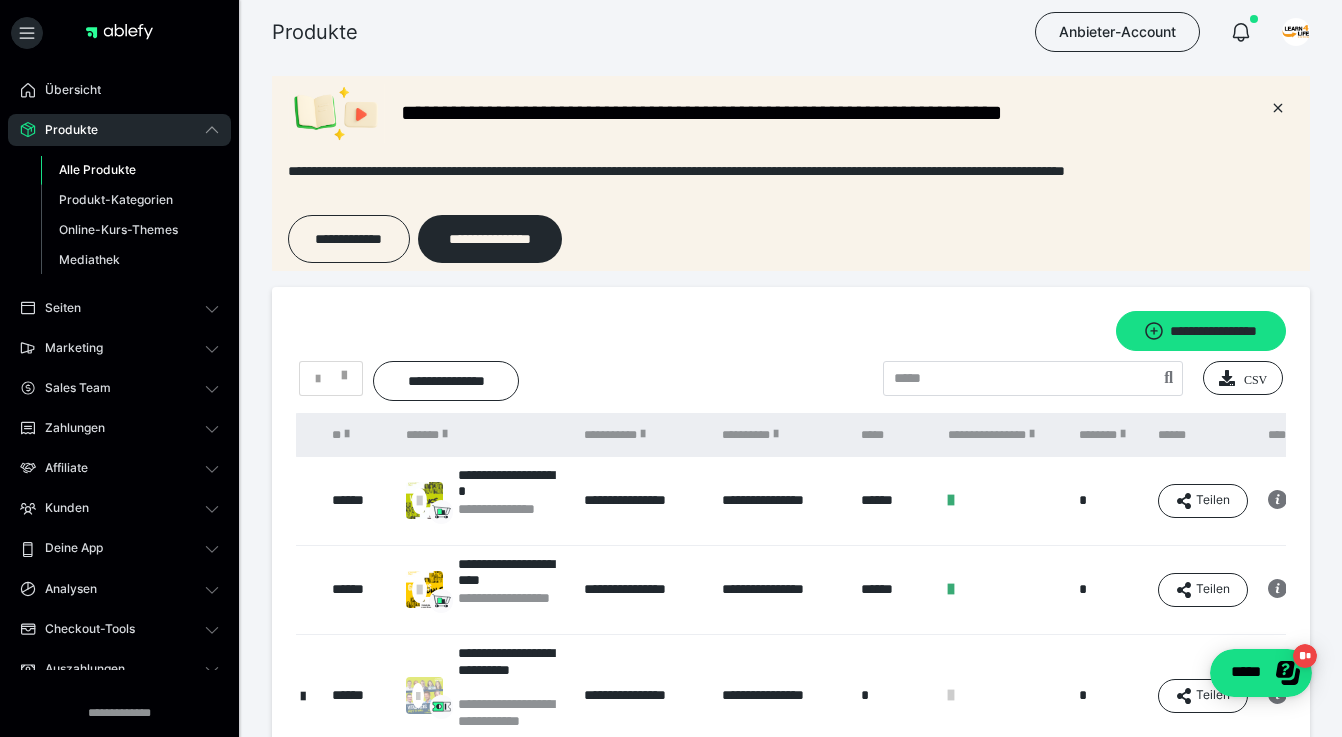 click at bounding box center [1003, 501] 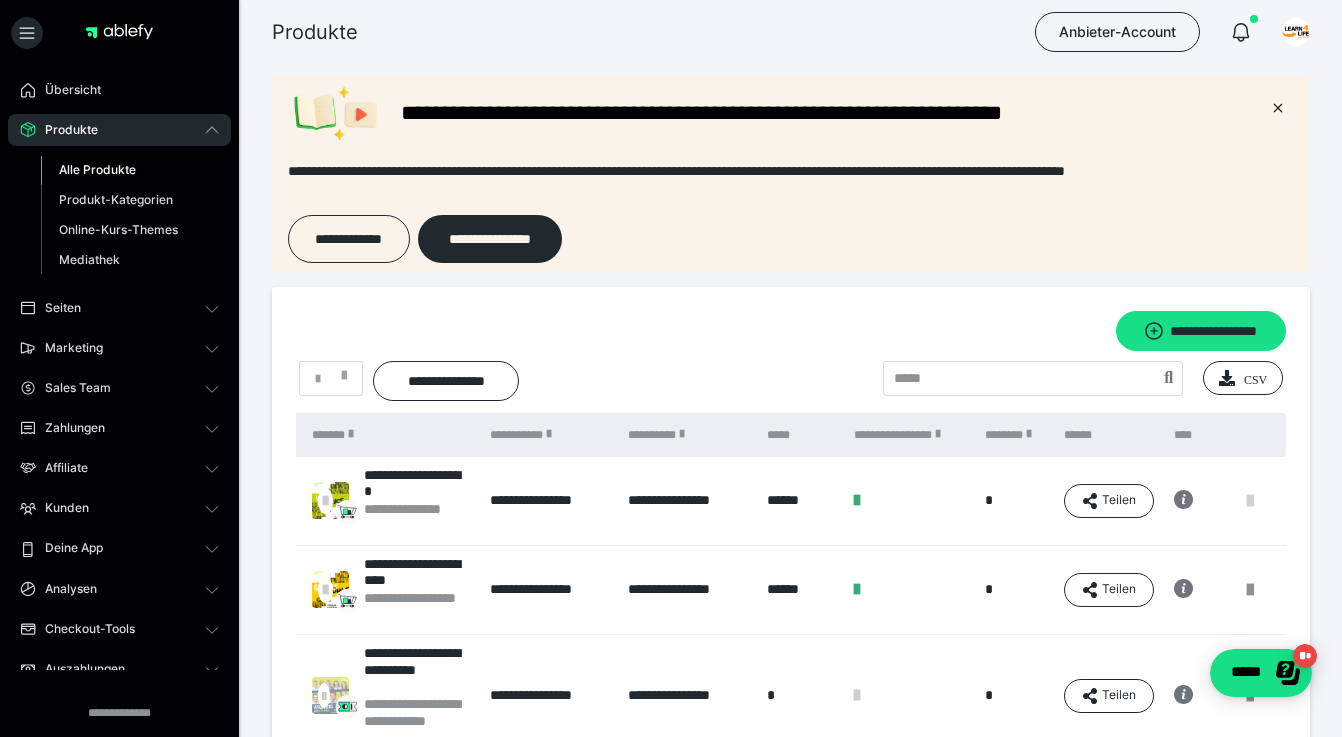 click at bounding box center [1250, 501] 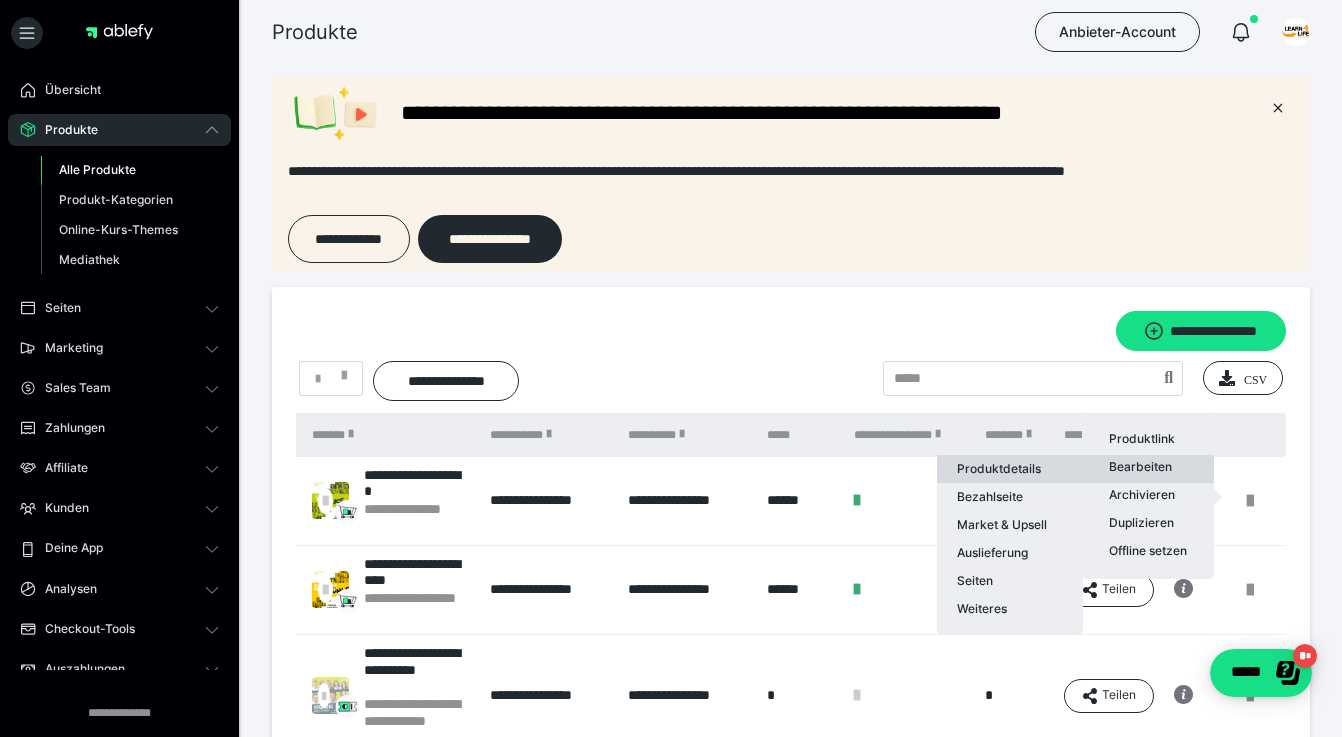 click on "Produktdetails" at bounding box center (1010, 469) 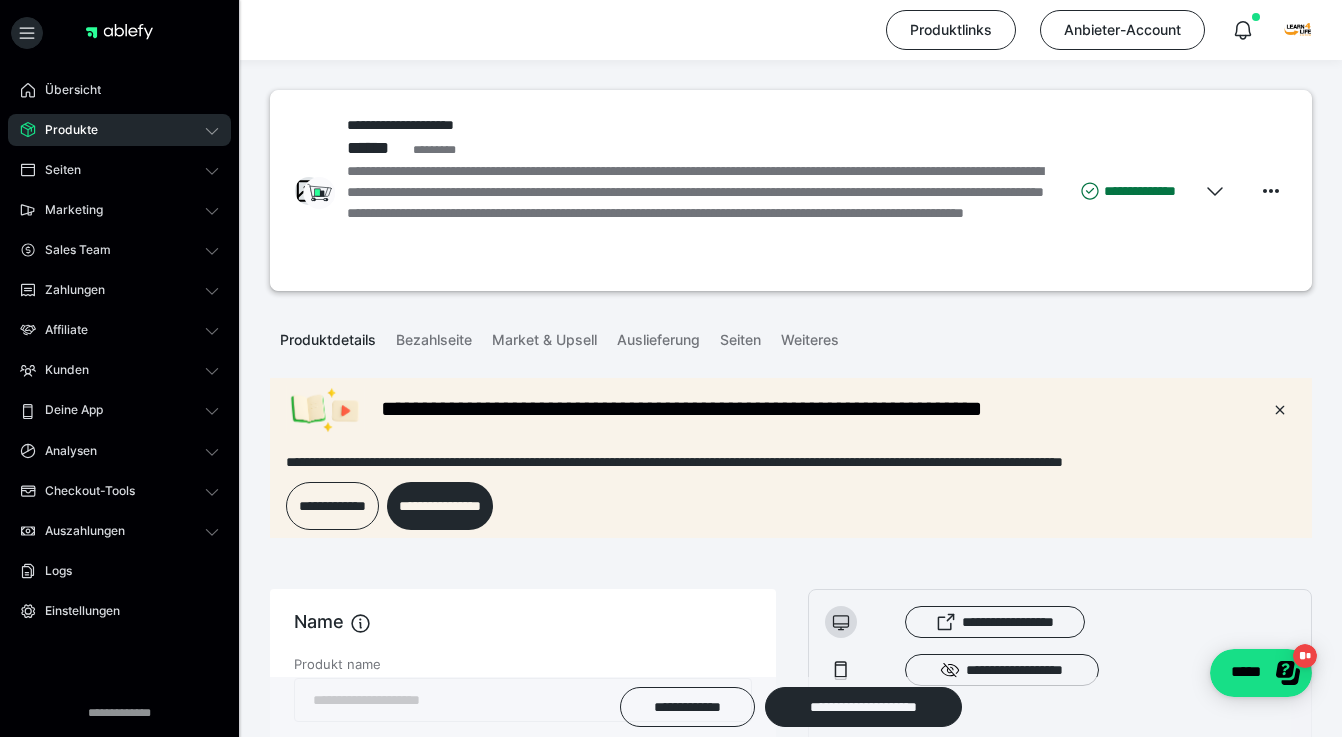 scroll, scrollTop: 0, scrollLeft: 0, axis: both 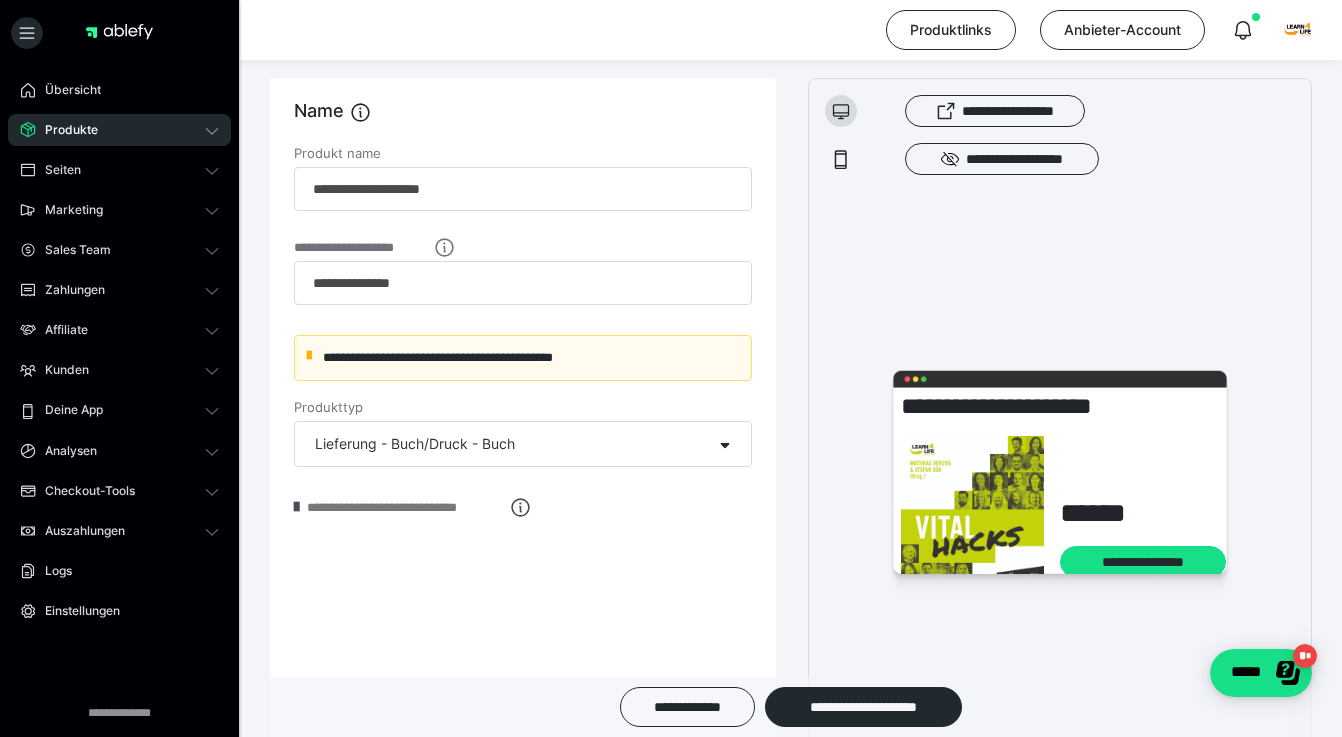 click at bounding box center (296, 507) 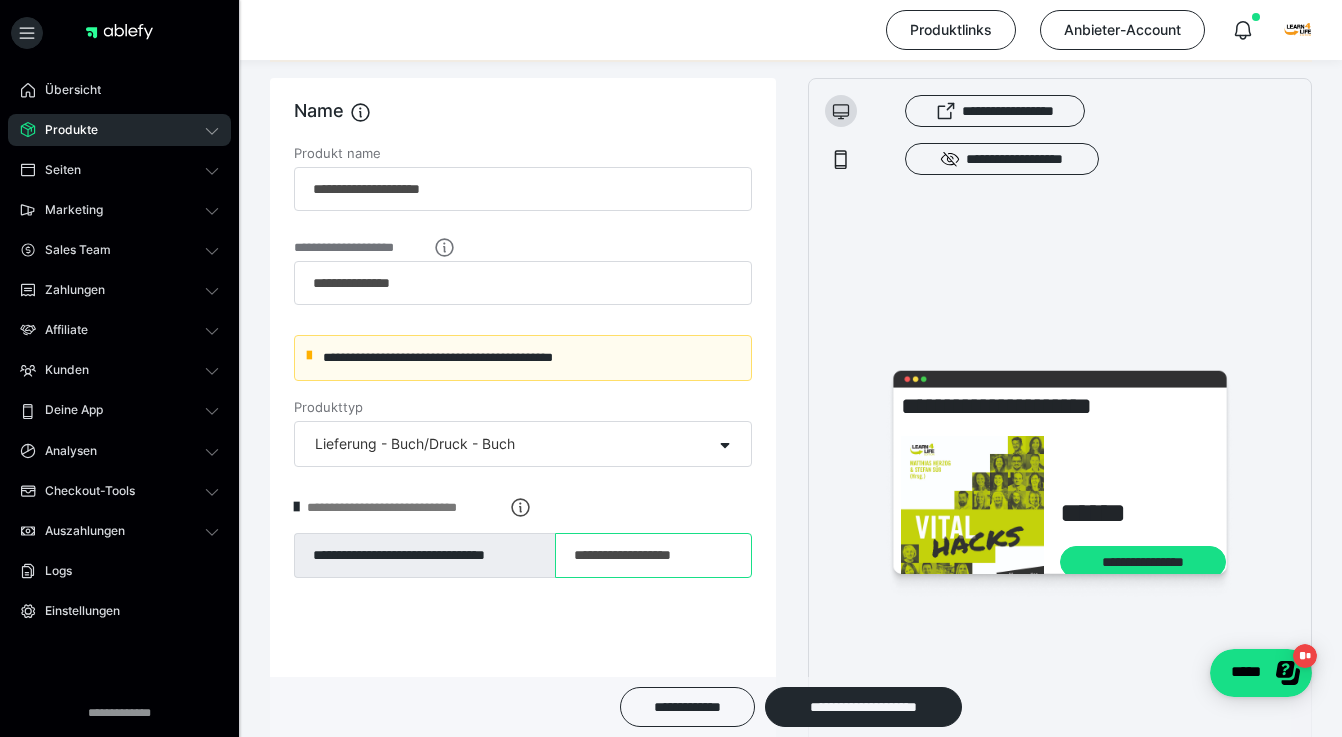 click on "**********" at bounding box center (653, 556) 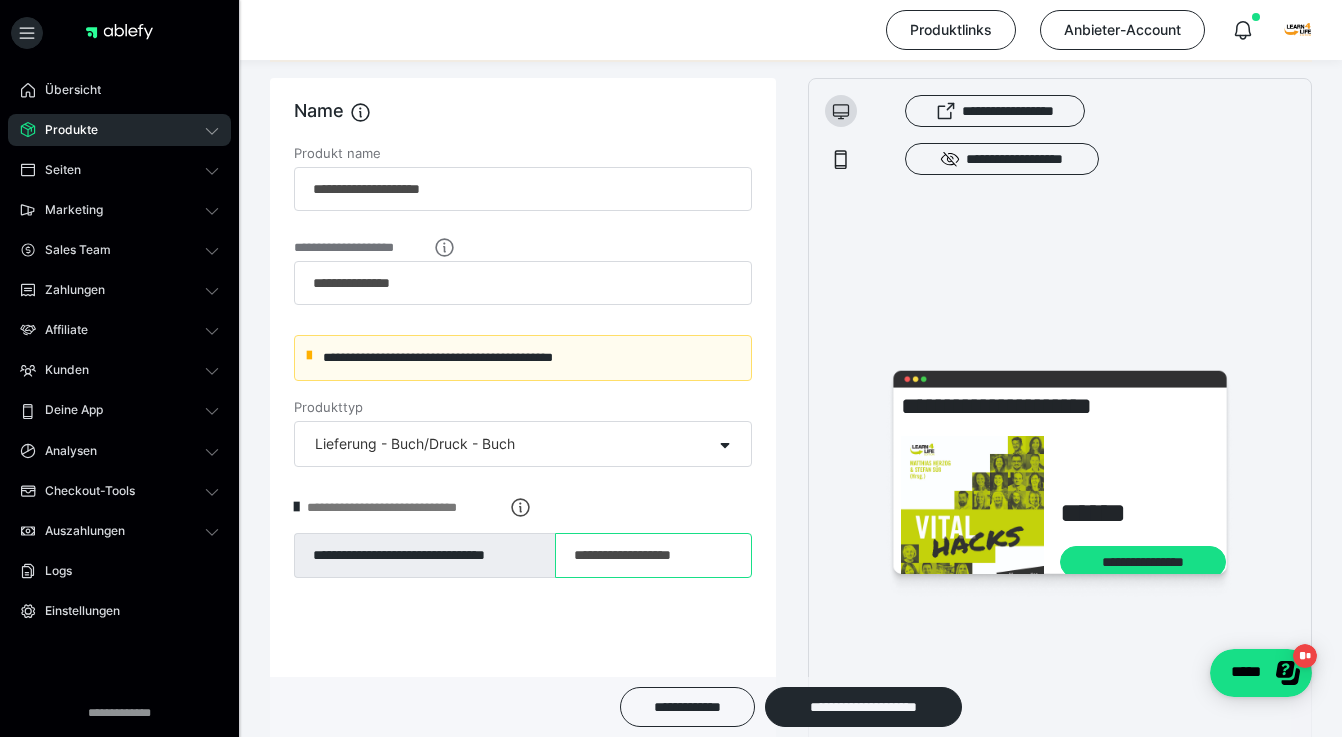 click on "**********" at bounding box center (653, 556) 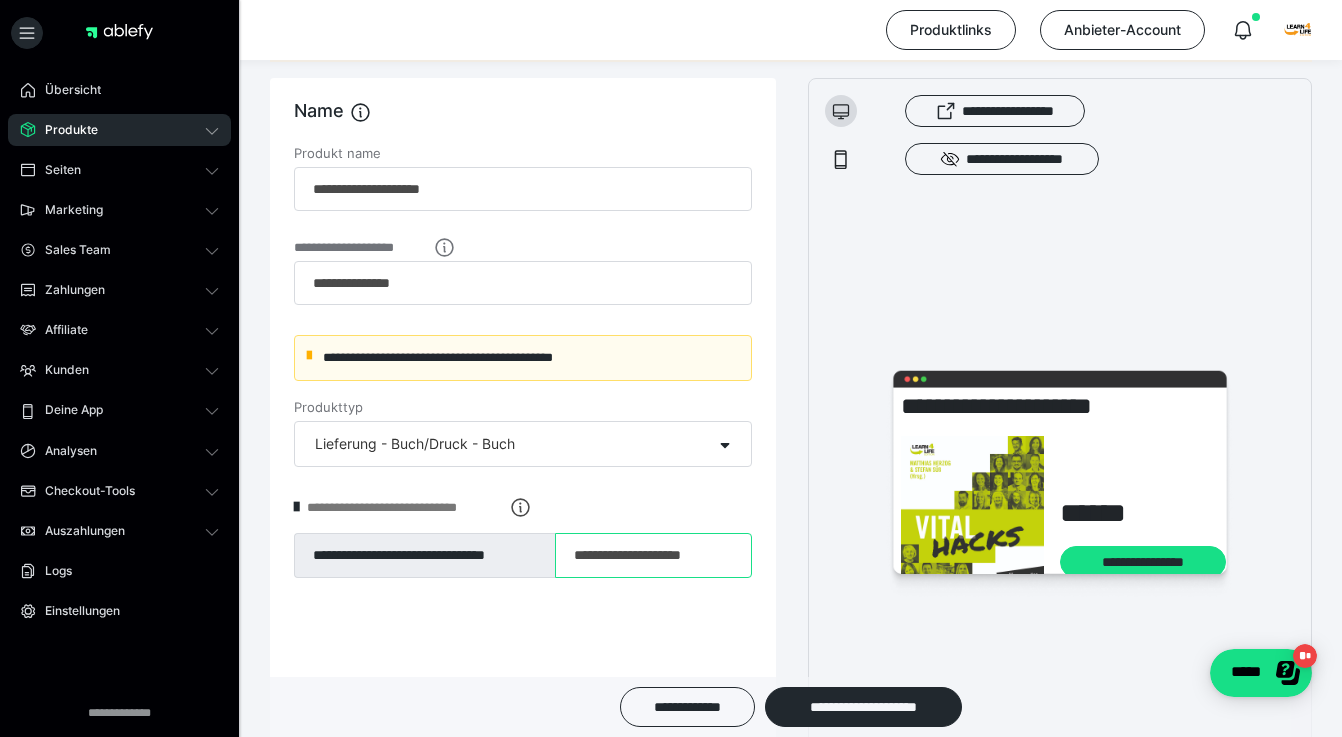 scroll, scrollTop: 0, scrollLeft: 0, axis: both 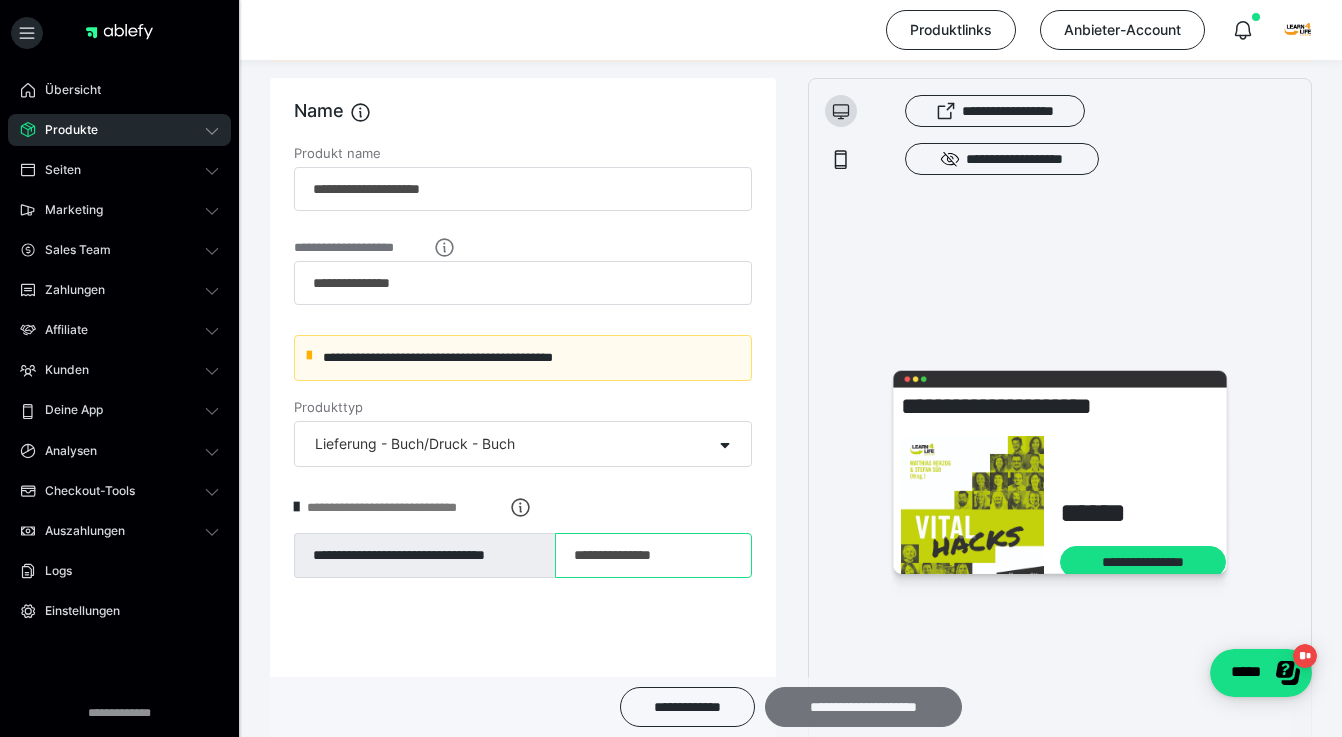 type on "**********" 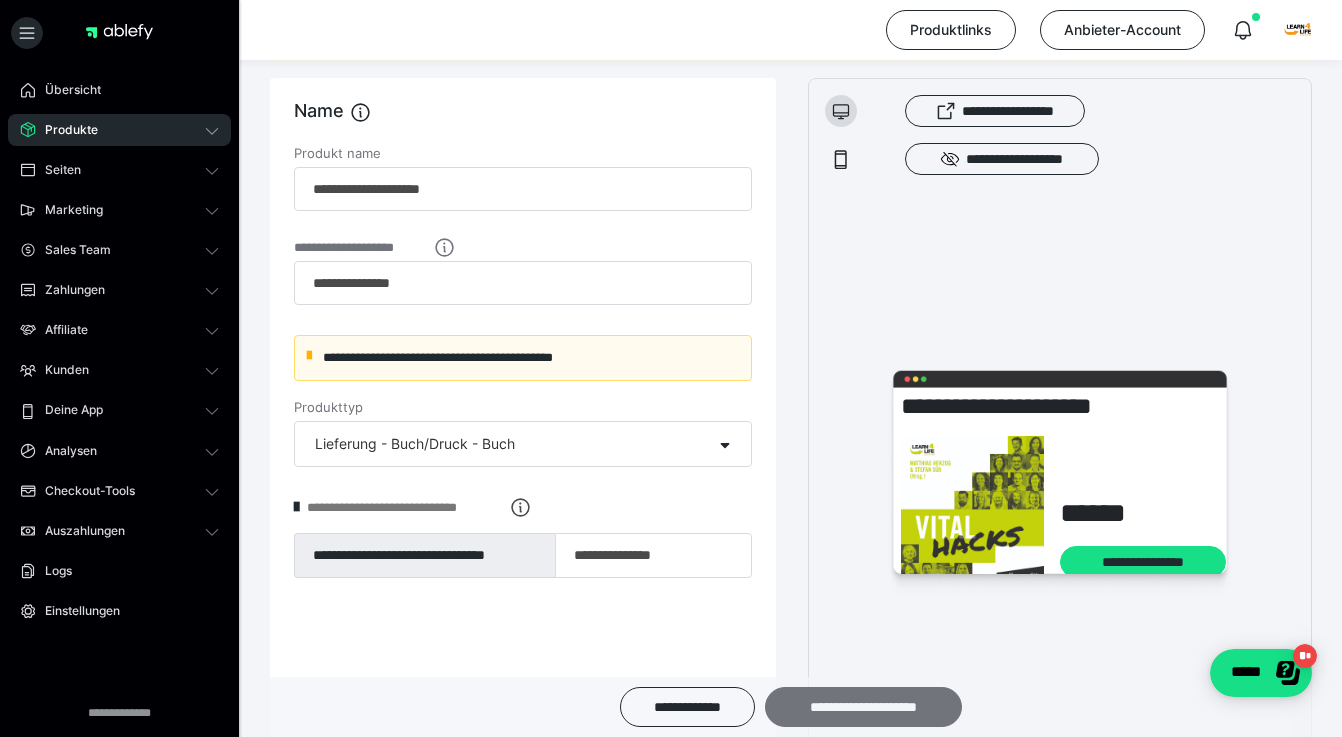 click on "**********" at bounding box center (863, 707) 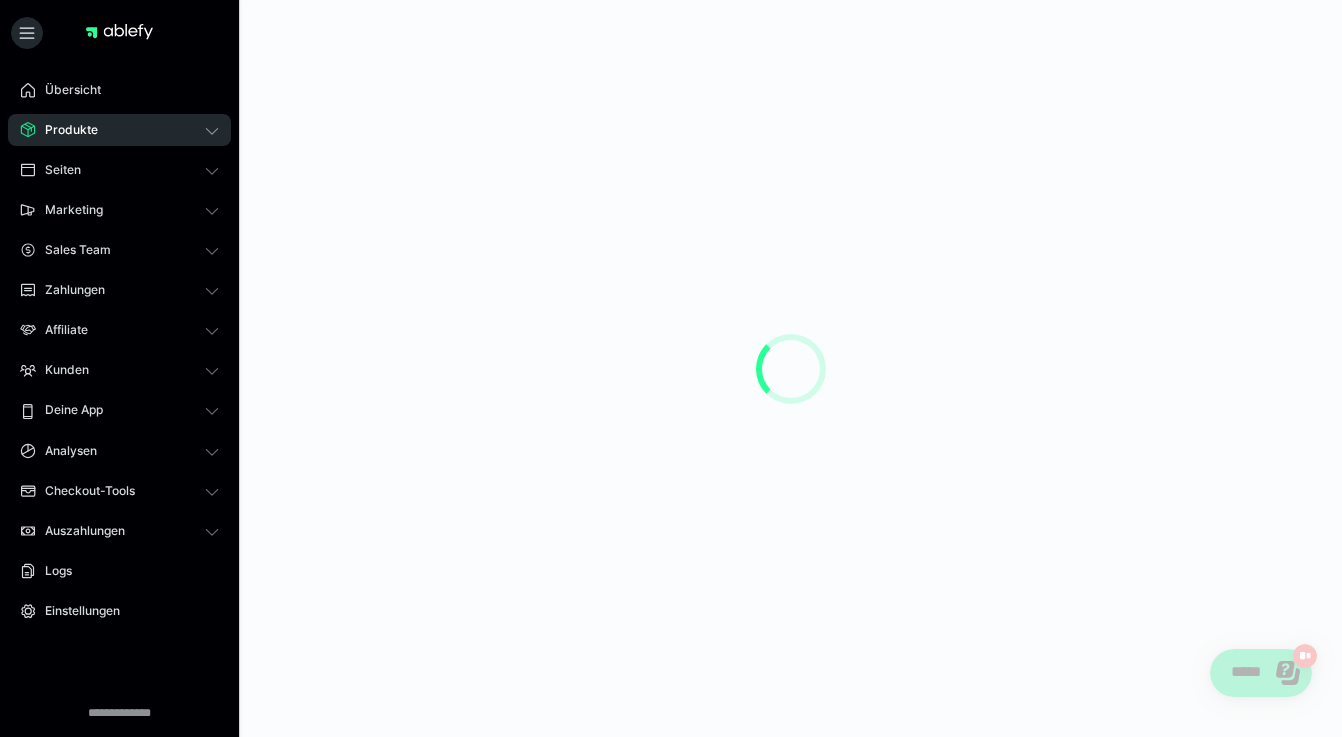 scroll, scrollTop: 0, scrollLeft: 0, axis: both 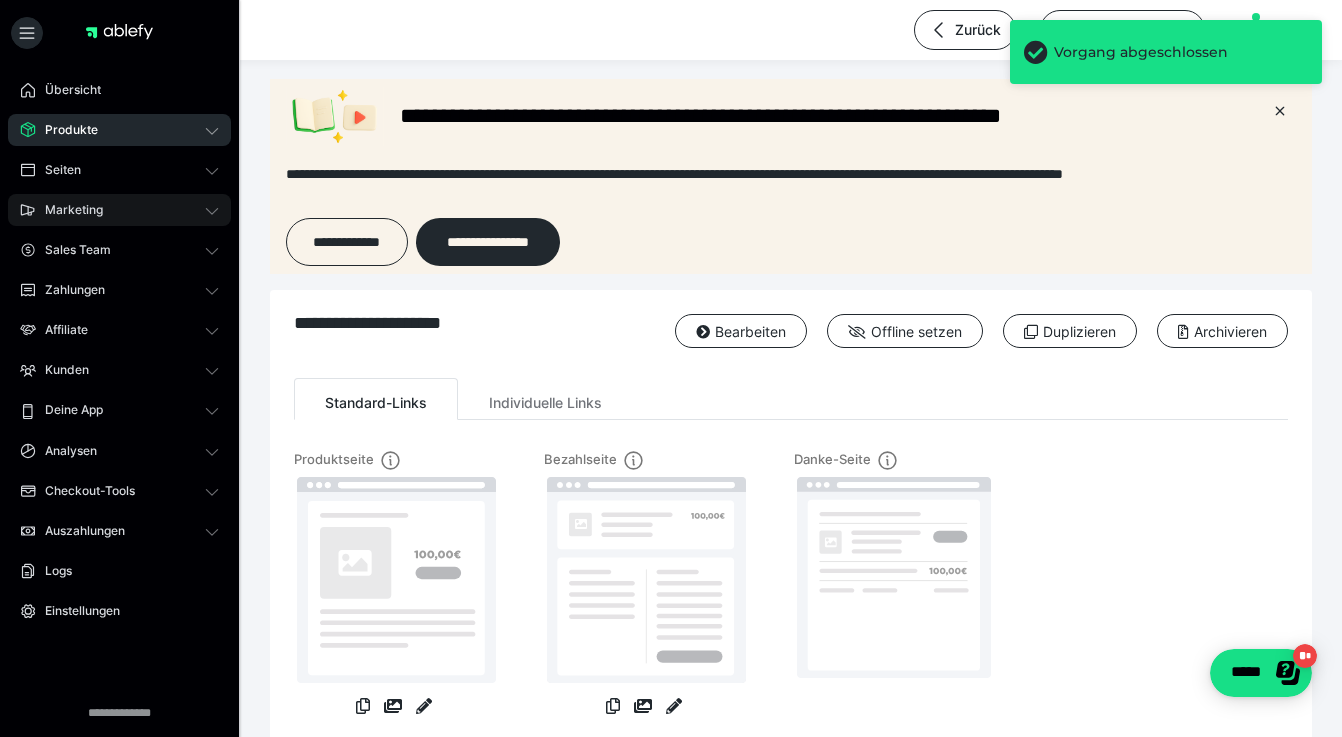 click on "Marketing" at bounding box center (67, 210) 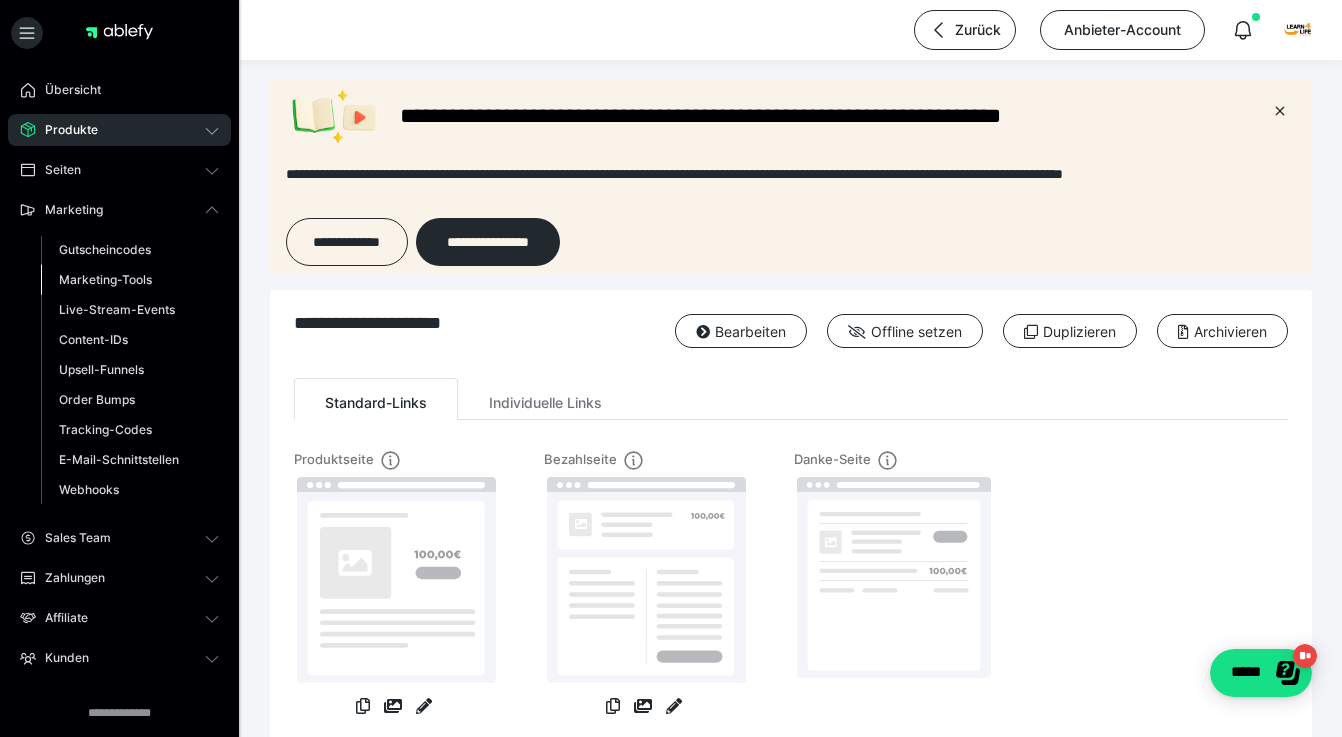 click on "Marketing-Tools" at bounding box center (105, 279) 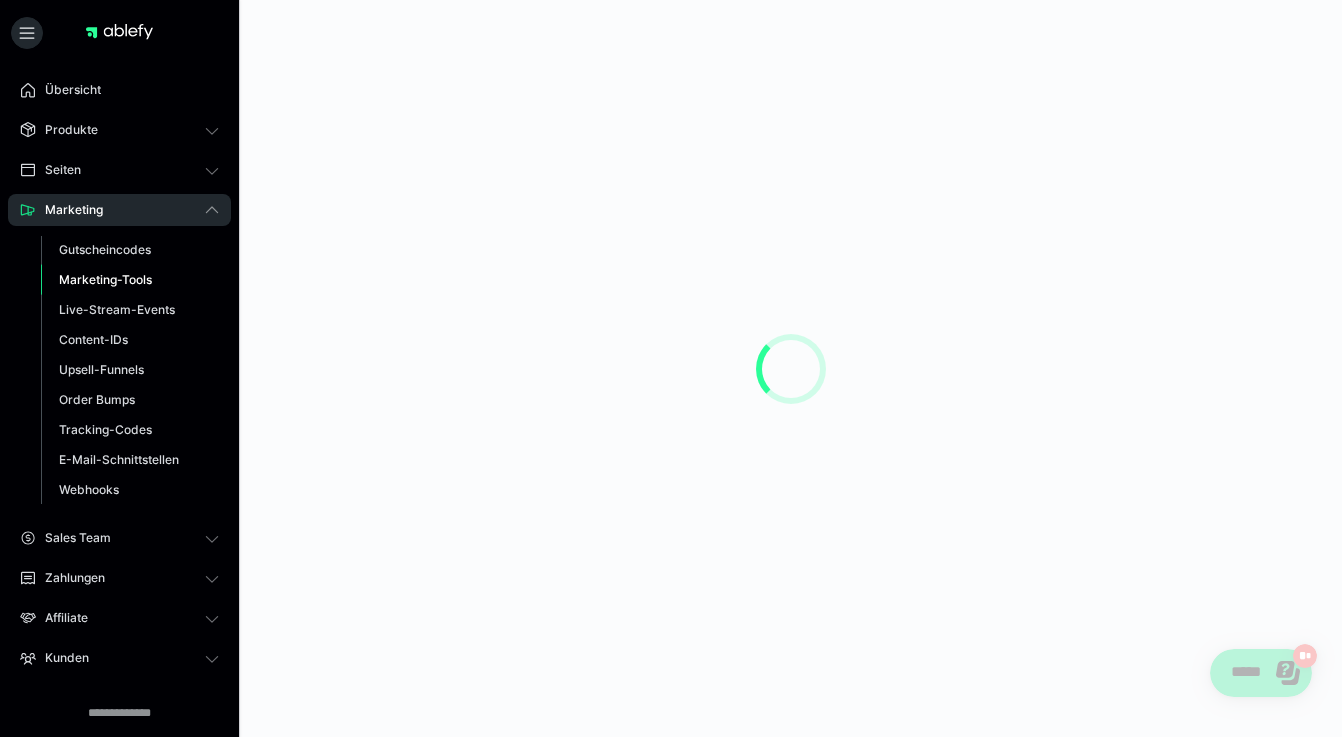 scroll, scrollTop: 0, scrollLeft: 0, axis: both 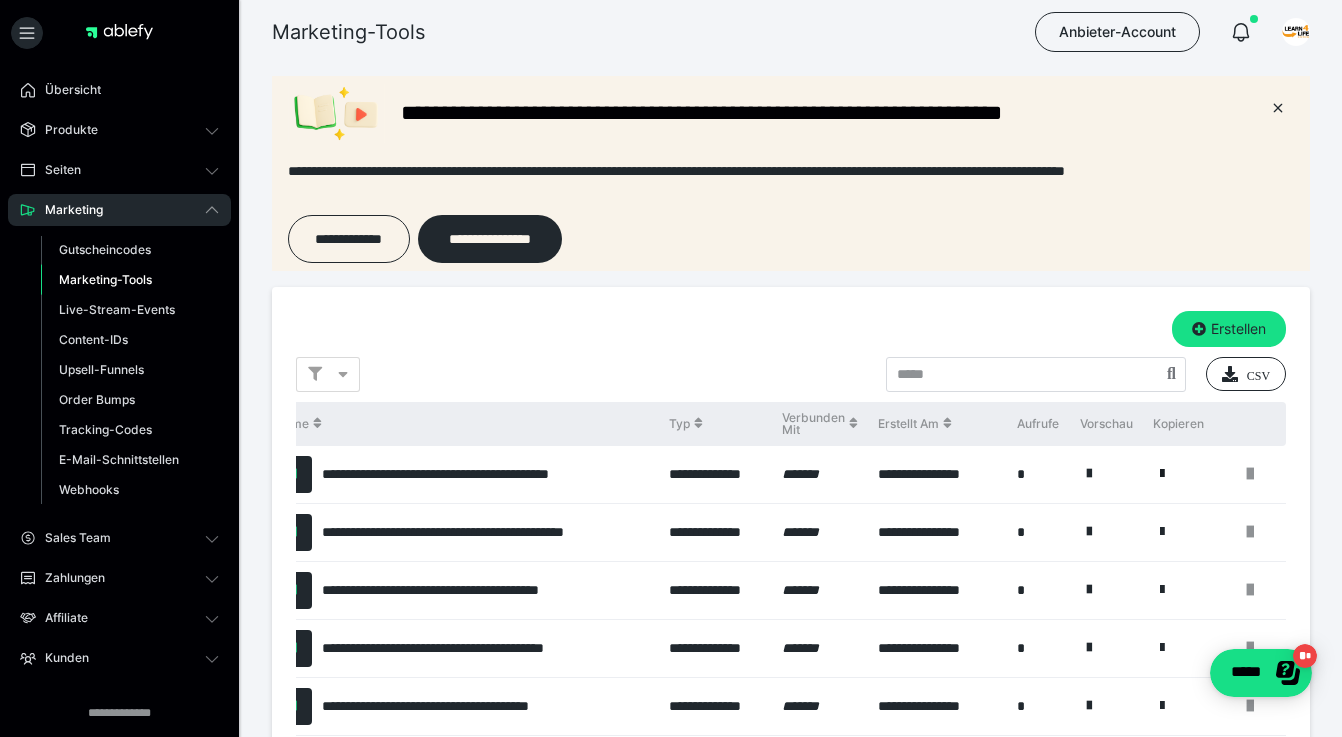 click at bounding box center [1162, 474] 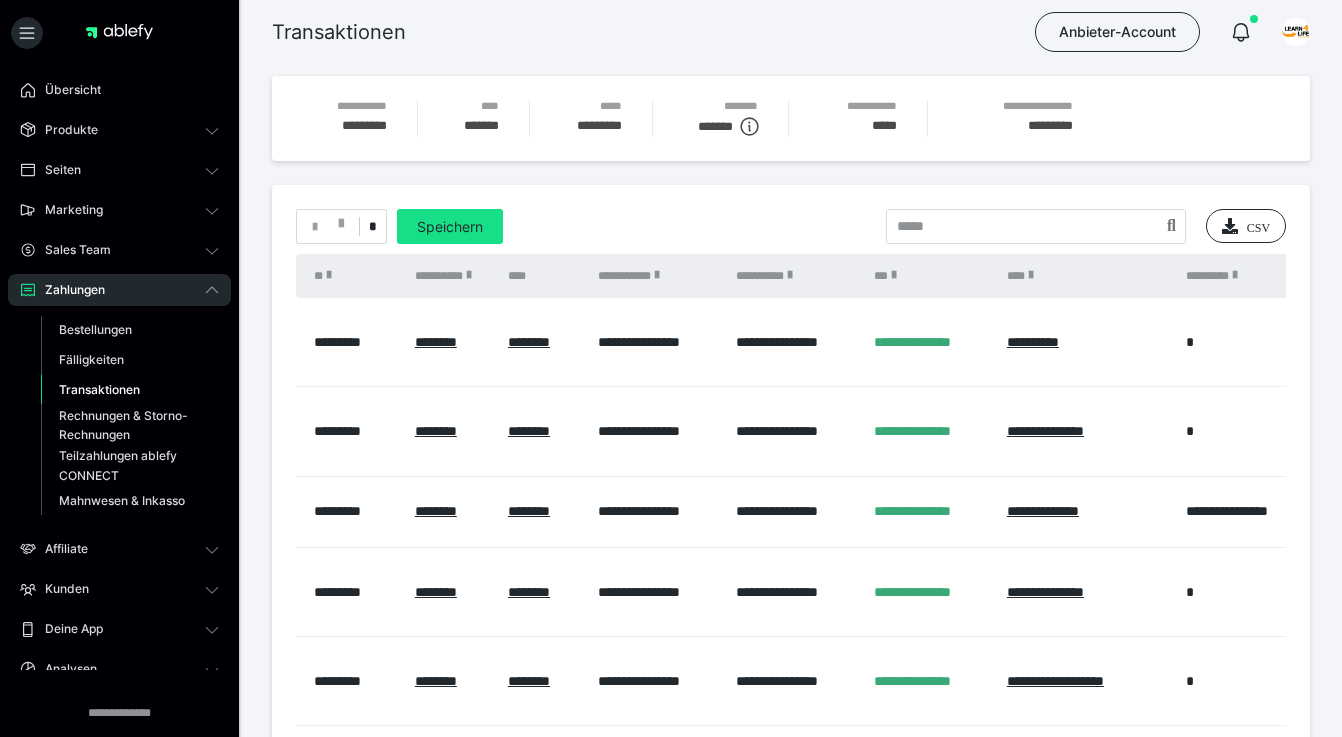 scroll, scrollTop: 193, scrollLeft: 0, axis: vertical 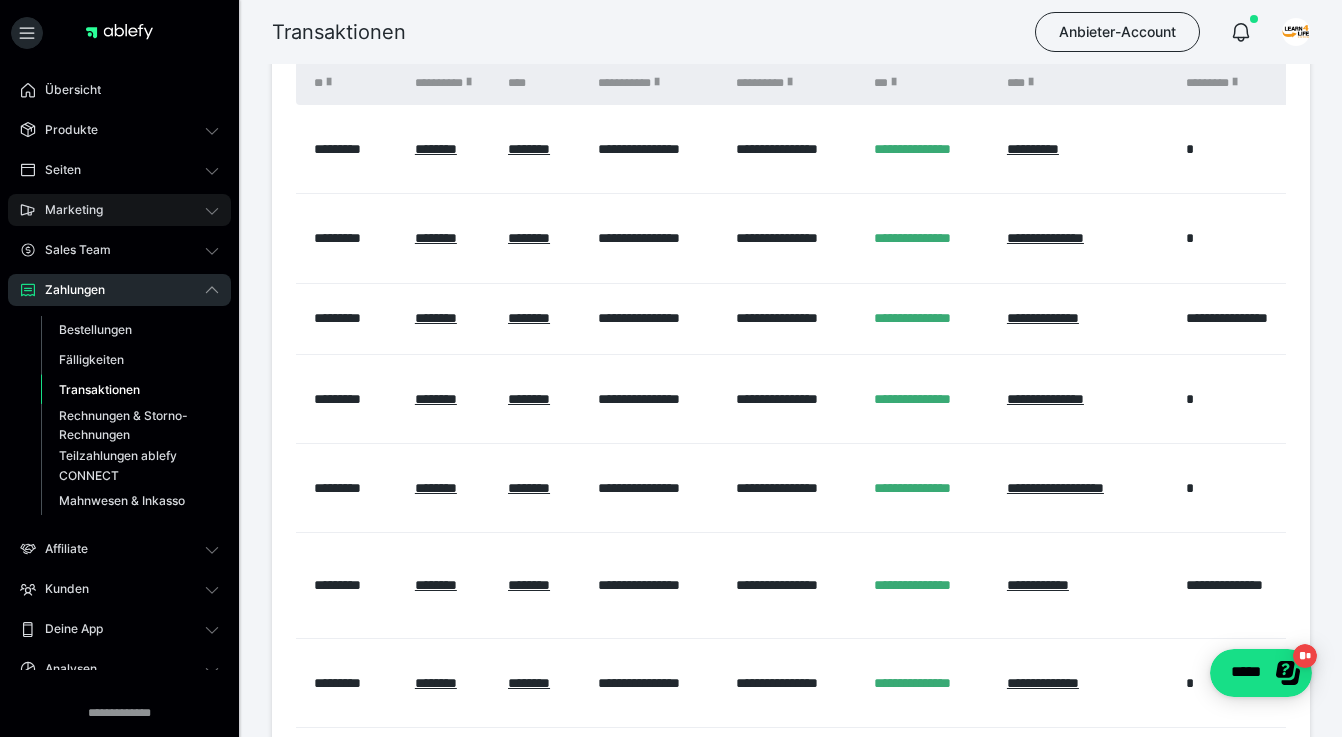 click on "Marketing" at bounding box center (67, 210) 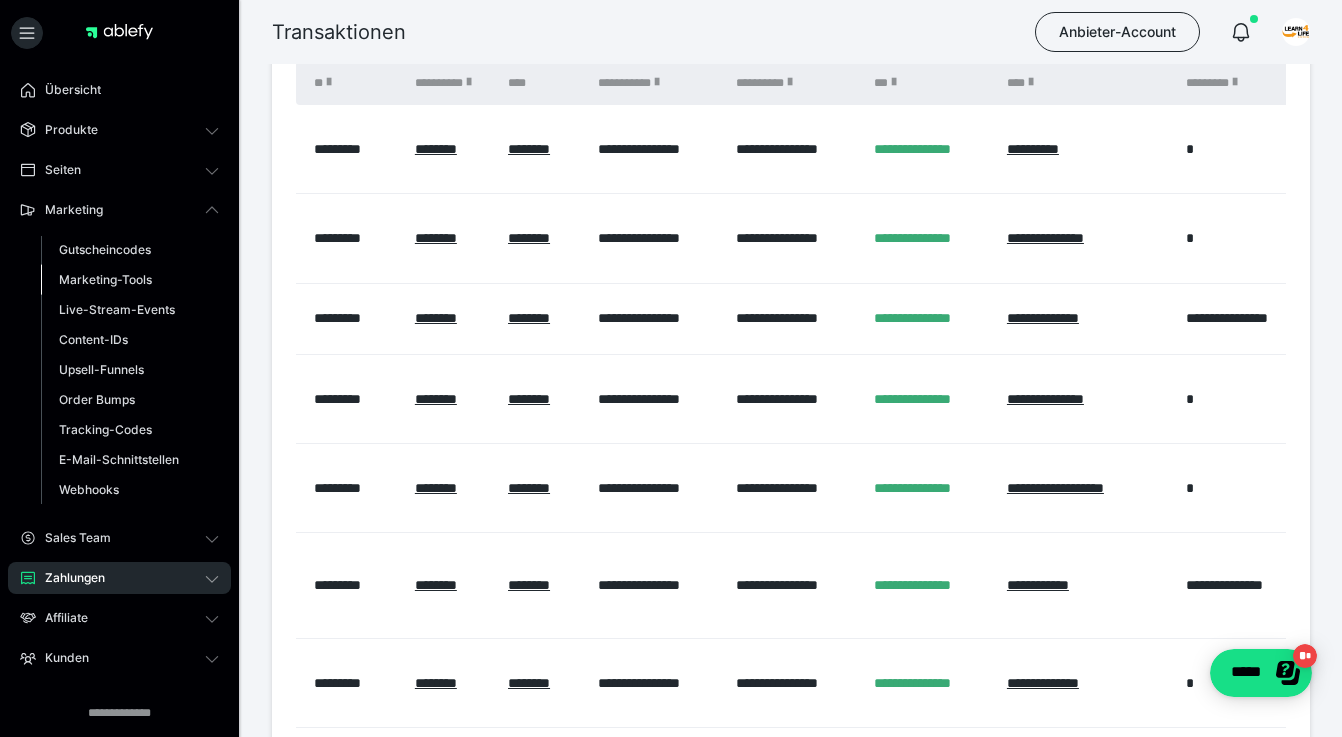 click on "Marketing-Tools" at bounding box center (105, 279) 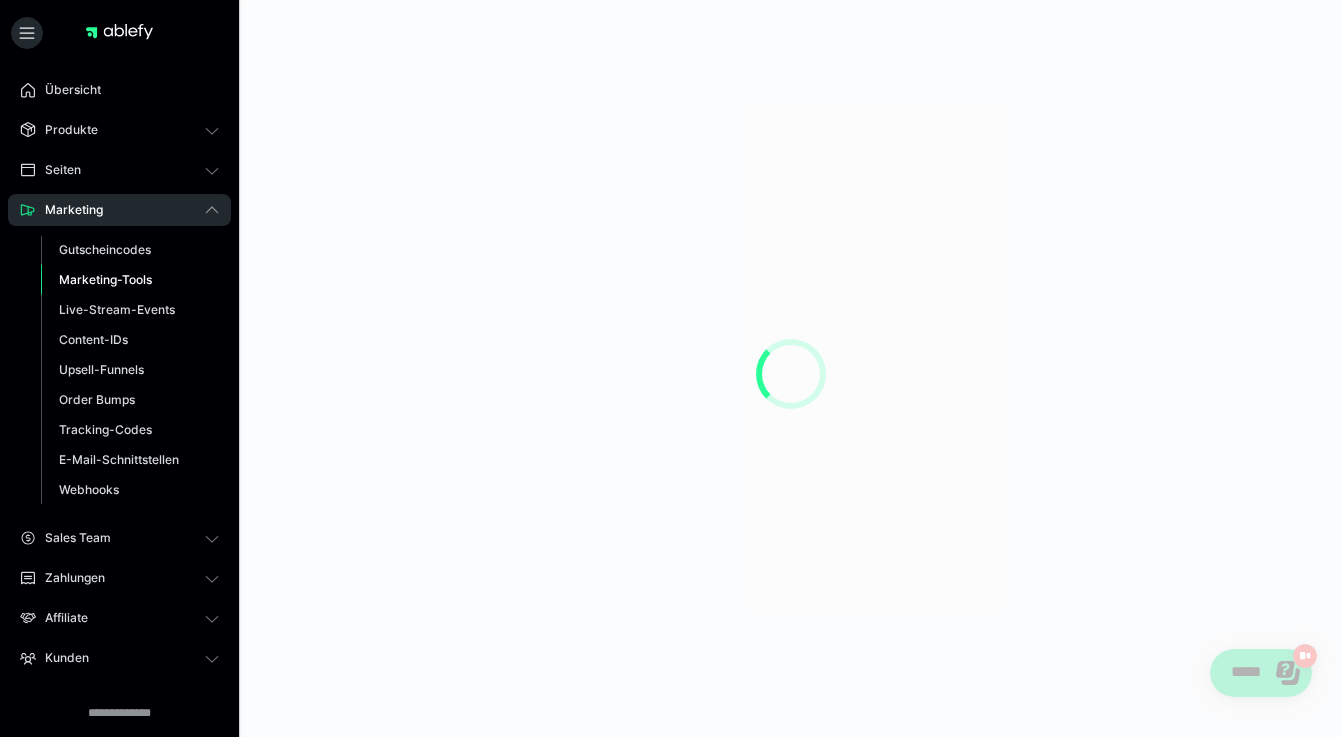 scroll, scrollTop: 0, scrollLeft: 0, axis: both 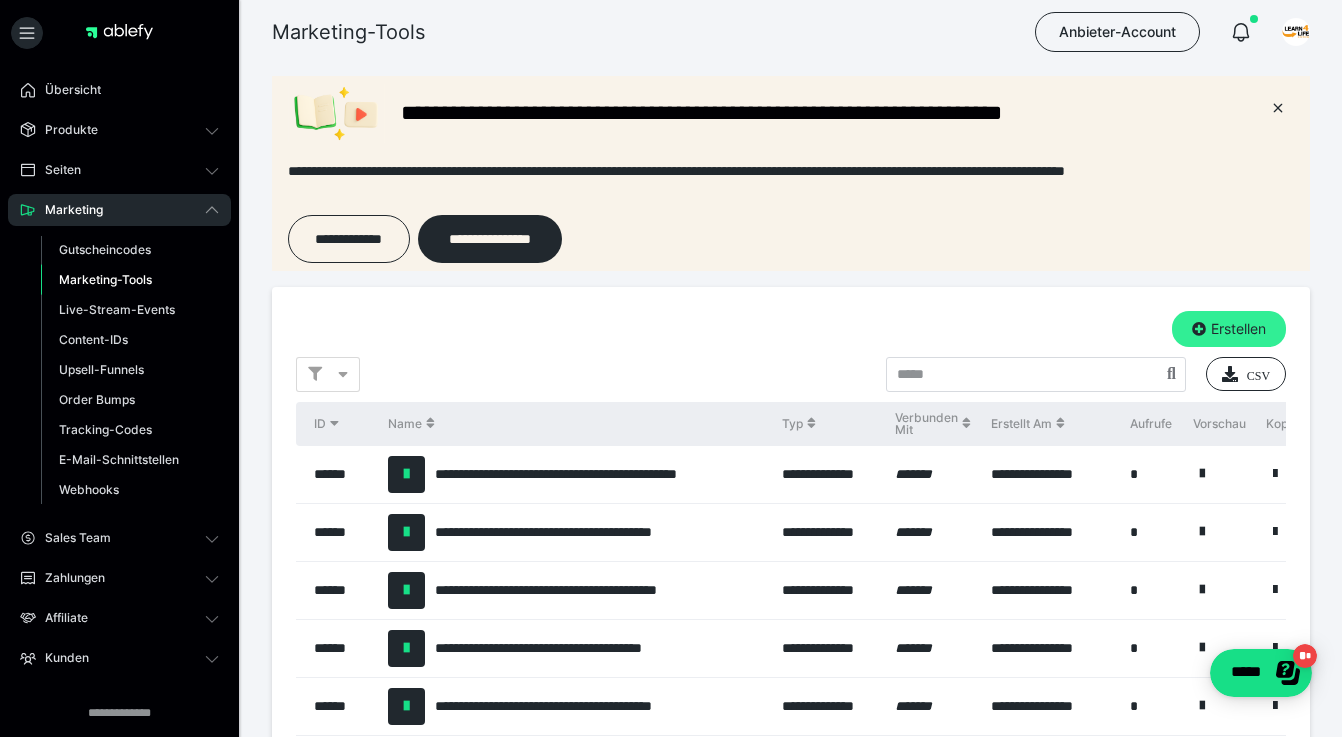 click on "Erstellen" at bounding box center (1229, 329) 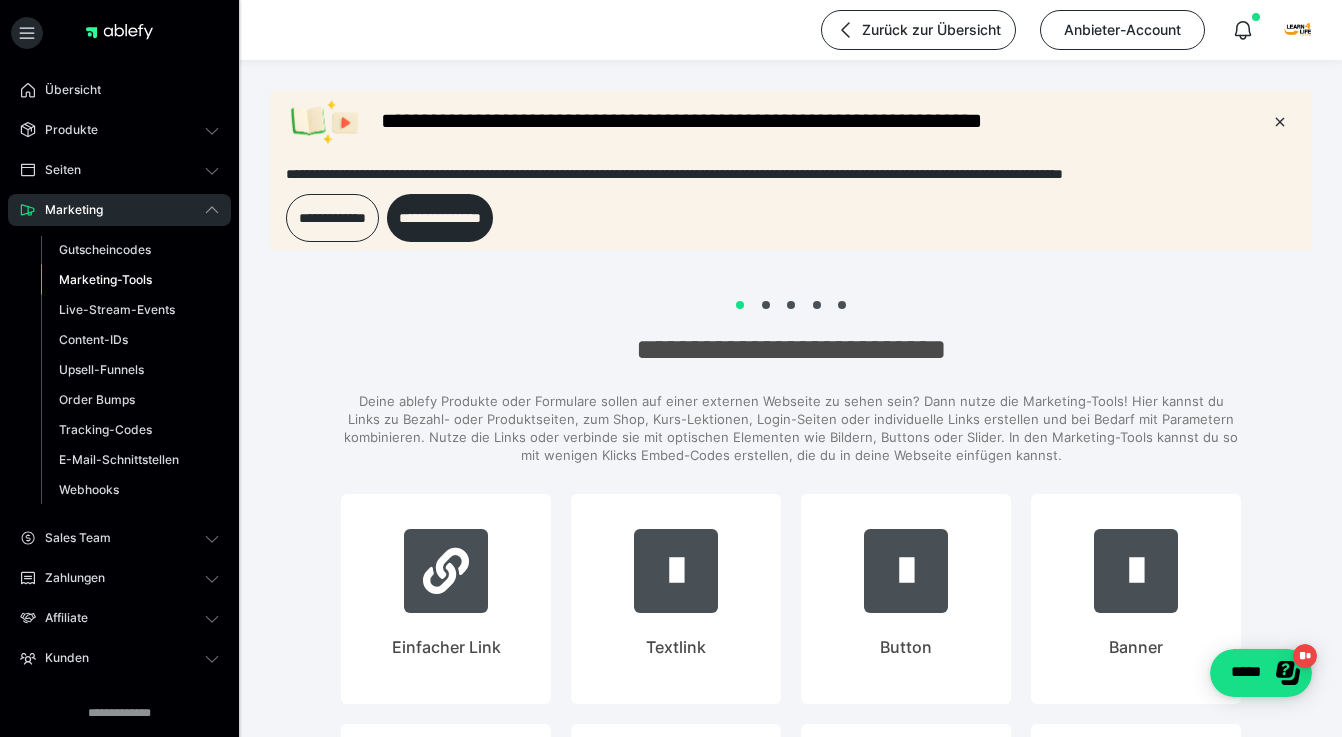scroll, scrollTop: 0, scrollLeft: 0, axis: both 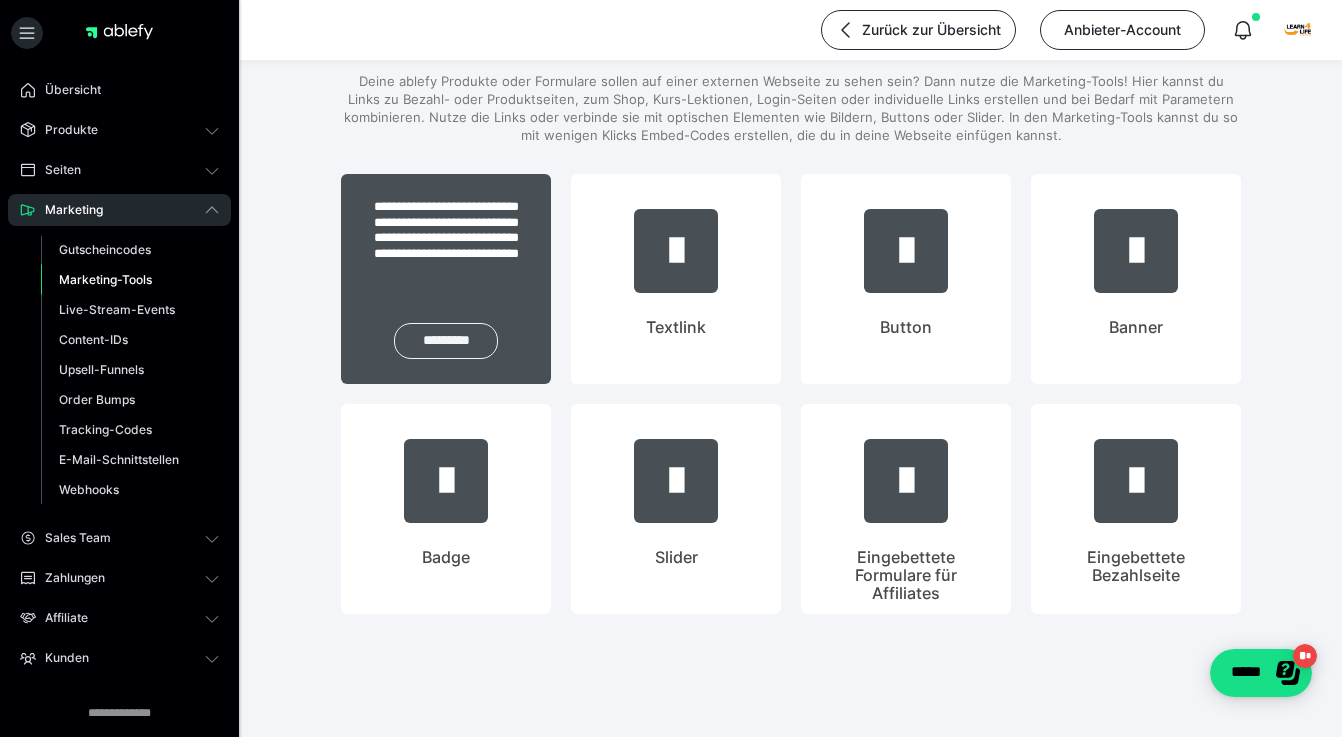 click on "*********" at bounding box center (446, 341) 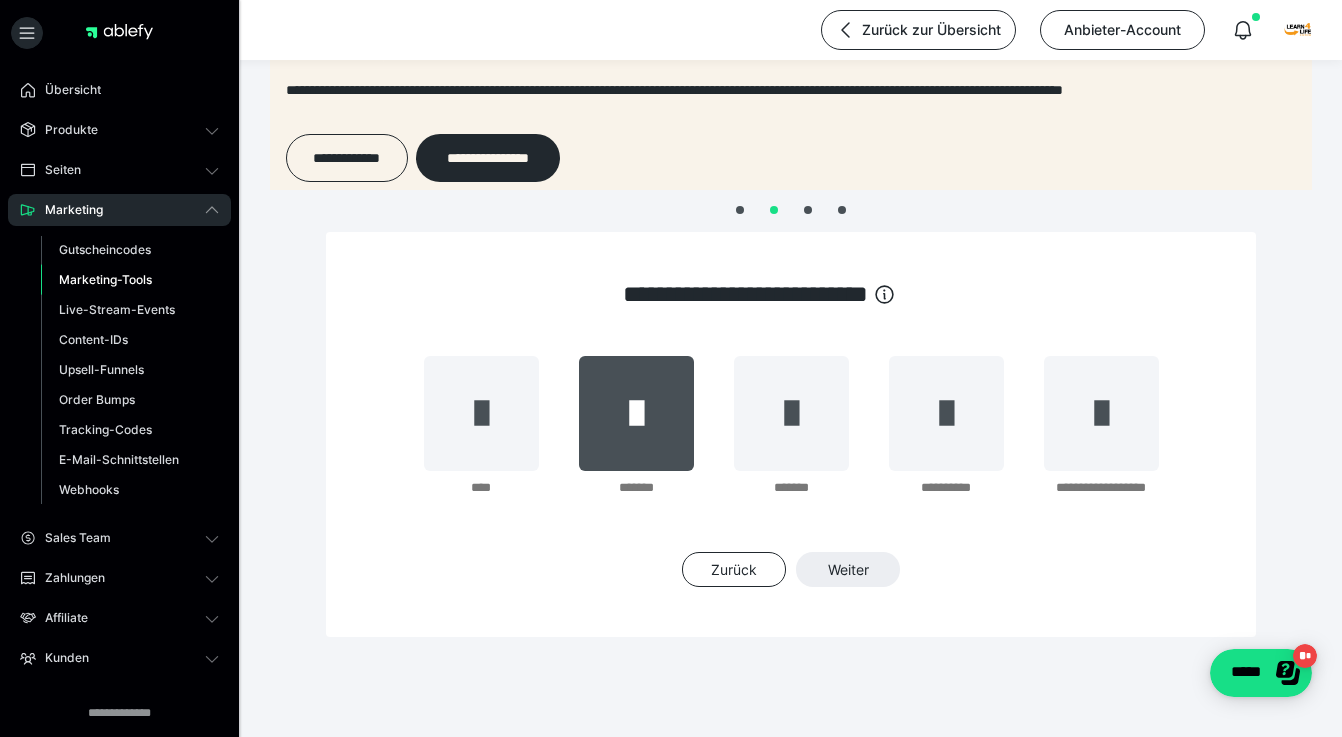click at bounding box center (636, 413) 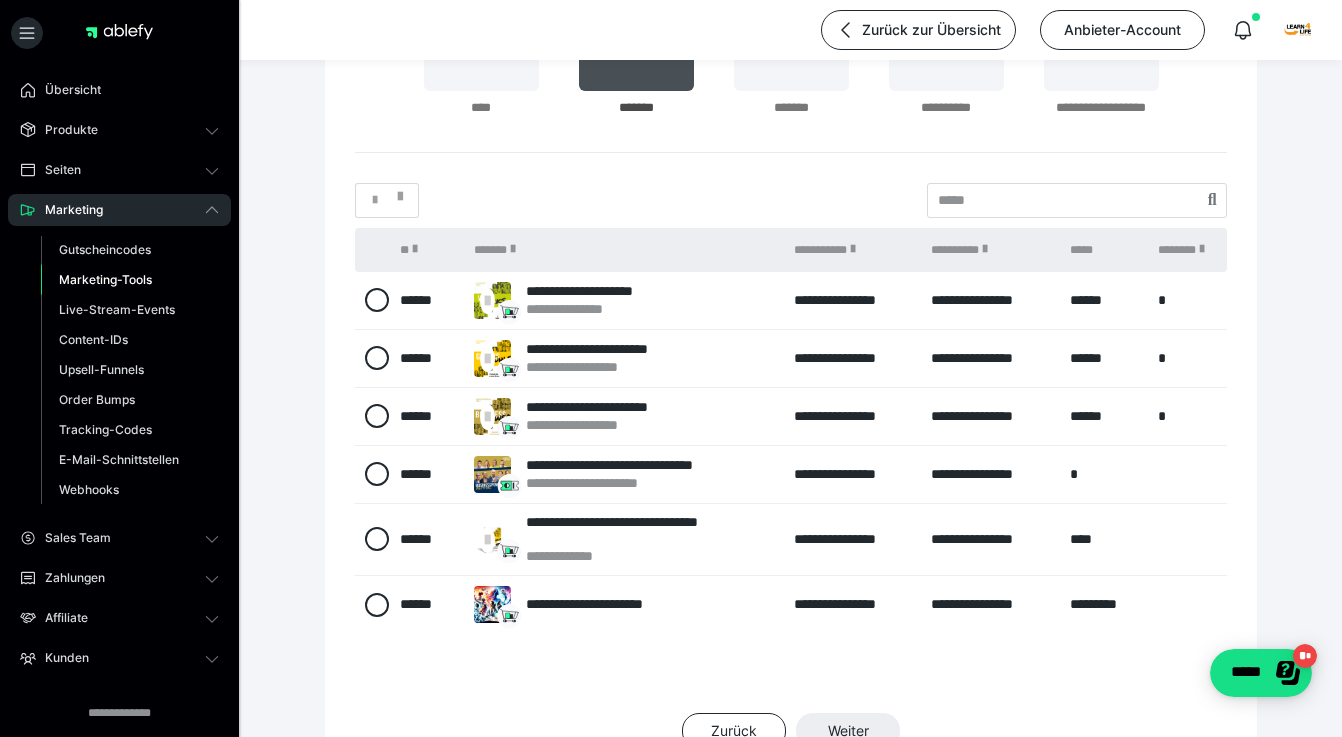 scroll, scrollTop: 483, scrollLeft: 0, axis: vertical 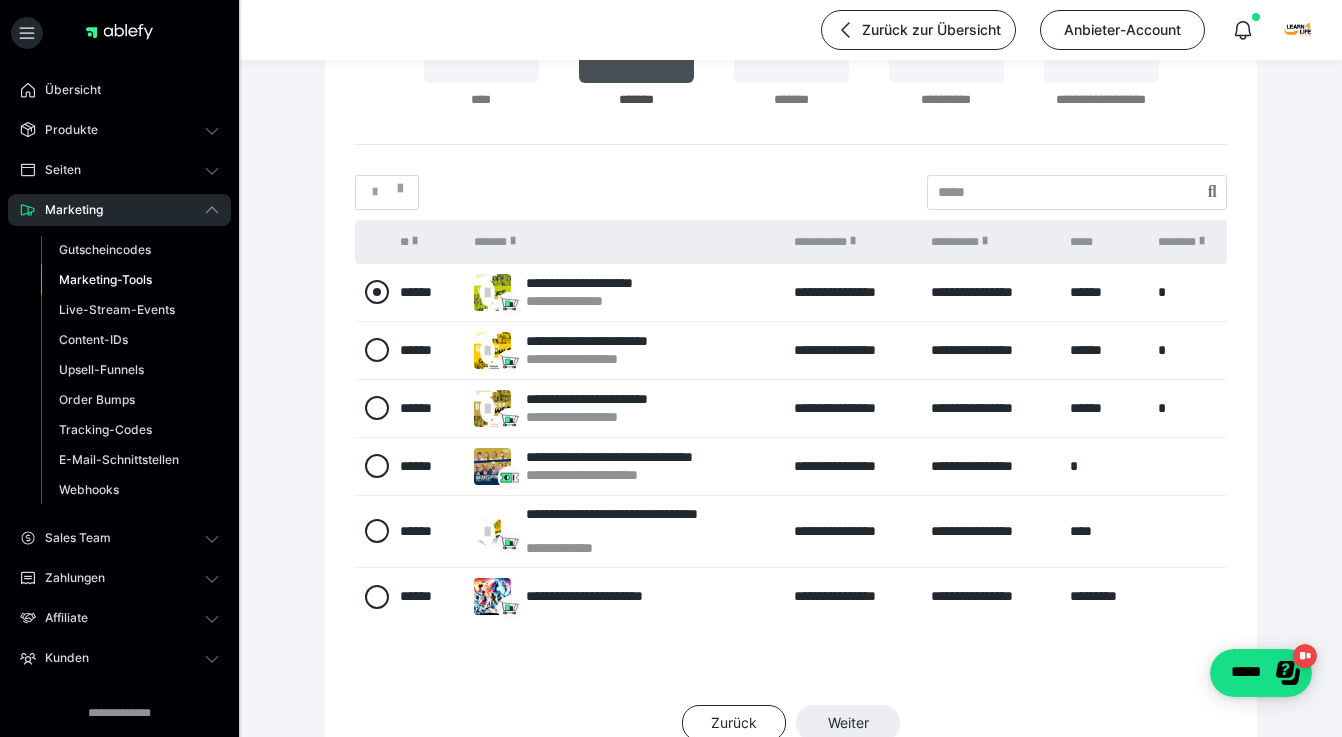 click at bounding box center (377, 292) 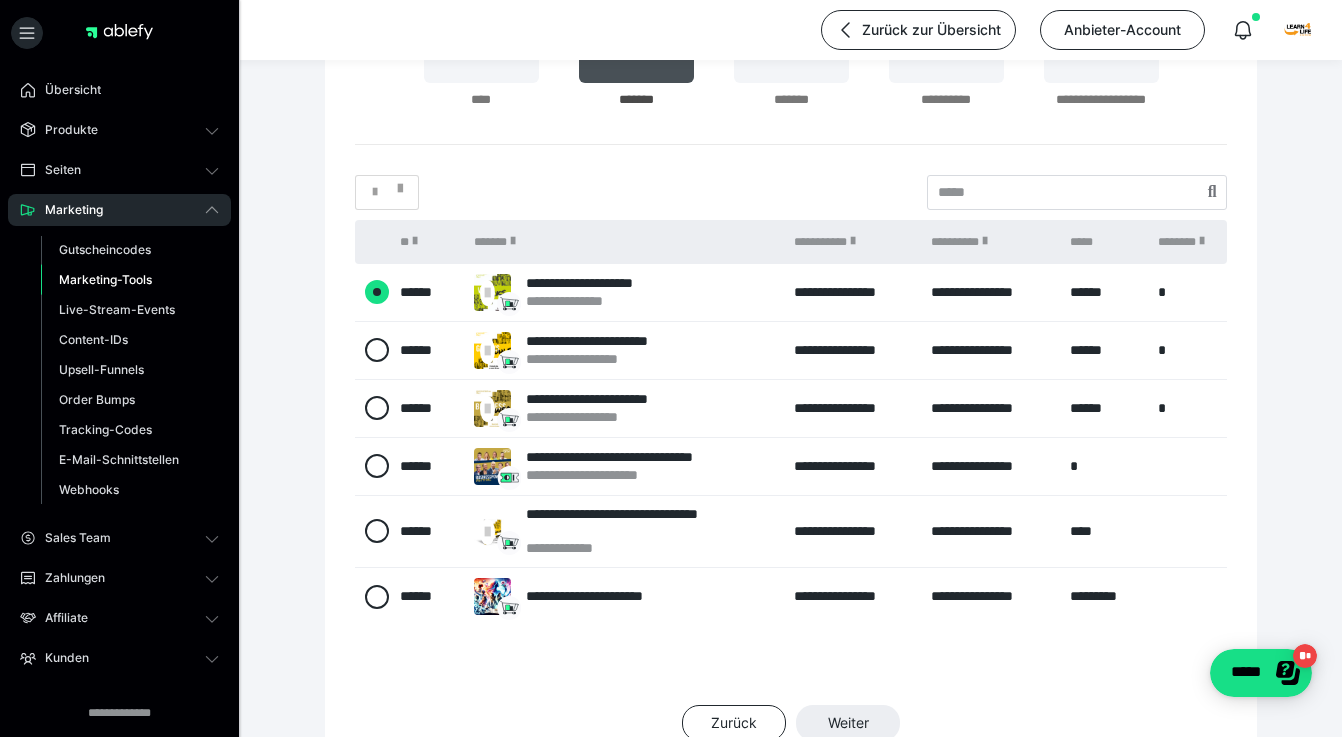 radio on "****" 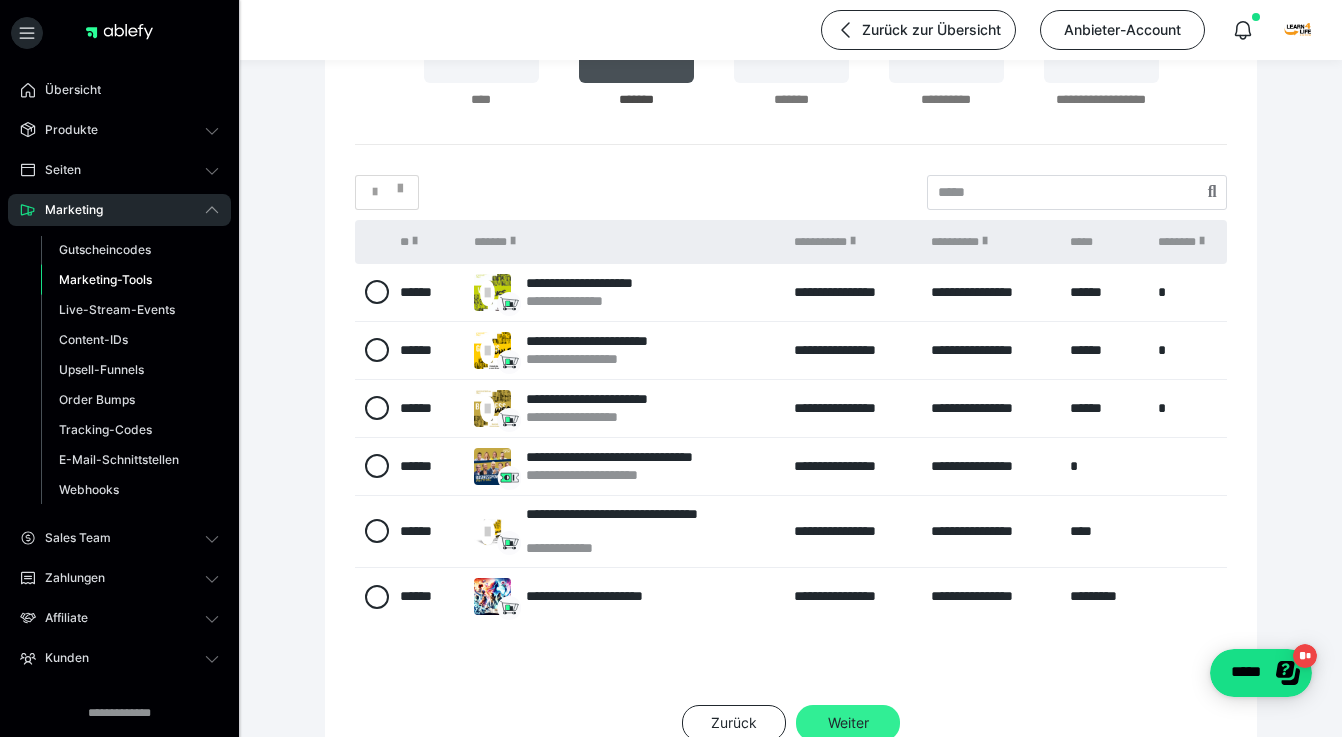 click on "Weiter" at bounding box center (848, 723) 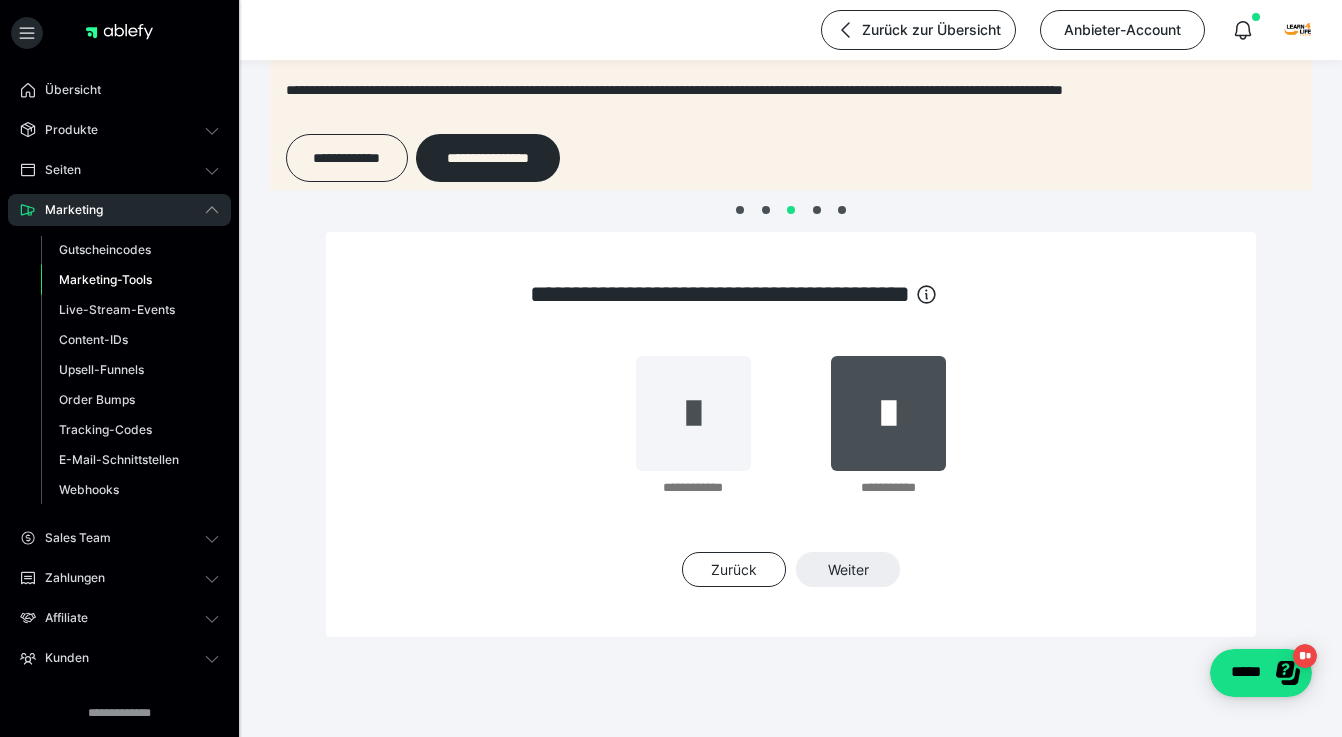 click at bounding box center [888, 413] 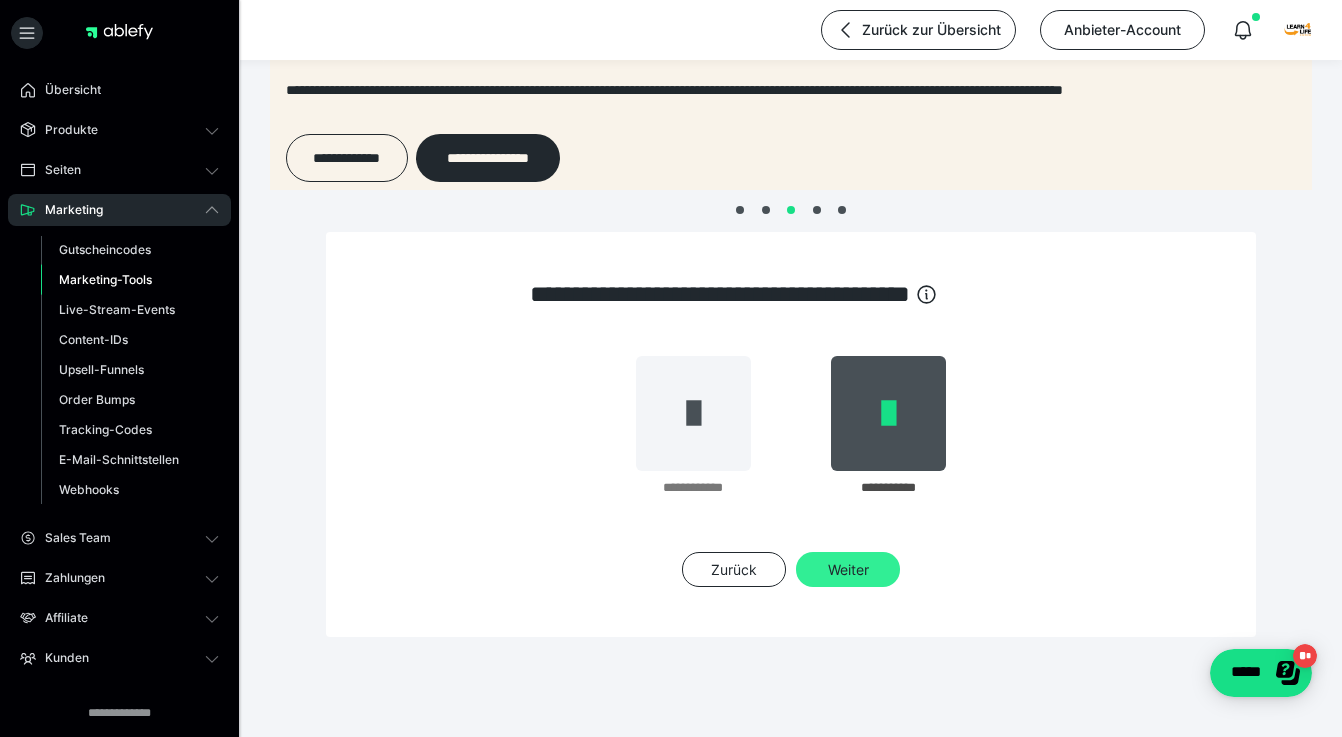 click on "Weiter" at bounding box center (848, 570) 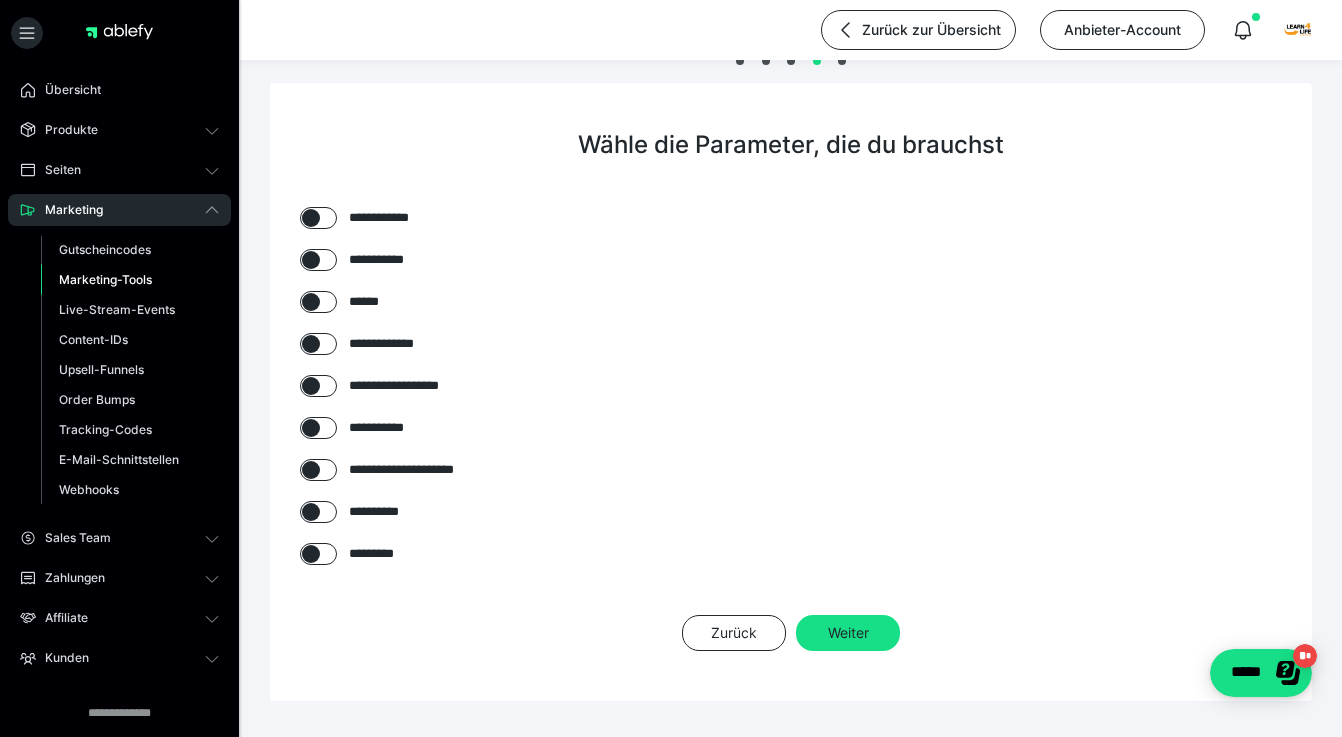 scroll, scrollTop: 280, scrollLeft: 0, axis: vertical 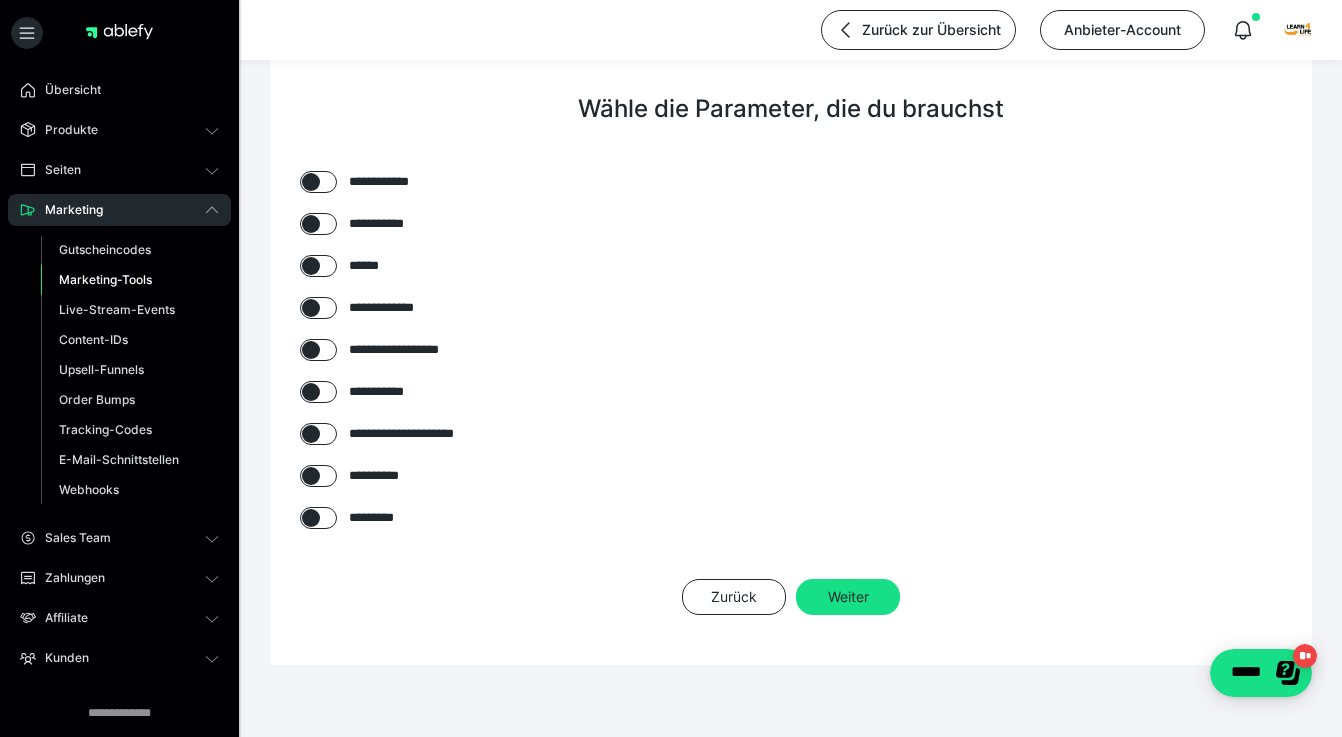 click at bounding box center [311, 476] 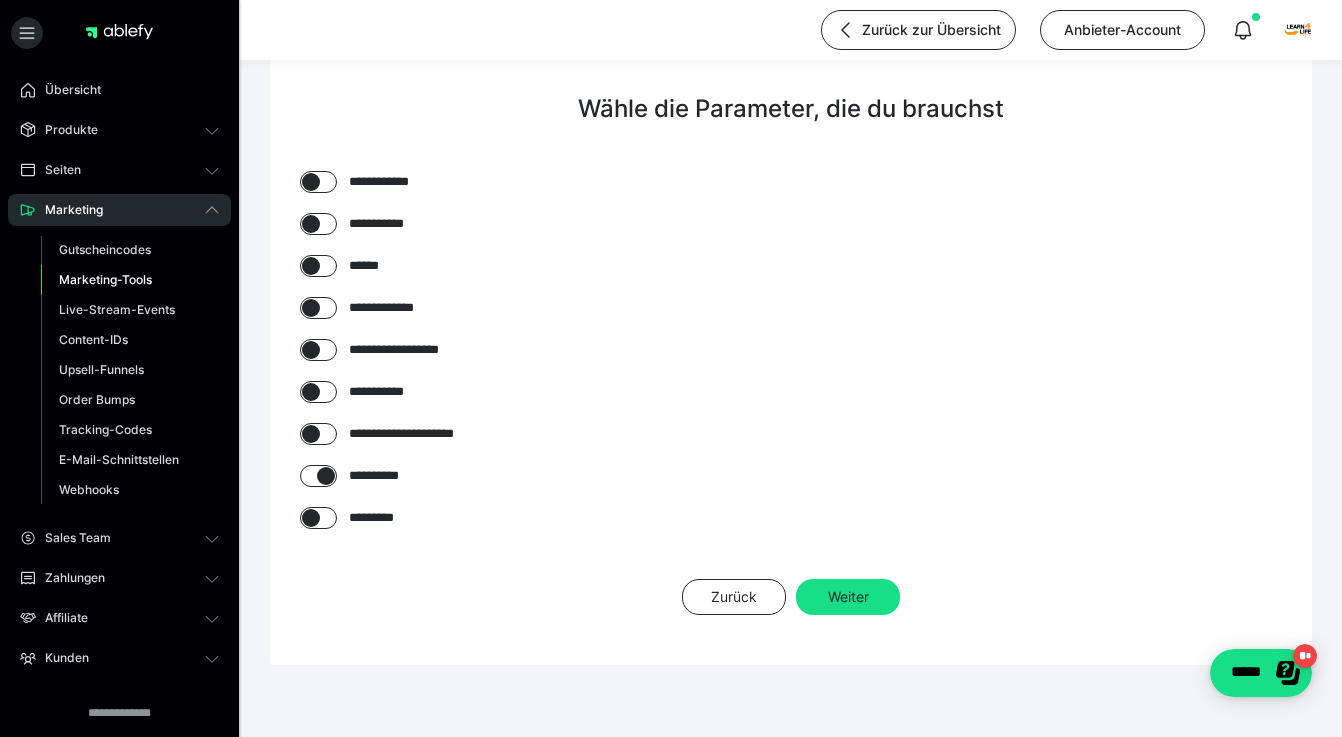 checkbox on "****" 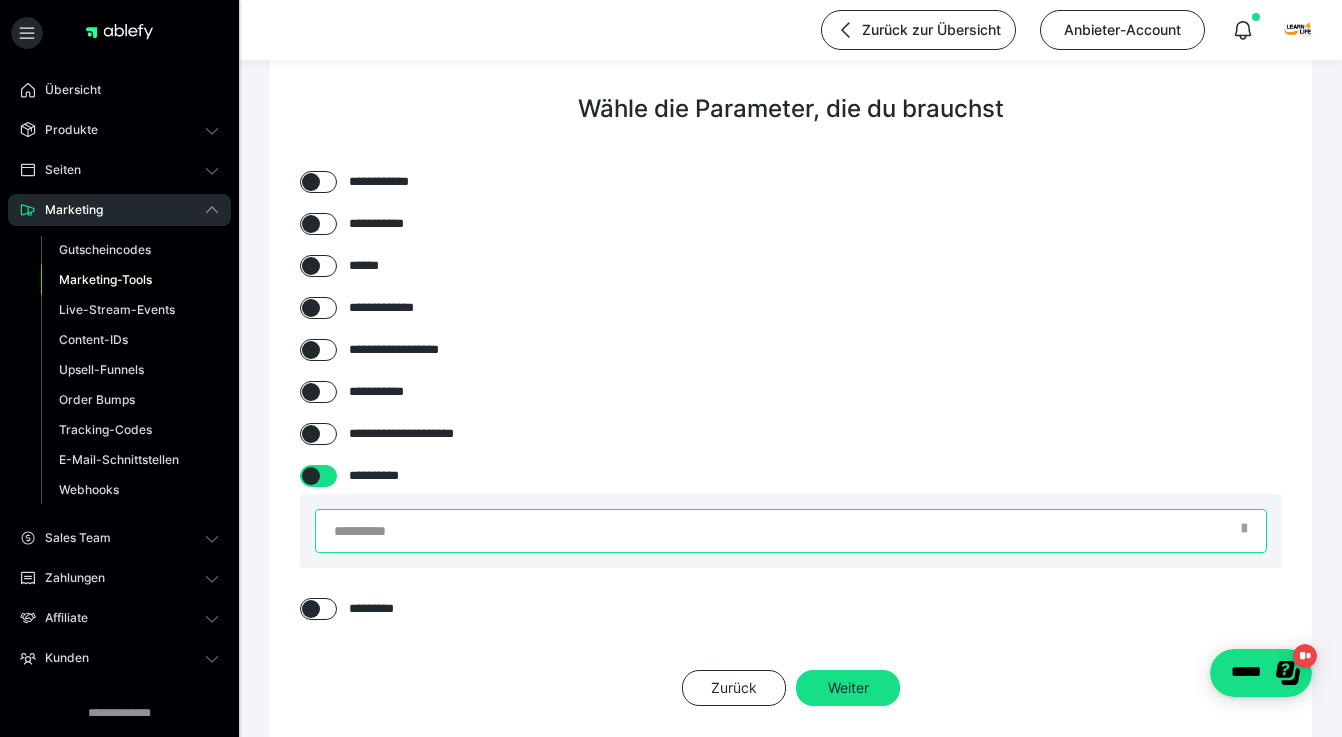 click at bounding box center [791, 531] 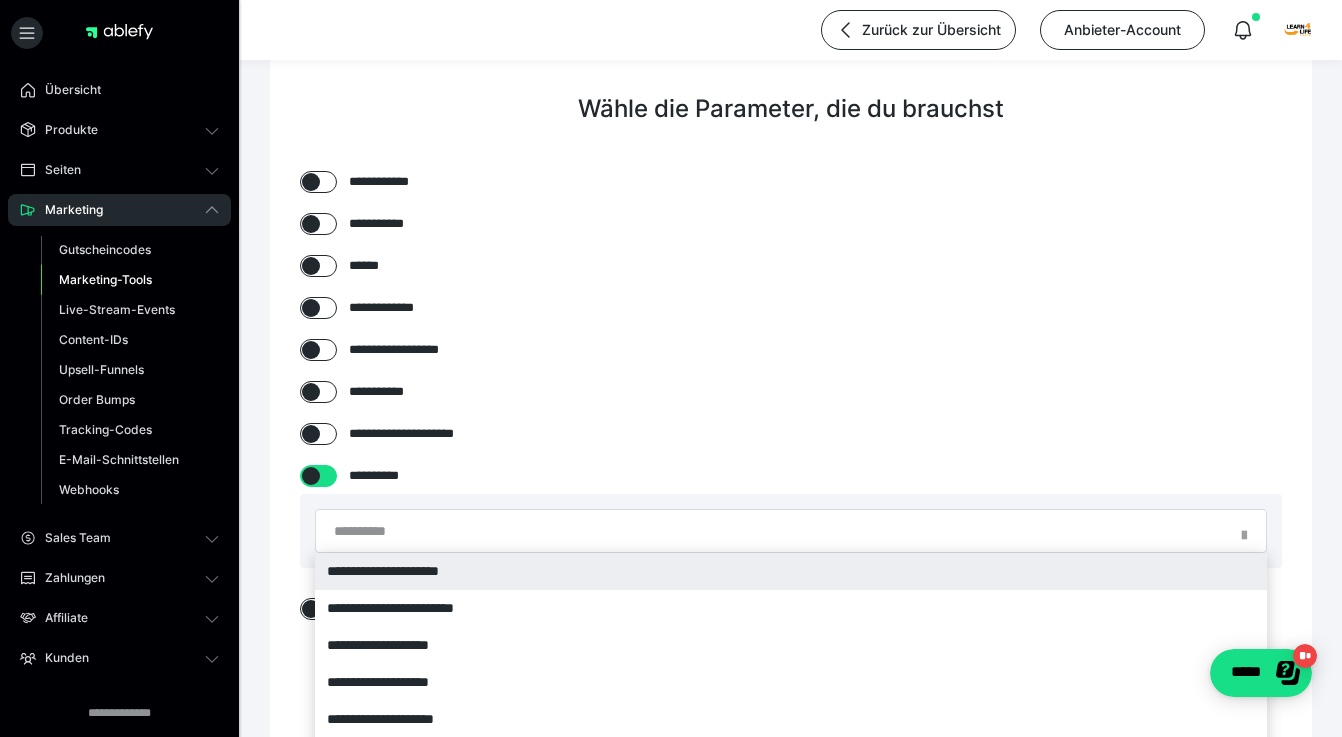 click on "**********" at bounding box center [791, 571] 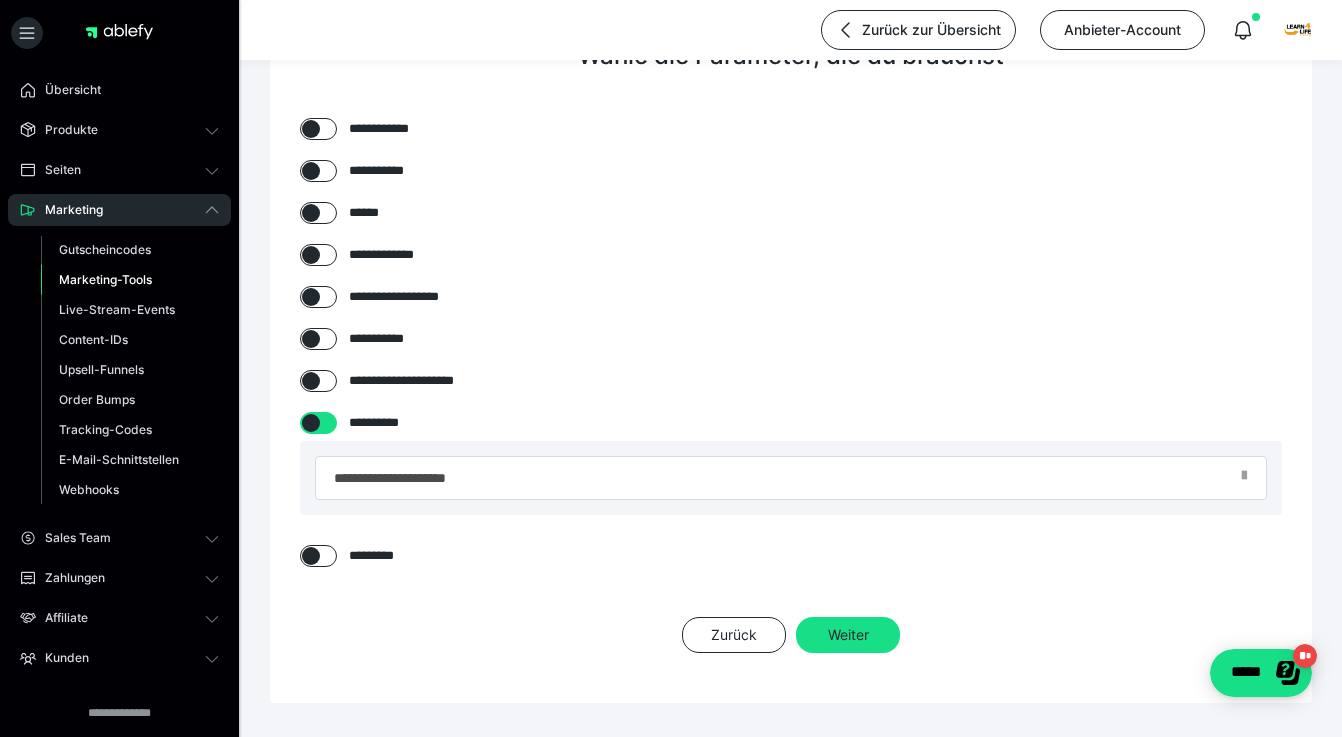 scroll, scrollTop: 398, scrollLeft: 0, axis: vertical 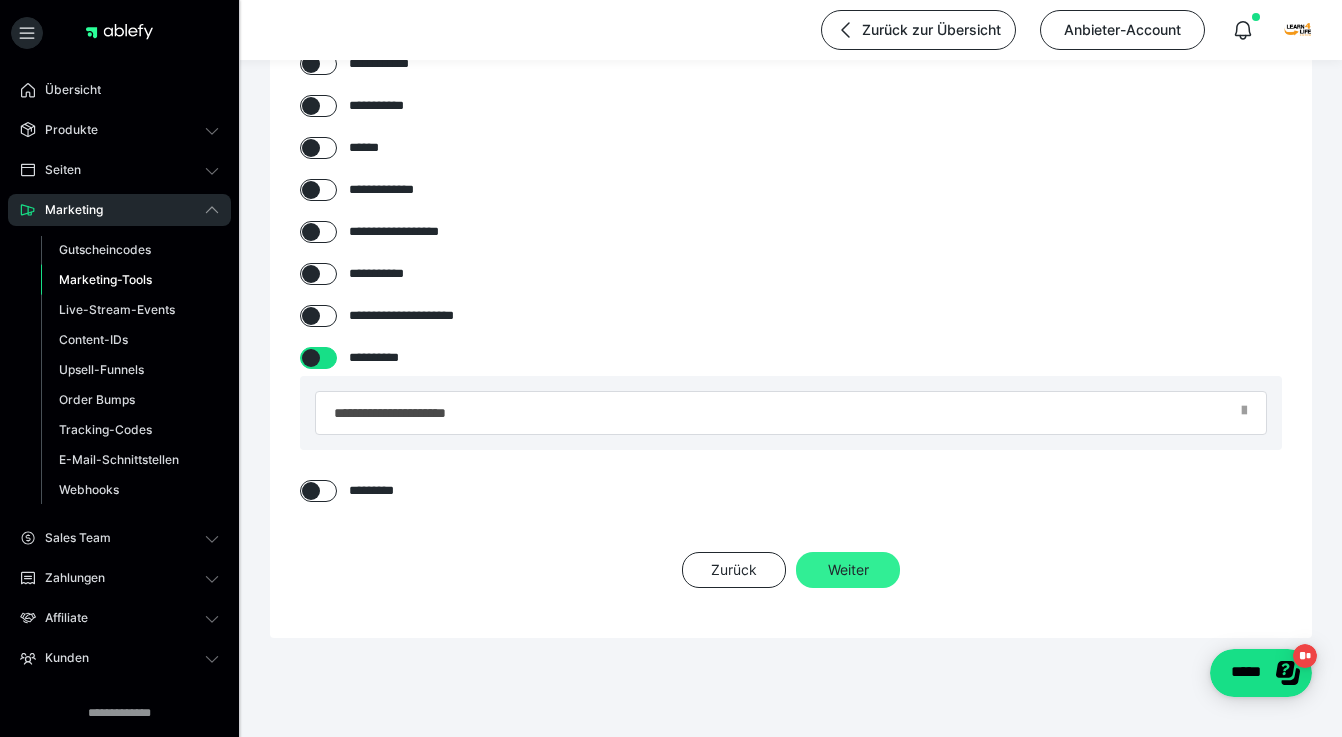 click on "Weiter" at bounding box center [848, 570] 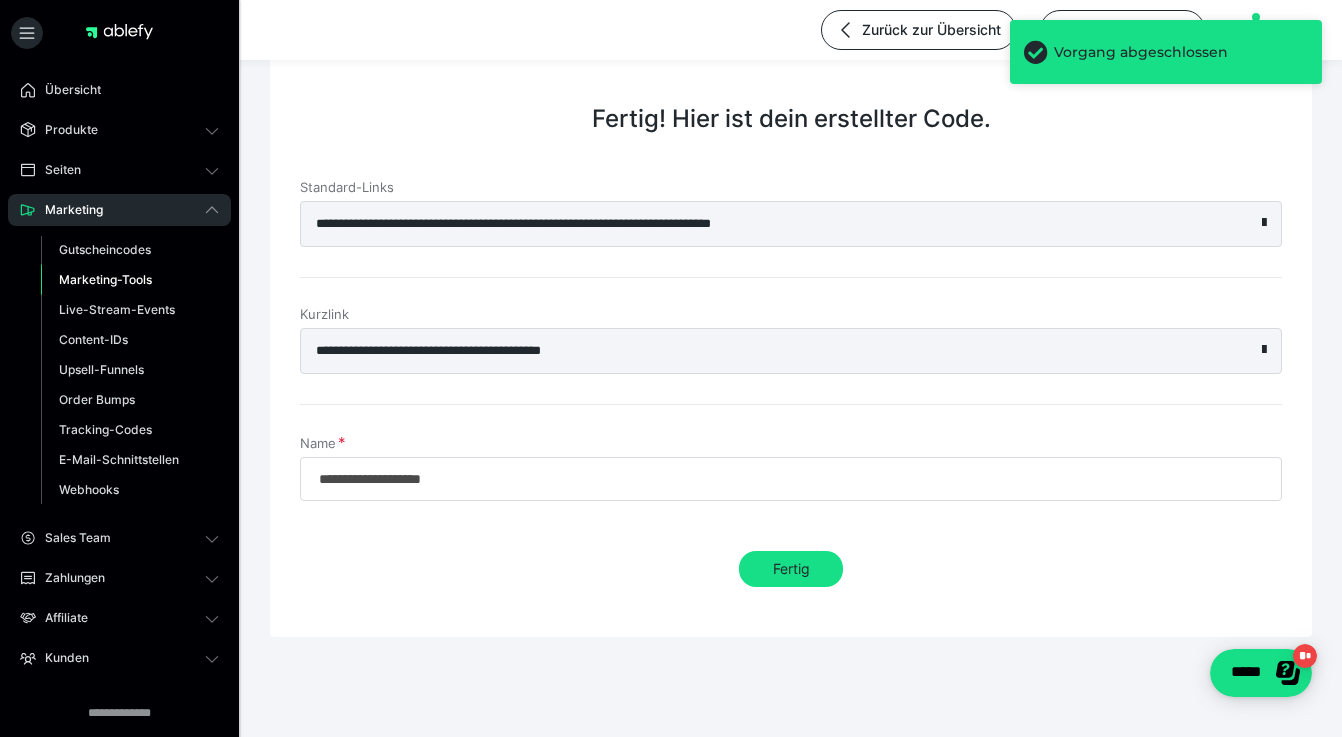 scroll, scrollTop: 269, scrollLeft: 0, axis: vertical 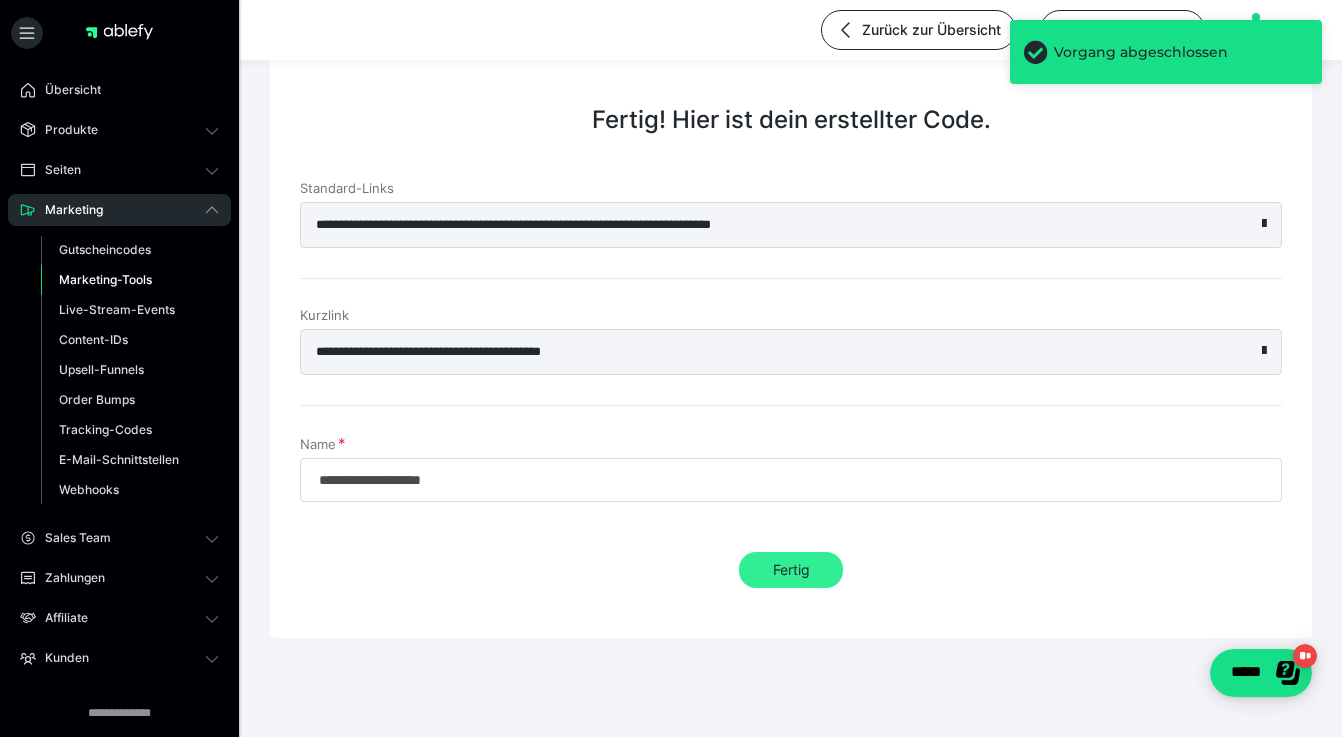 click on "Fertig" at bounding box center (791, 570) 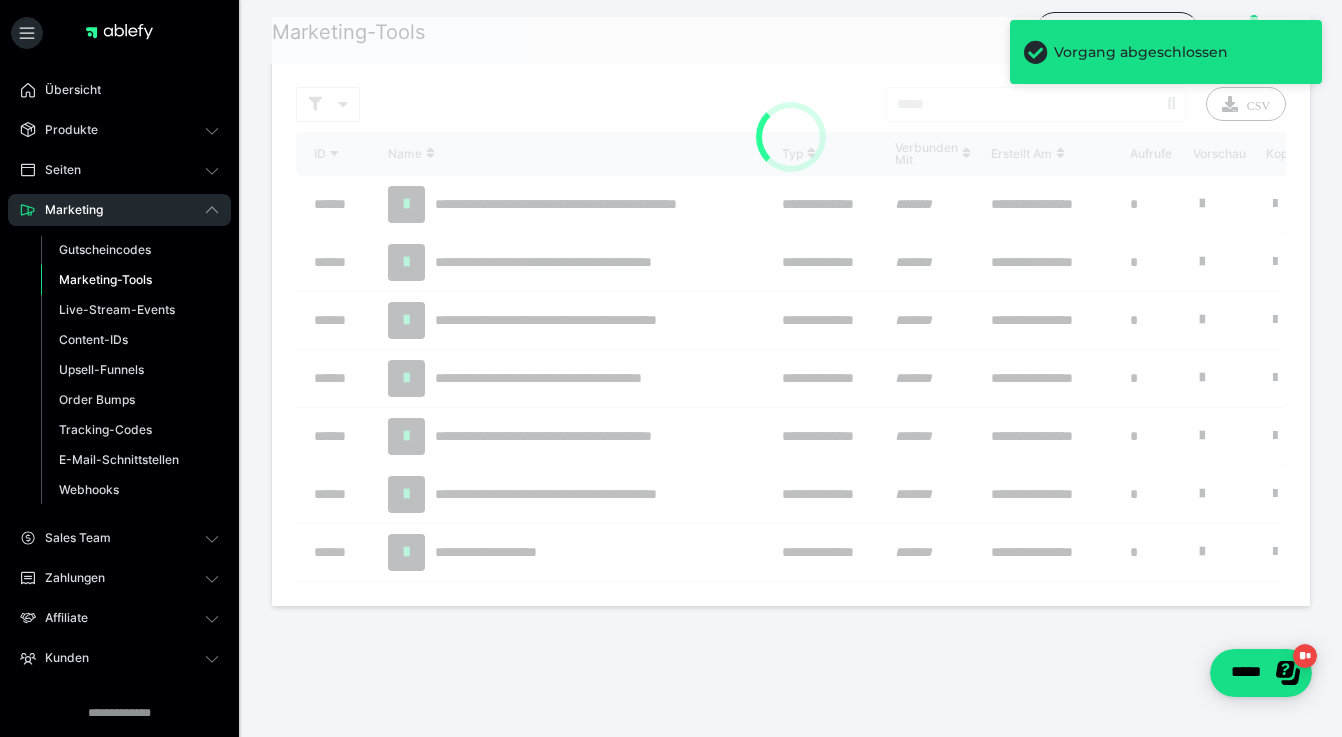 scroll, scrollTop: 0, scrollLeft: 0, axis: both 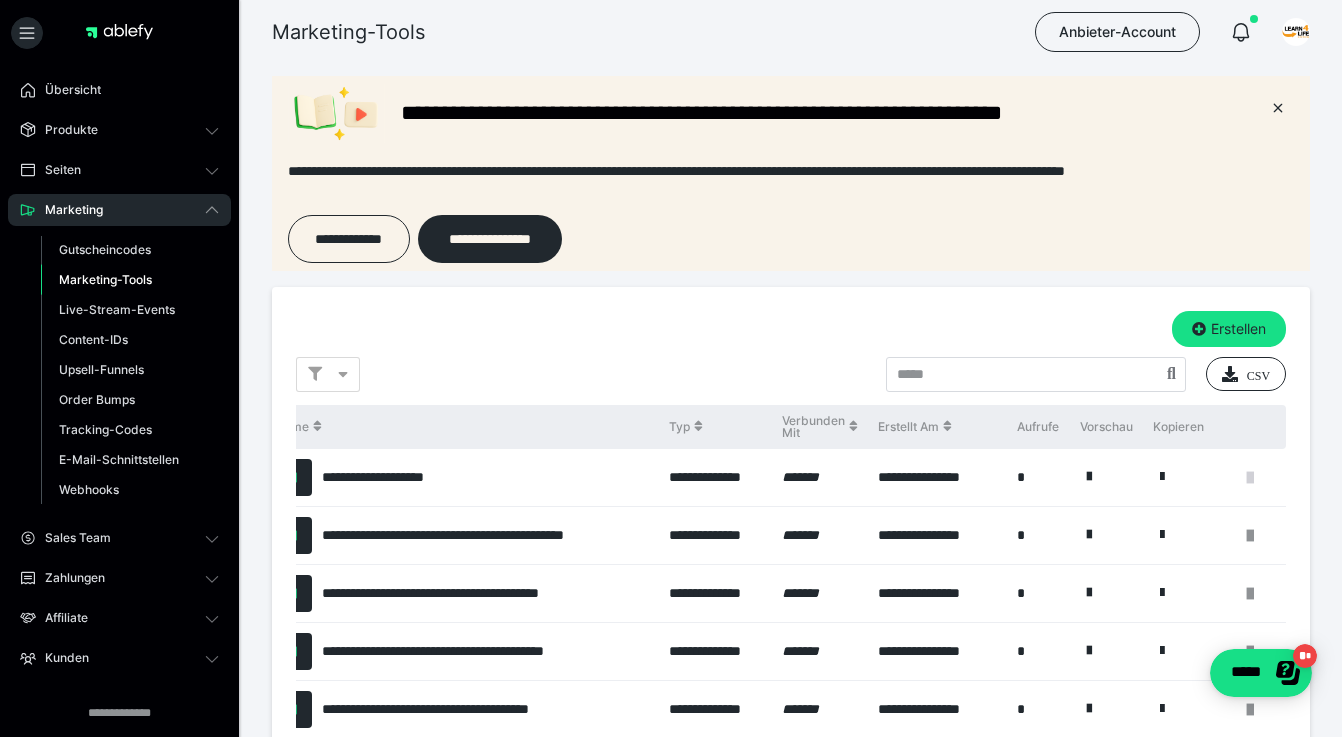 click at bounding box center [1250, 478] 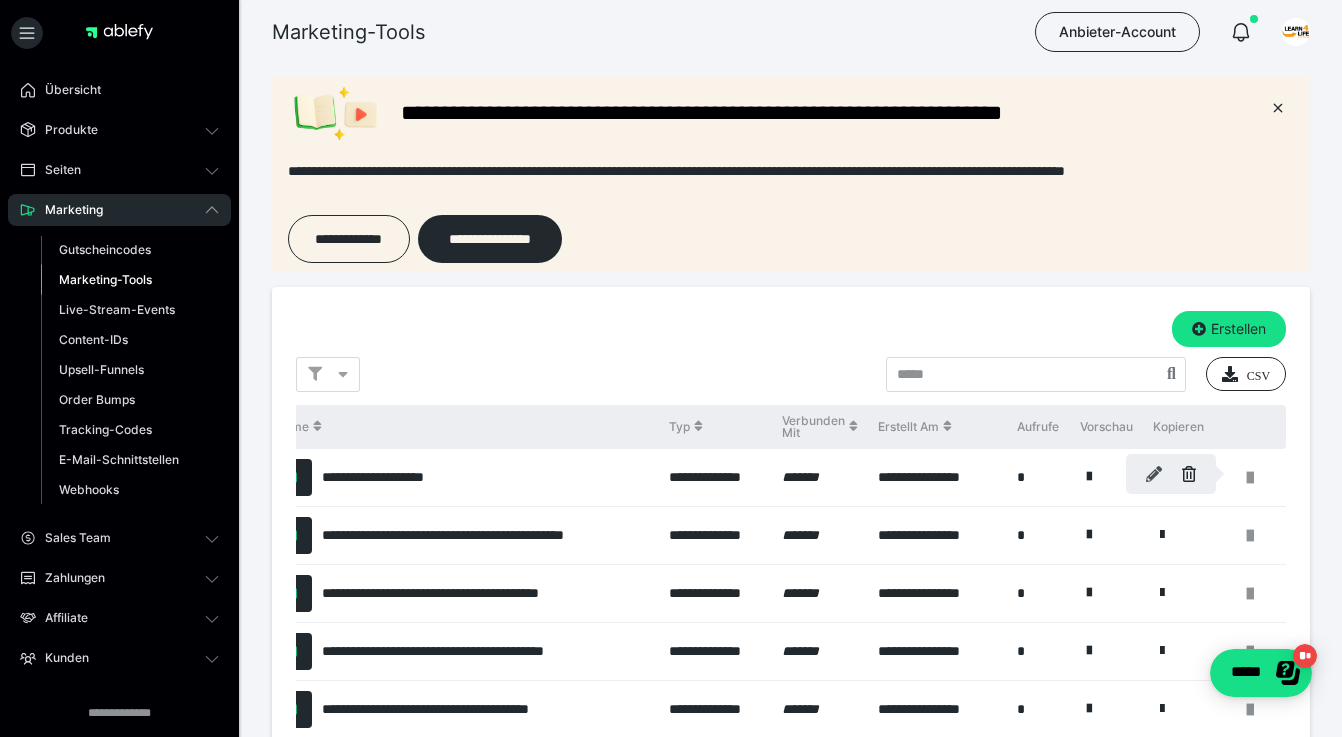 click at bounding box center (1154, 474) 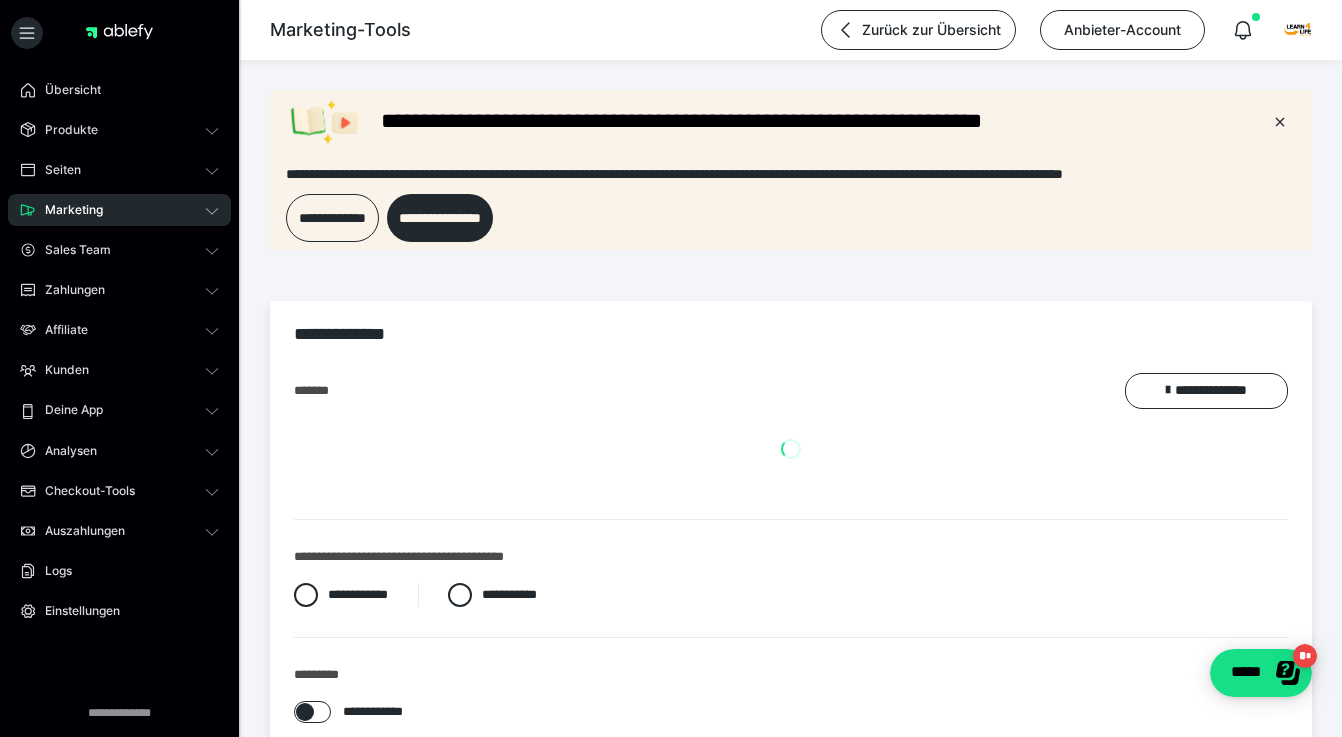 scroll, scrollTop: 0, scrollLeft: 0, axis: both 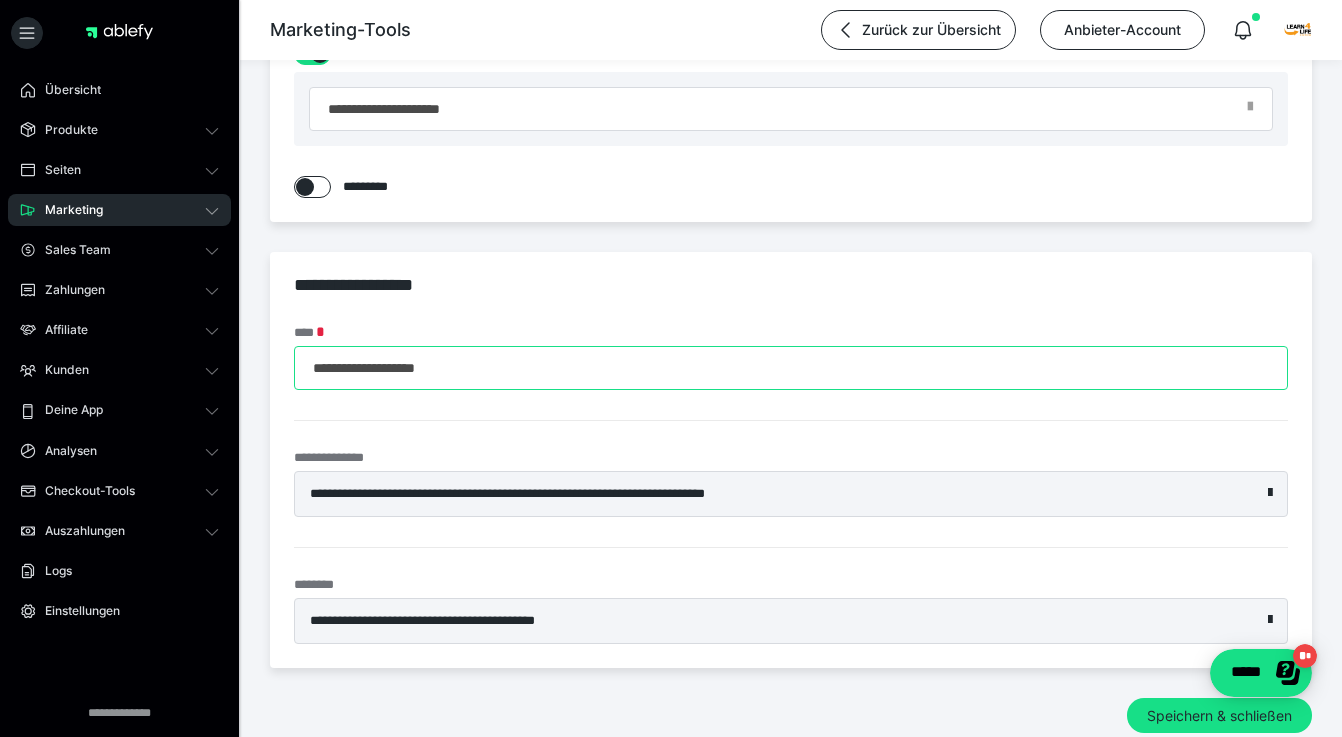 click on "**********" at bounding box center (791, 368) 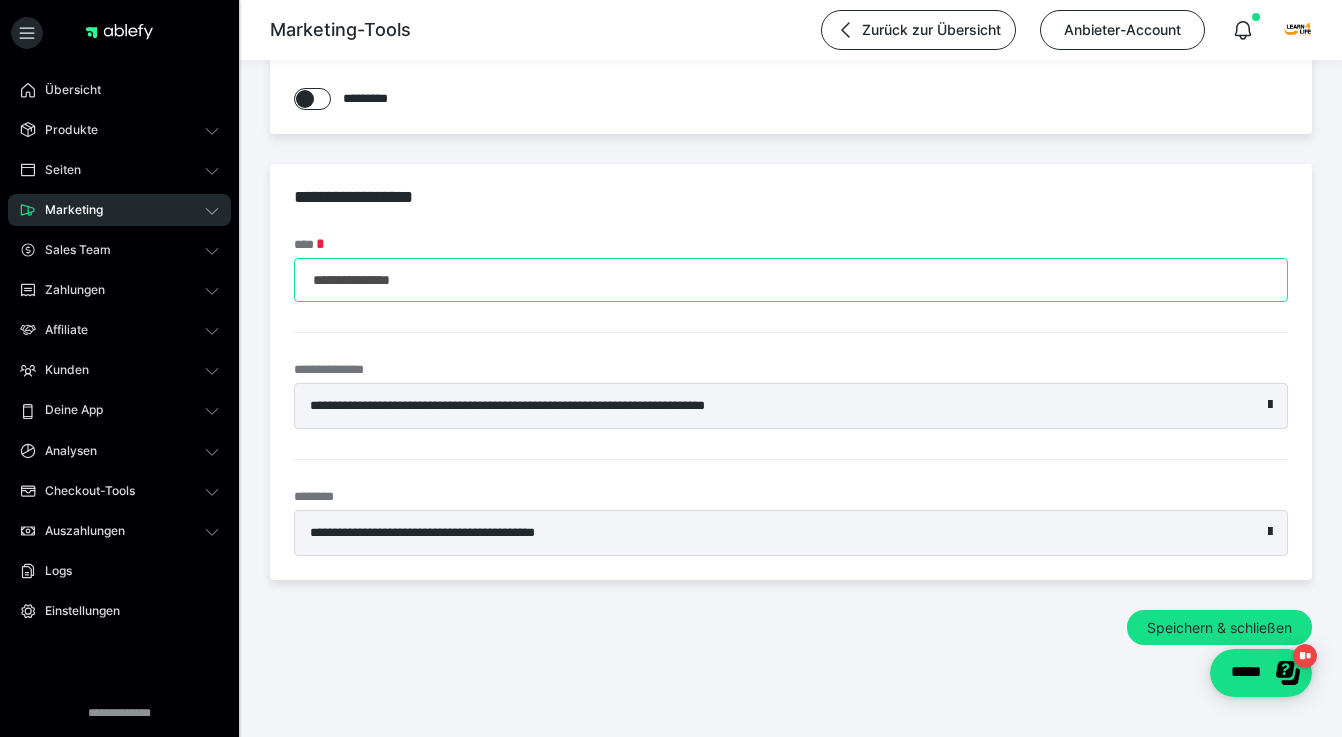 scroll, scrollTop: 1036, scrollLeft: 0, axis: vertical 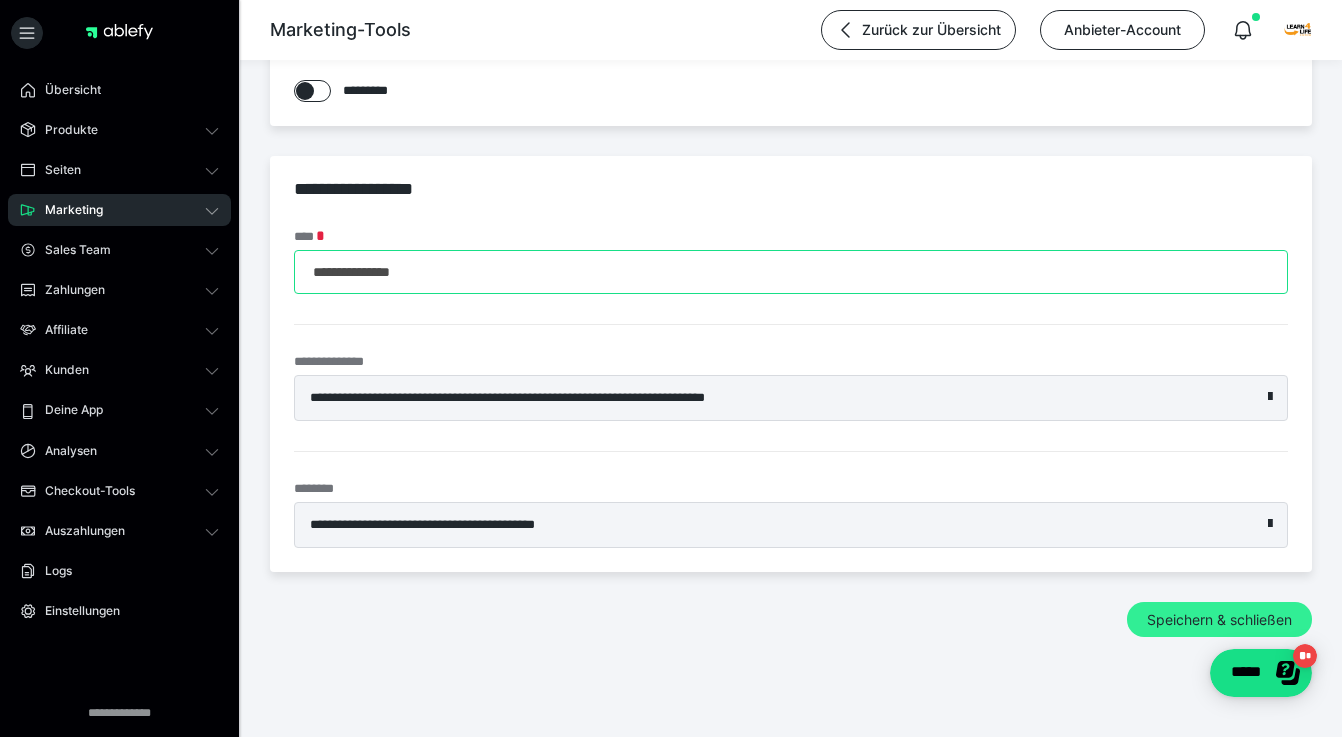 type on "**********" 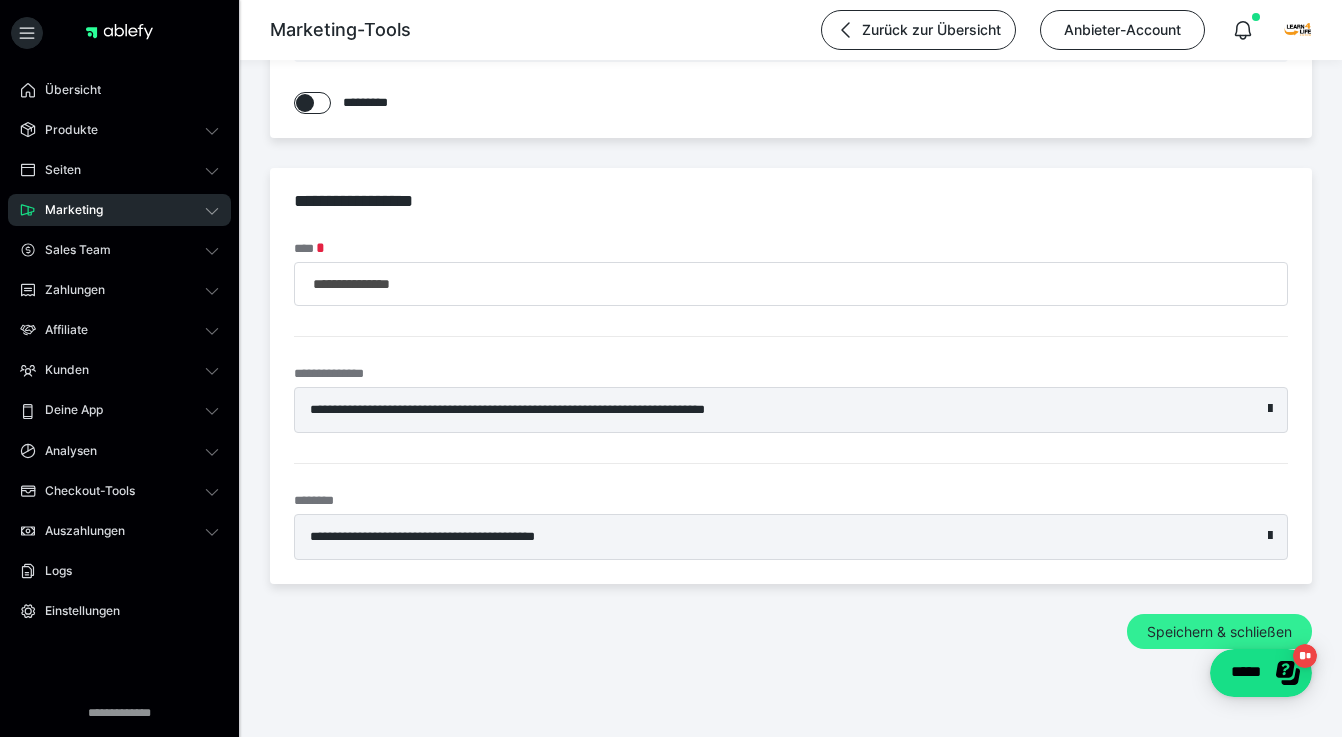 scroll, scrollTop: 1048, scrollLeft: 0, axis: vertical 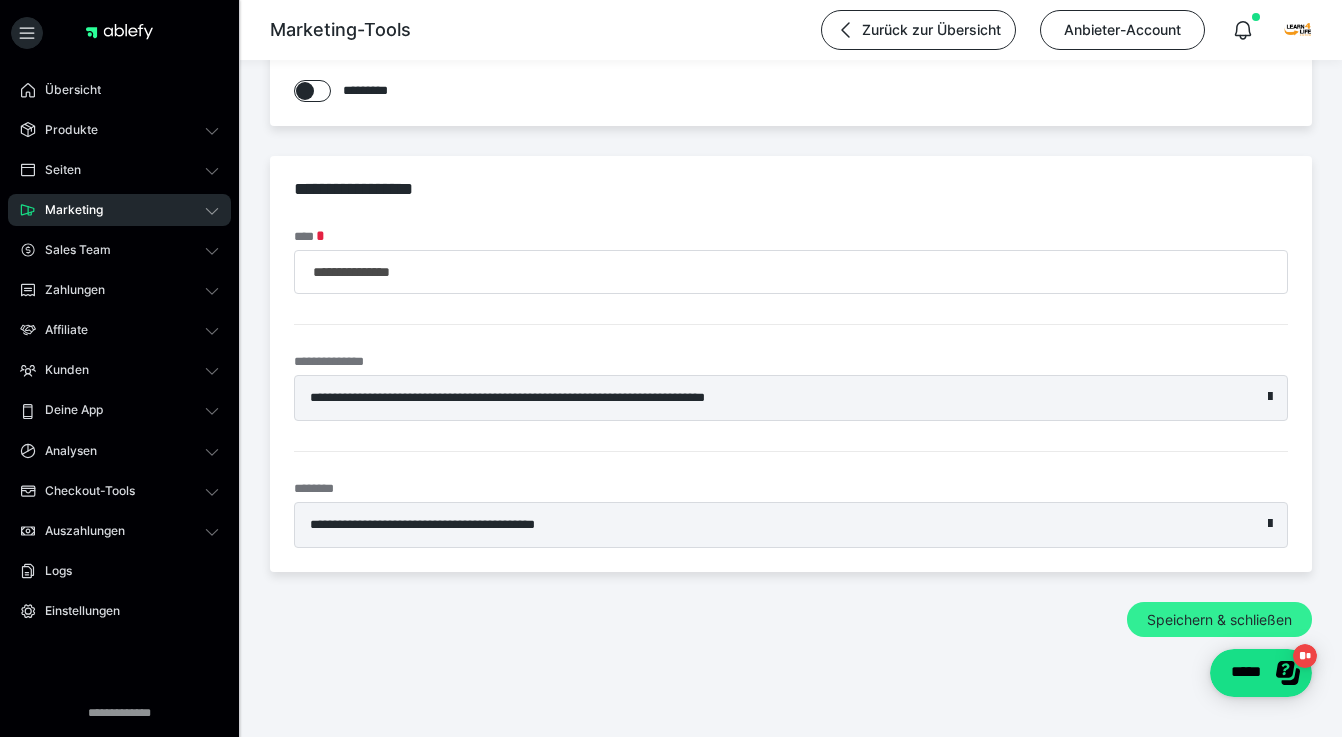 click on "Speichern & schließen" at bounding box center (1219, 620) 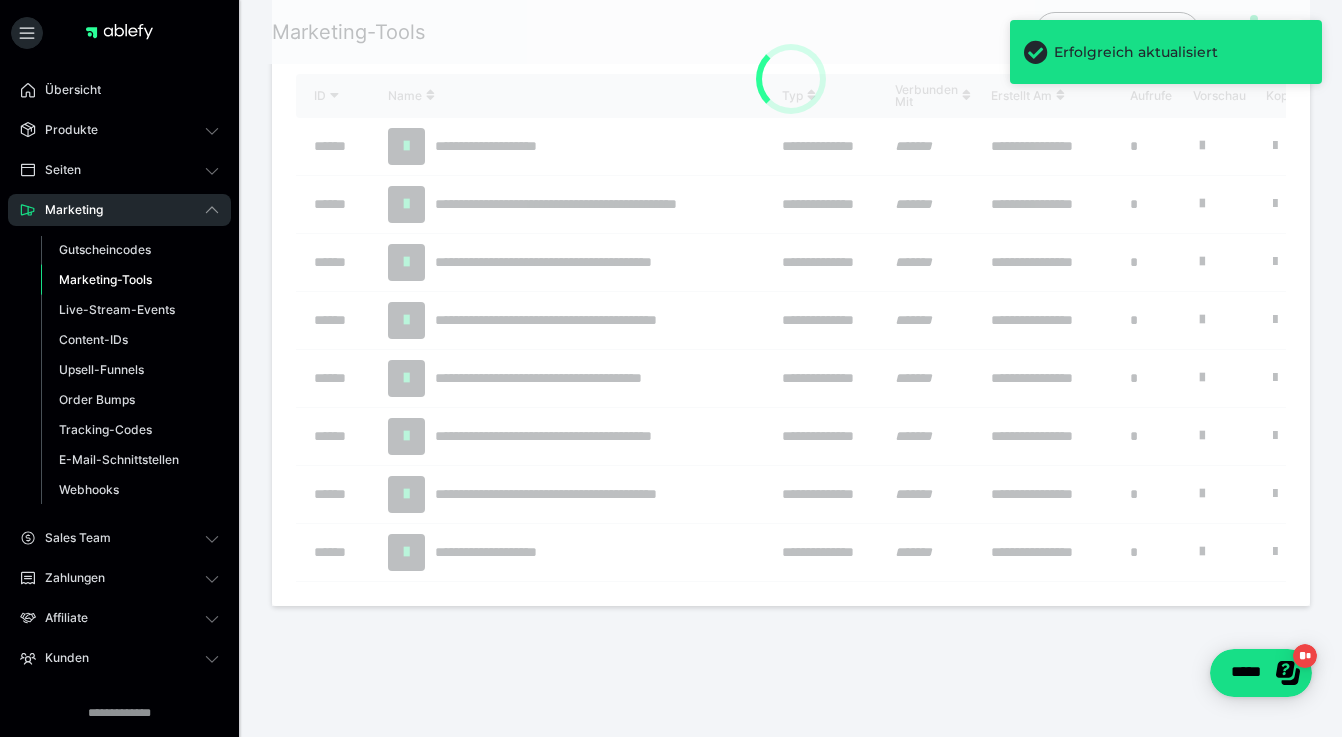 scroll, scrollTop: 0, scrollLeft: 0, axis: both 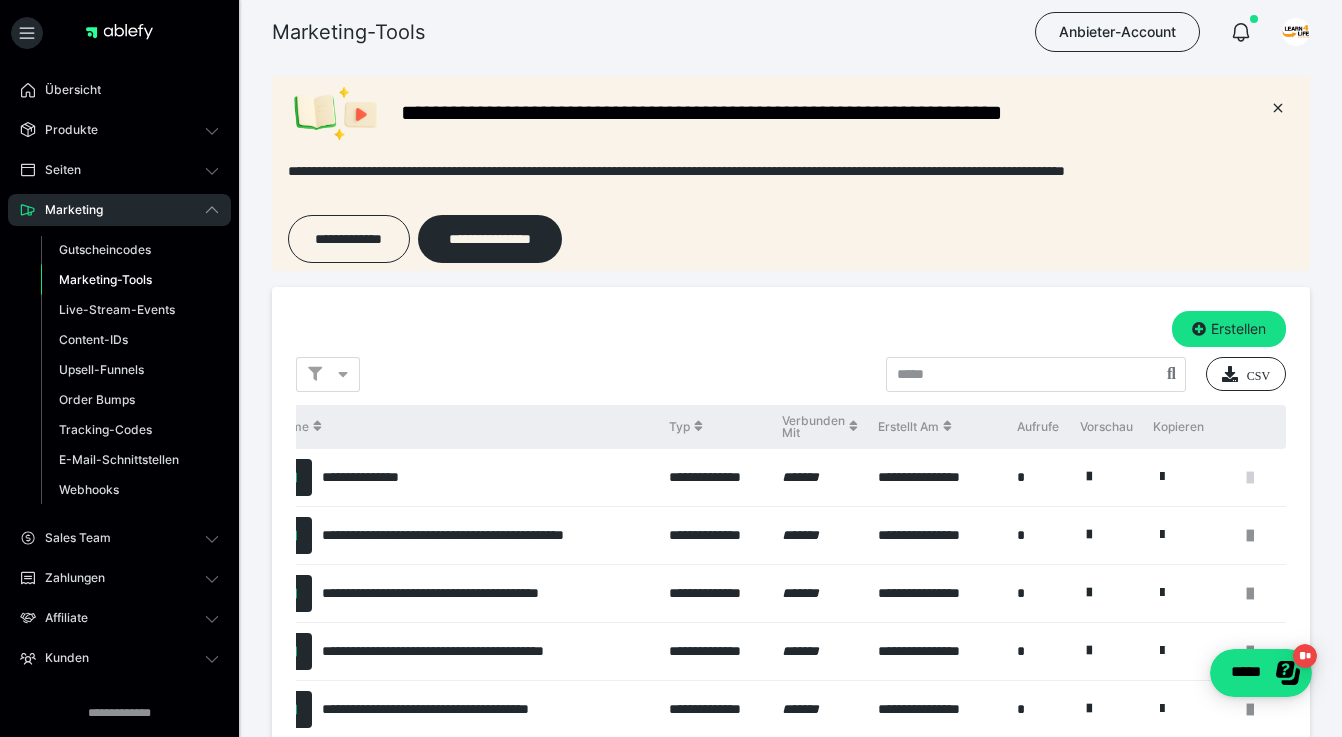 click at bounding box center (1250, 478) 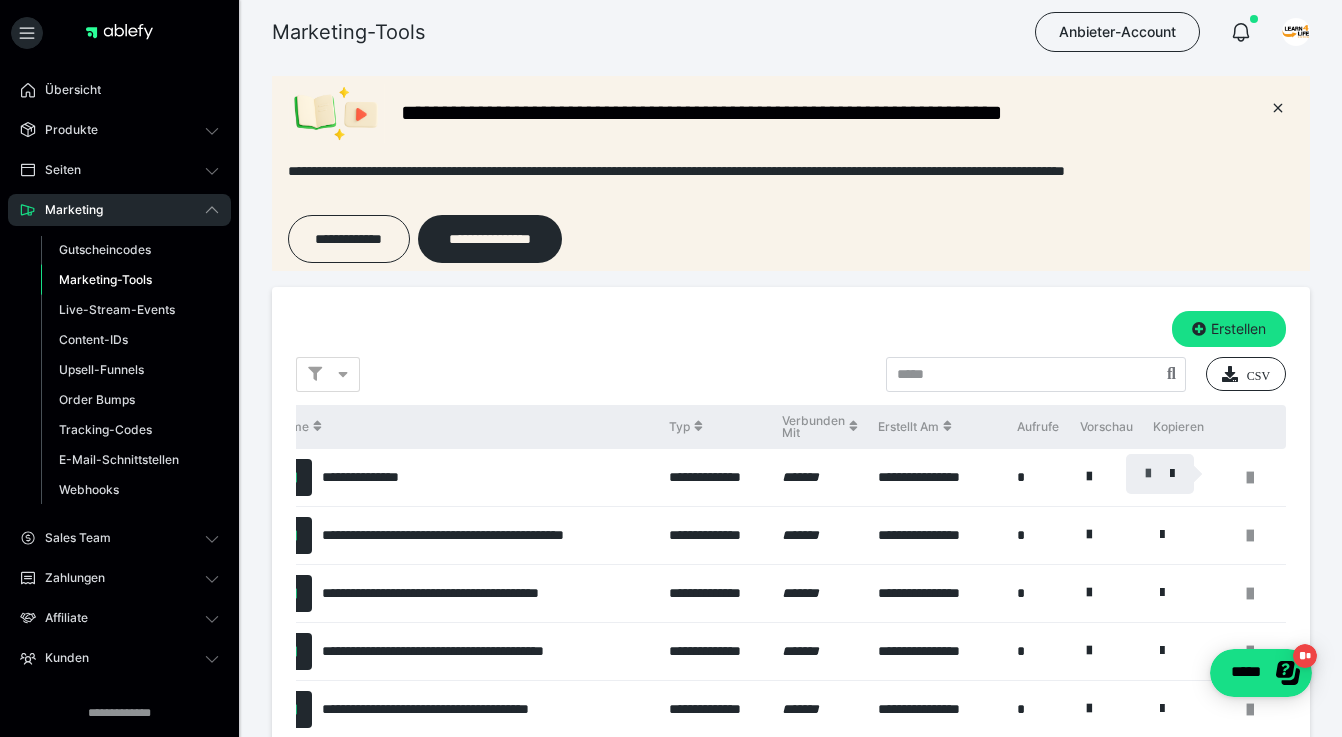 click at bounding box center [1148, 474] 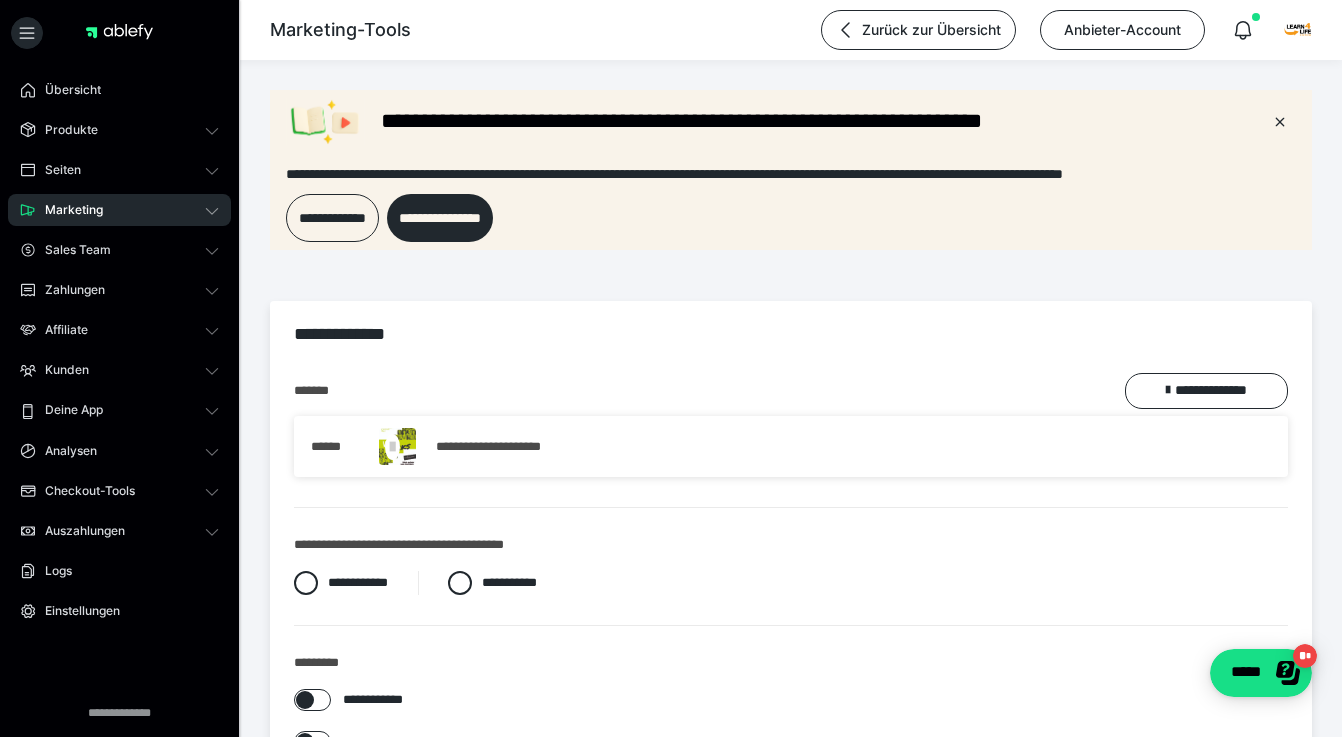 scroll, scrollTop: 0, scrollLeft: 0, axis: both 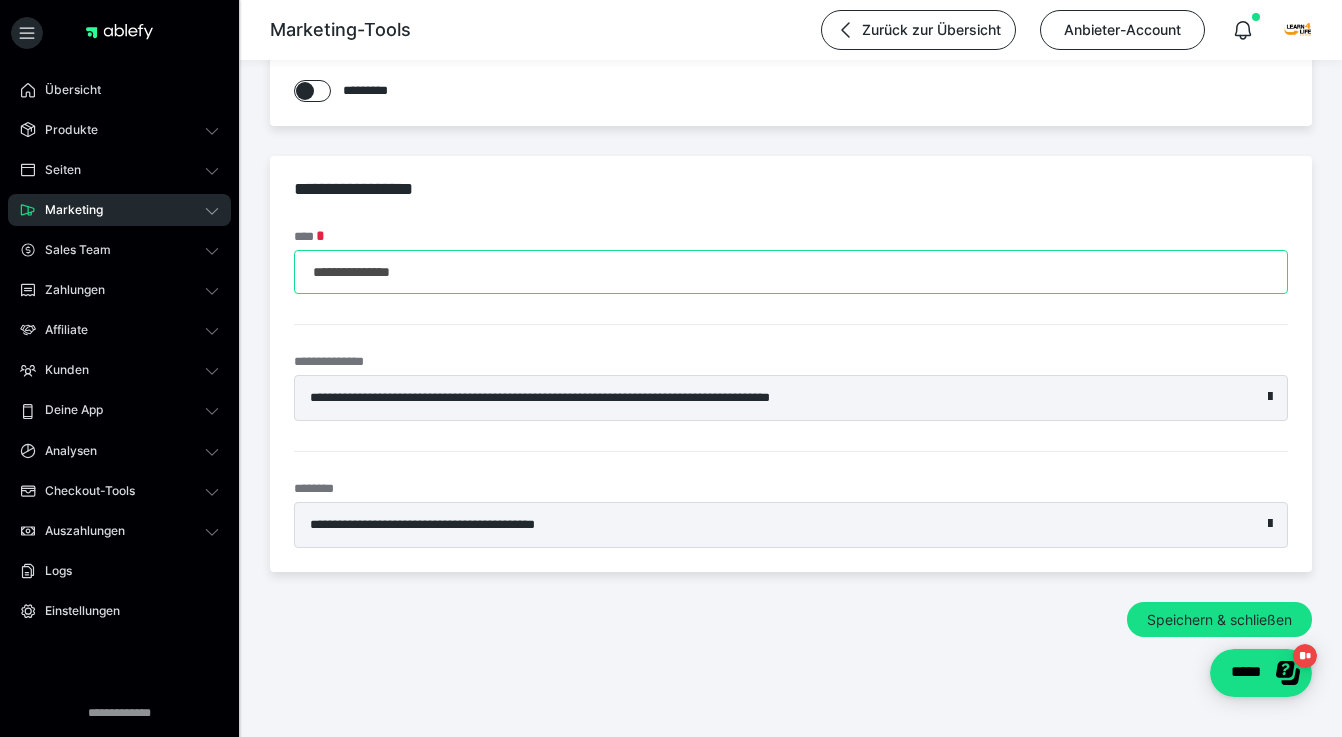 click on "**********" at bounding box center (791, 272) 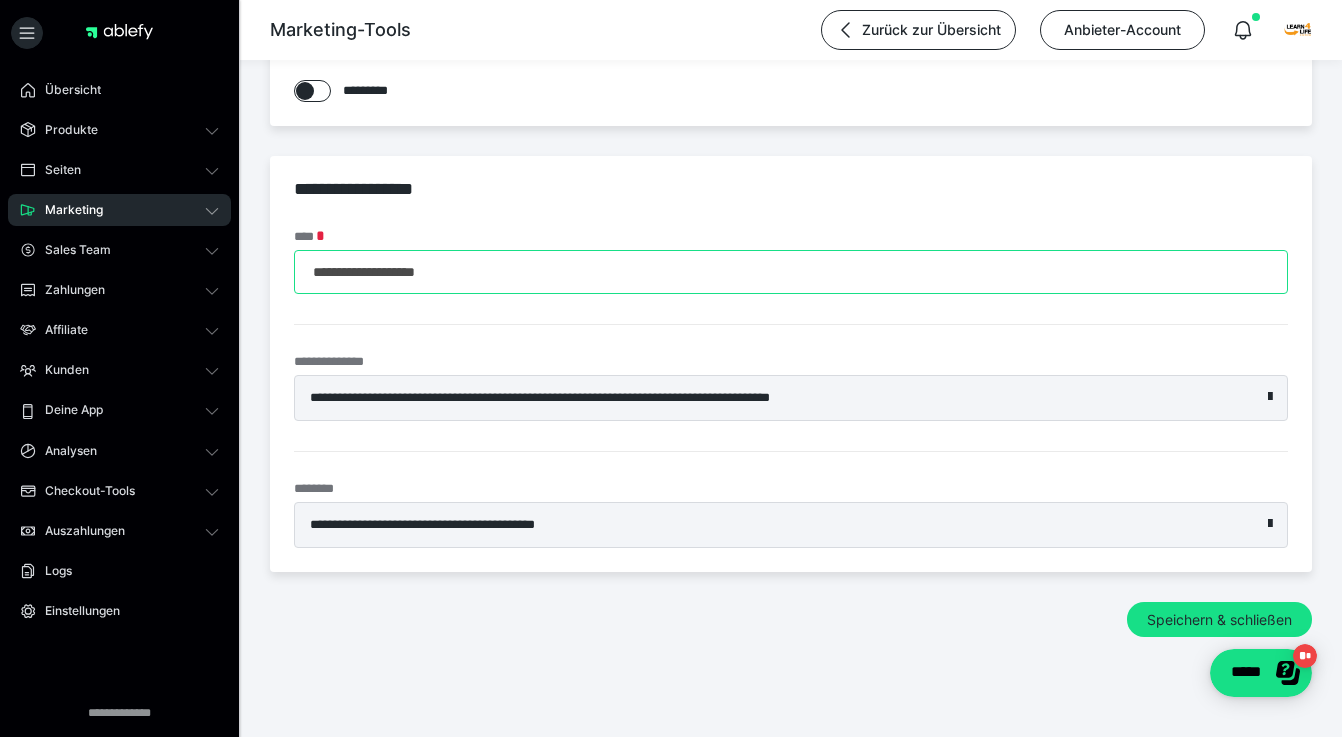 scroll, scrollTop: 1036, scrollLeft: 0, axis: vertical 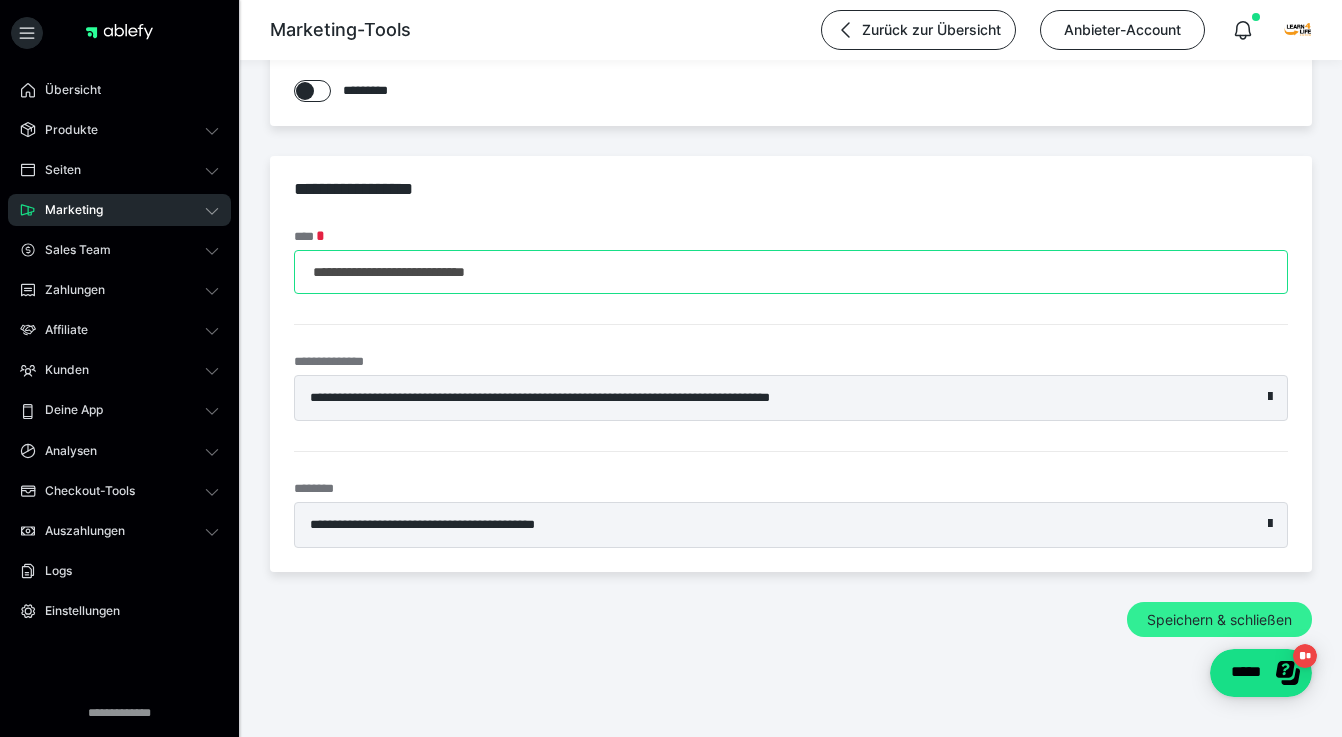 type on "**********" 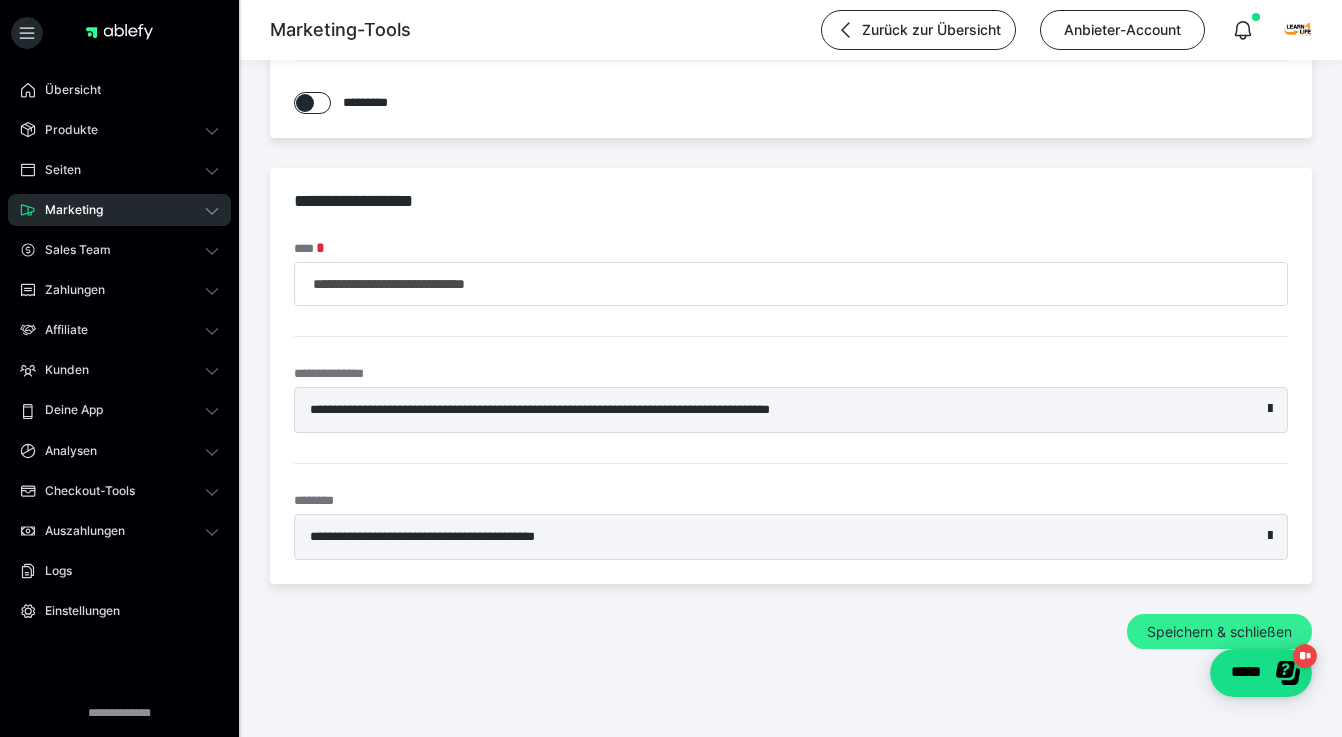 scroll, scrollTop: 1048, scrollLeft: 0, axis: vertical 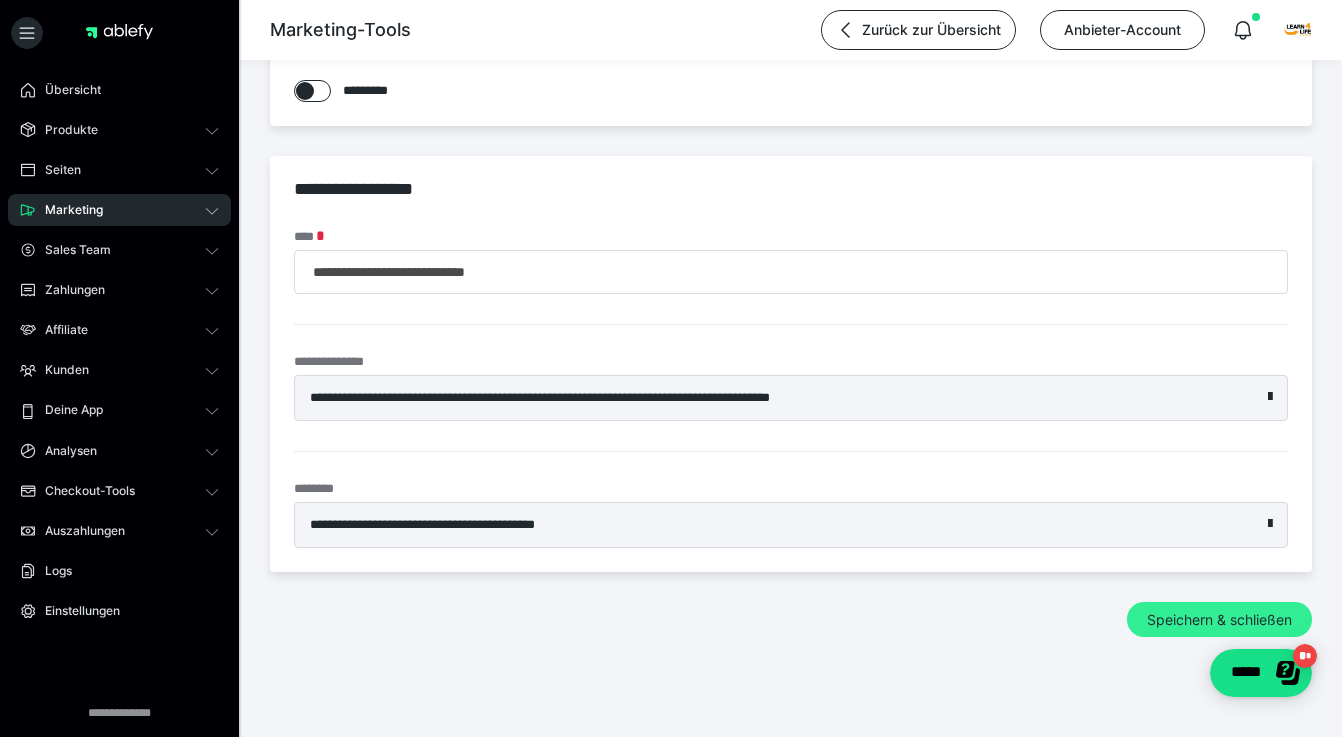 click on "Speichern & schließen" at bounding box center [1219, 620] 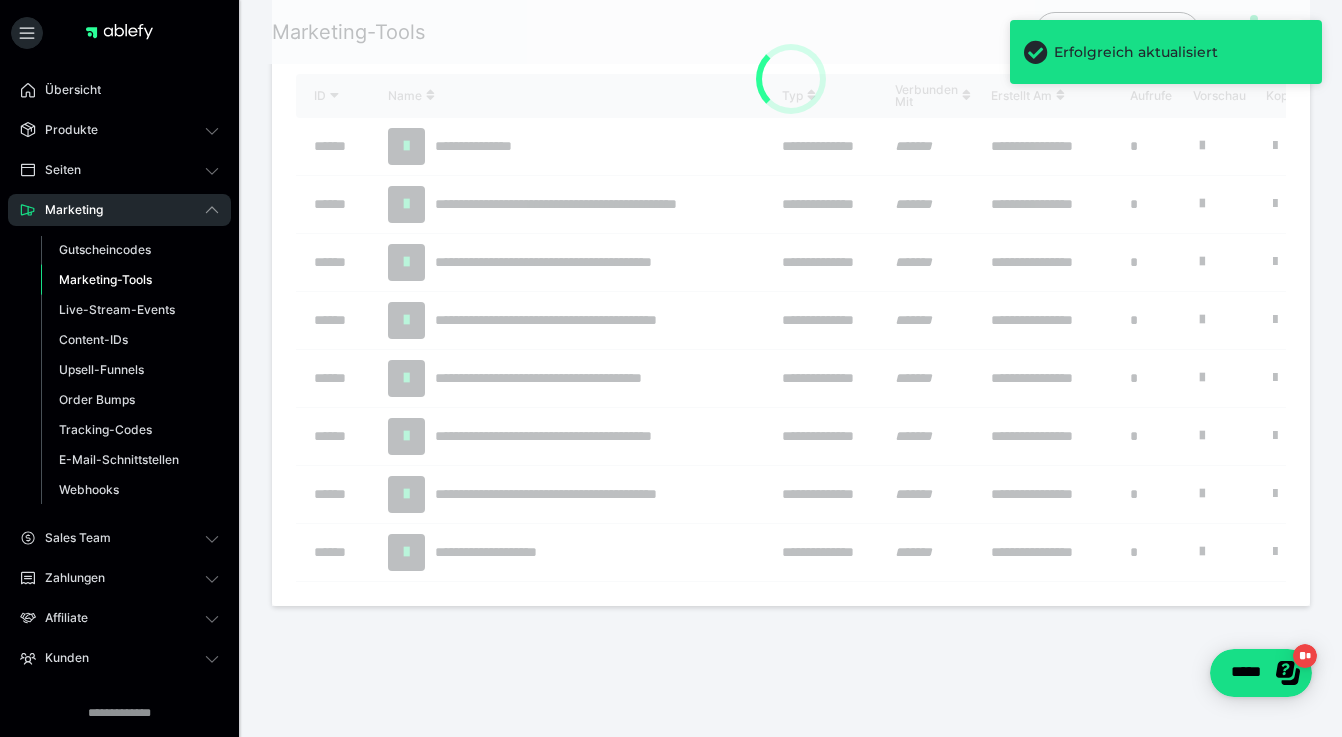 scroll, scrollTop: 0, scrollLeft: 0, axis: both 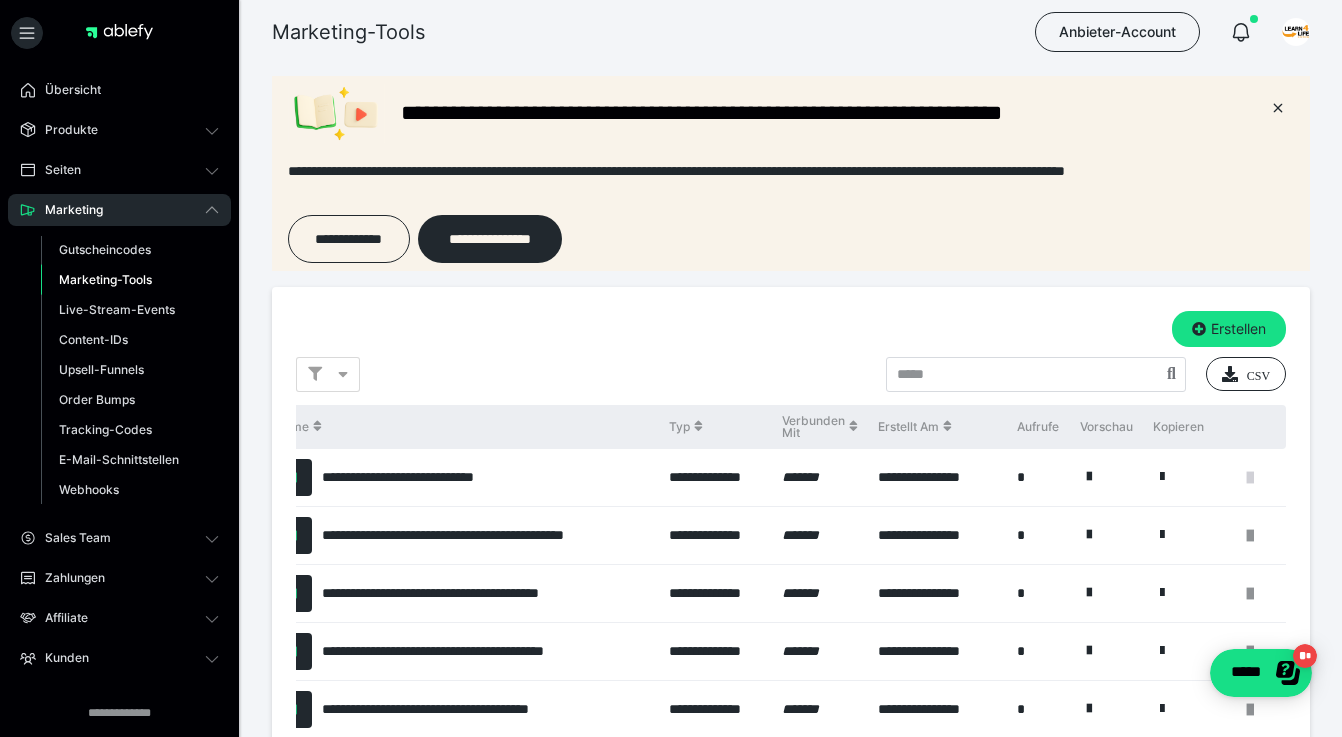 click at bounding box center (1250, 478) 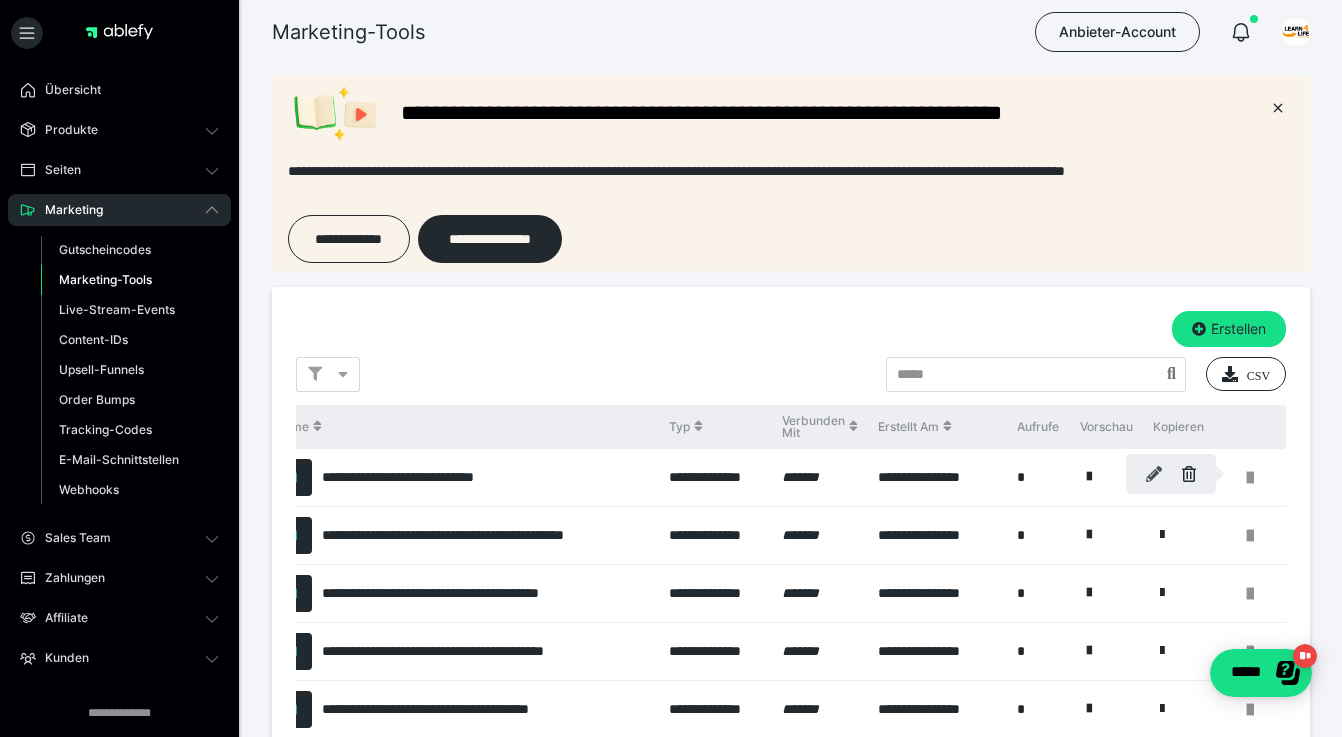 click at bounding box center (1154, 474) 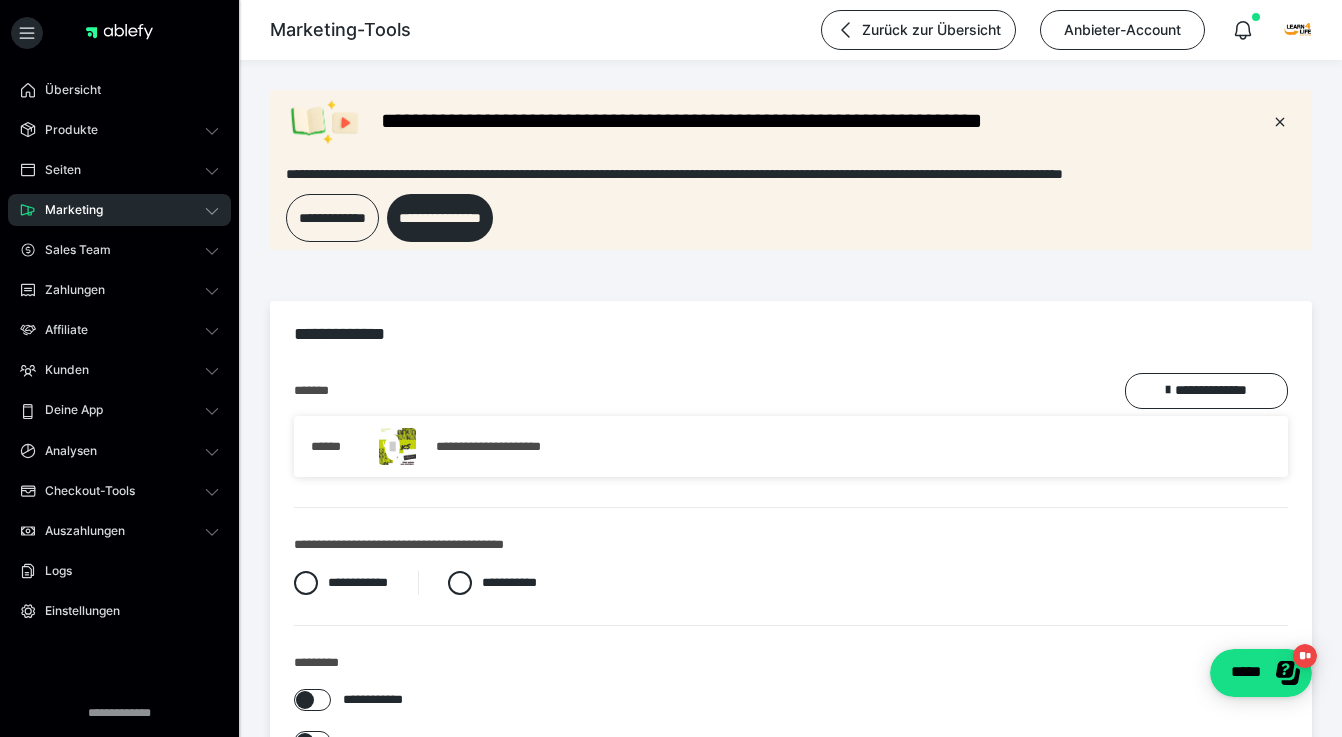 scroll, scrollTop: 0, scrollLeft: 0, axis: both 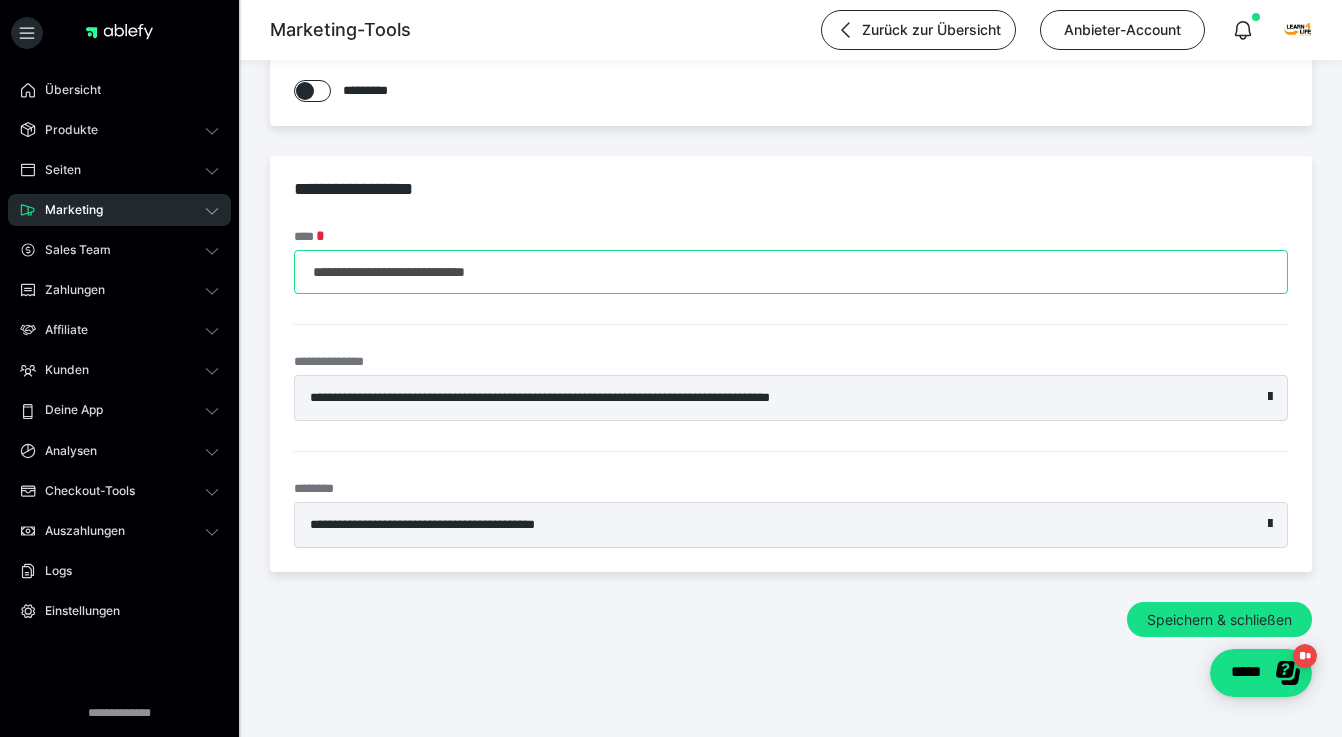 click on "**********" at bounding box center (791, 272) 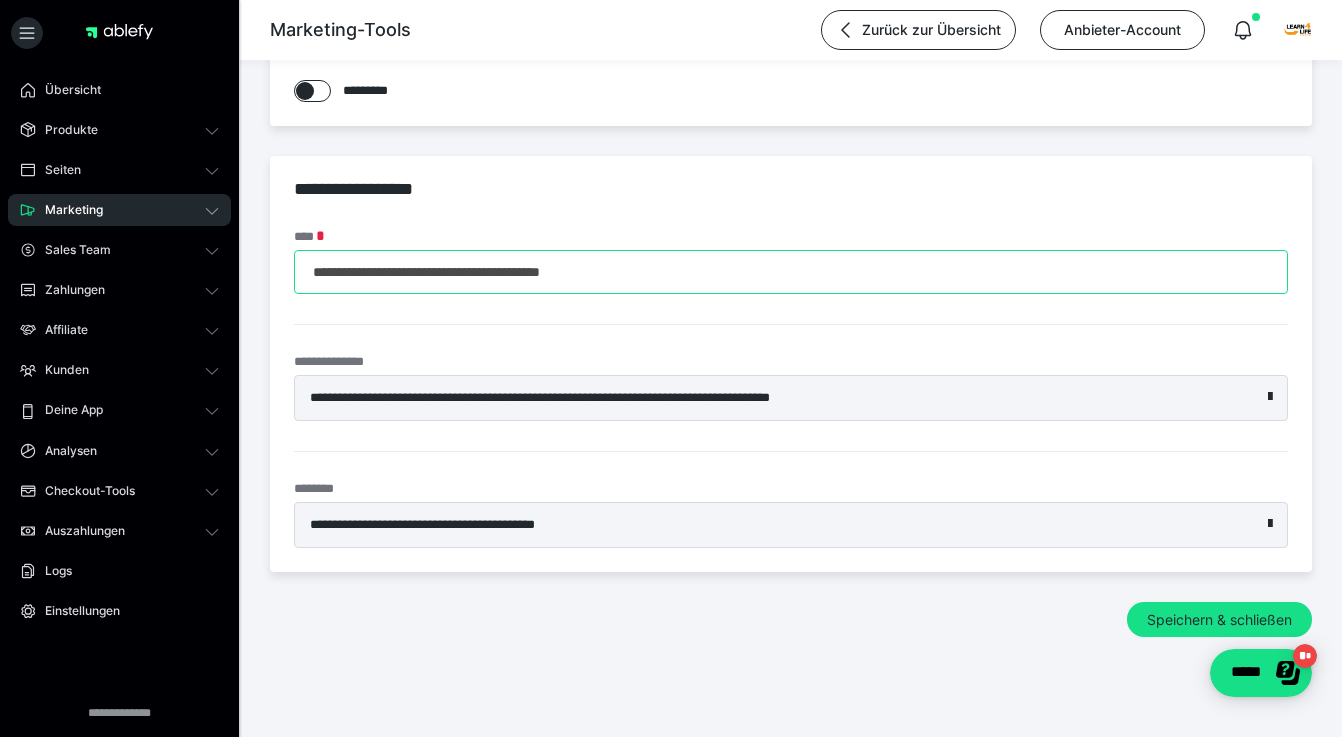 scroll, scrollTop: 1036, scrollLeft: 0, axis: vertical 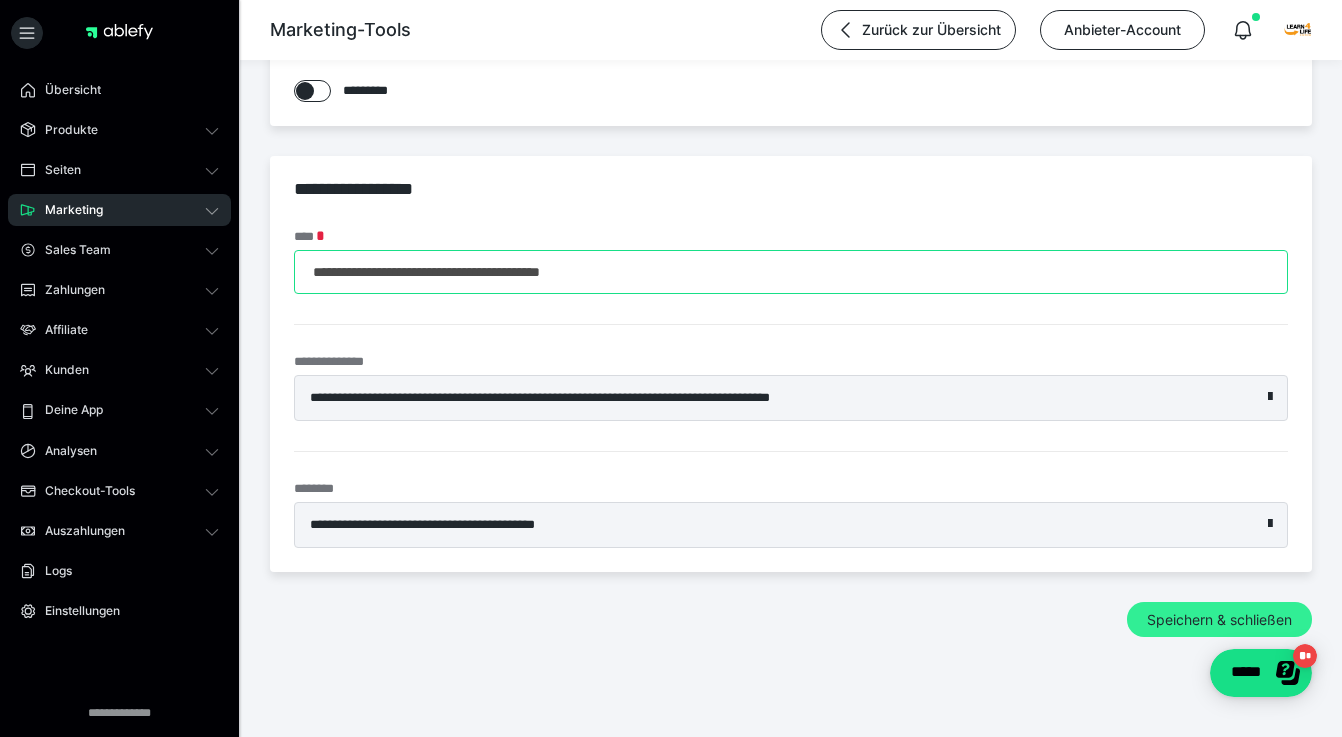 type on "**********" 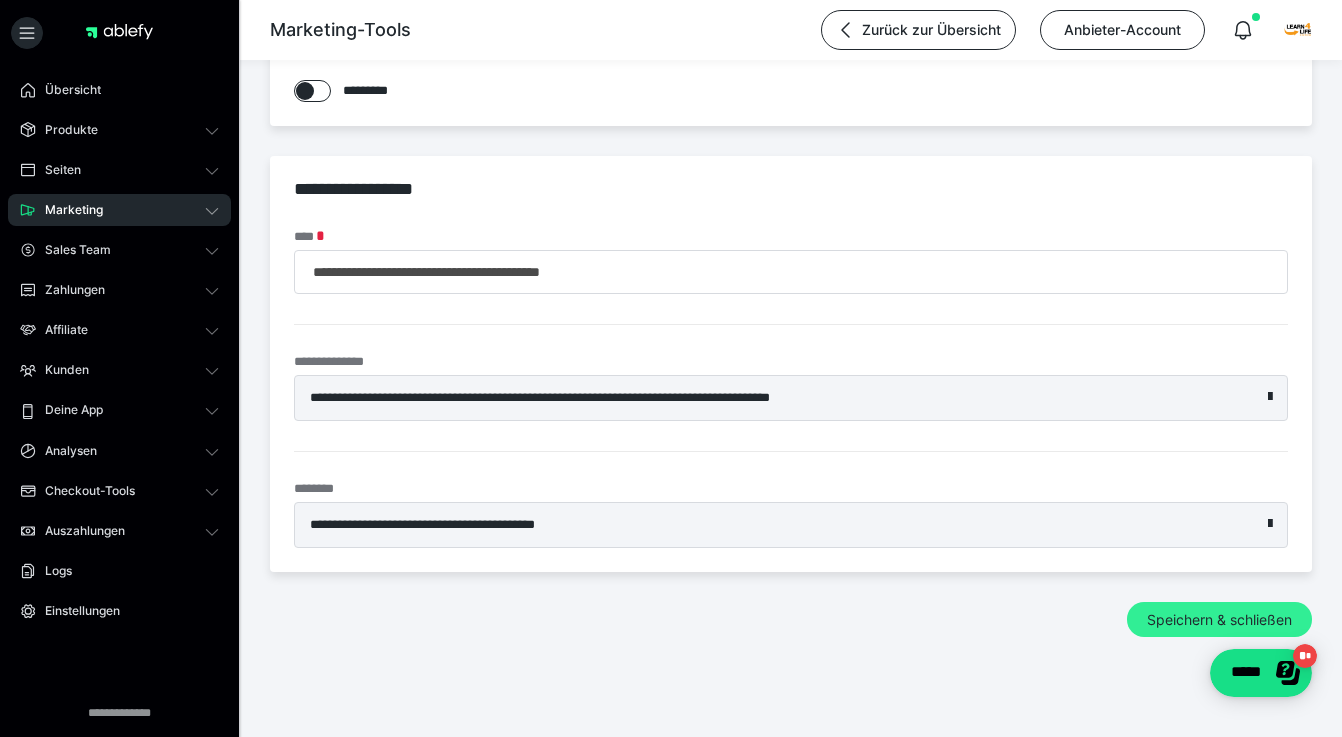 click on "Speichern & schließen" at bounding box center (1219, 620) 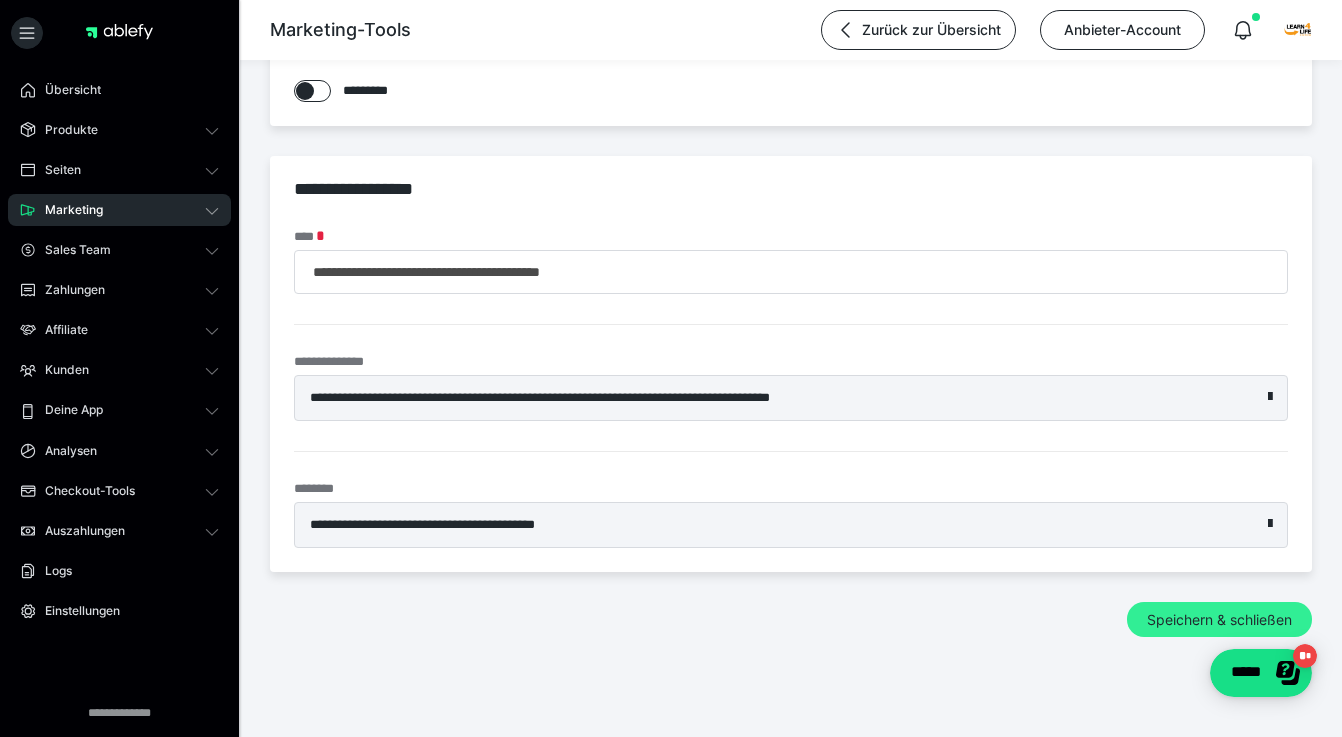 scroll, scrollTop: 0, scrollLeft: 0, axis: both 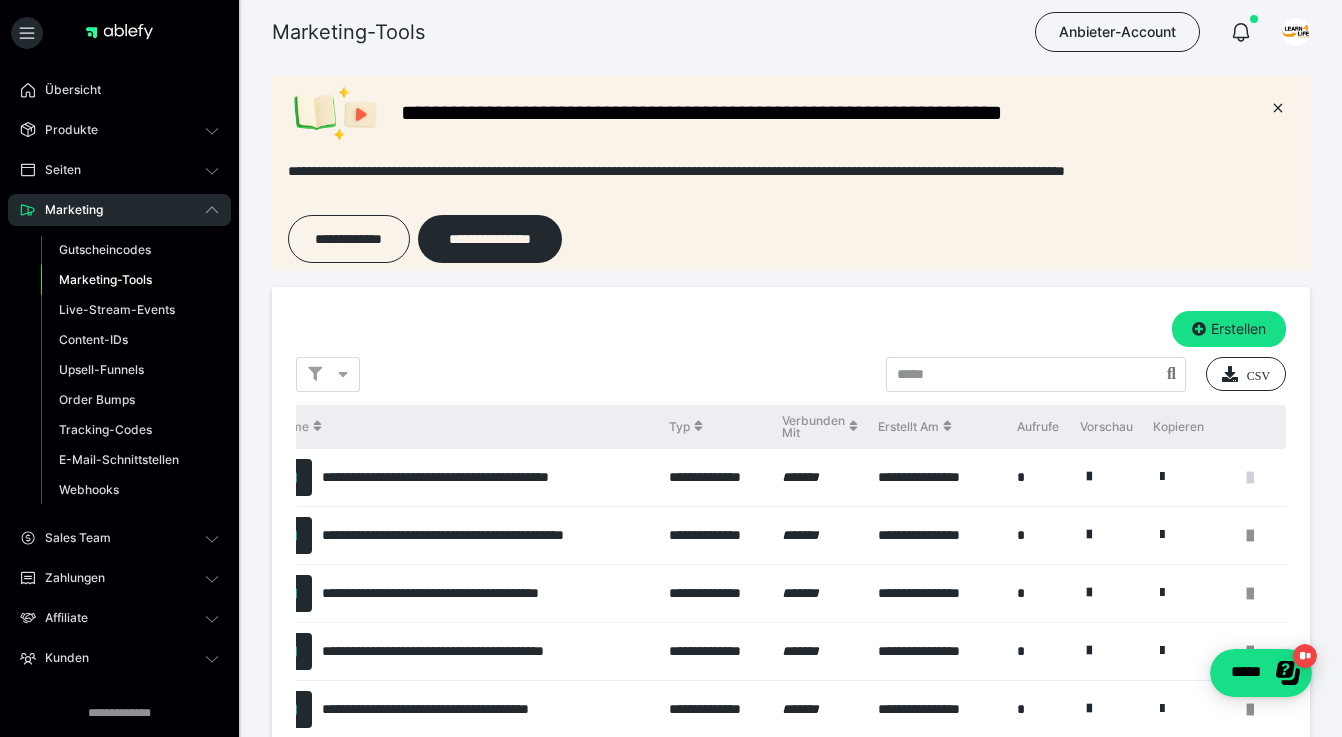 click at bounding box center [1250, 478] 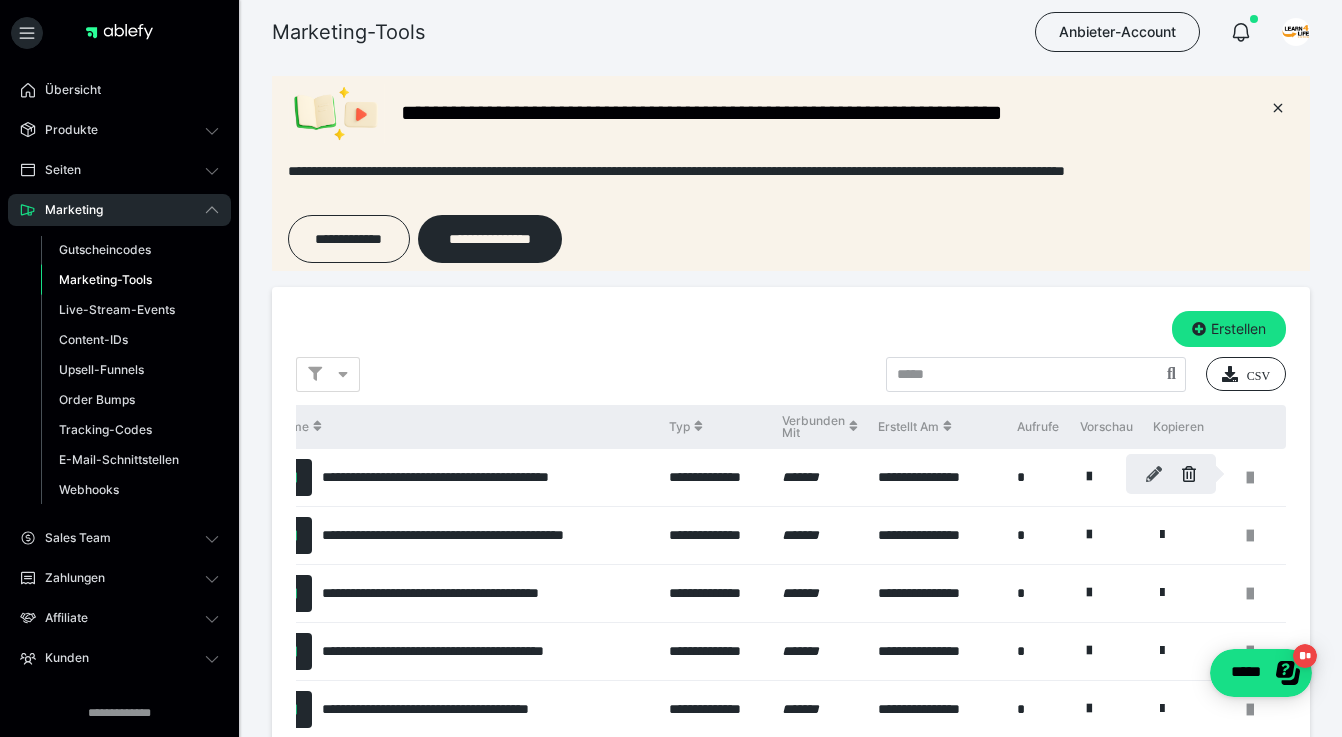click at bounding box center (1154, 474) 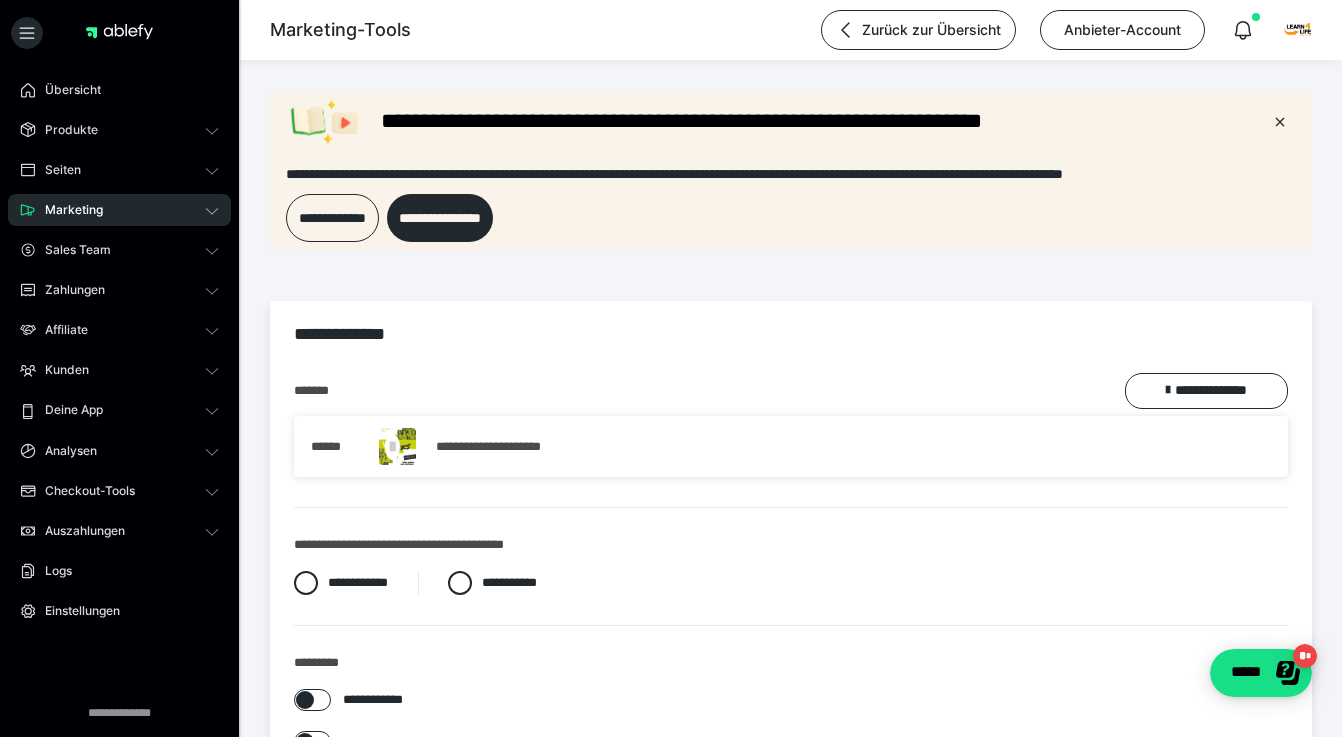 scroll, scrollTop: 0, scrollLeft: 0, axis: both 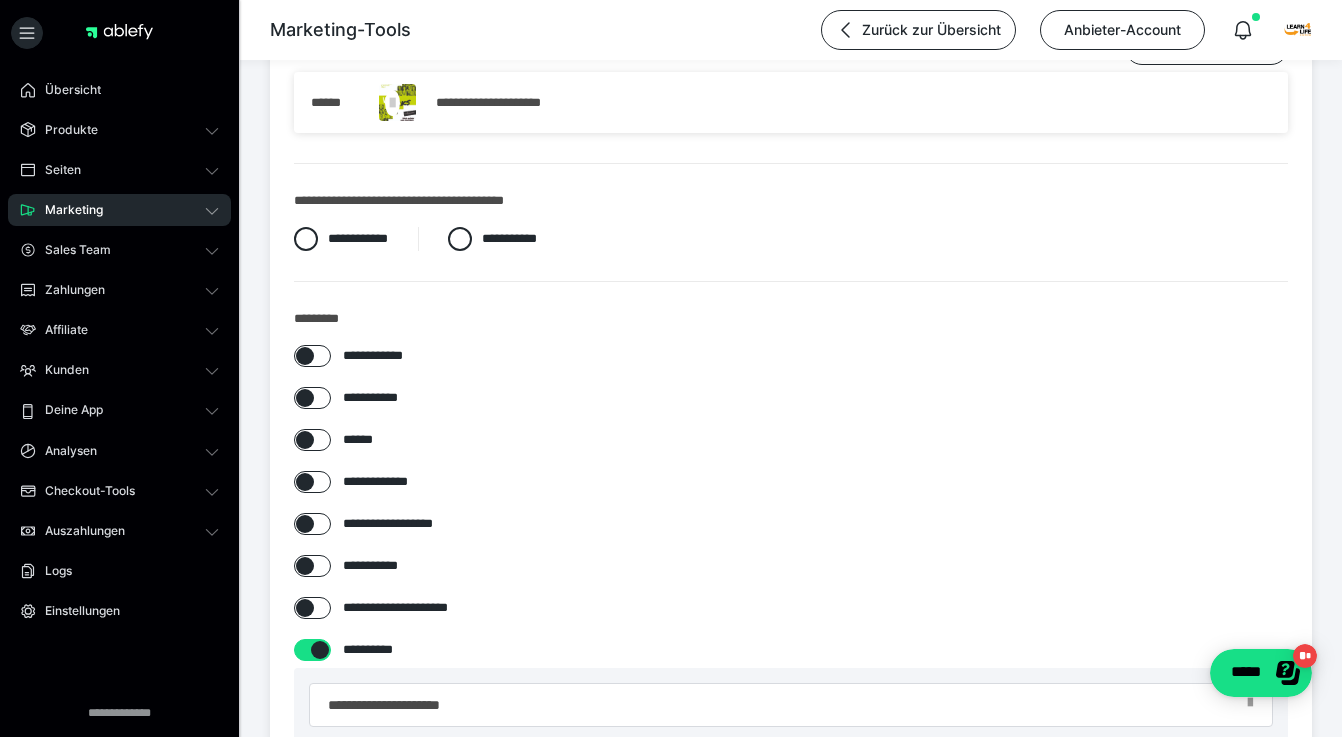 click at bounding box center [305, 524] 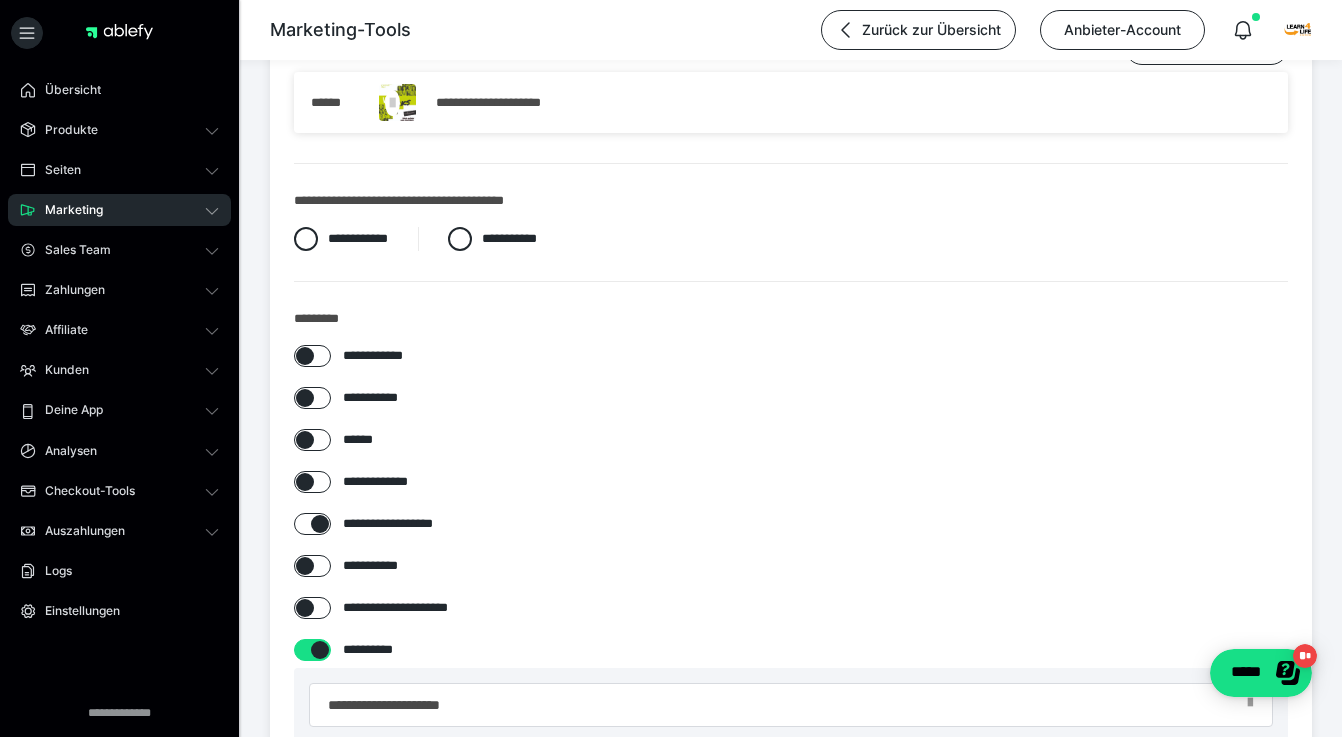 checkbox on "****" 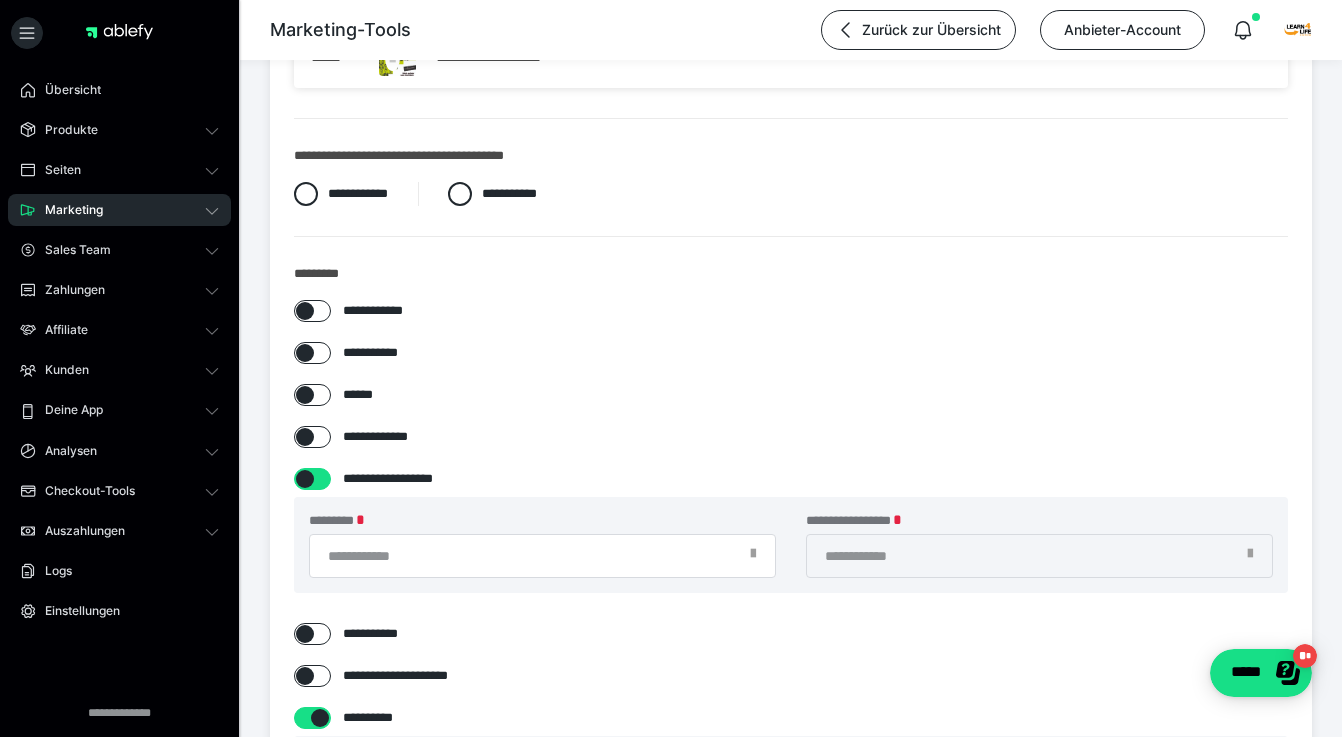 scroll, scrollTop: 458, scrollLeft: 0, axis: vertical 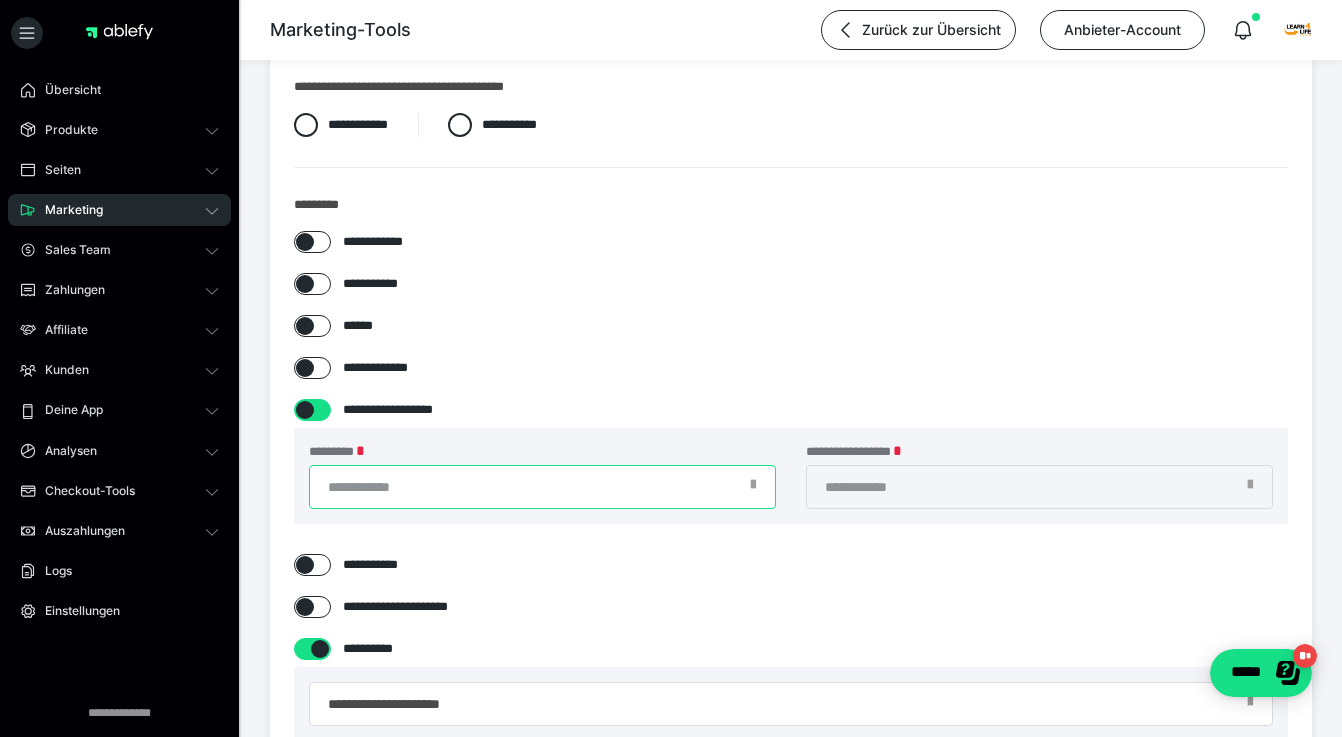 click on "*********" at bounding box center [542, 487] 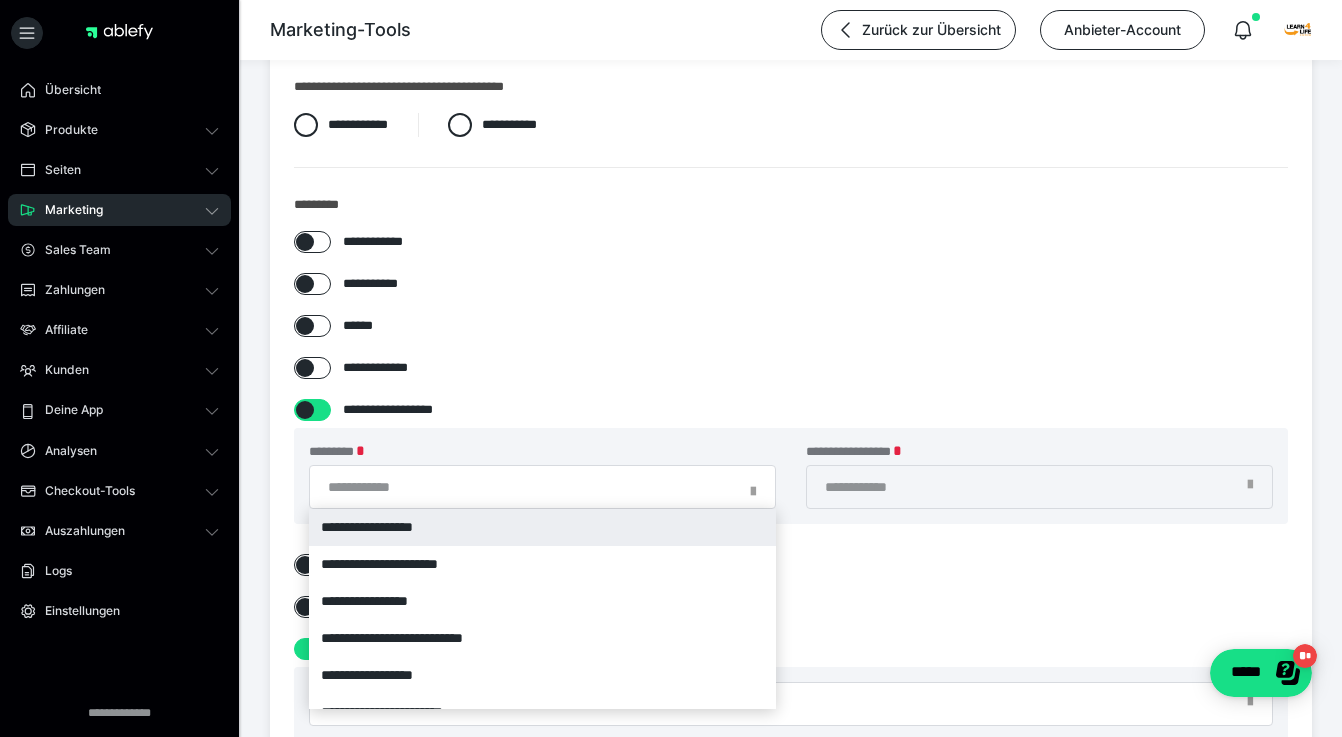 click on "**********" at bounding box center [542, 527] 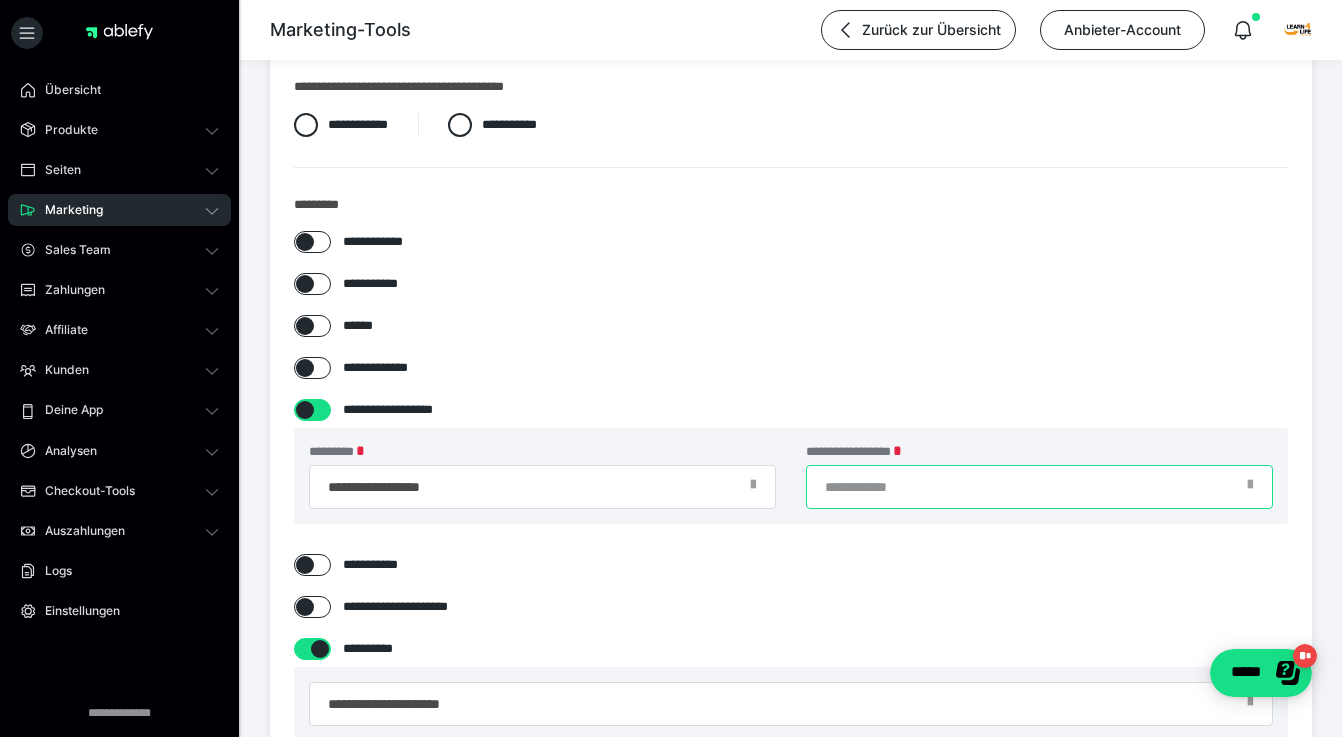 click on "**********" at bounding box center [1039, 487] 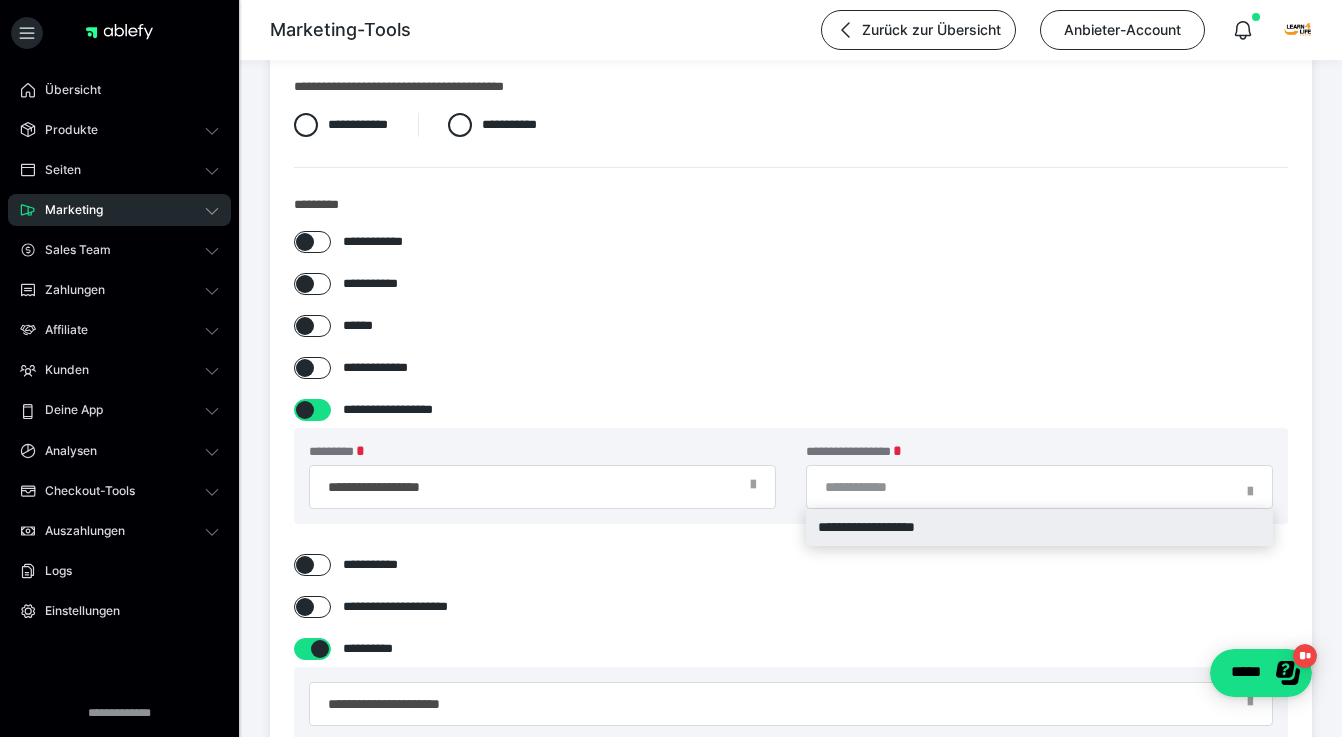 click on "**********" at bounding box center (1039, 527) 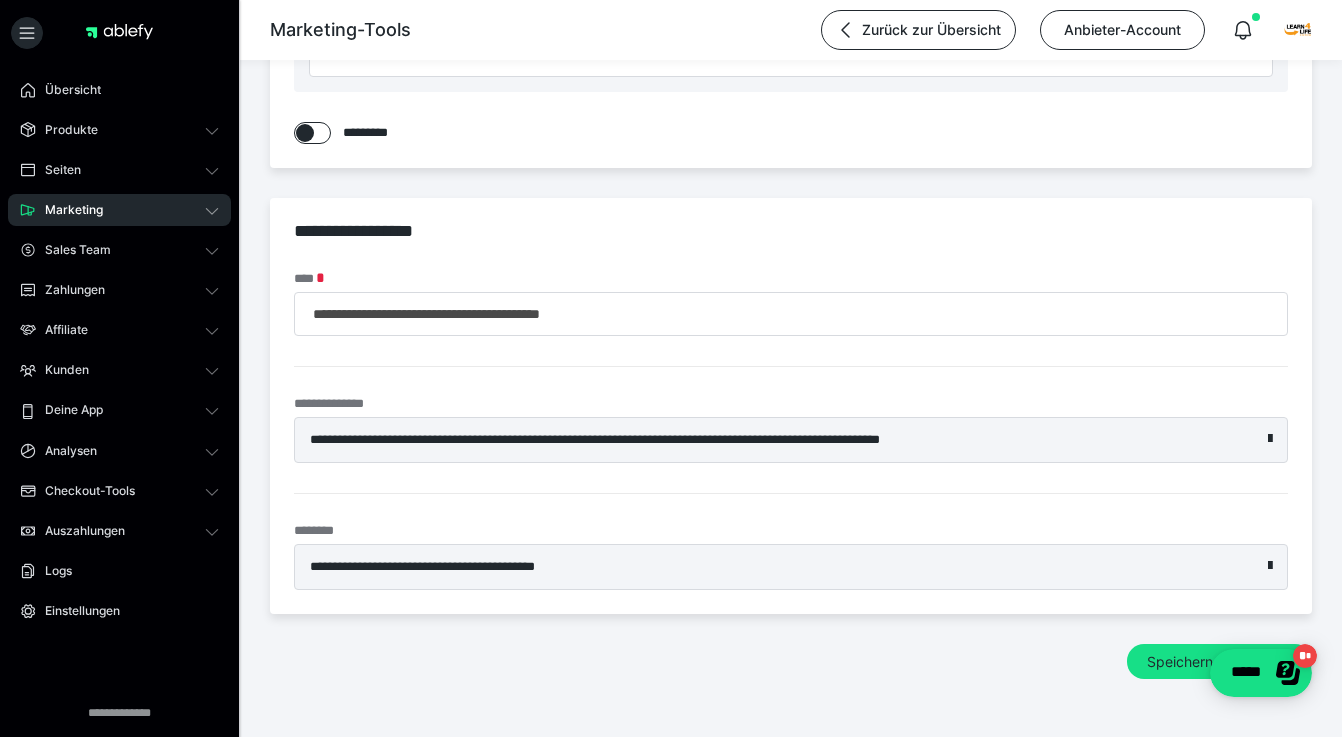 scroll, scrollTop: 1149, scrollLeft: 0, axis: vertical 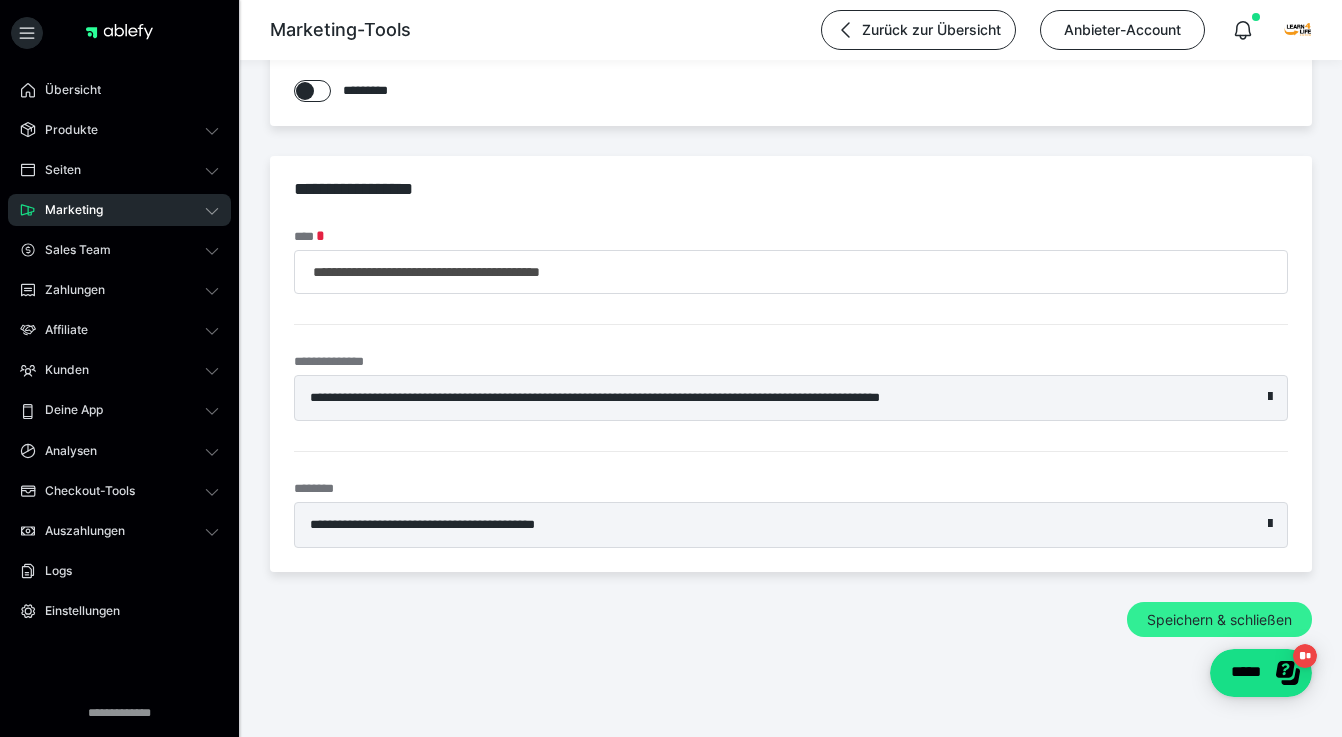 click on "Speichern & schließen" at bounding box center [1219, 620] 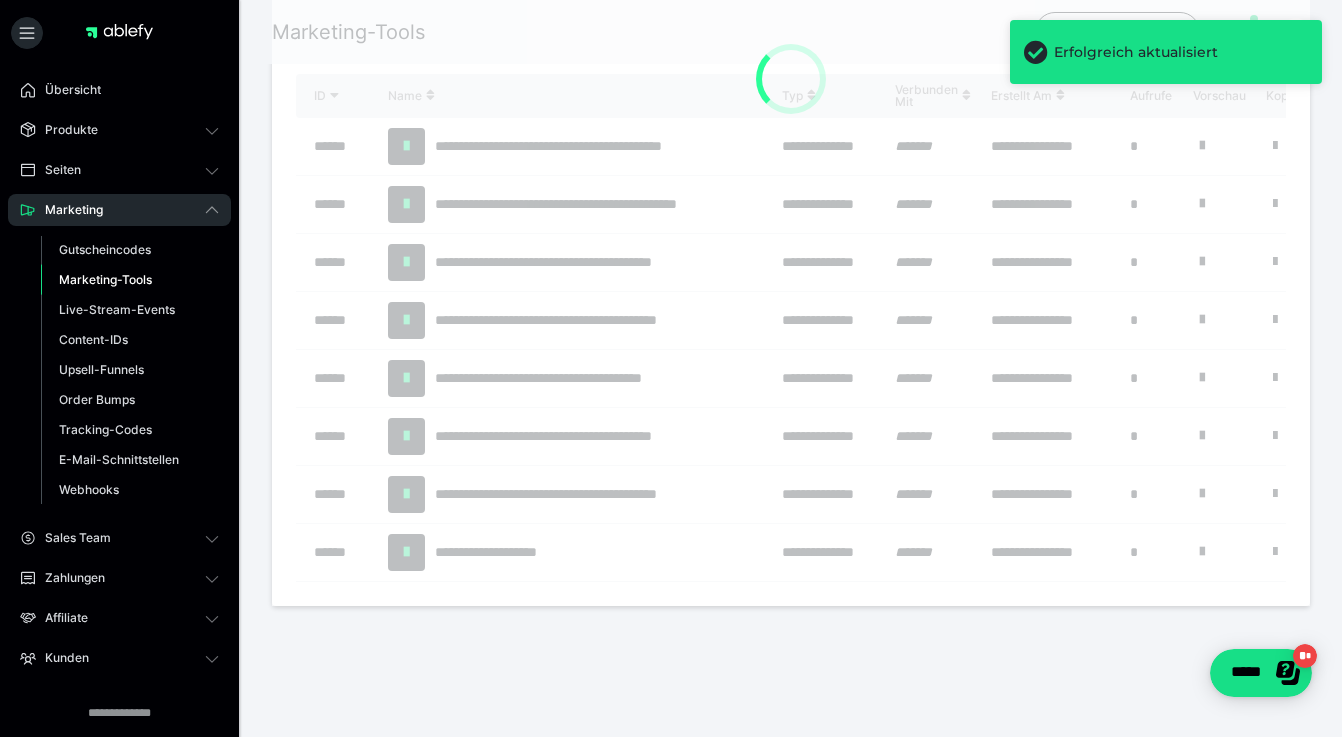 scroll, scrollTop: 0, scrollLeft: 0, axis: both 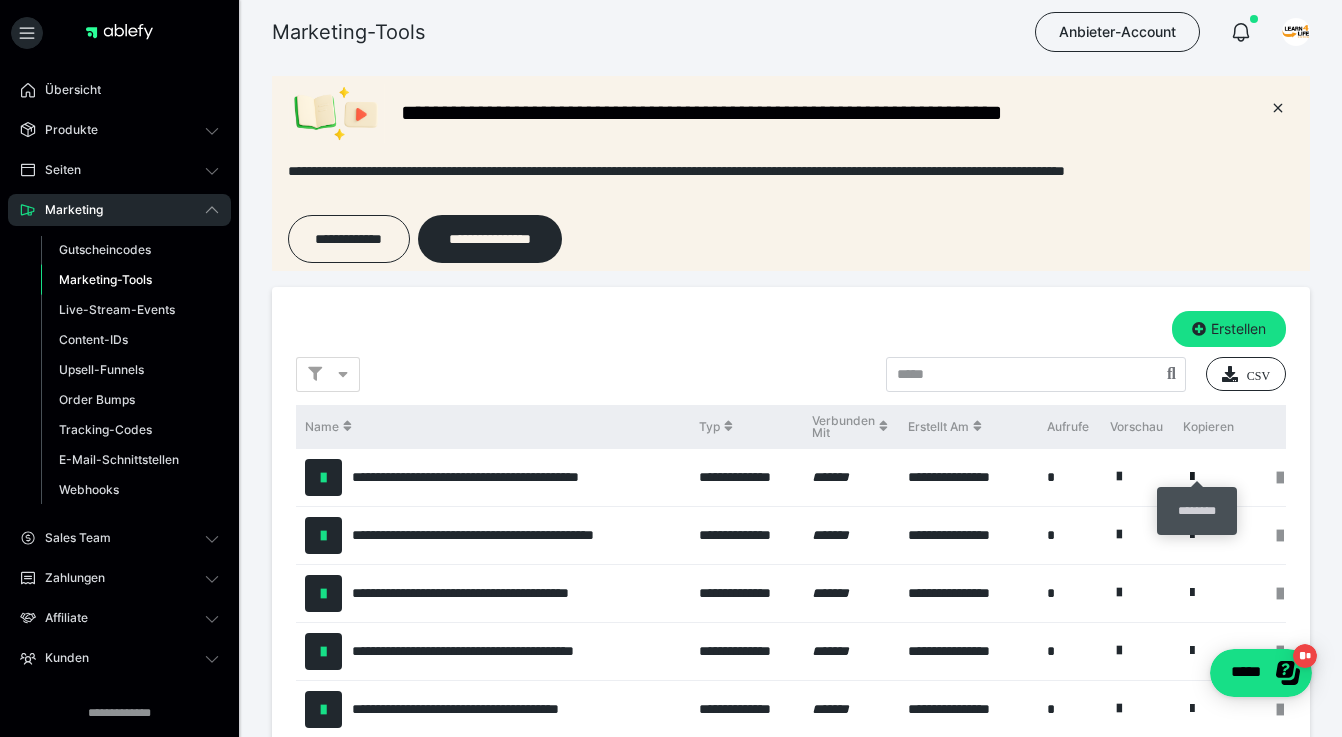 click at bounding box center (1192, 477) 